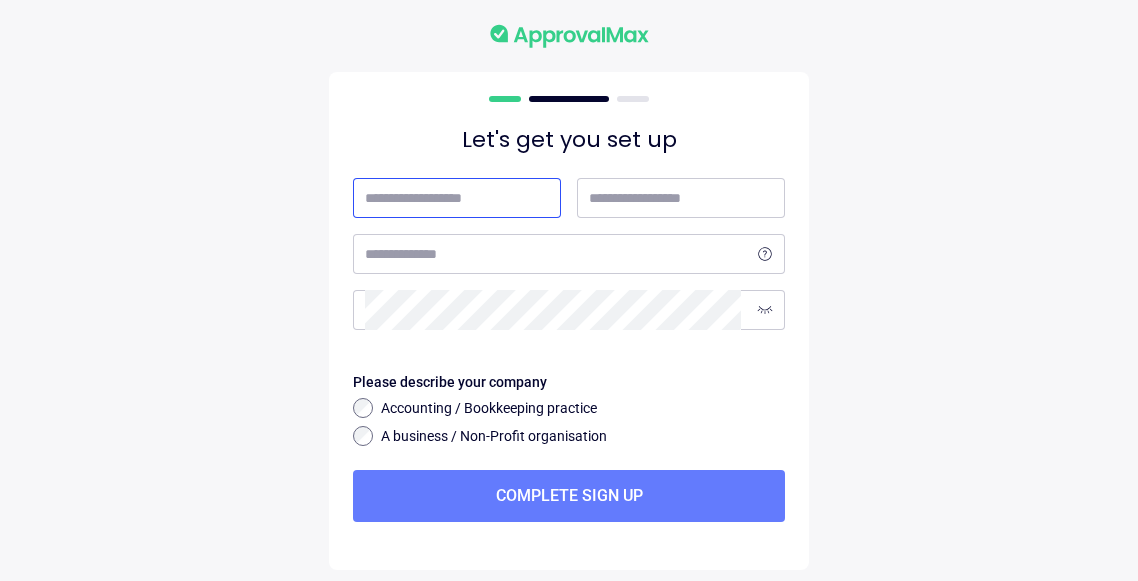 scroll, scrollTop: 0, scrollLeft: 0, axis: both 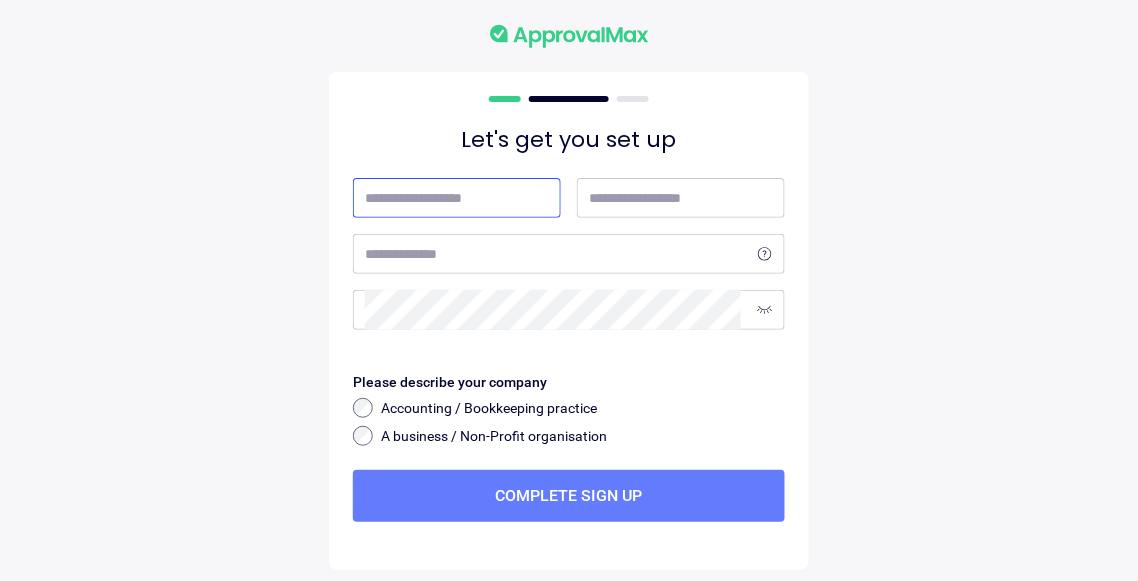 click at bounding box center (453, 198) 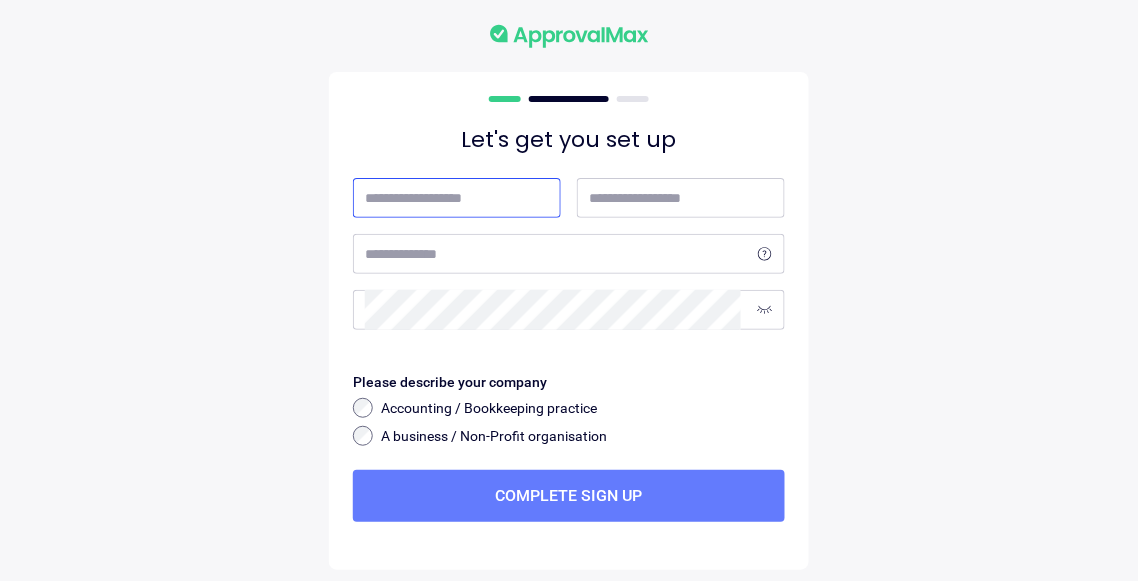 type on "*****" 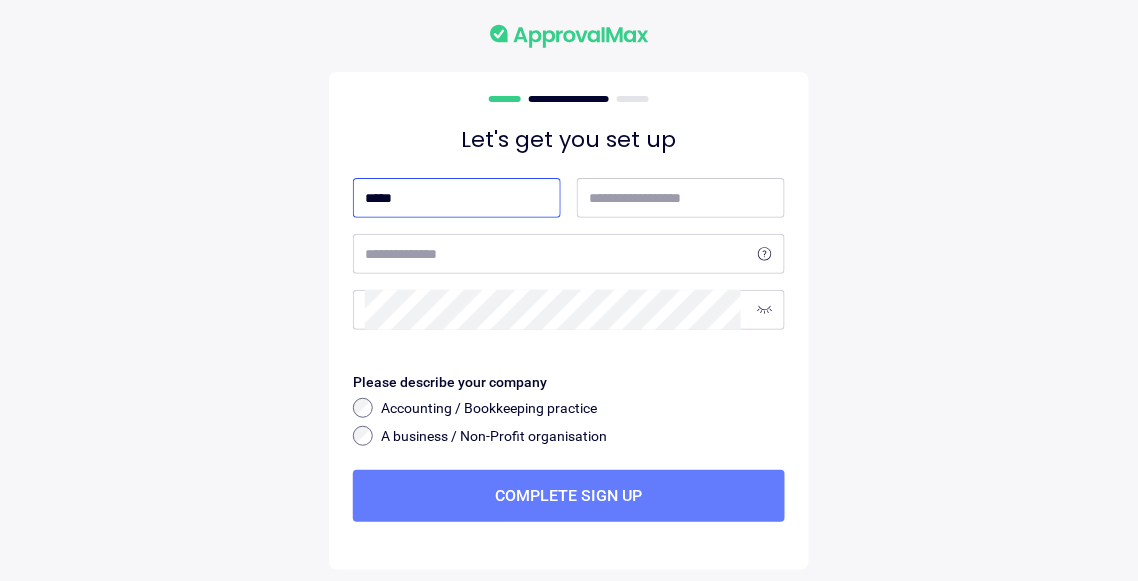 type on "******" 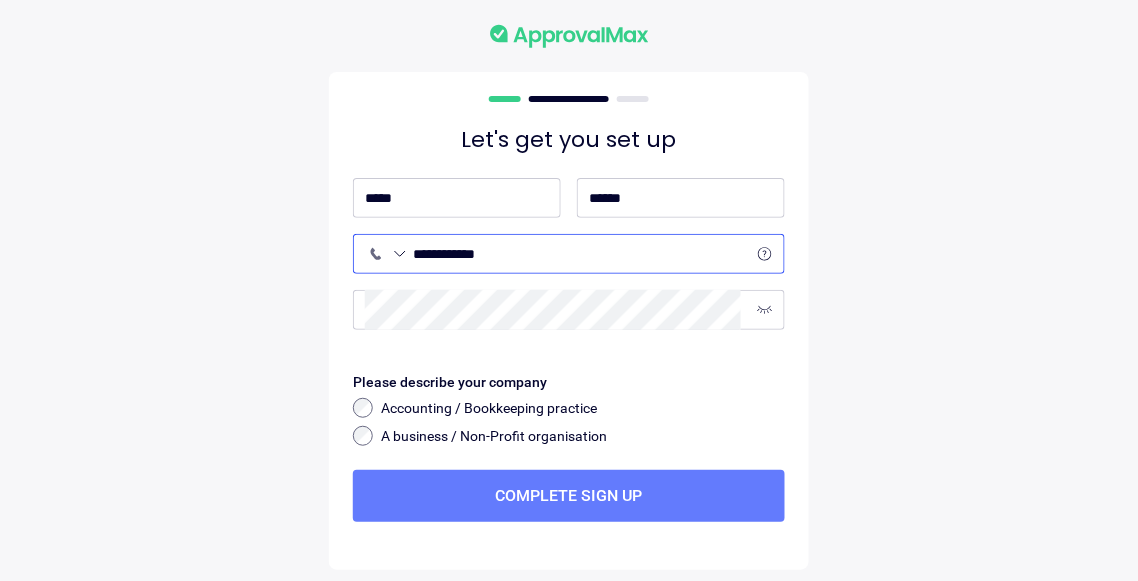click on "**********" at bounding box center (577, 254) 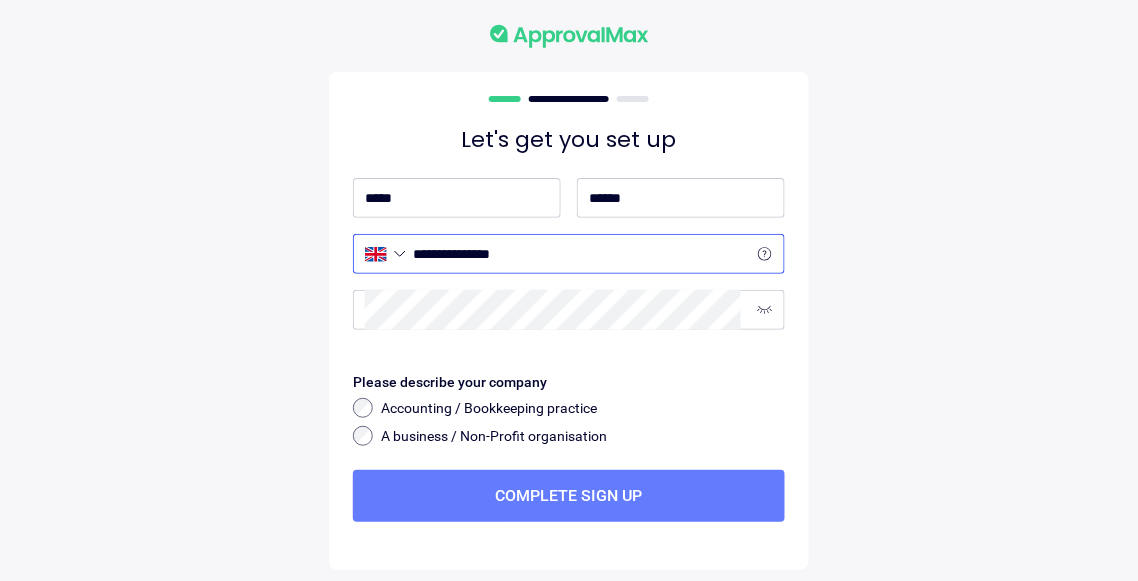 type on "**********" 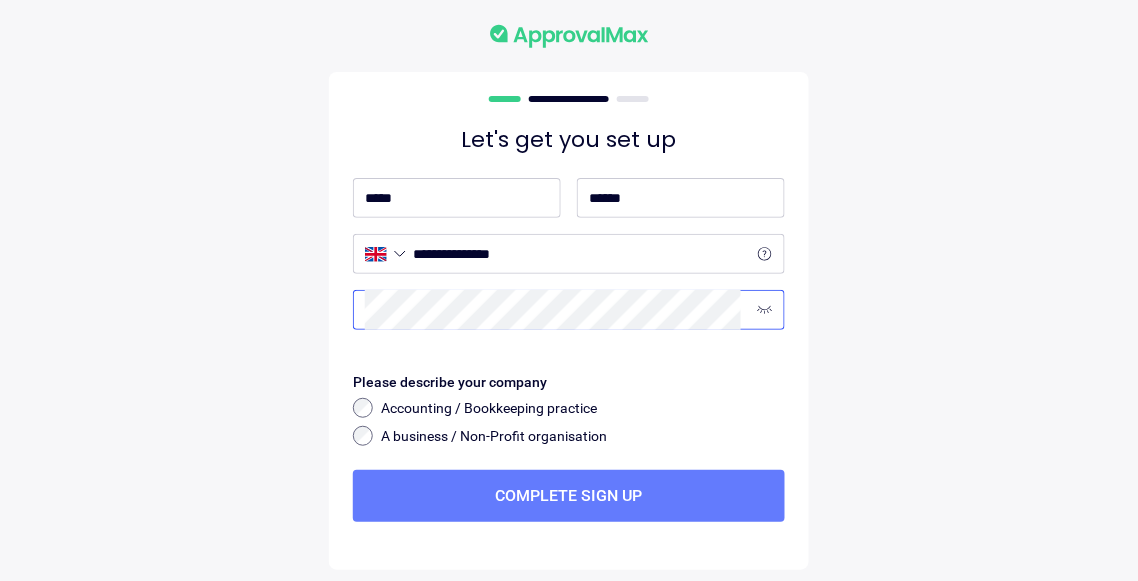 click at bounding box center (749, 290) 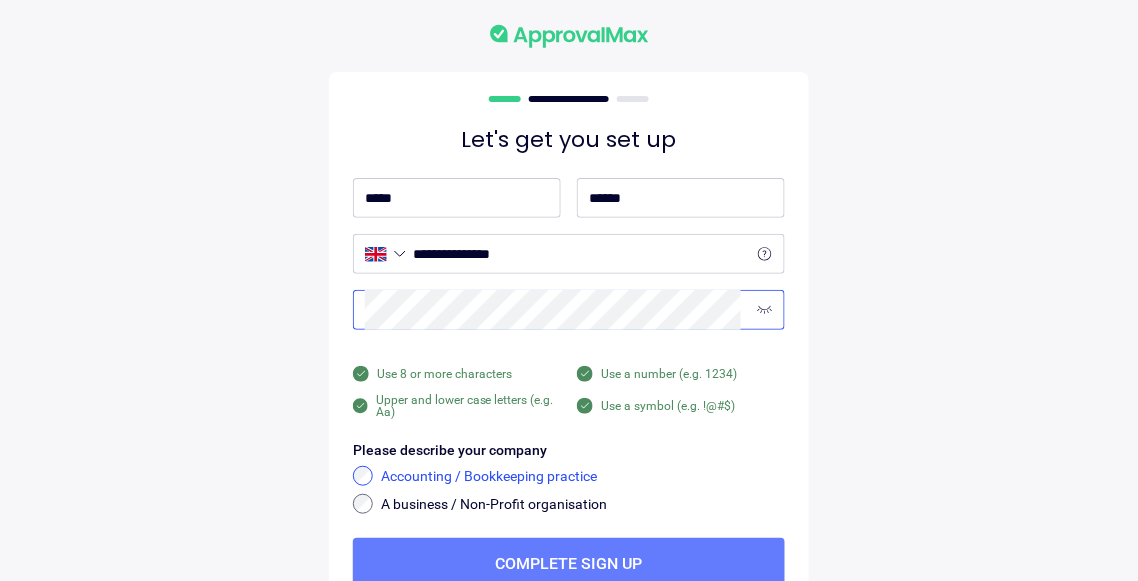 click on "Accounting / Bookkeeping practice" at bounding box center [583, 477] 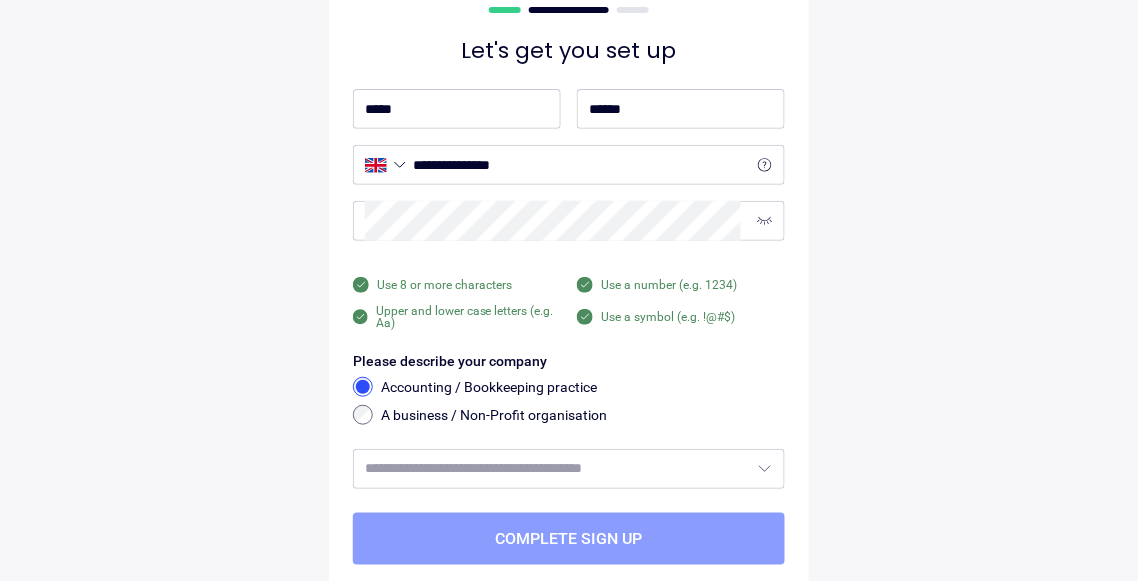 scroll, scrollTop: 144, scrollLeft: 0, axis: vertical 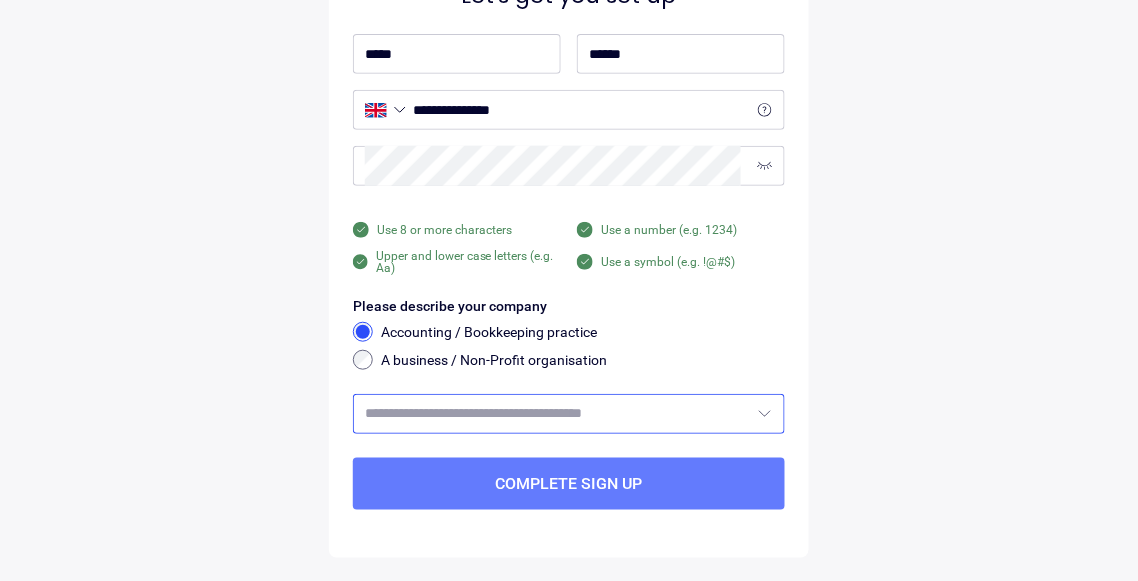 click at bounding box center [557, 414] 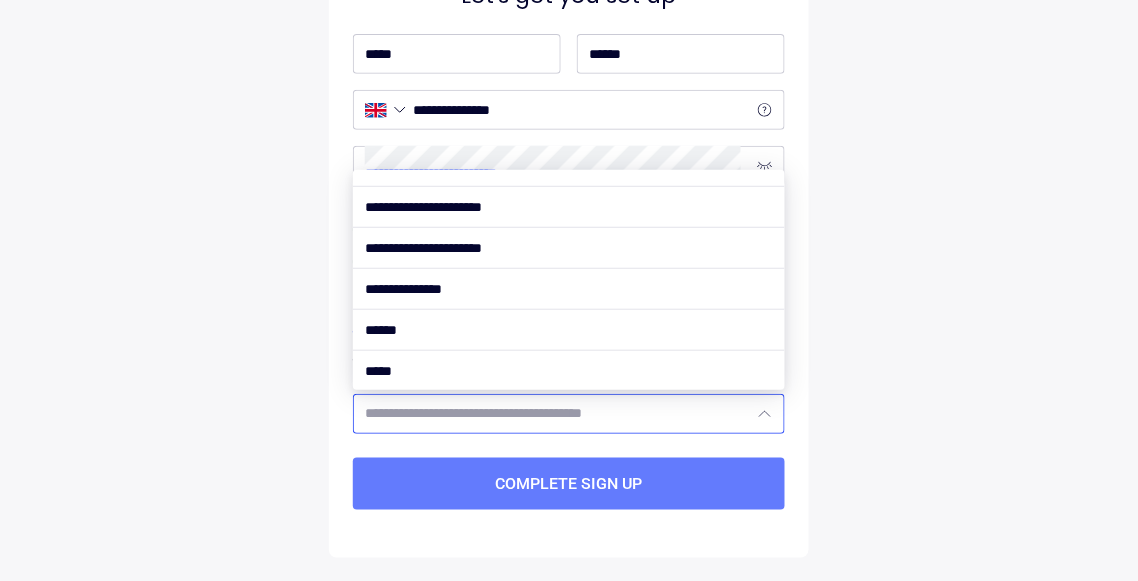 scroll, scrollTop: 0, scrollLeft: 0, axis: both 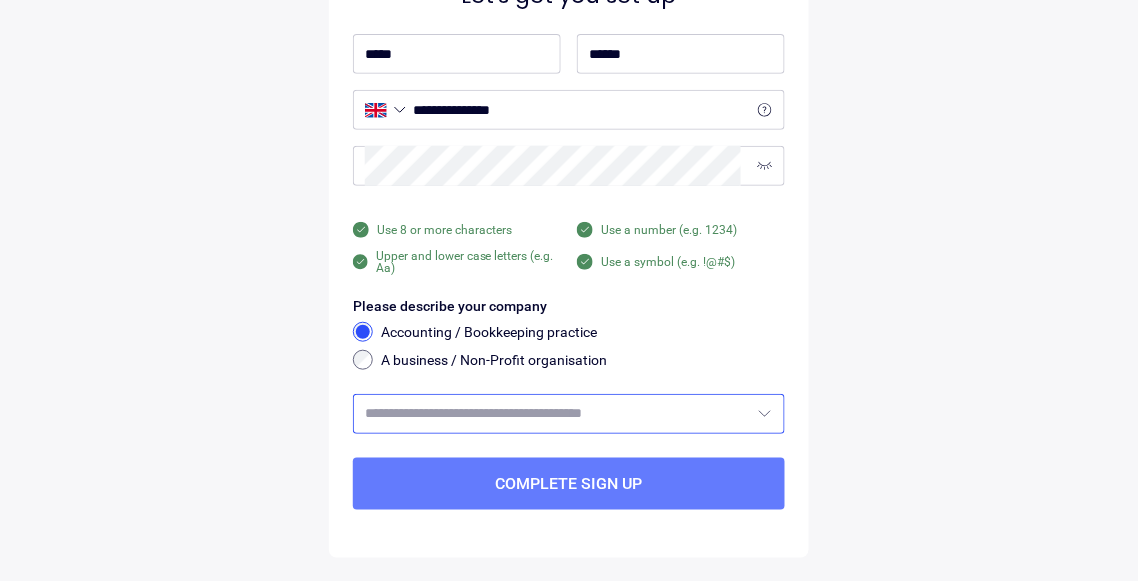 click at bounding box center [557, 414] 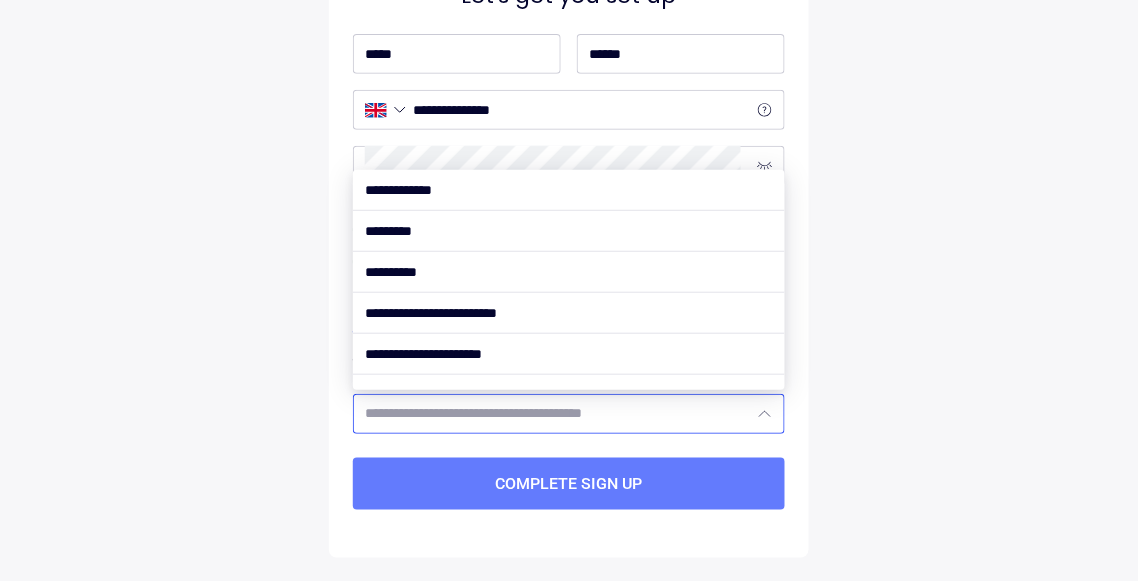 click at bounding box center [557, 414] 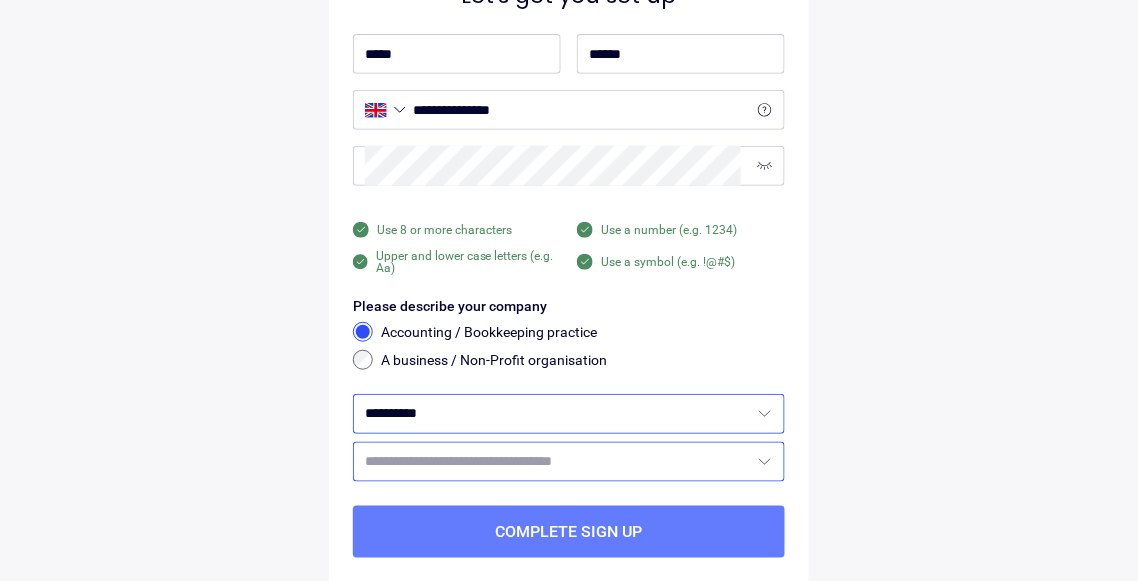 click at bounding box center (557, 462) 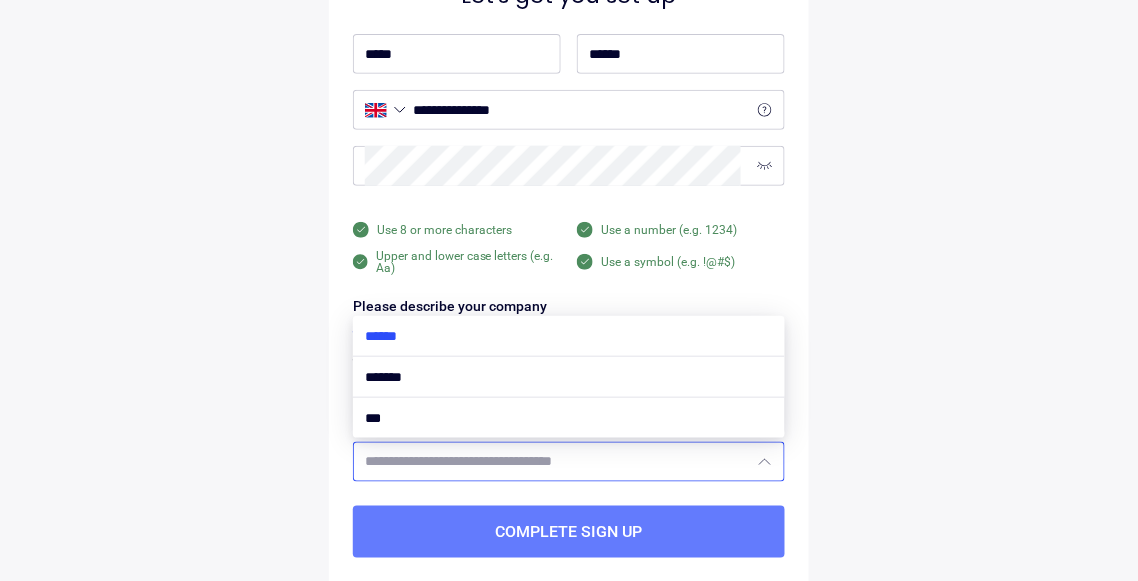 click at bounding box center (569, 336) 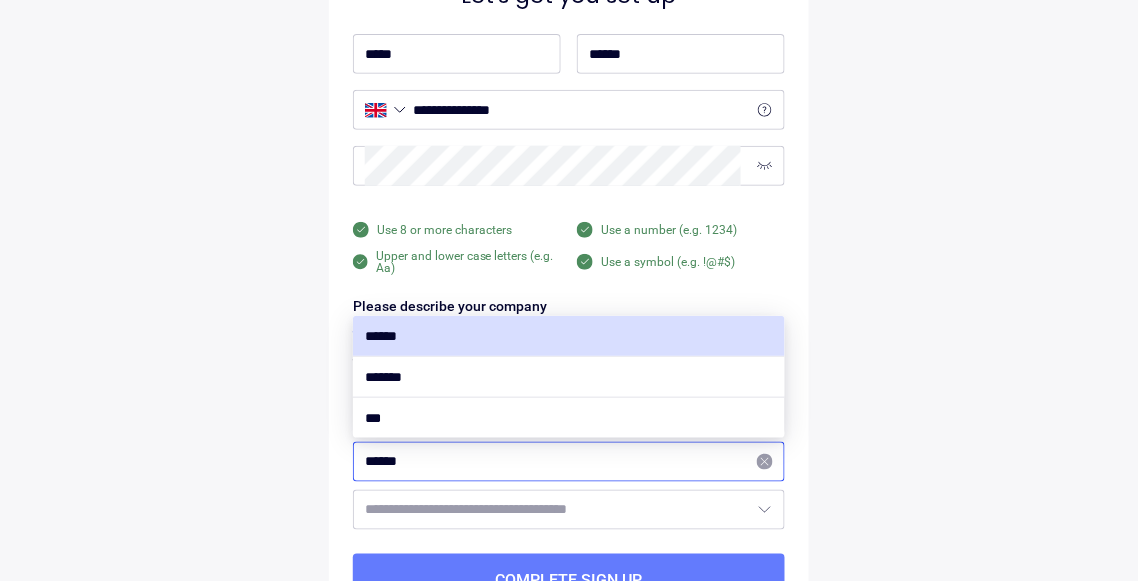 click on "******" at bounding box center (557, 462) 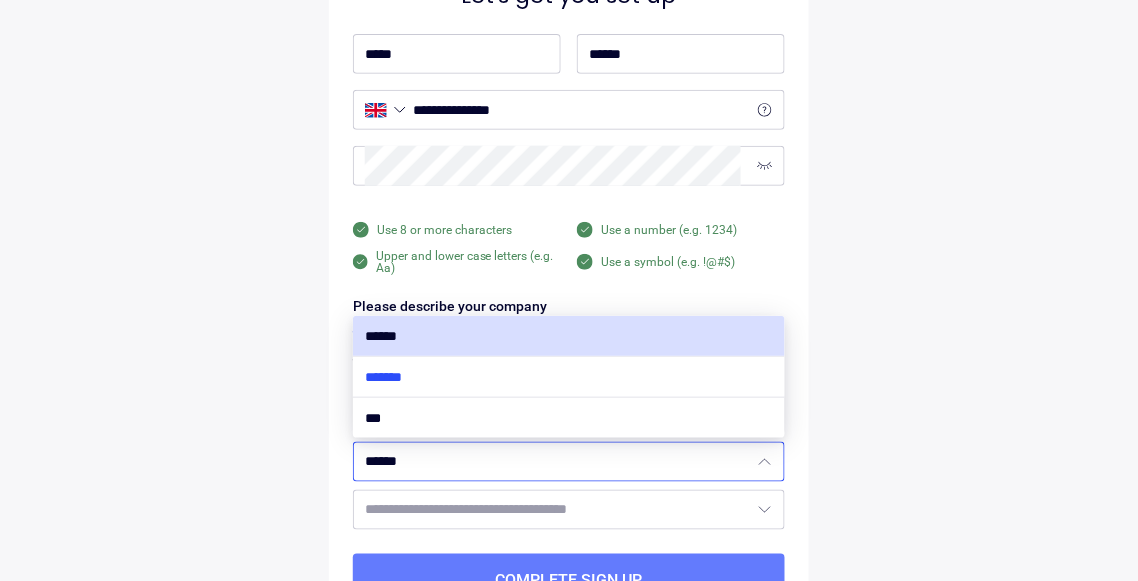 click at bounding box center (569, 377) 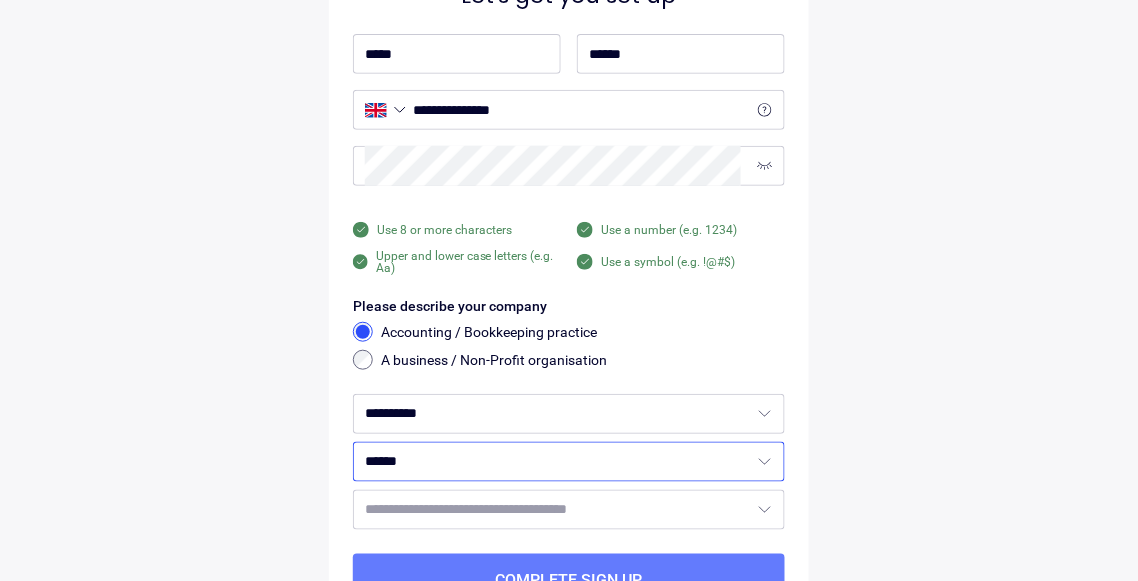 type on "*******" 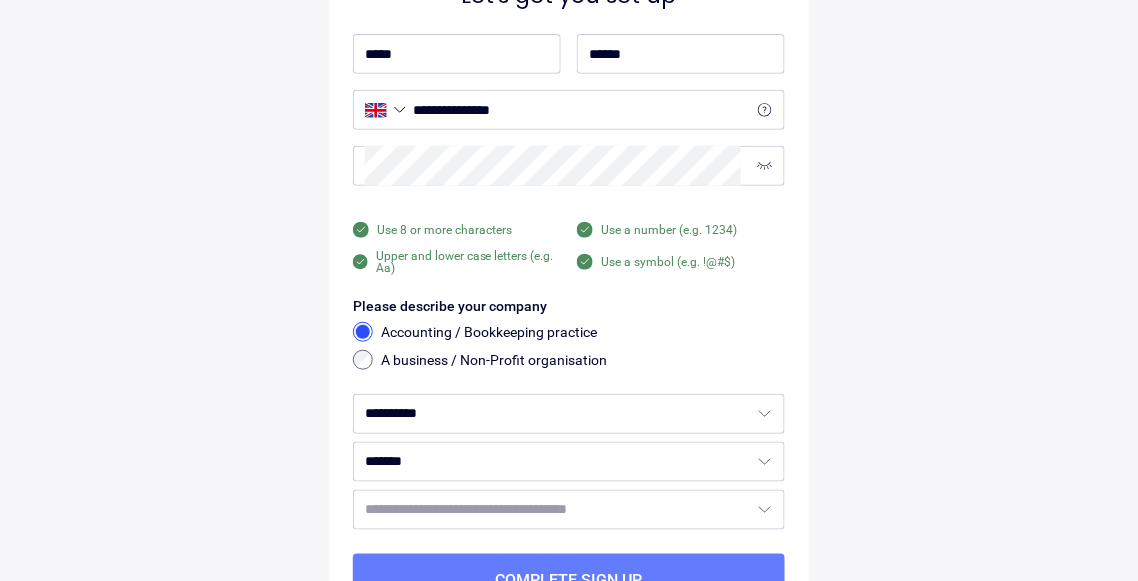 click on "**********" at bounding box center (569, 267) 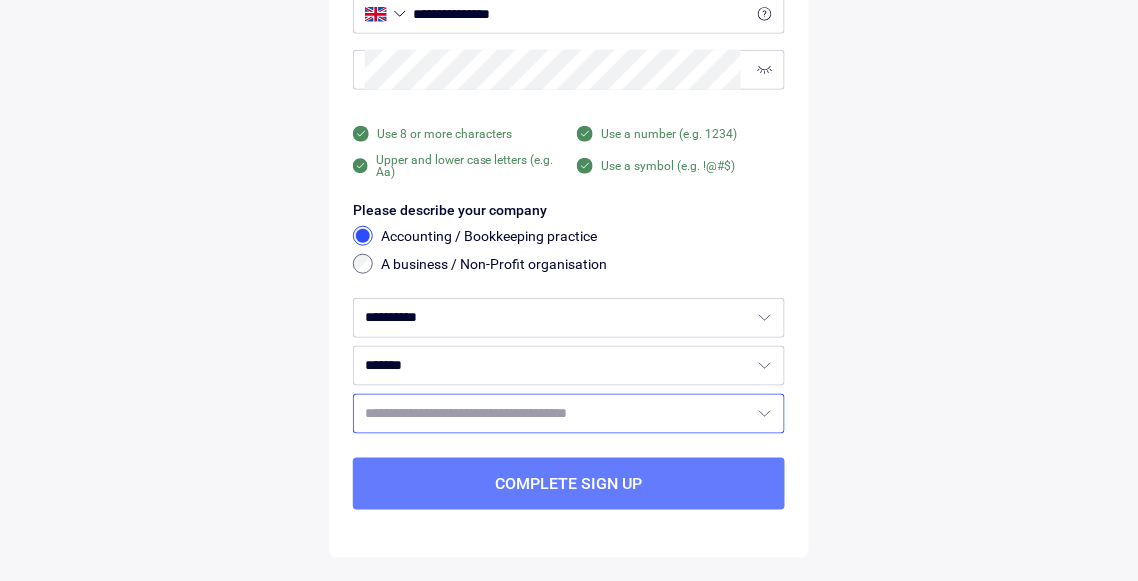 click at bounding box center [557, 414] 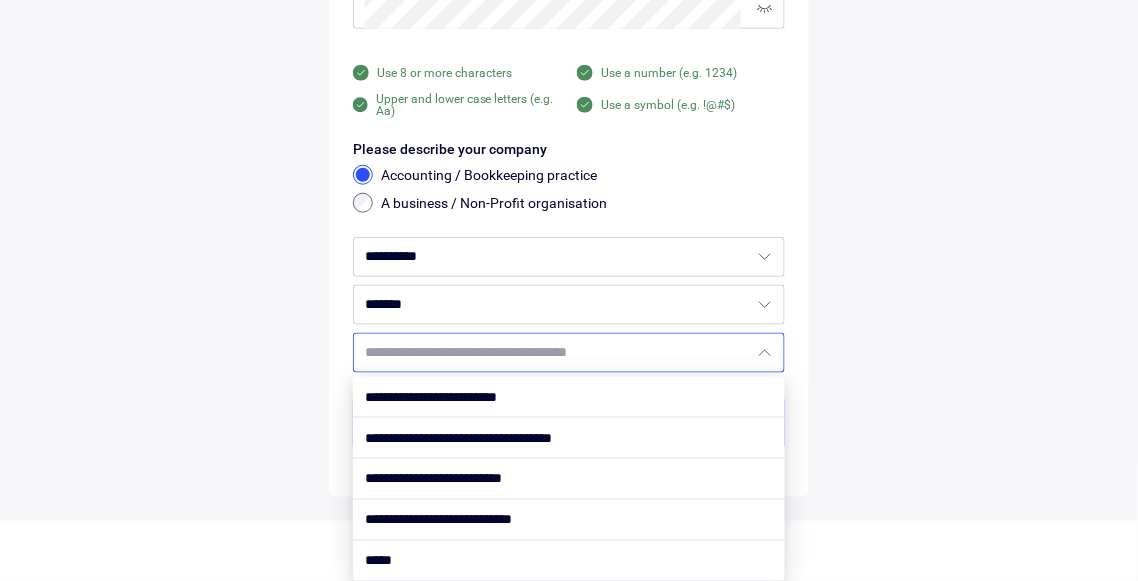 scroll, scrollTop: 309, scrollLeft: 0, axis: vertical 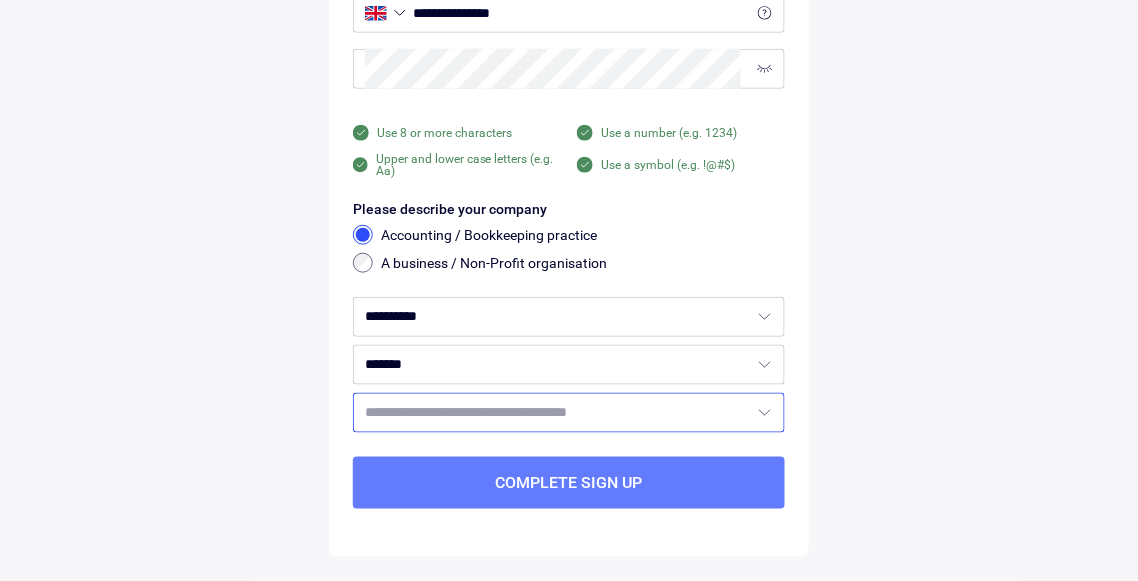 click at bounding box center (553, 413) 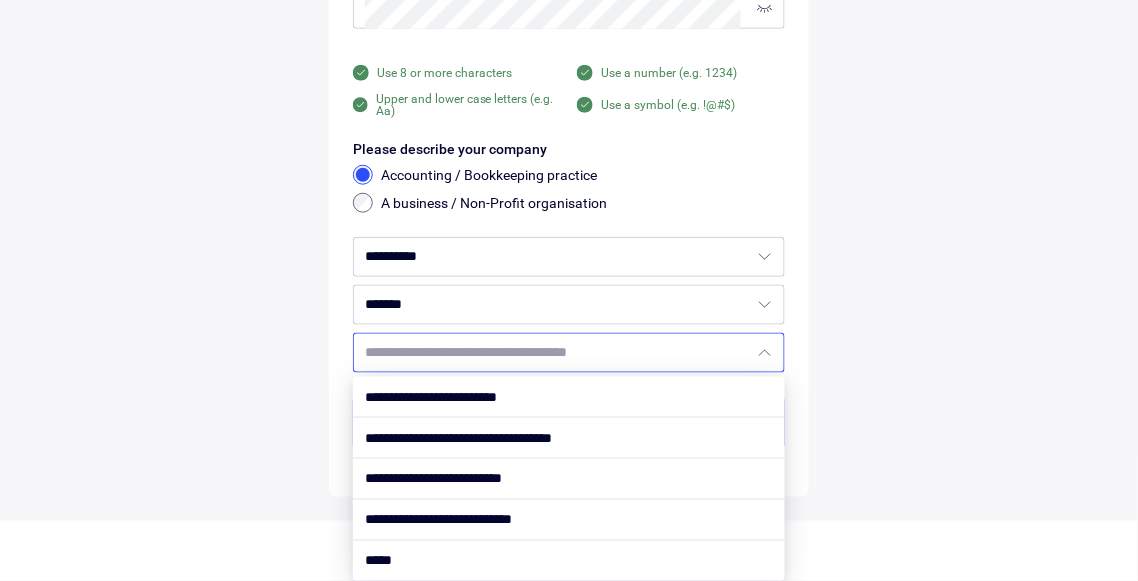 click at bounding box center [553, 353] 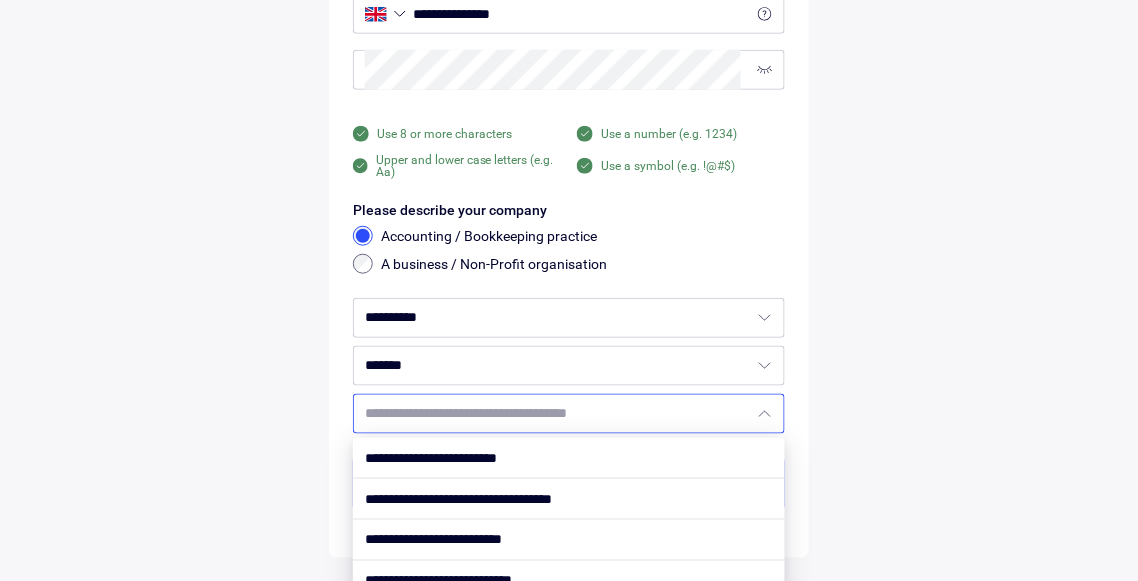 click on "**********" at bounding box center [569, 366] 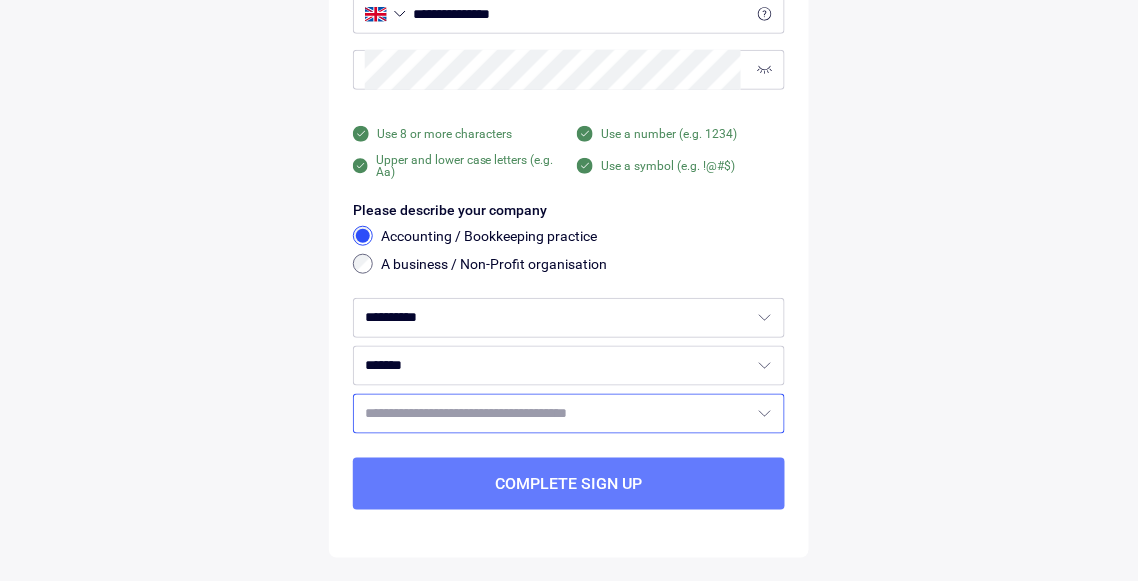 click at bounding box center (553, 414) 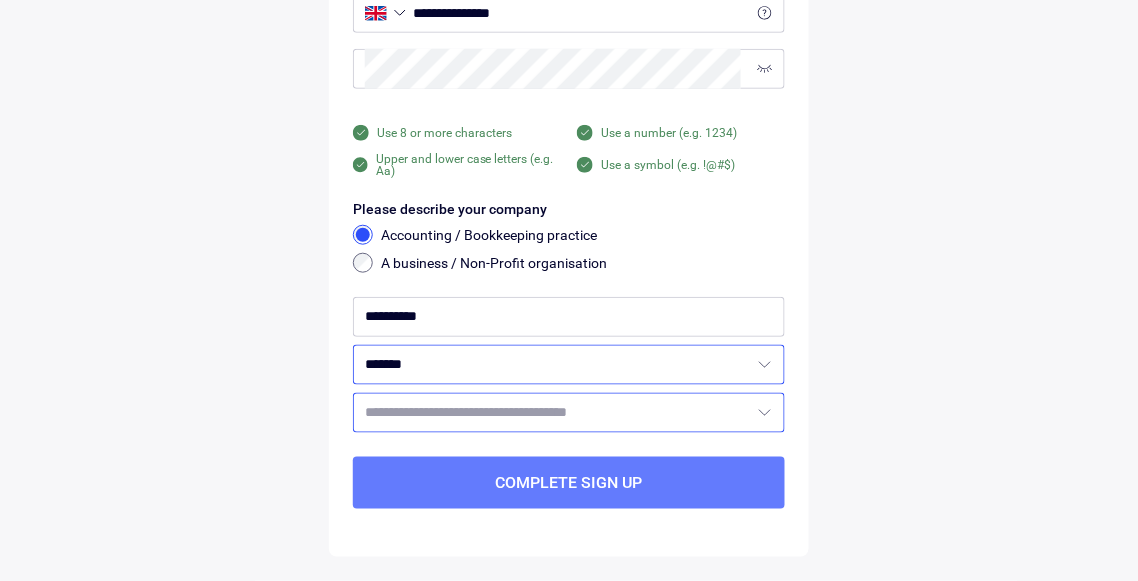 scroll, scrollTop: 240, scrollLeft: 0, axis: vertical 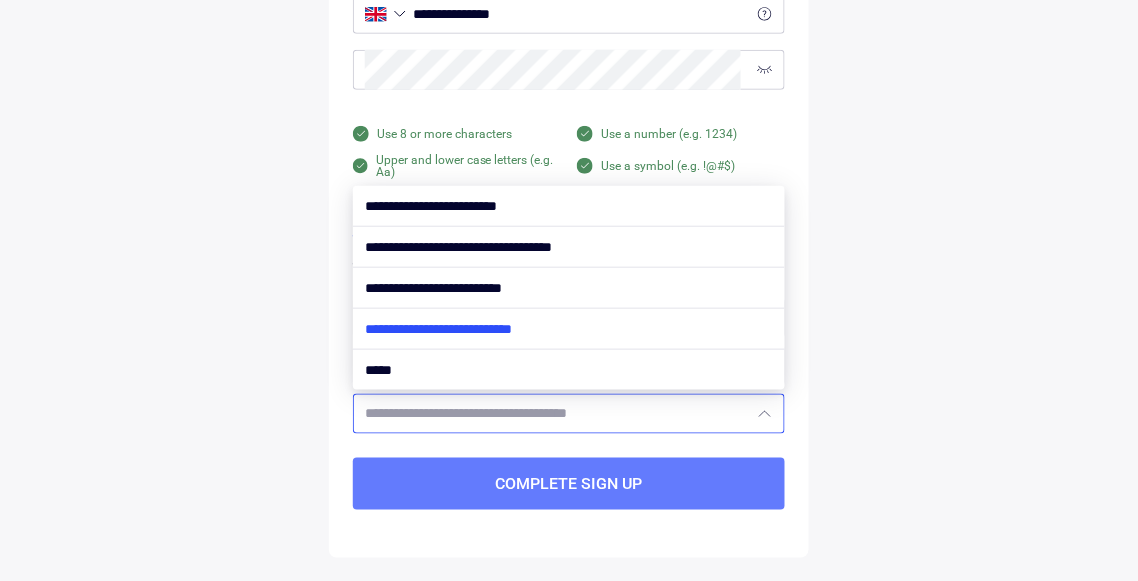click at bounding box center [569, 329] 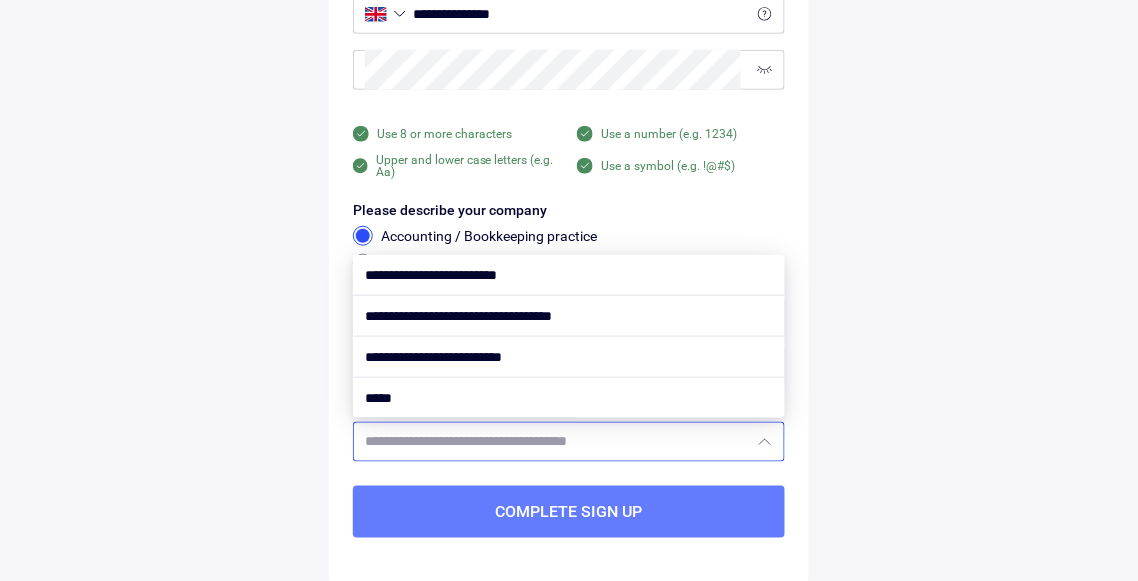 scroll, scrollTop: 268, scrollLeft: 0, axis: vertical 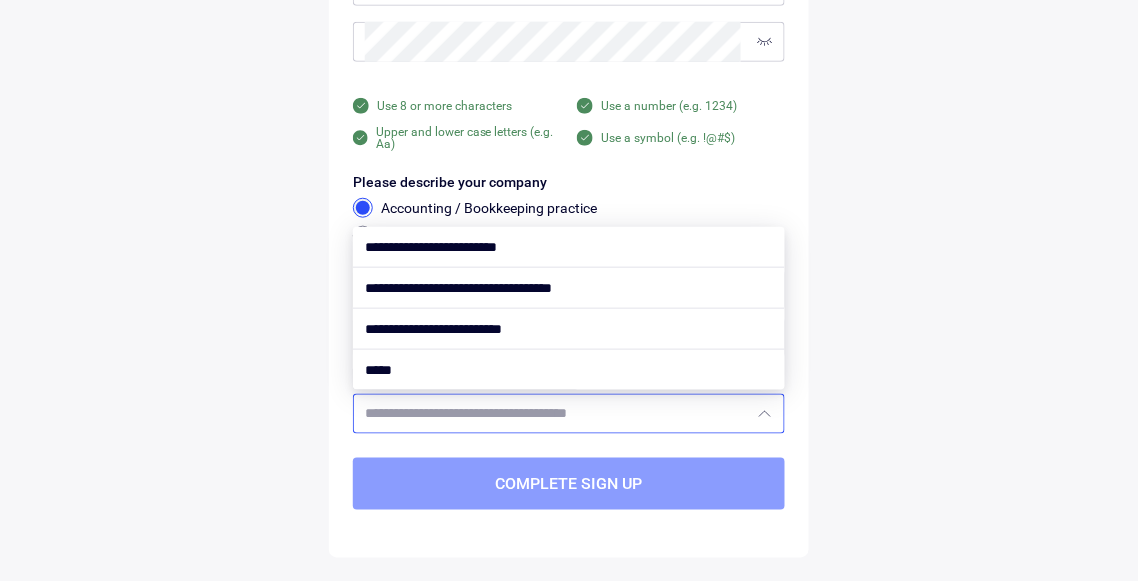 click on "Complete sign up" at bounding box center (569, 484) 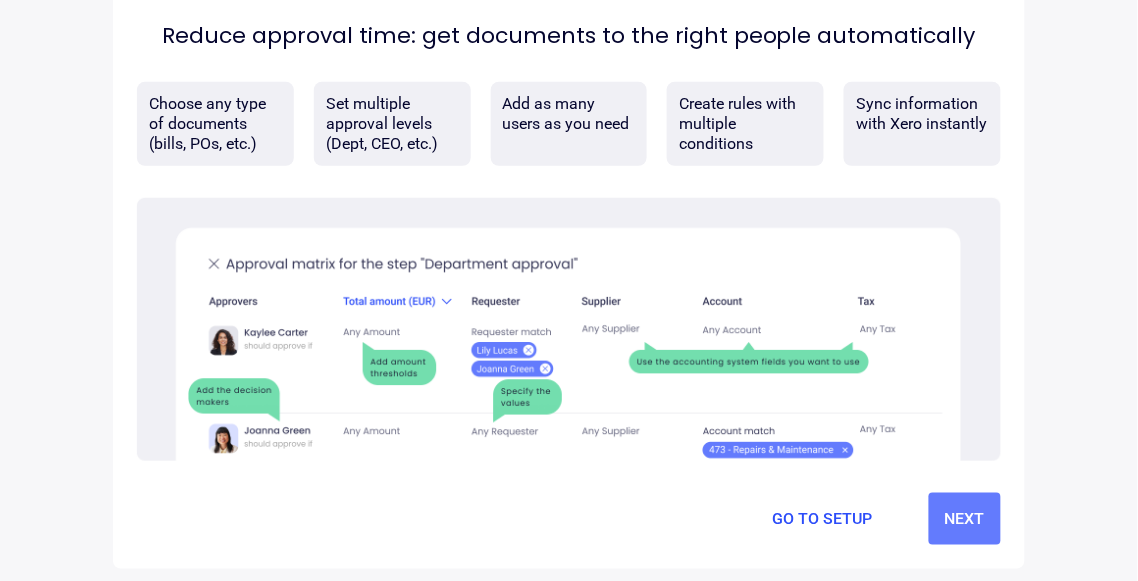 scroll, scrollTop: 42, scrollLeft: 0, axis: vertical 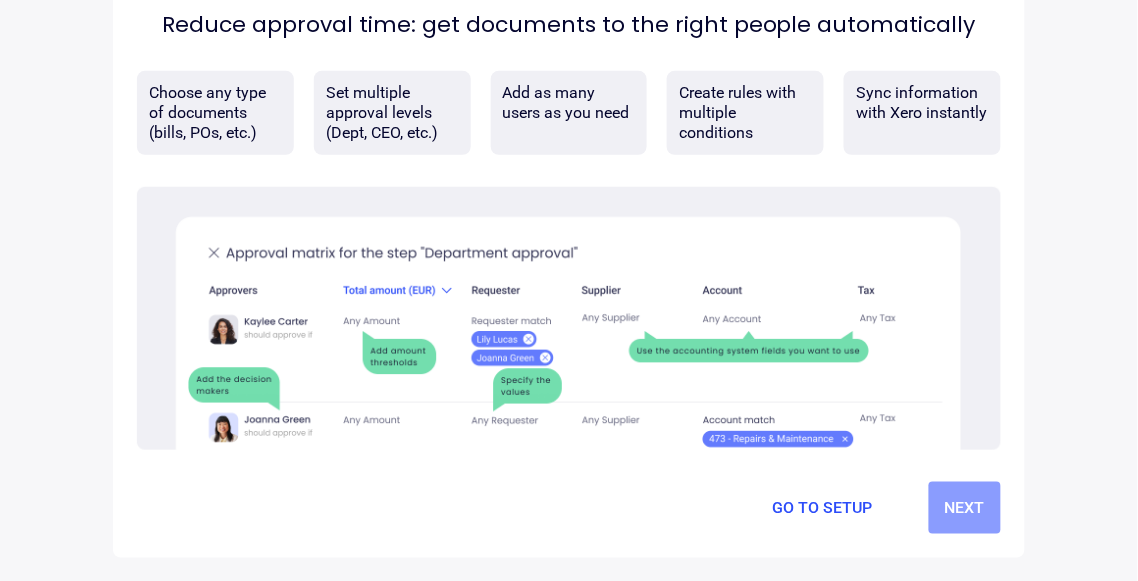 click on "Next" at bounding box center (965, 508) 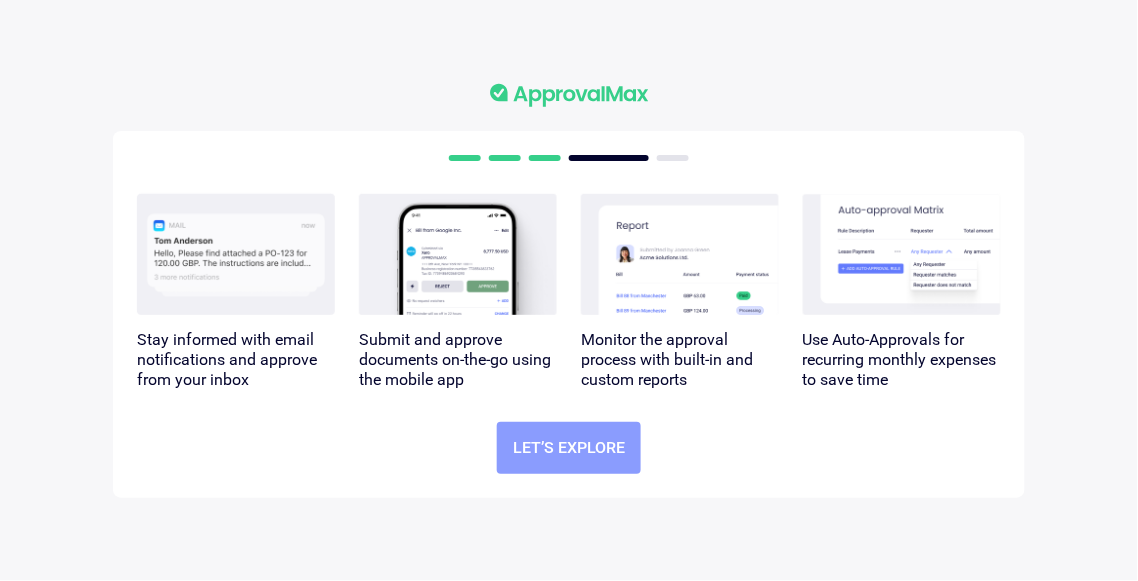 scroll, scrollTop: 100, scrollLeft: 0, axis: vertical 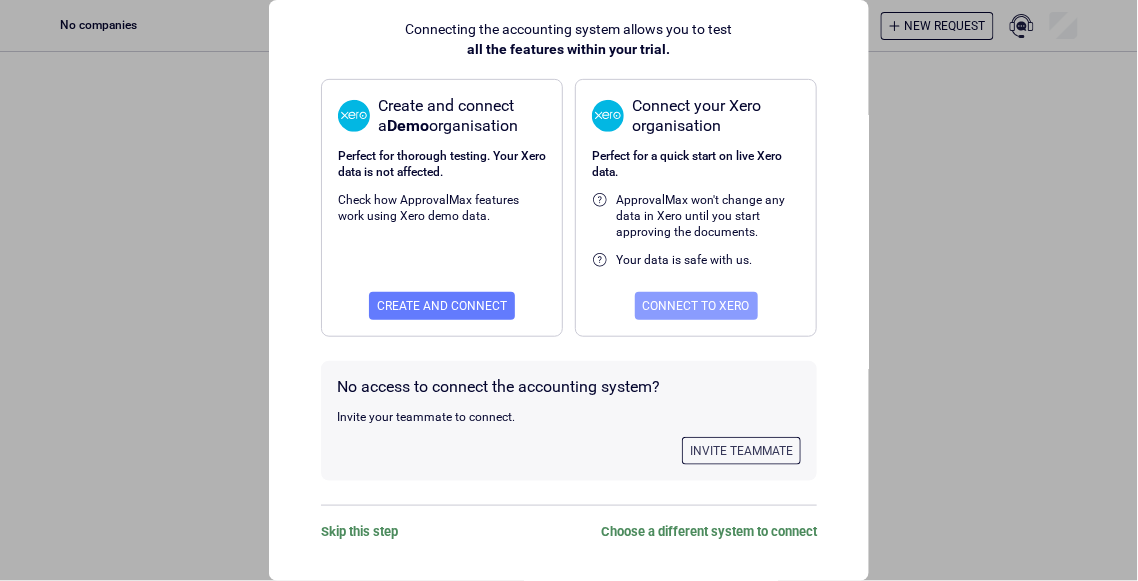 click on "Connect to Xero" at bounding box center (696, 306) 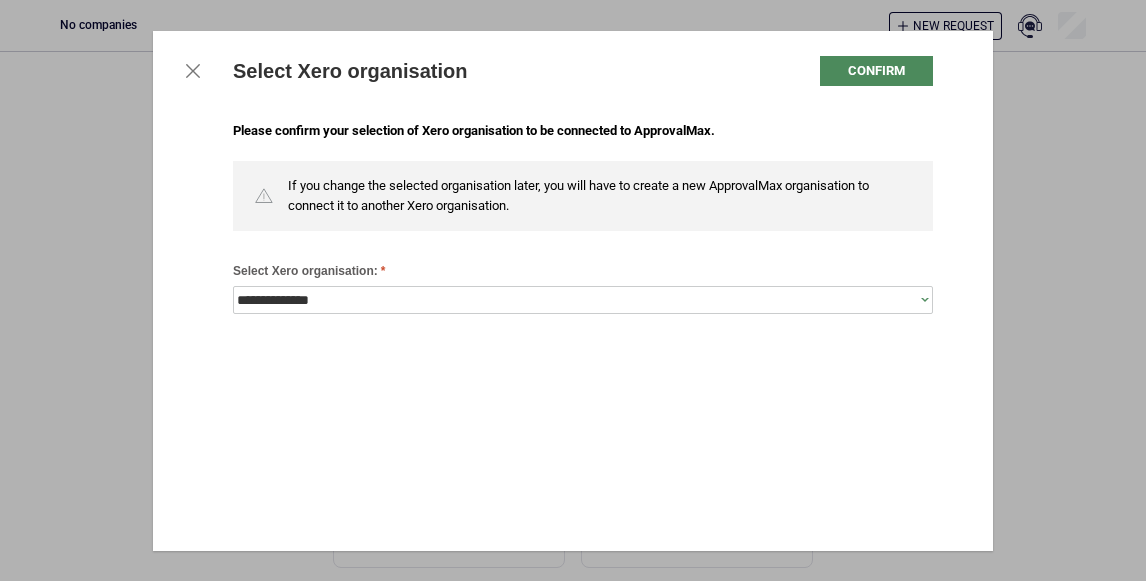 scroll, scrollTop: 0, scrollLeft: 0, axis: both 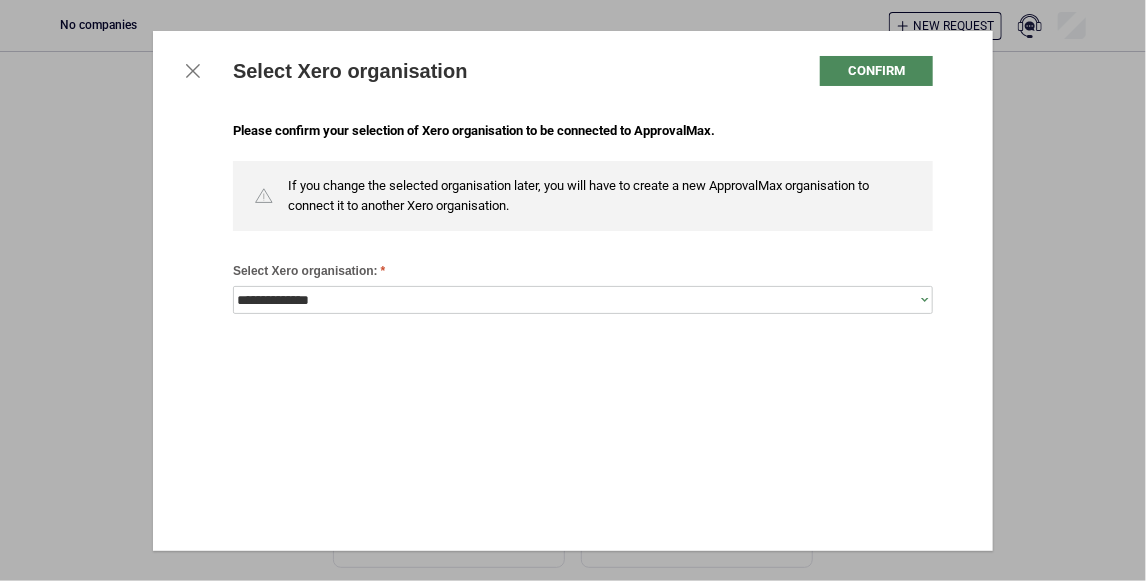 click on "**********" at bounding box center [573, 291] 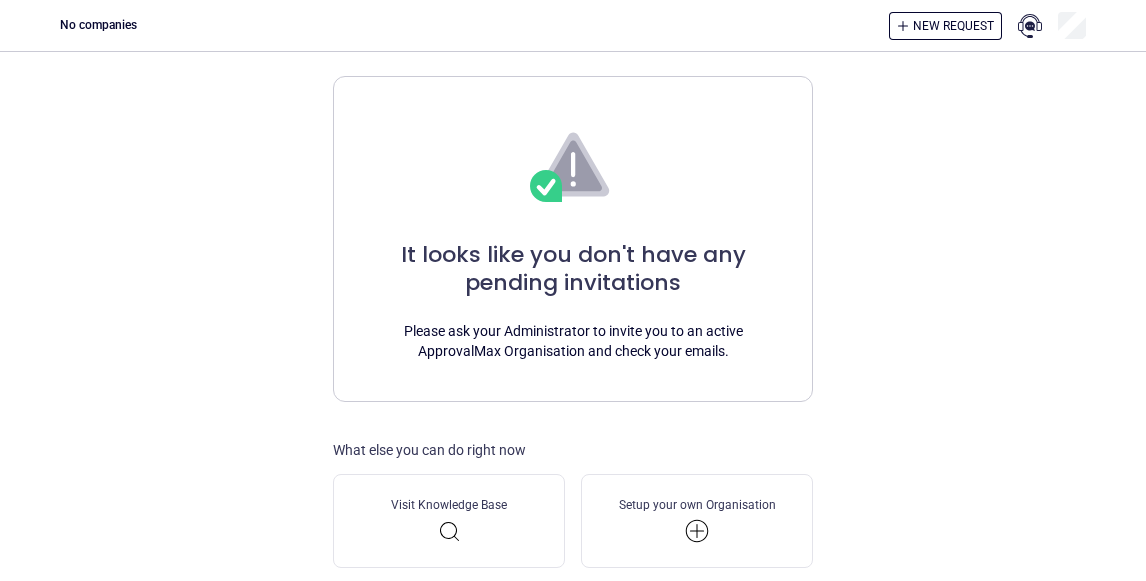 scroll, scrollTop: 0, scrollLeft: 0, axis: both 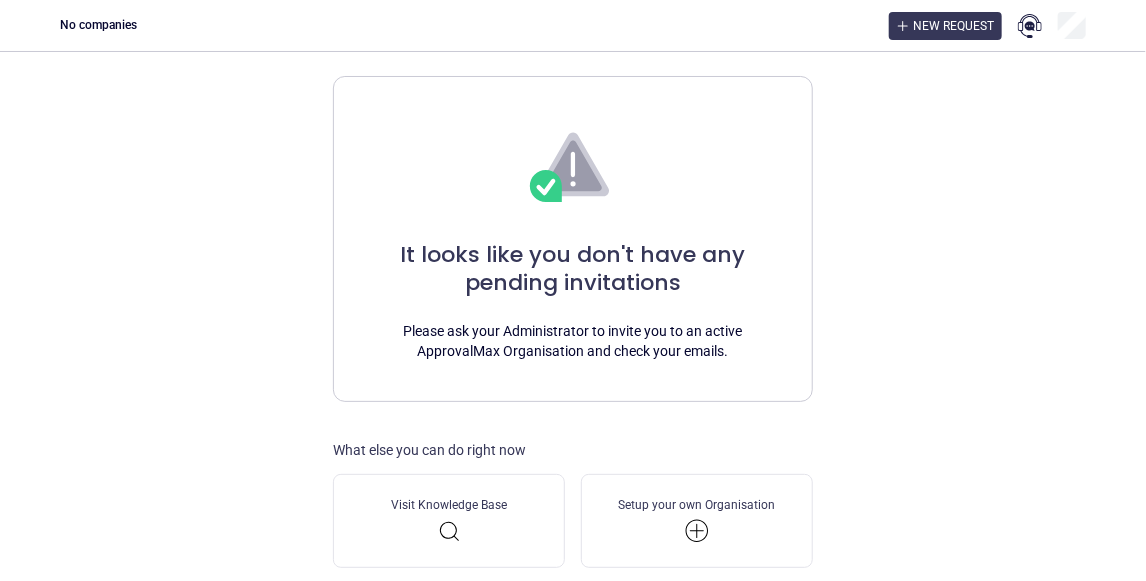 click on "New request" at bounding box center (945, 26) 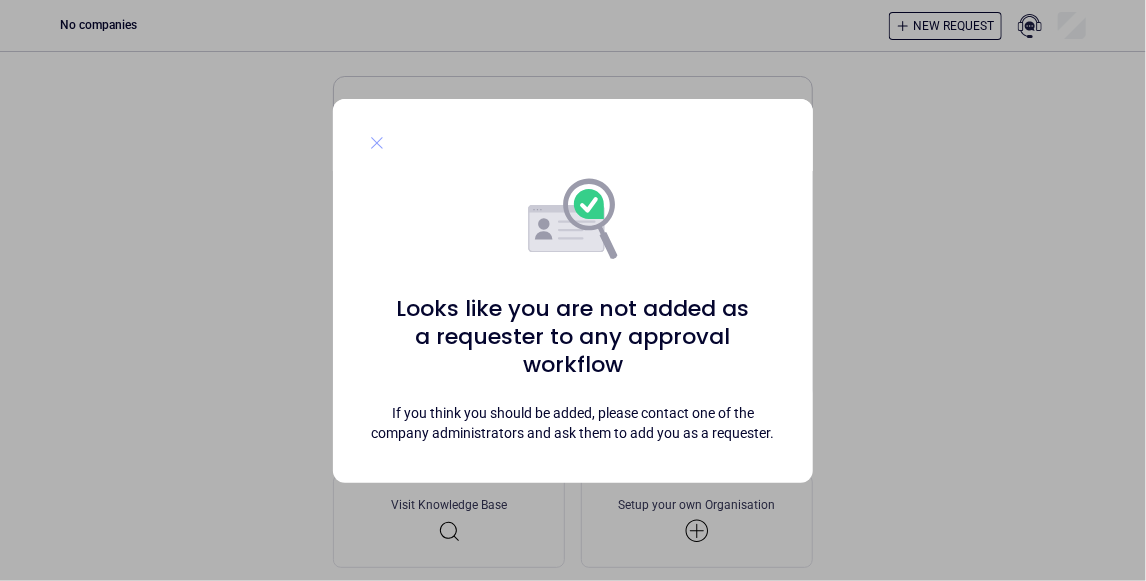 click 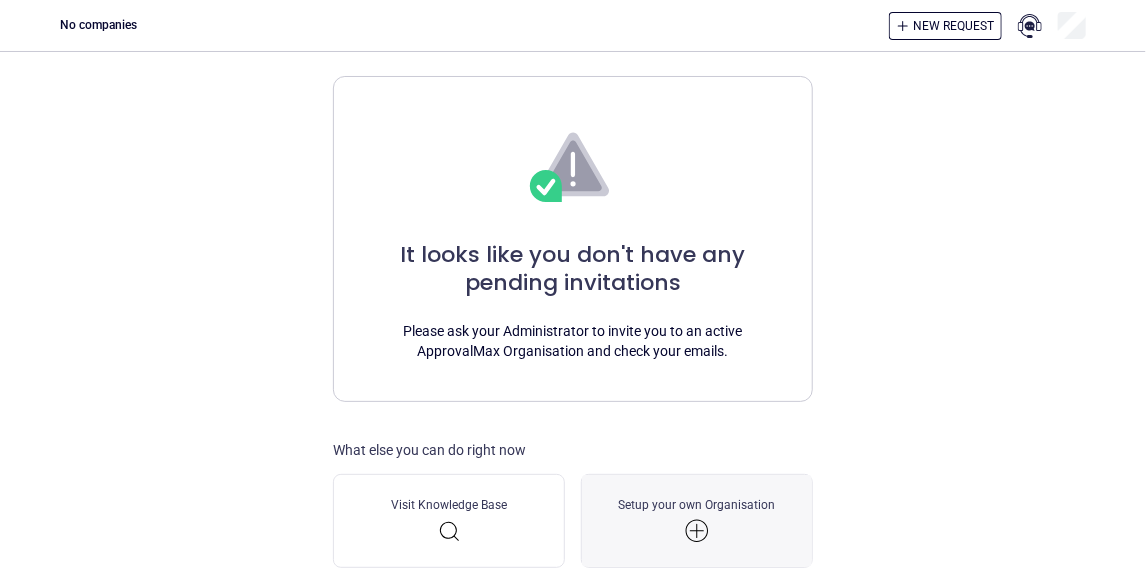 scroll, scrollTop: 26, scrollLeft: 0, axis: vertical 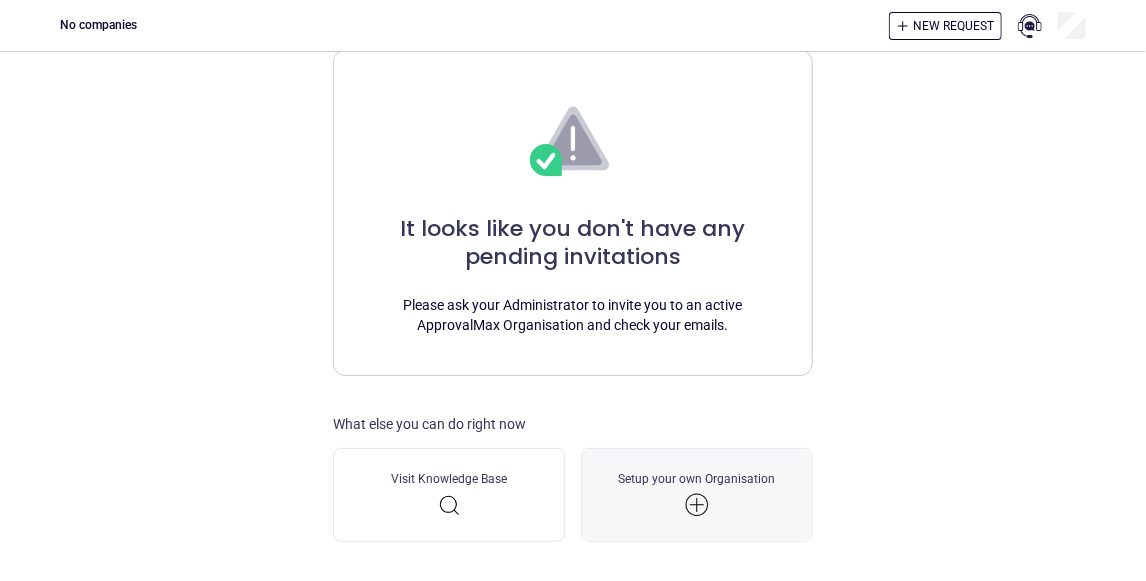 click 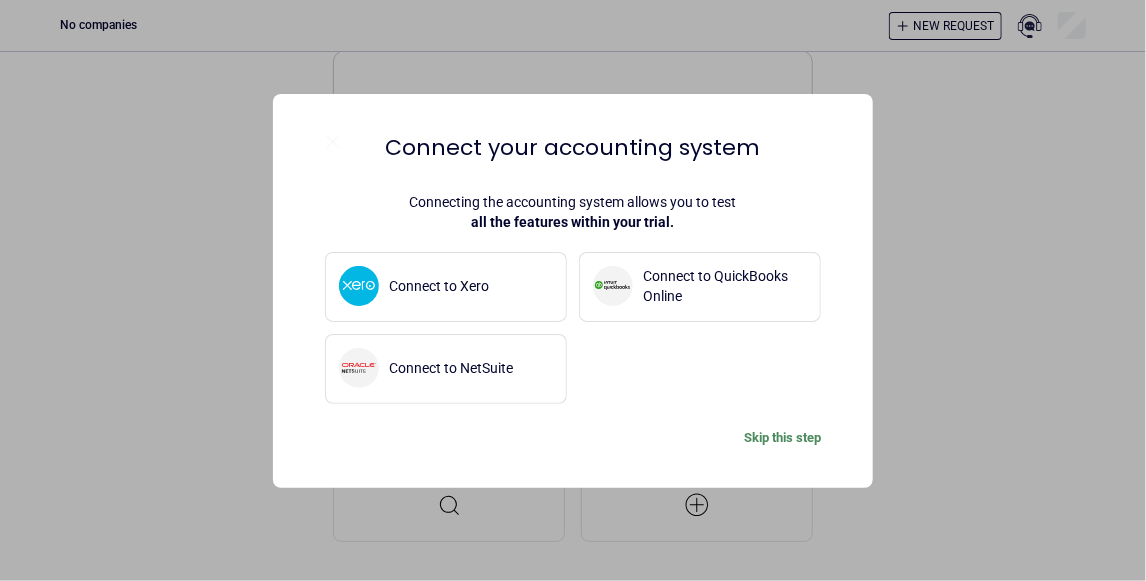 click 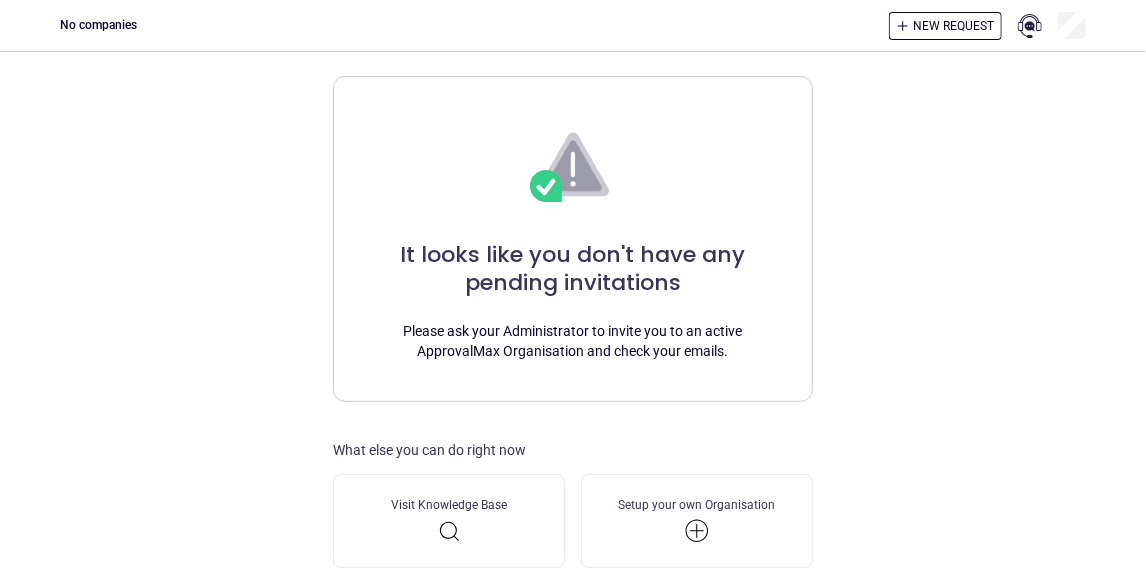 scroll, scrollTop: 0, scrollLeft: 0, axis: both 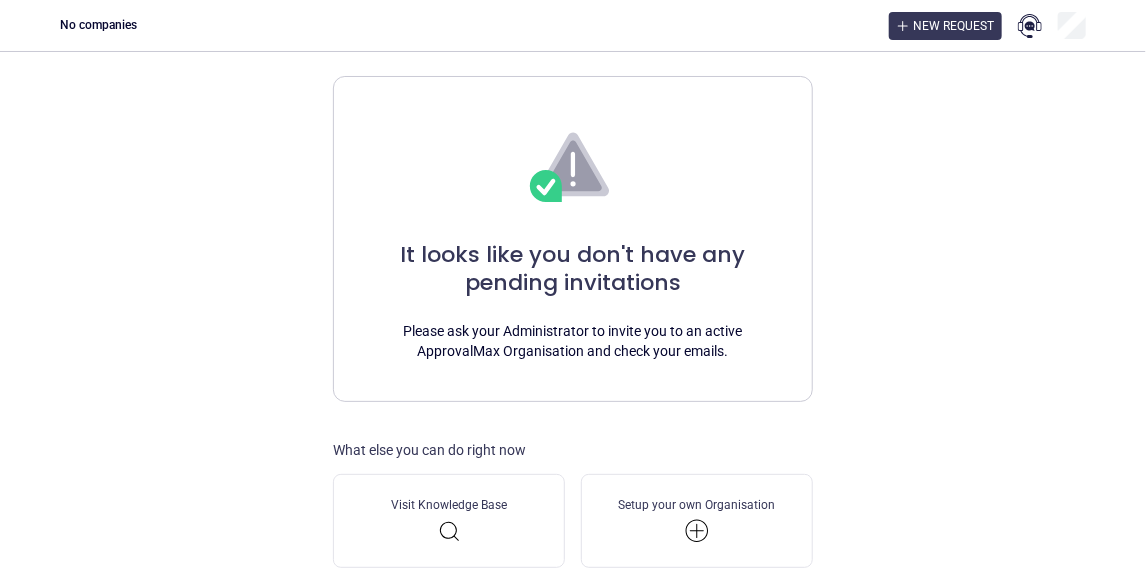 click on "New request" at bounding box center [953, 26] 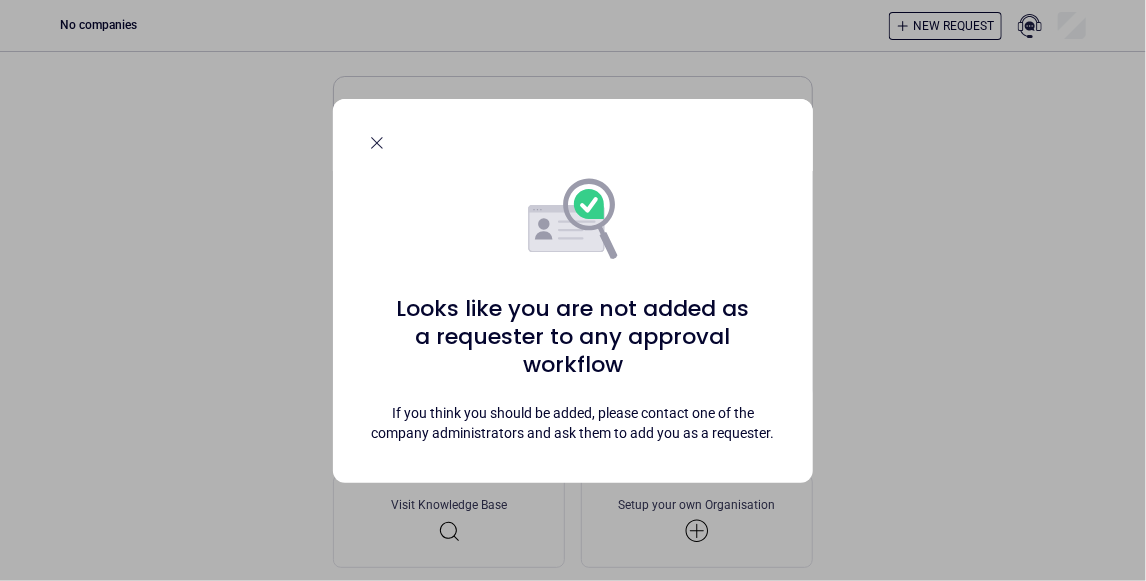 click 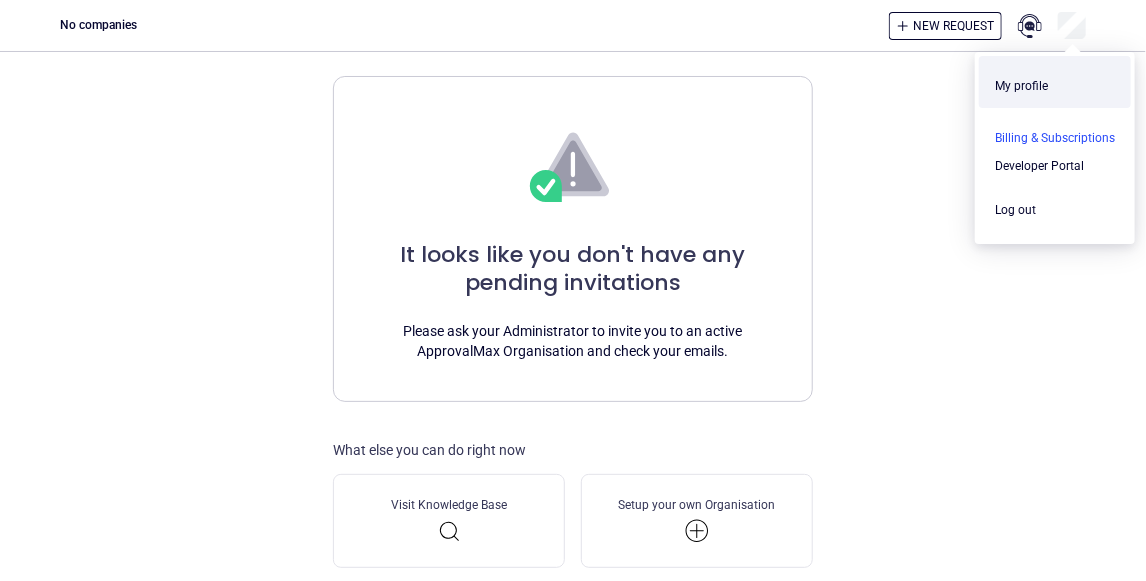 click at bounding box center (1055, 138) 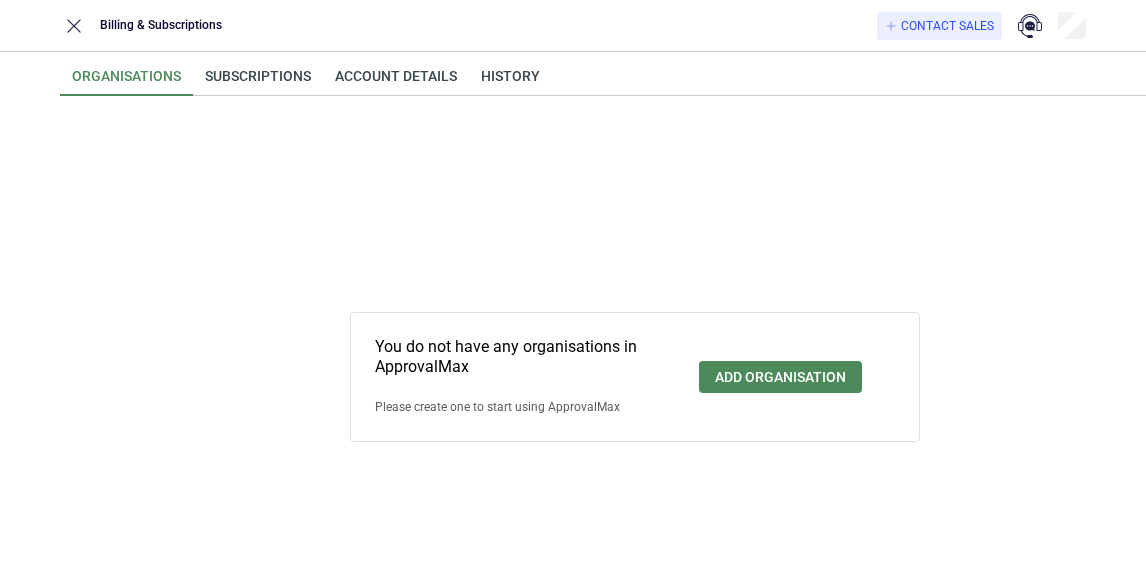 scroll, scrollTop: 0, scrollLeft: 0, axis: both 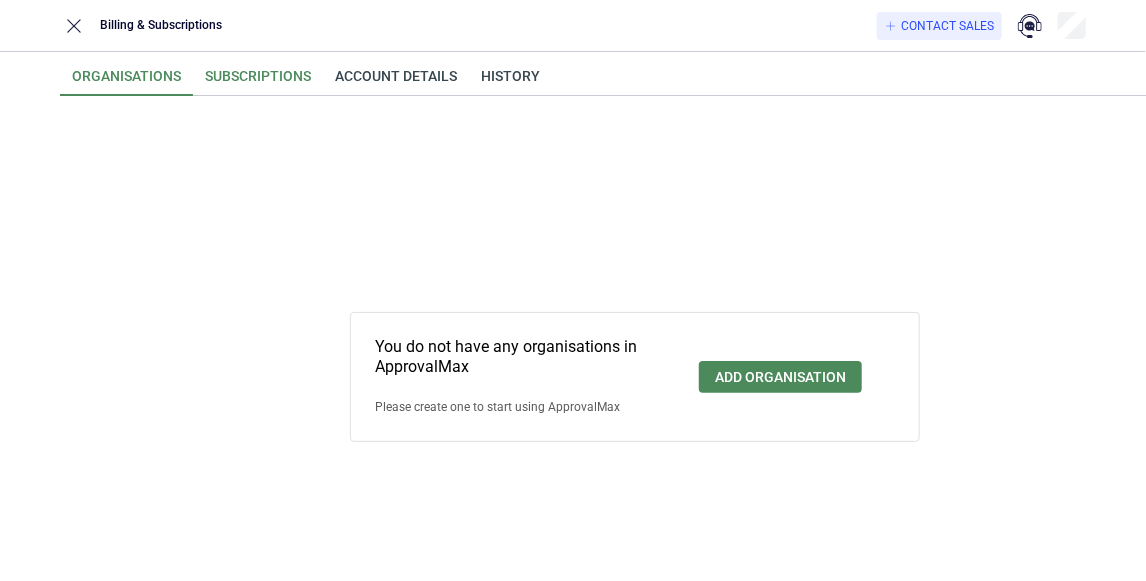 click on "Subscriptions" at bounding box center [258, 82] 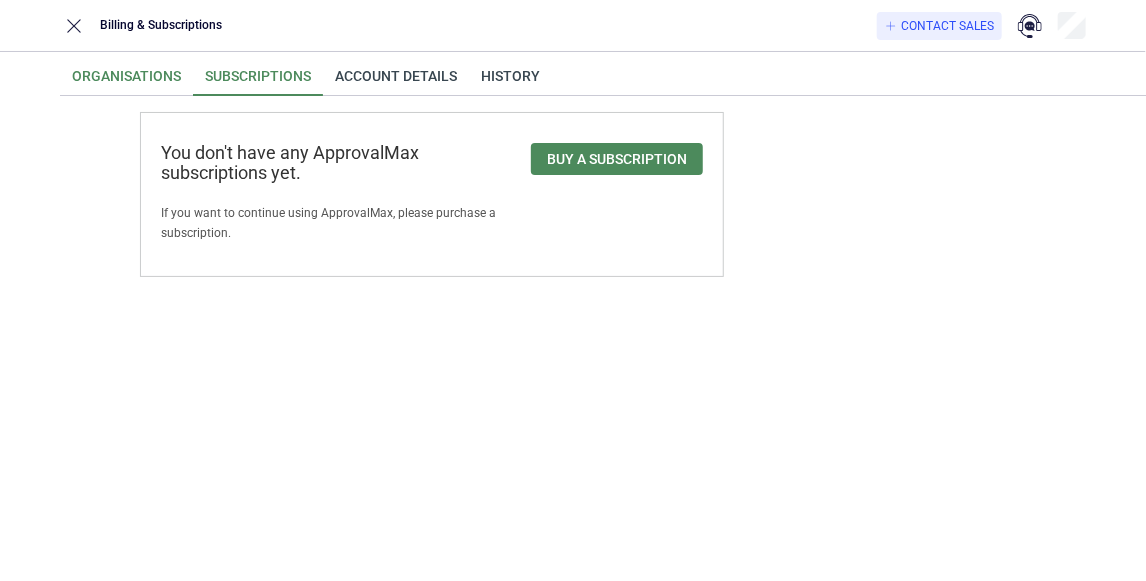 click on "Organisations" at bounding box center (126, 82) 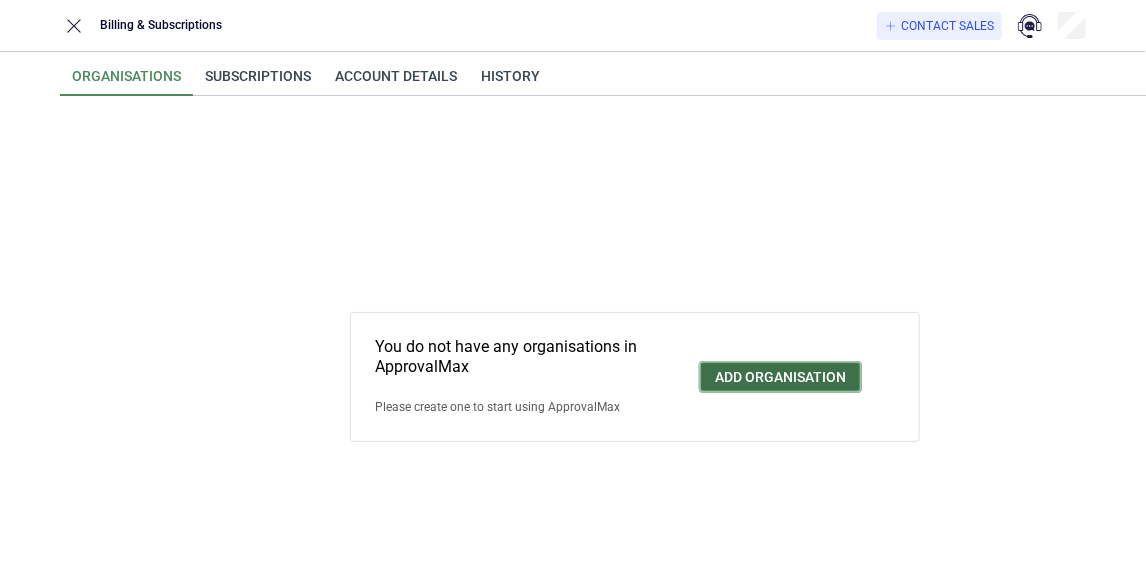 click on "Add organisation" at bounding box center [780, 377] 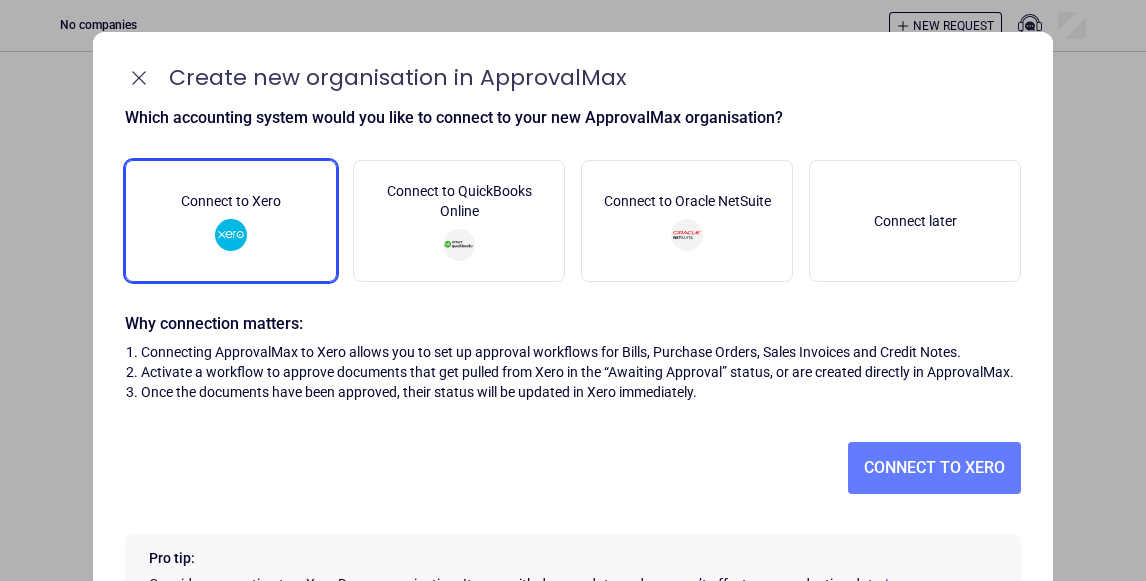 scroll, scrollTop: 0, scrollLeft: 0, axis: both 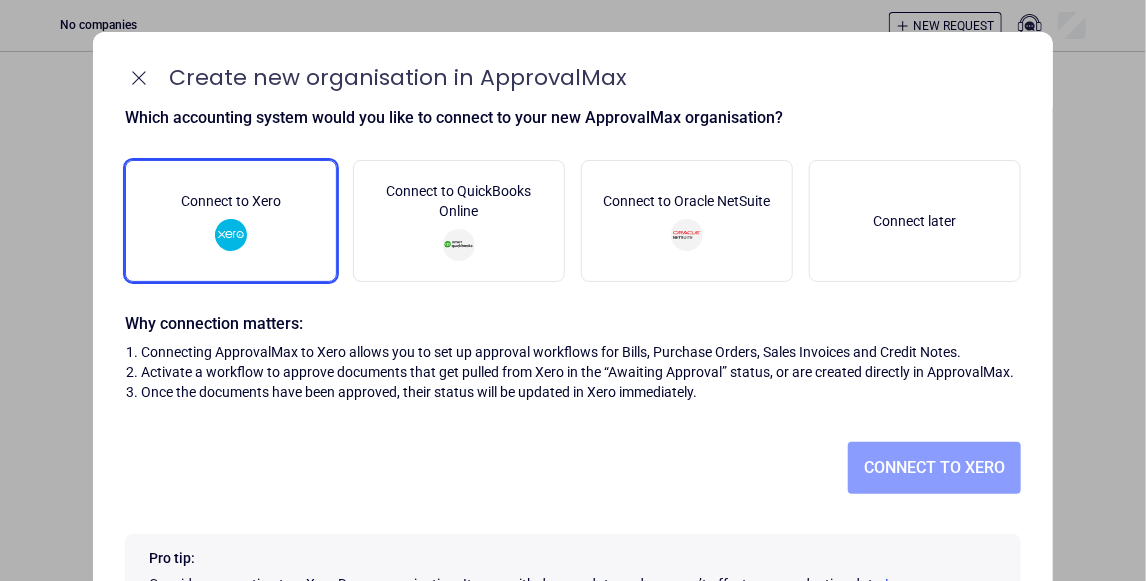 click on "Connect to Xero" at bounding box center (934, 468) 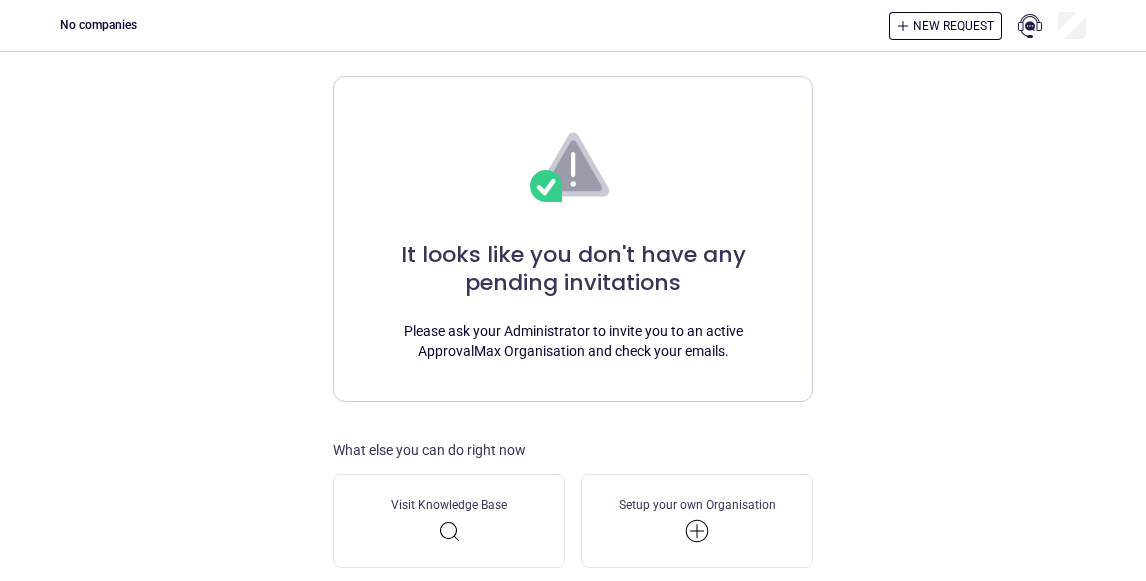scroll, scrollTop: 0, scrollLeft: 0, axis: both 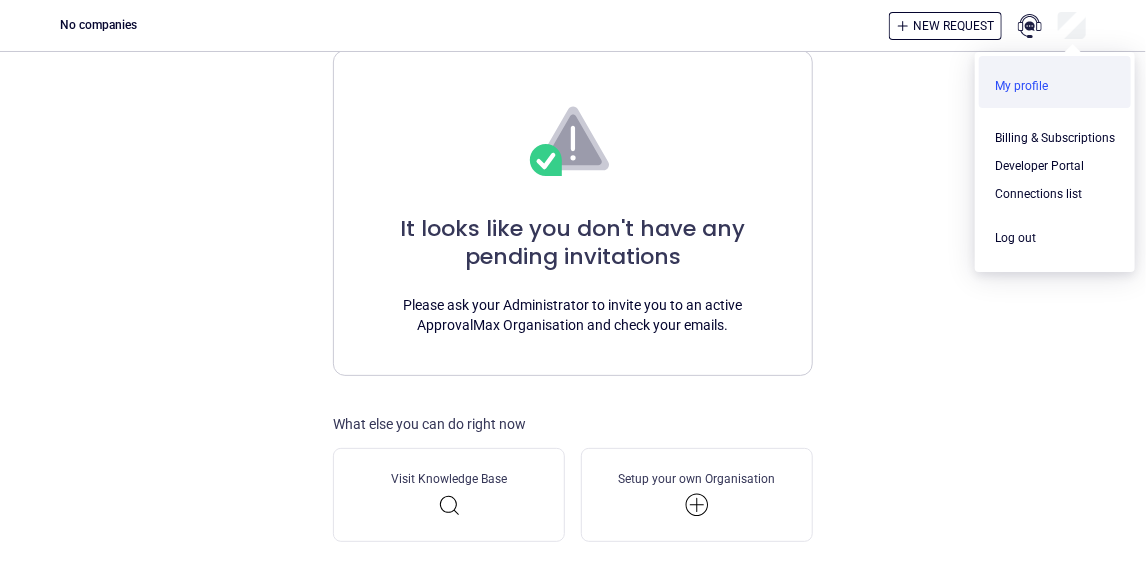 click at bounding box center [1055, 86] 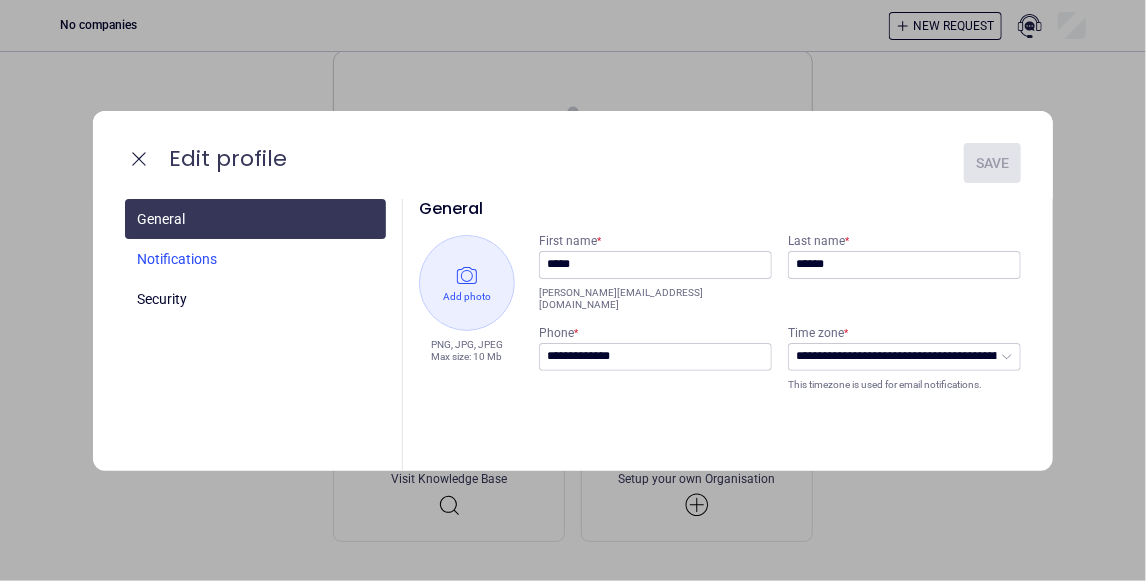click at bounding box center [255, 259] 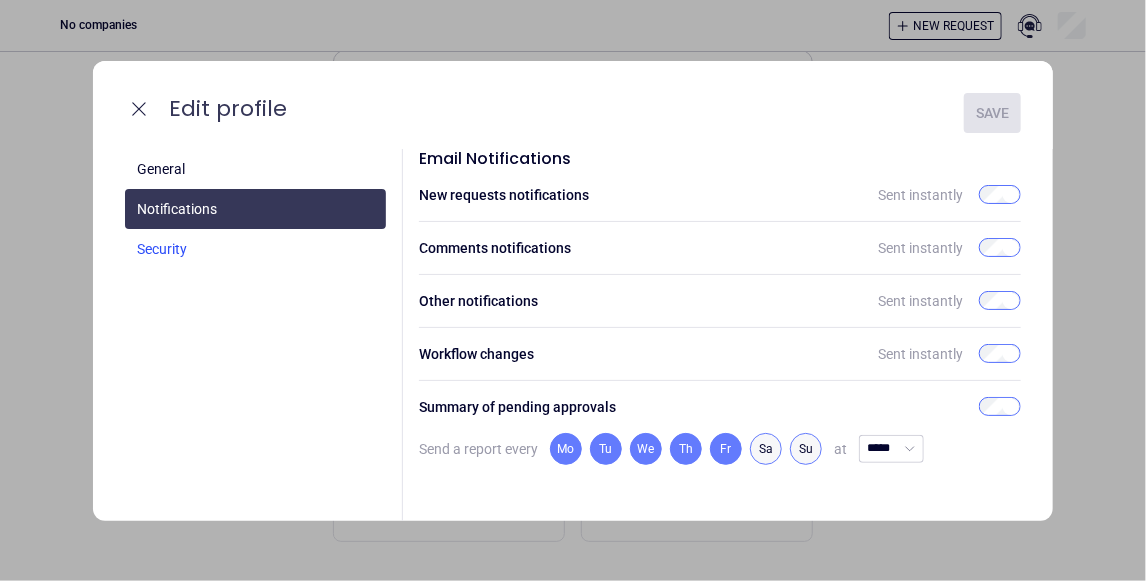 click at bounding box center (255, 249) 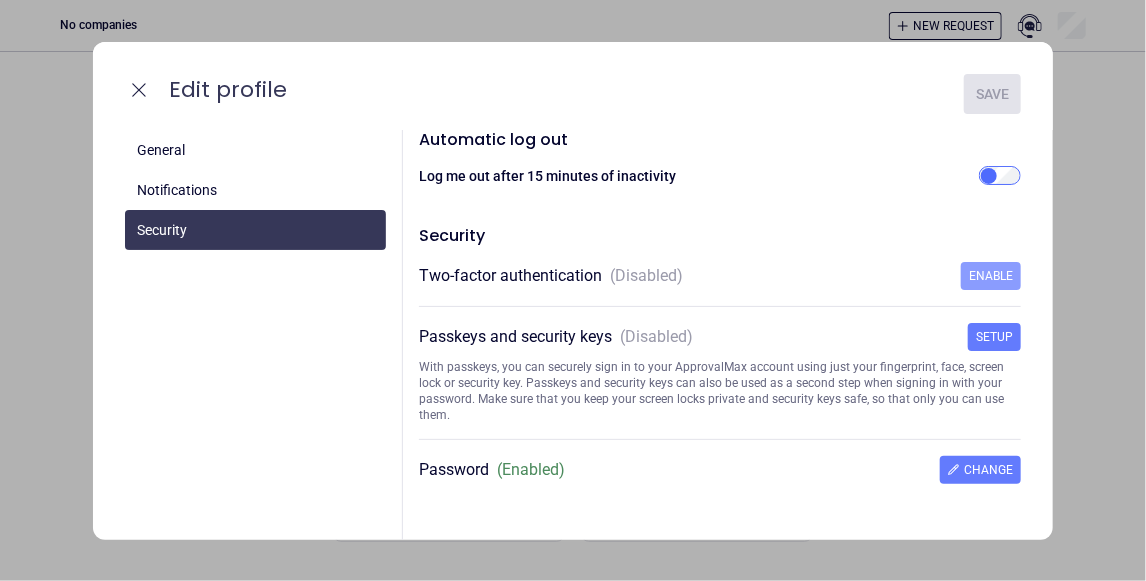 click on "Enable" at bounding box center (991, 276) 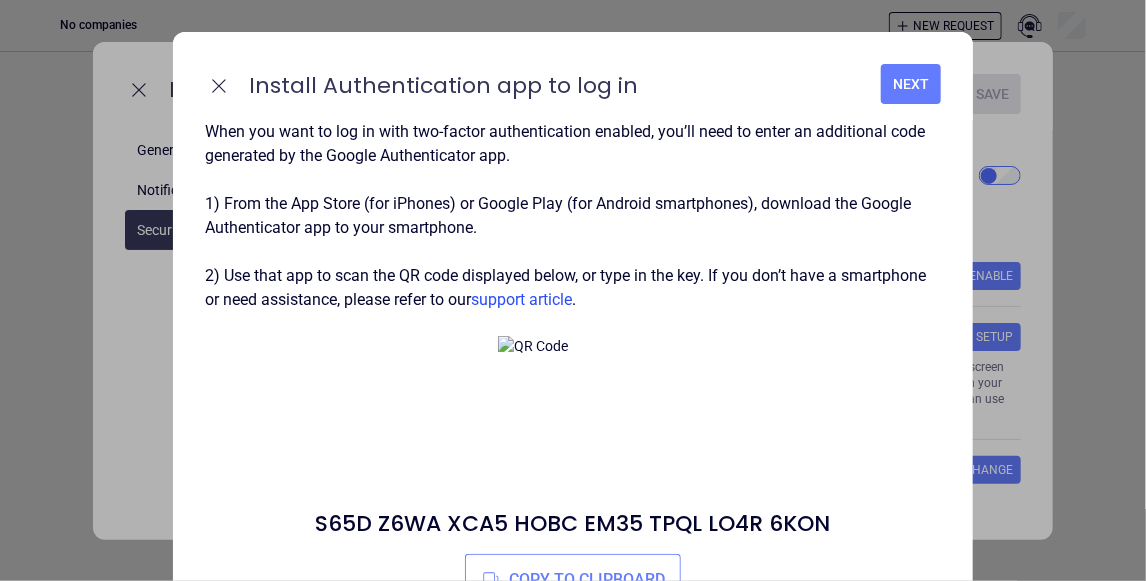 click 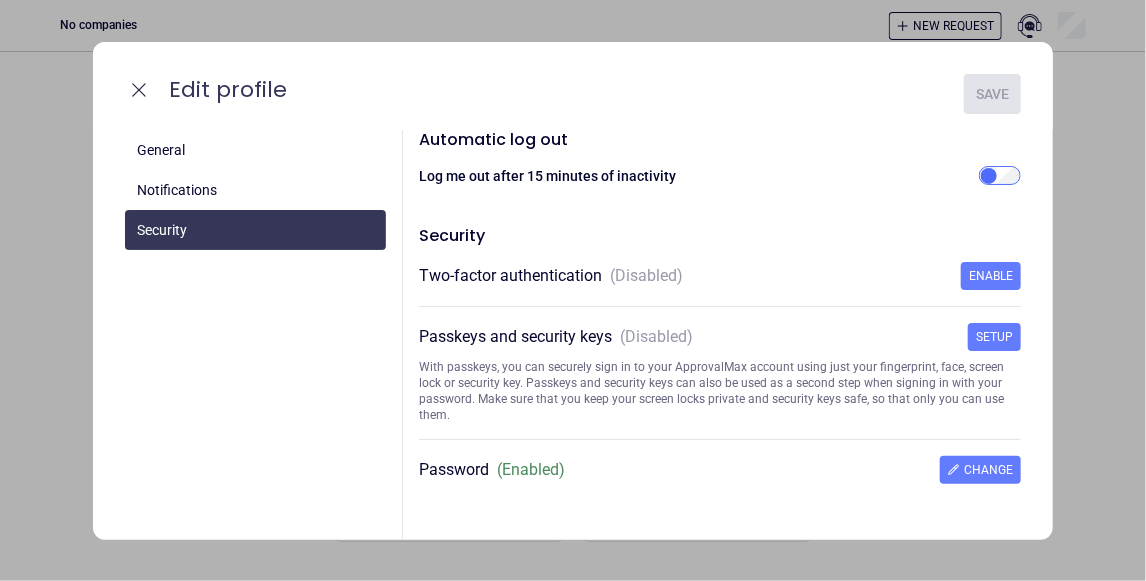 click on "**********" at bounding box center (573, 290) 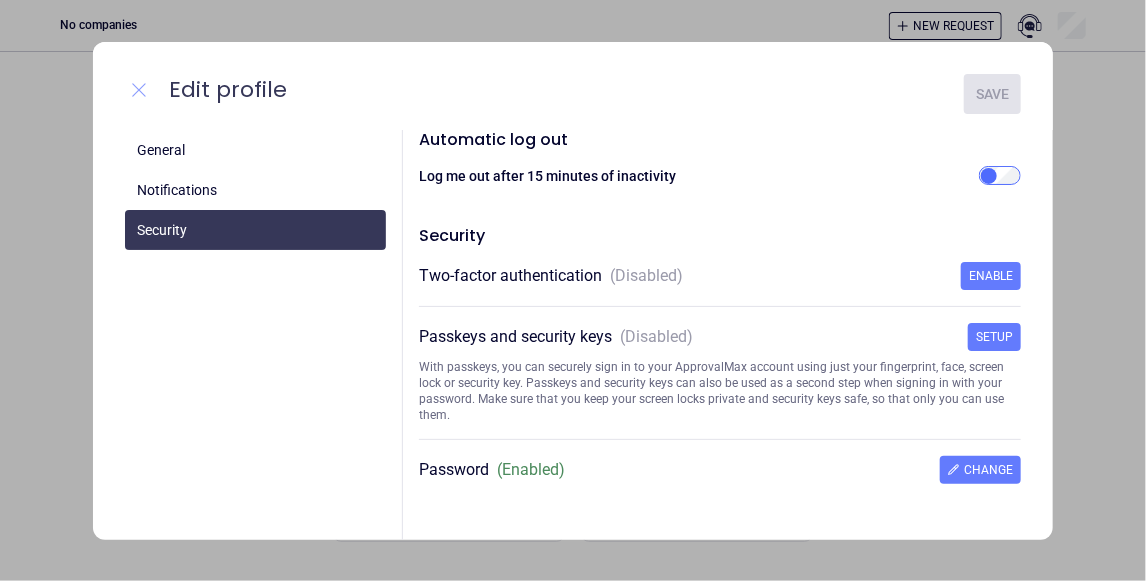 click 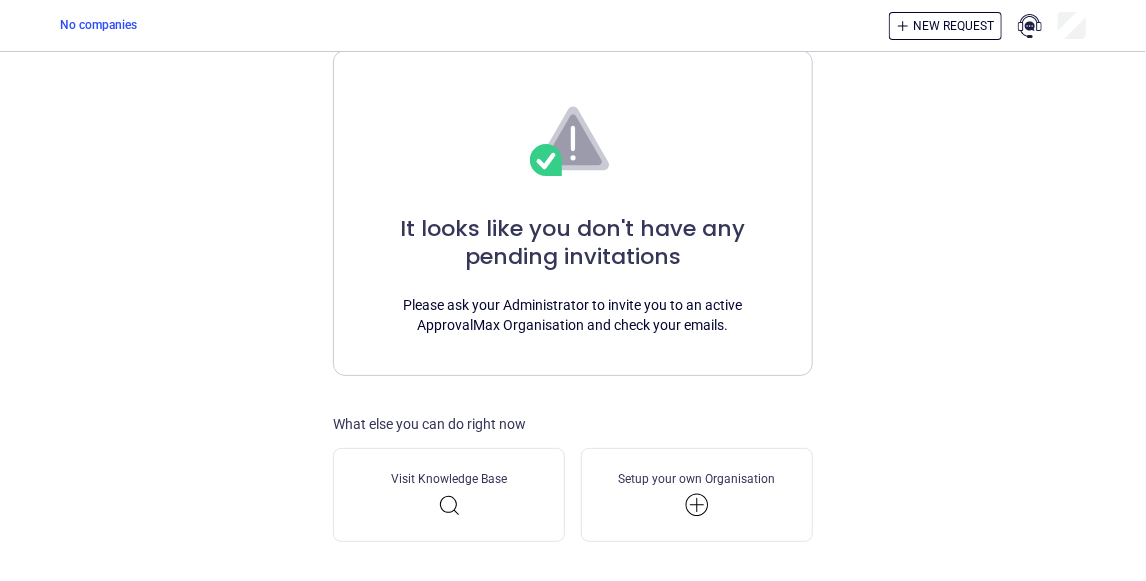click on "No companies" at bounding box center (98, 25) 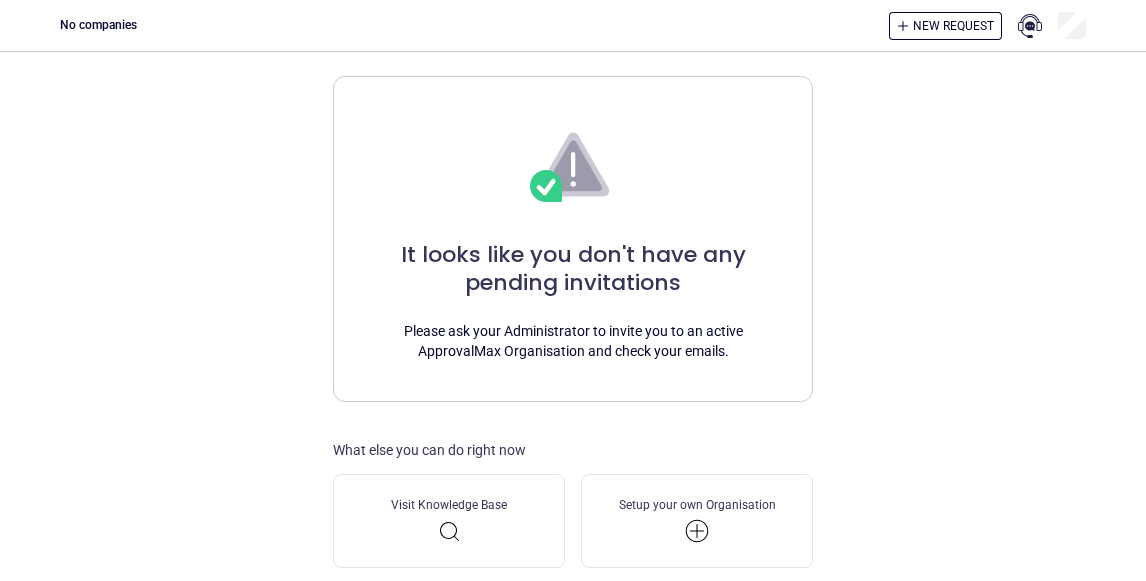 scroll, scrollTop: 0, scrollLeft: 0, axis: both 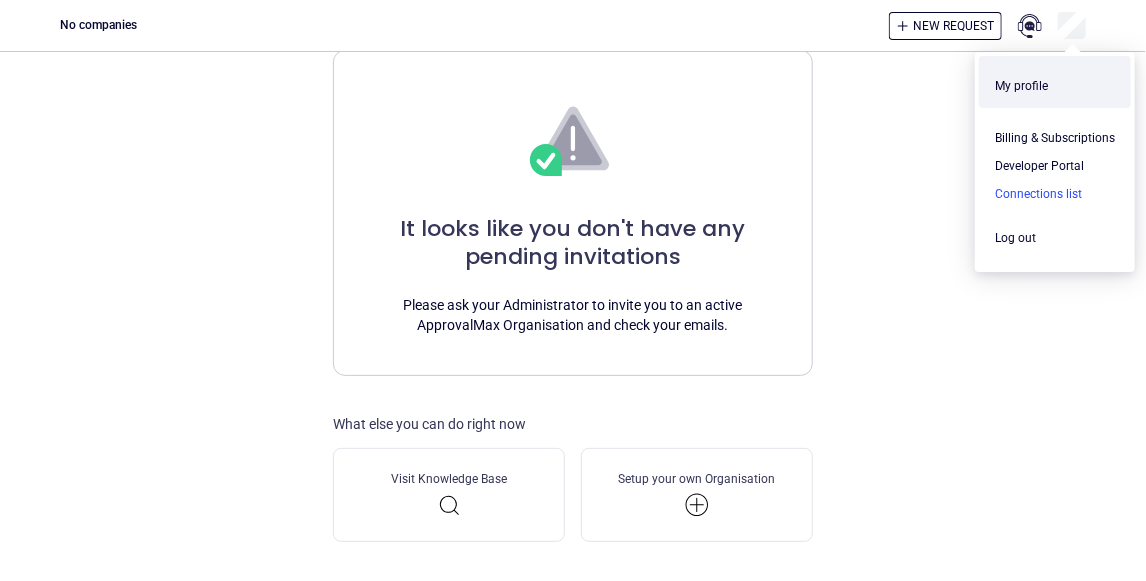 click at bounding box center (1055, 194) 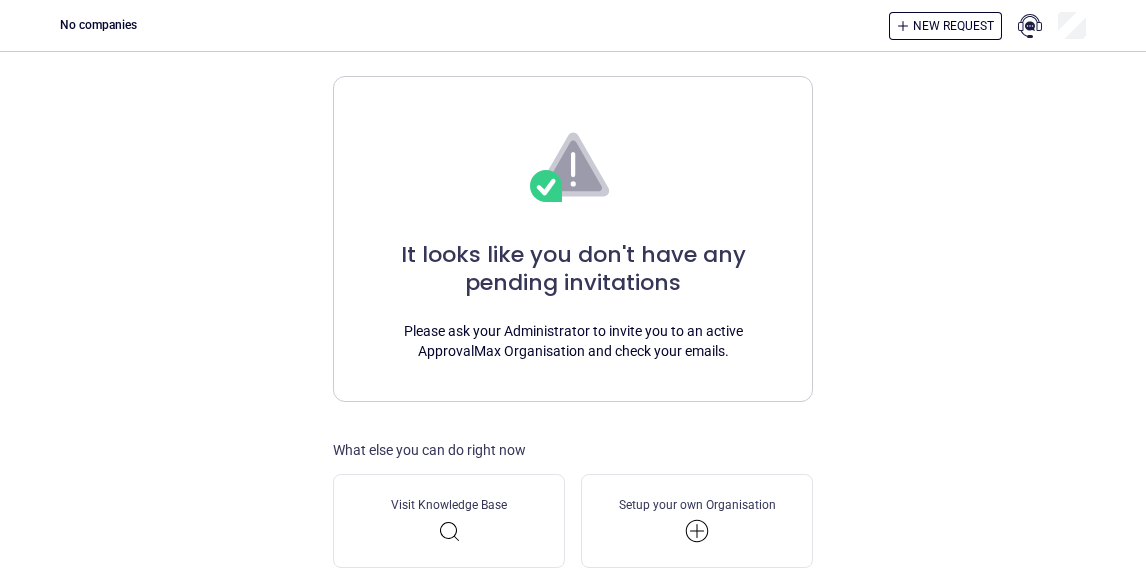 scroll, scrollTop: 0, scrollLeft: 0, axis: both 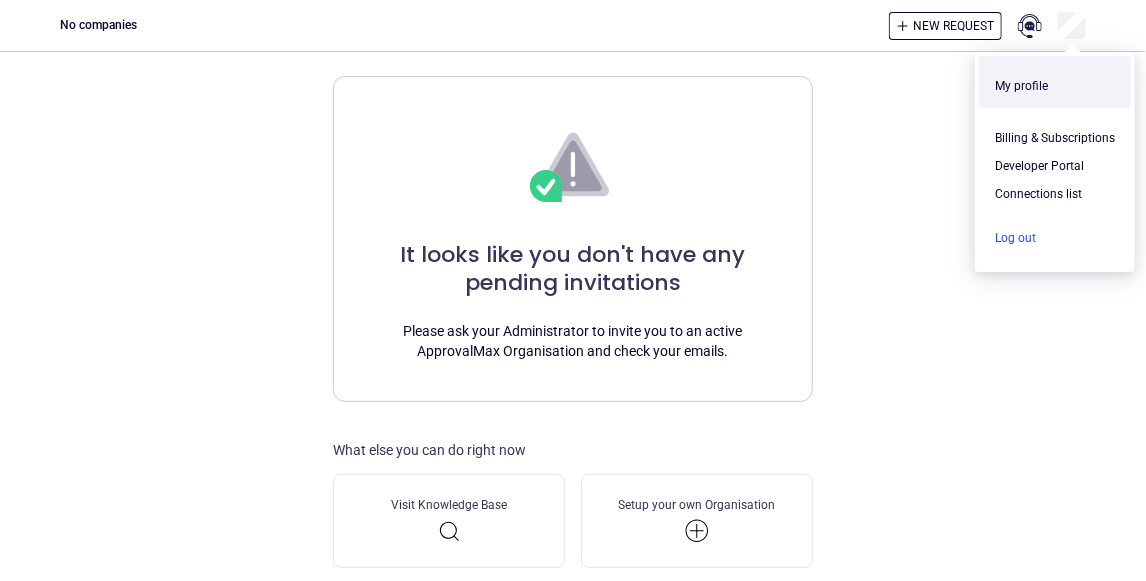 click at bounding box center (1055, 238) 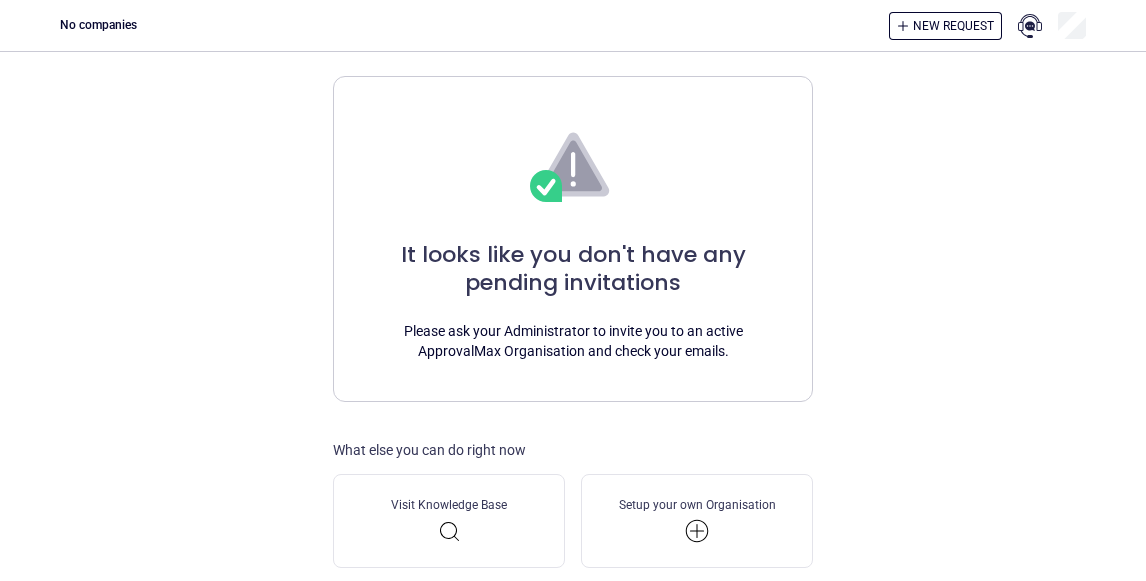scroll, scrollTop: 0, scrollLeft: 0, axis: both 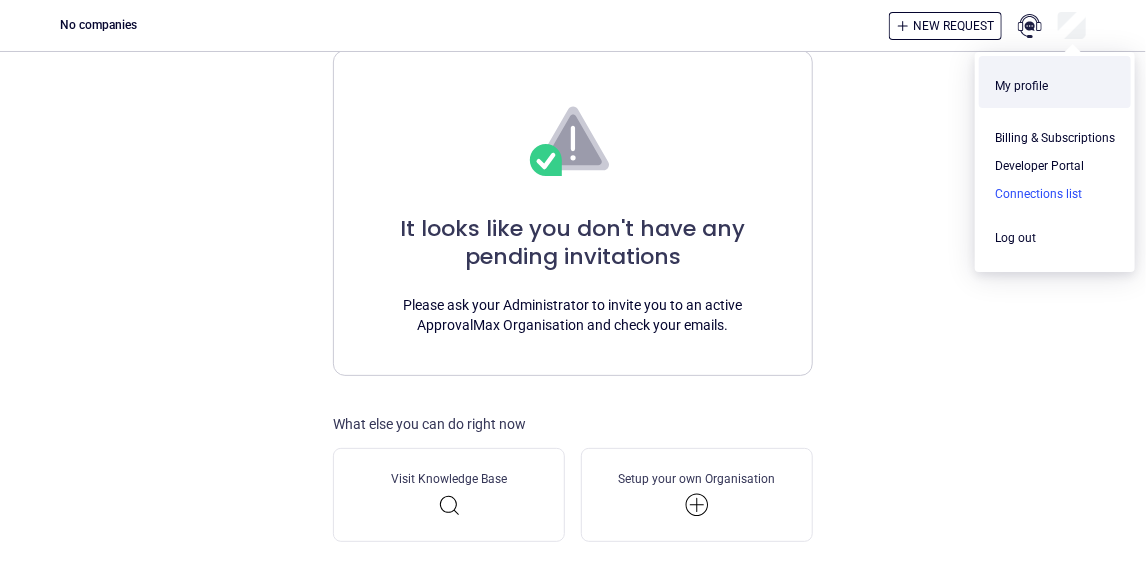 click at bounding box center [1055, 194] 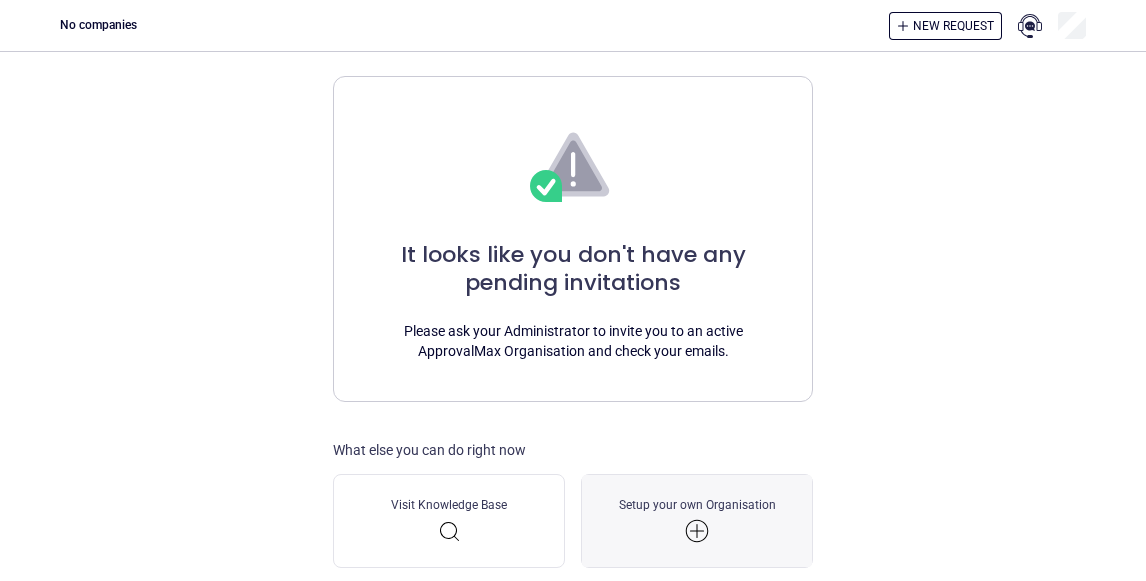 scroll, scrollTop: 0, scrollLeft: 0, axis: both 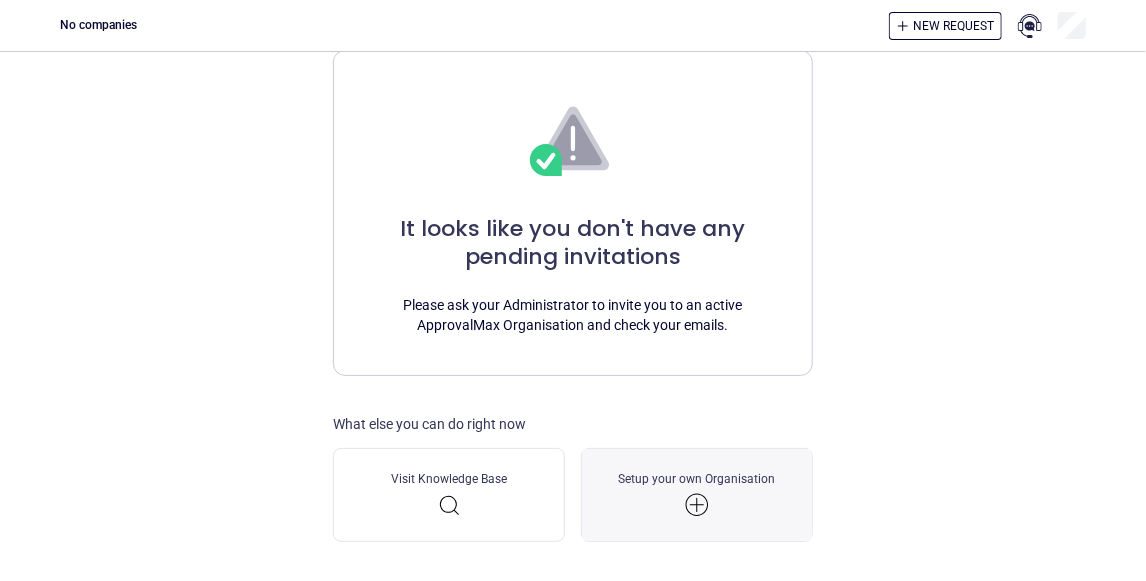 click on "Setup your own Organisation" at bounding box center [697, 495] 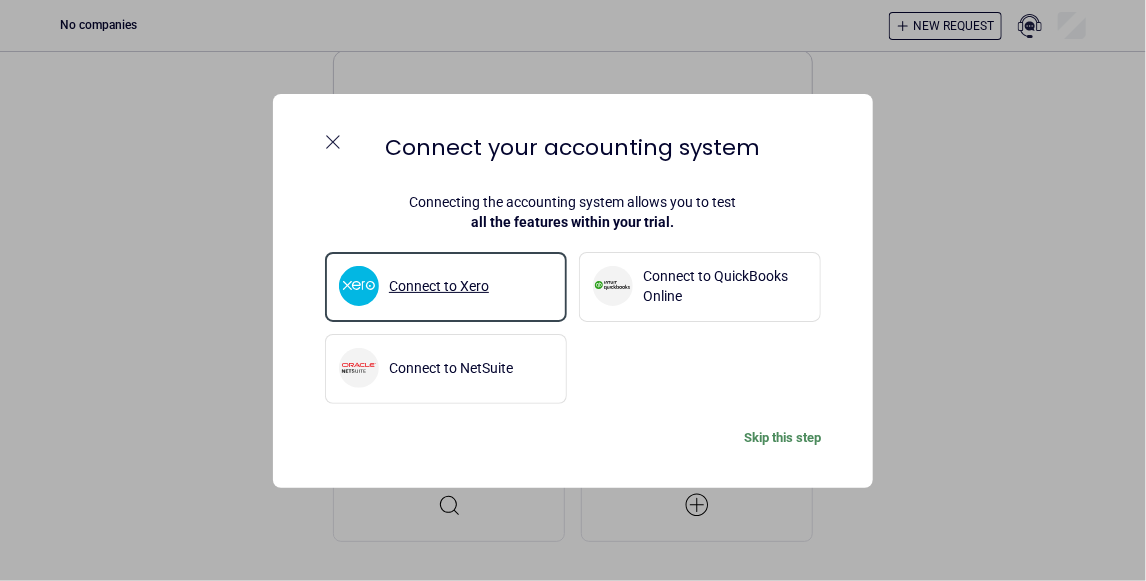 click on "Connect to Xero" at bounding box center [446, 286] 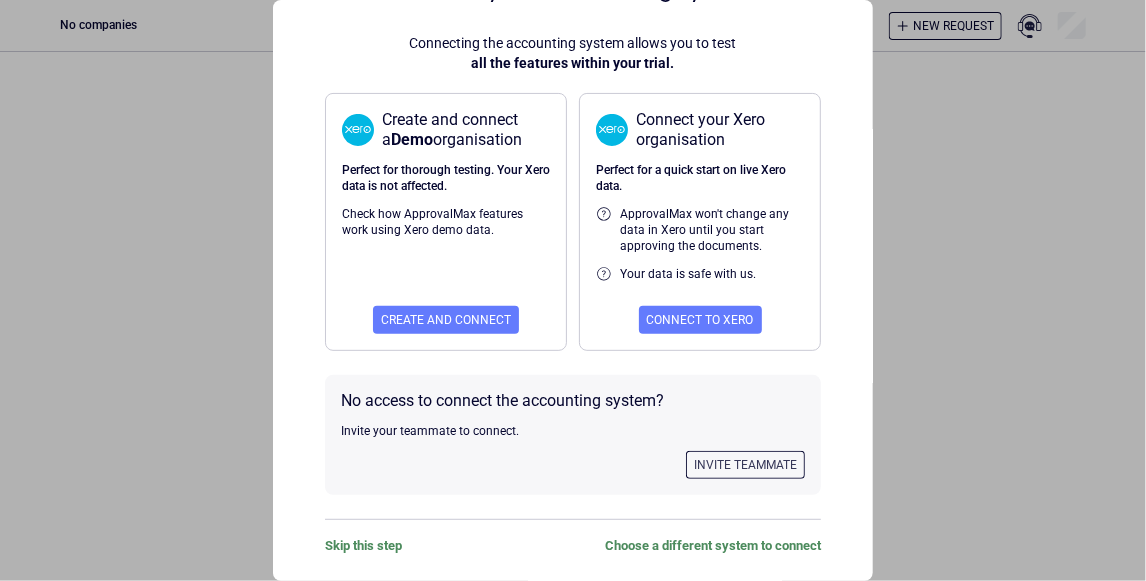 scroll, scrollTop: 140, scrollLeft: 0, axis: vertical 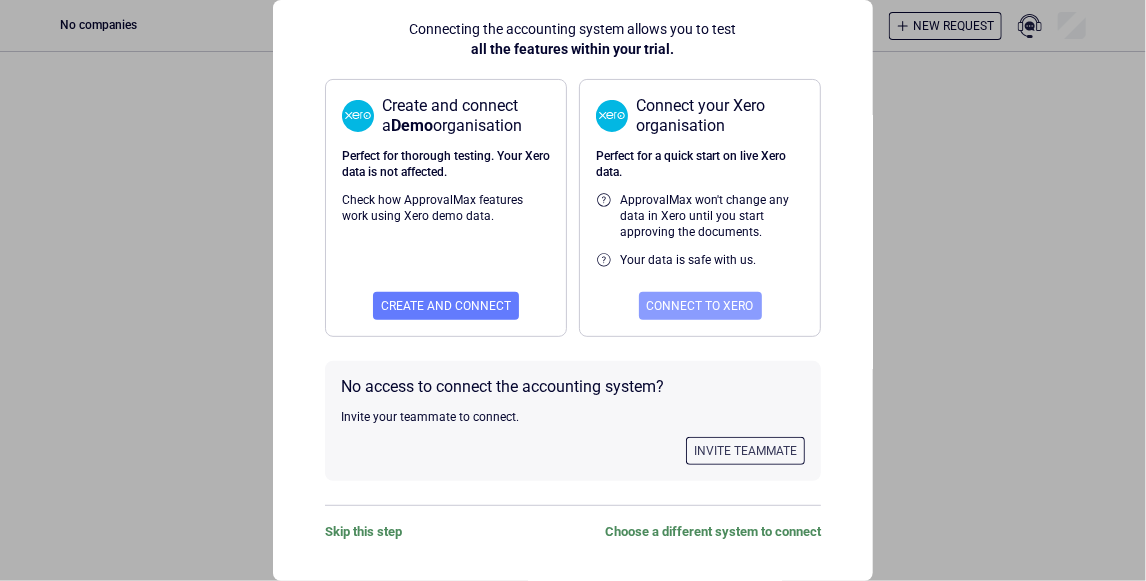 click on "Connect to Xero" at bounding box center [700, 306] 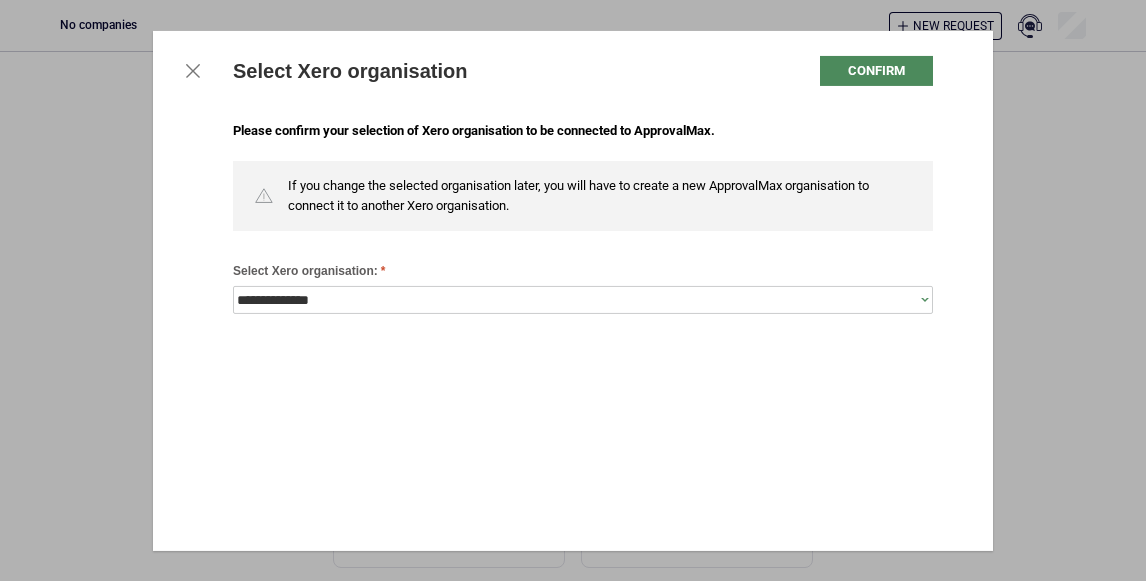 scroll, scrollTop: 0, scrollLeft: 0, axis: both 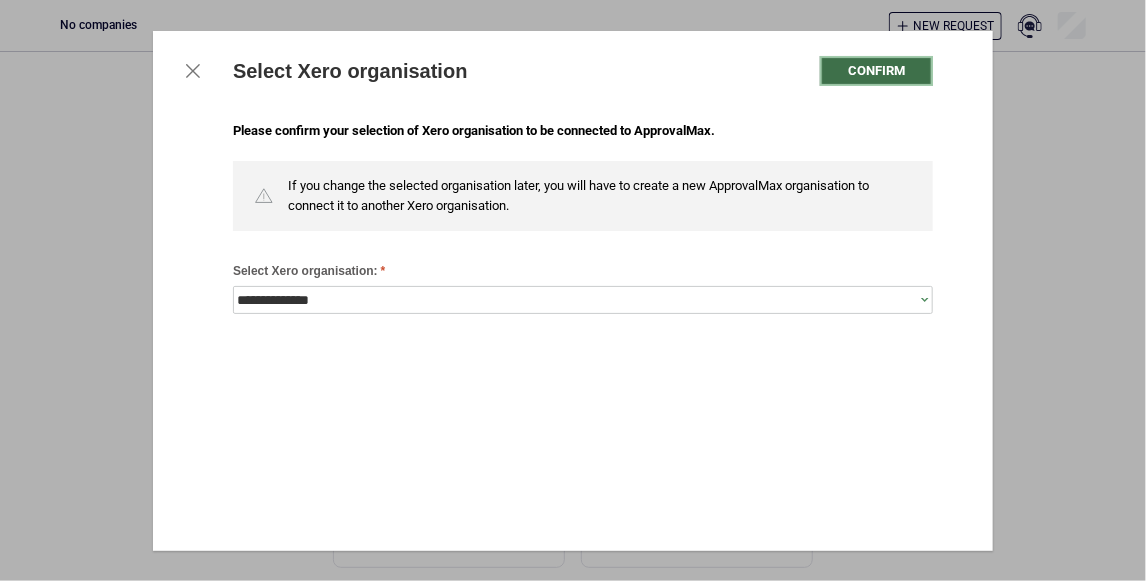 click on "Confirm" at bounding box center (876, 71) 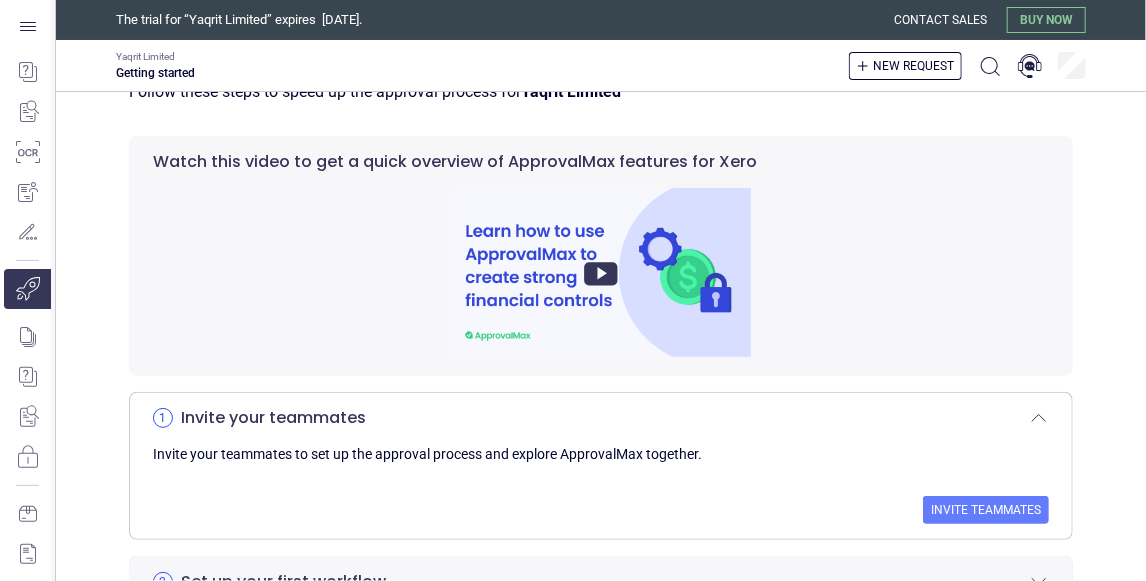 scroll, scrollTop: 0, scrollLeft: 0, axis: both 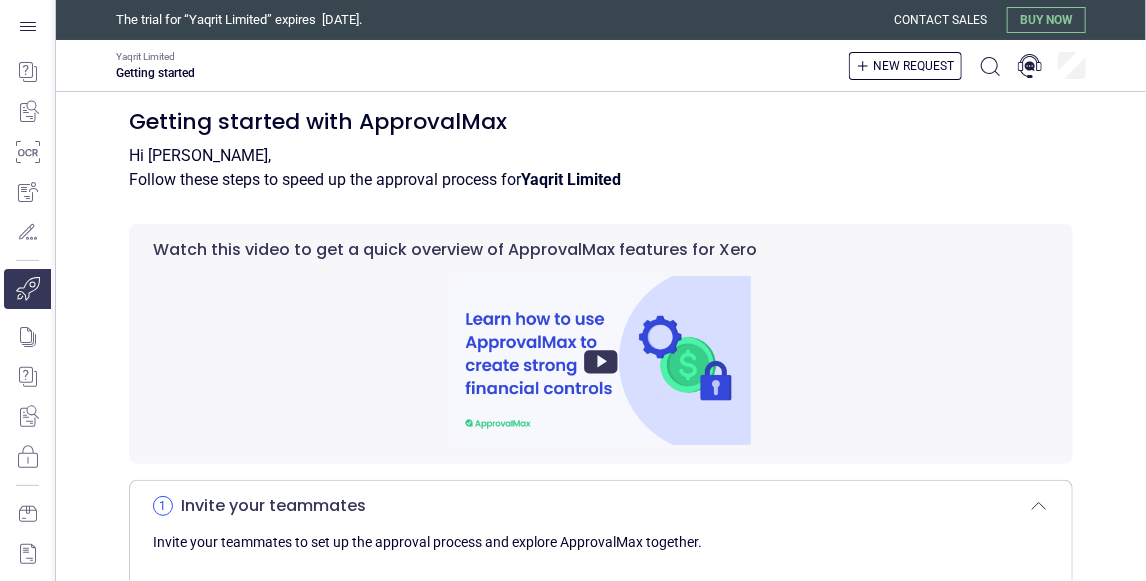 click on "Buy now" at bounding box center (1046, 20) 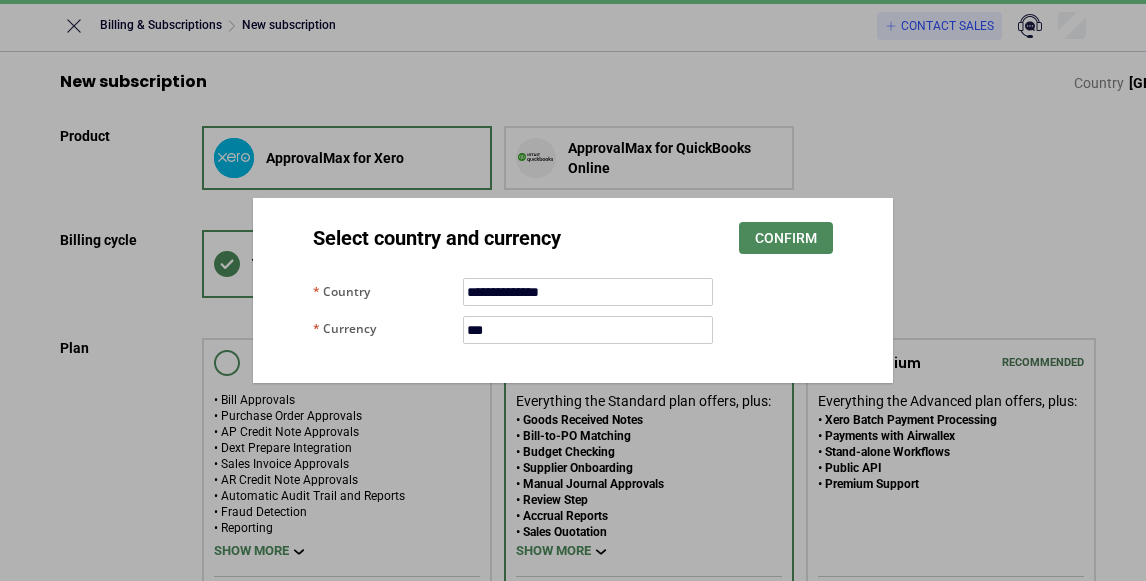 scroll, scrollTop: 0, scrollLeft: 0, axis: both 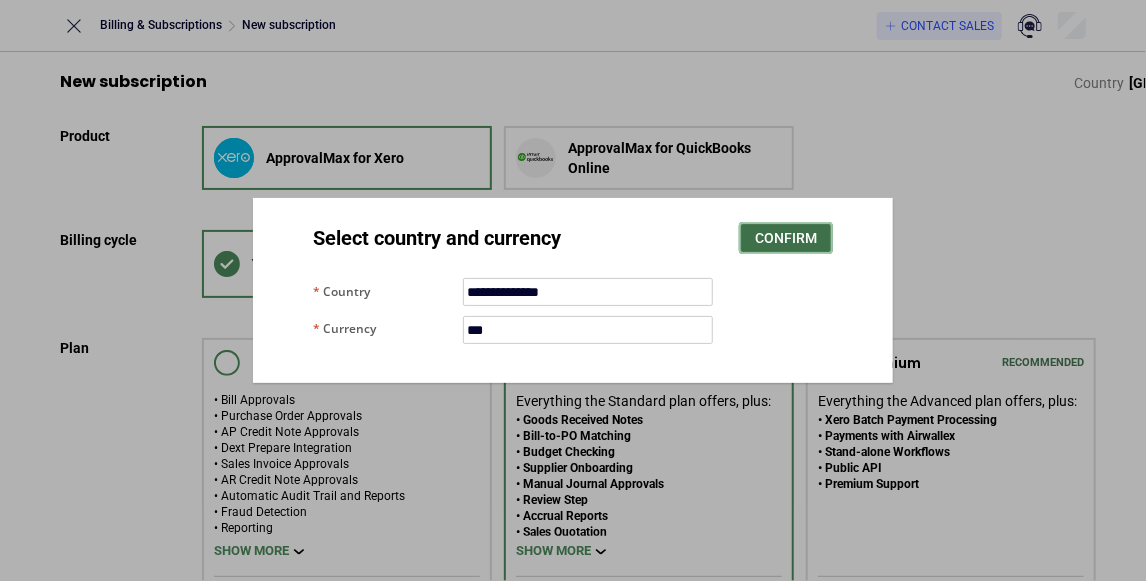 click on "Confirm" at bounding box center [786, 238] 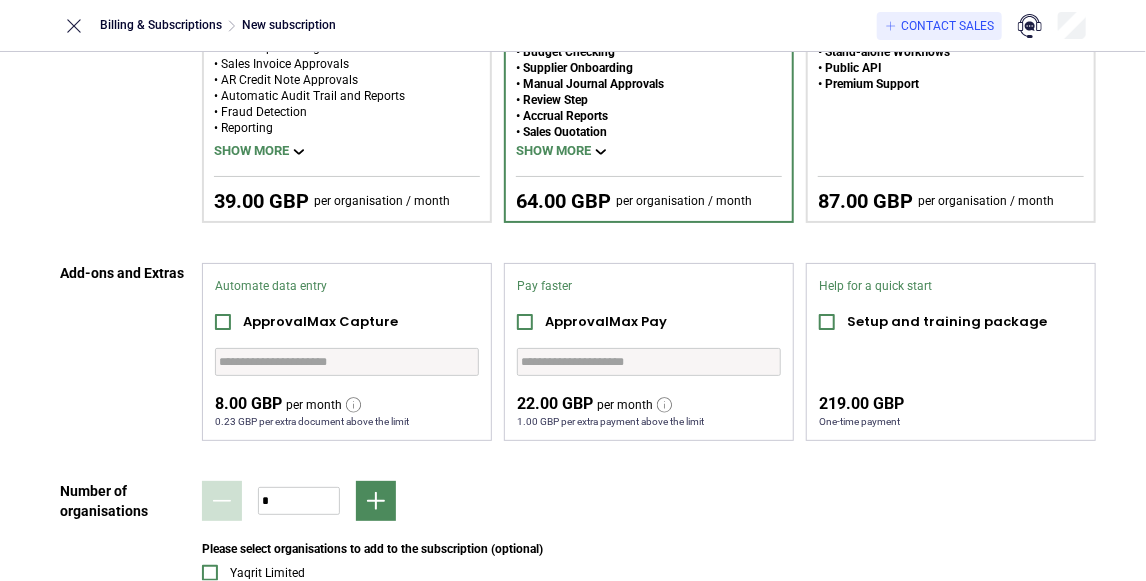 scroll, scrollTop: 499, scrollLeft: 0, axis: vertical 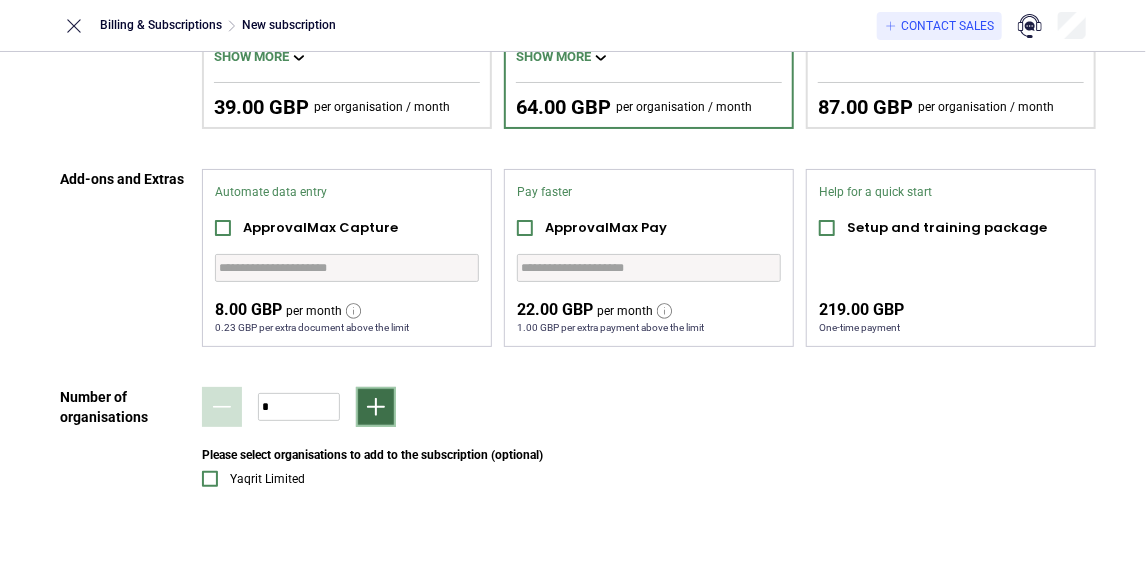 click 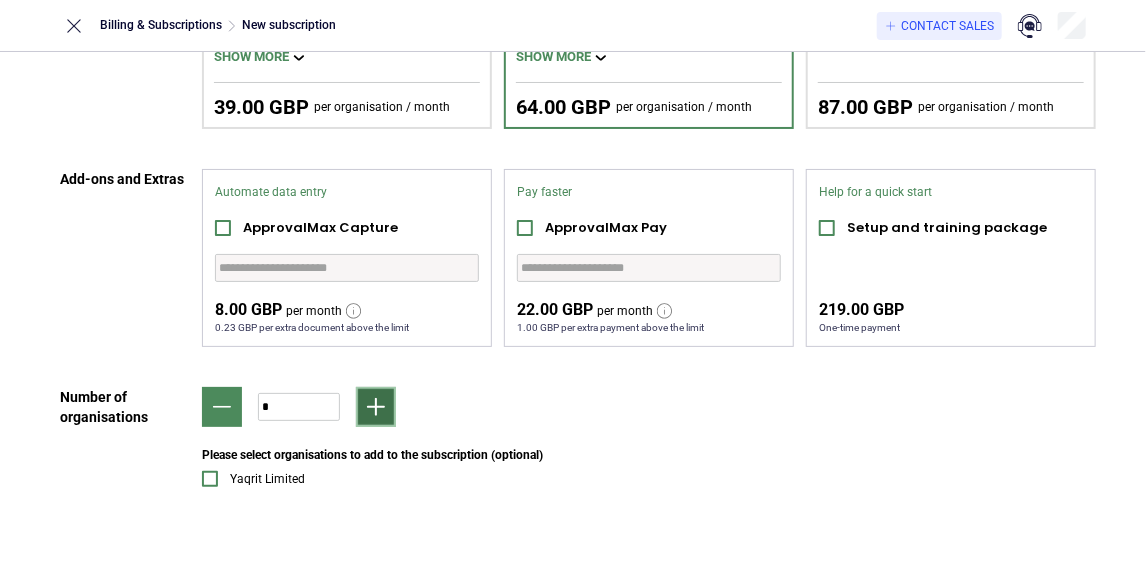 click 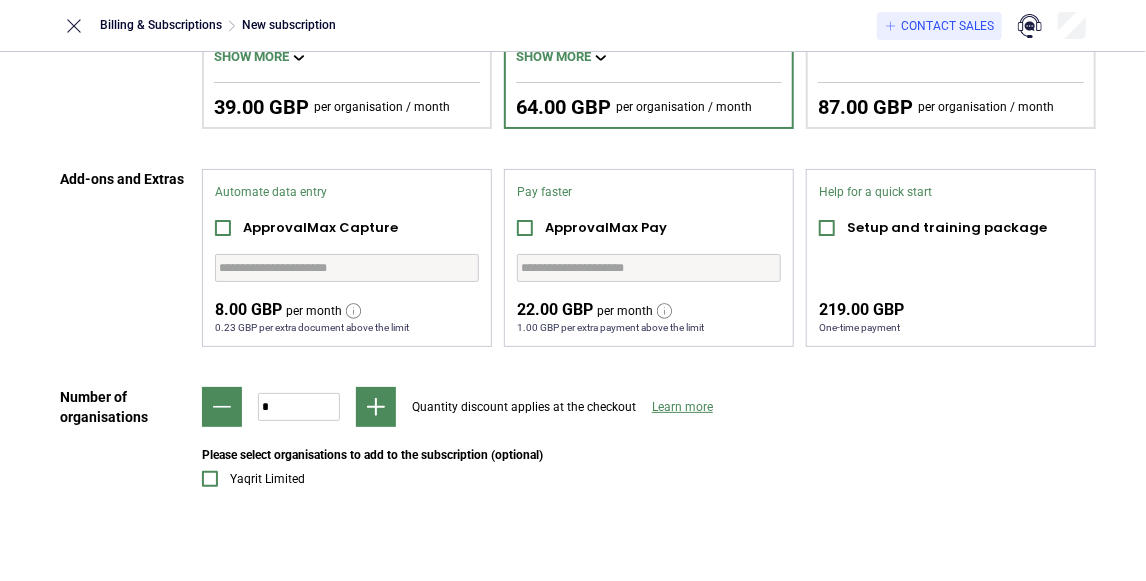 click on "Learn more" at bounding box center (682, 407) 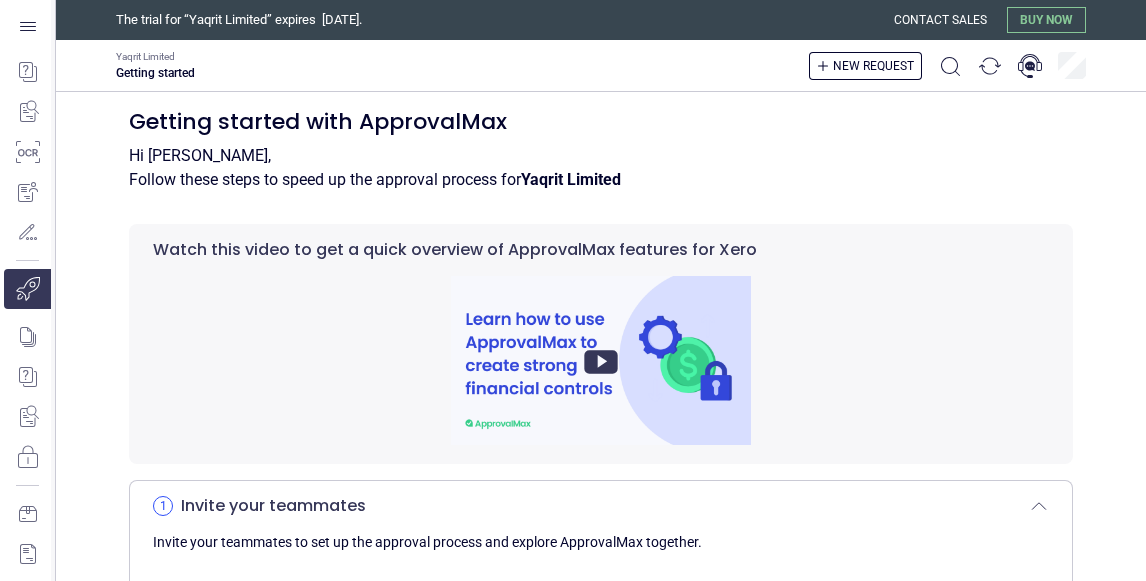 scroll, scrollTop: 0, scrollLeft: 0, axis: both 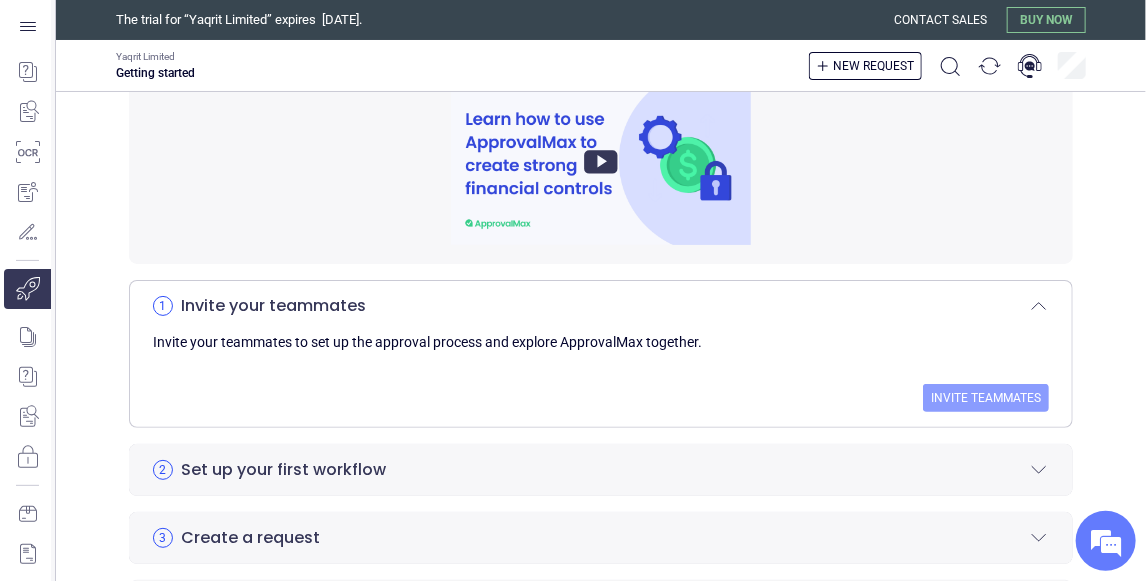 click on "Invite teammates" at bounding box center (986, 398) 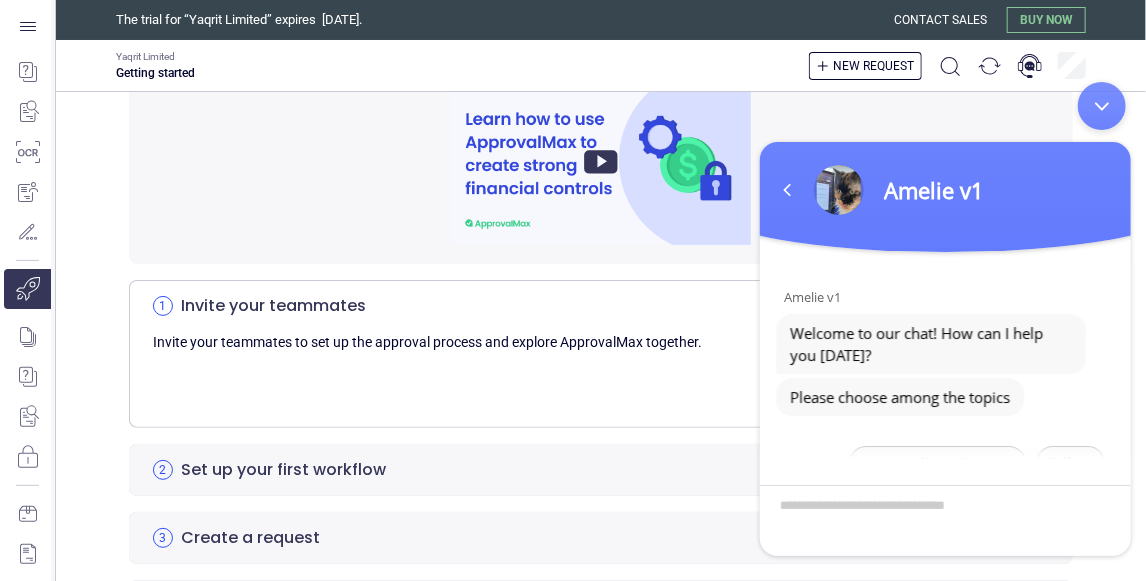 scroll, scrollTop: 0, scrollLeft: 0, axis: both 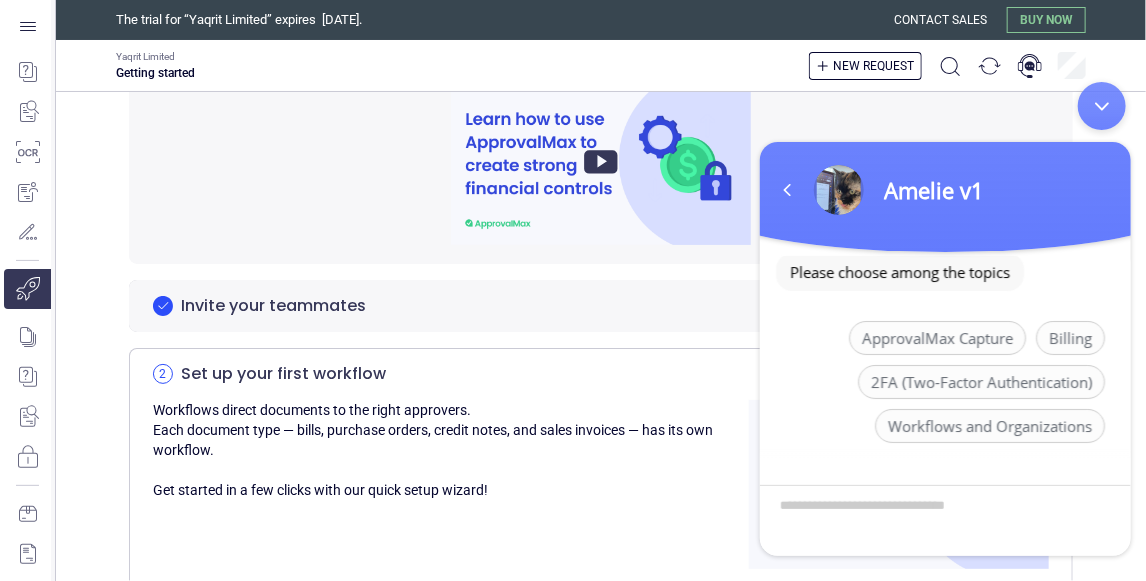 click at bounding box center [1101, 106] 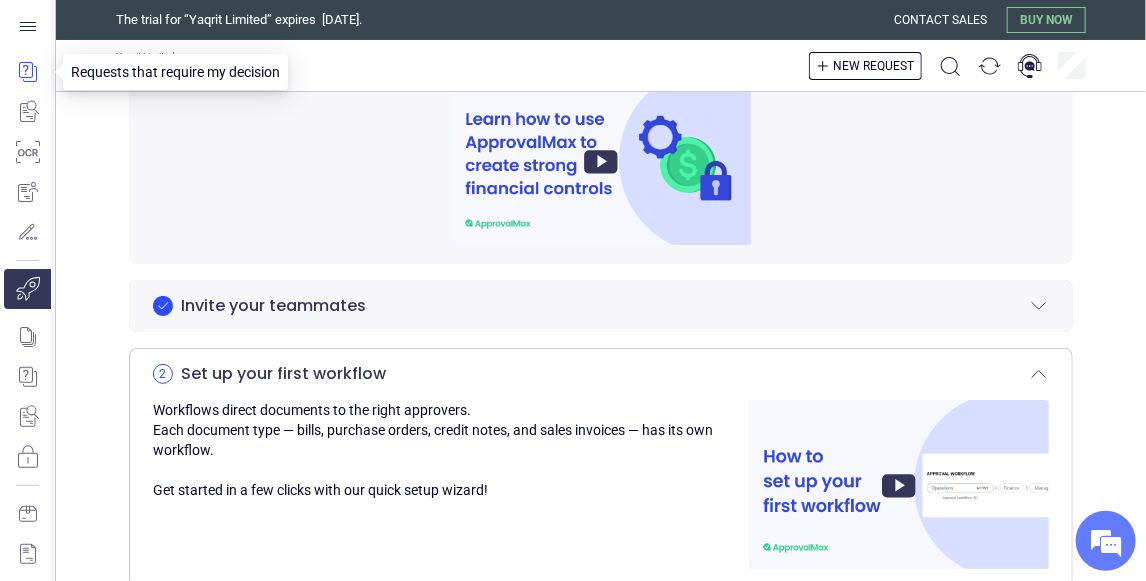 click at bounding box center (27, 72) 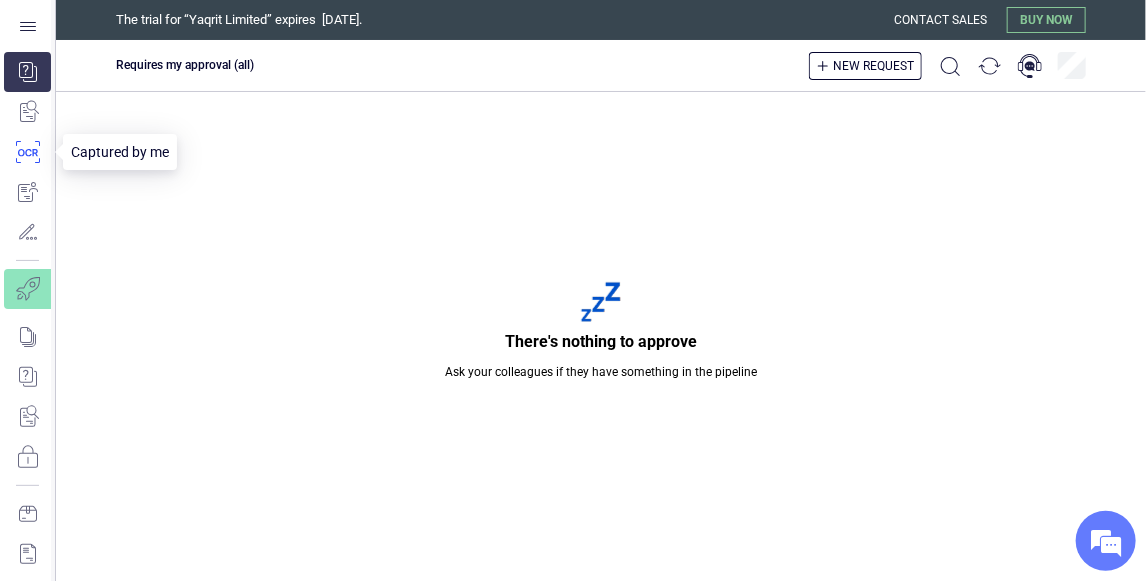 click at bounding box center (27, 152) 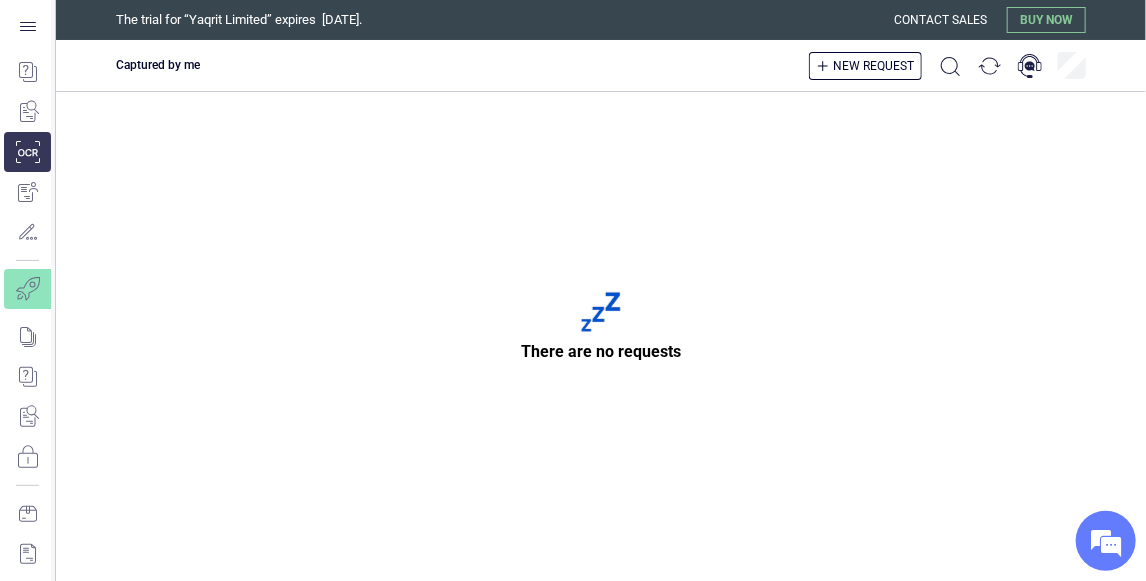 click on "Captured by me New request" at bounding box center [601, 66] 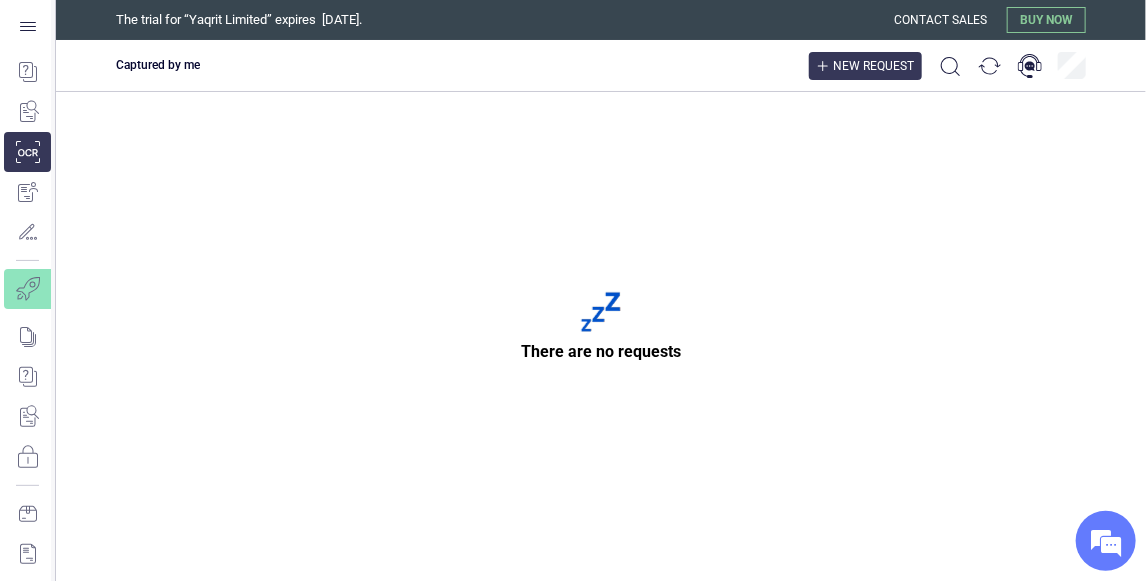 click on "New request" at bounding box center (873, 66) 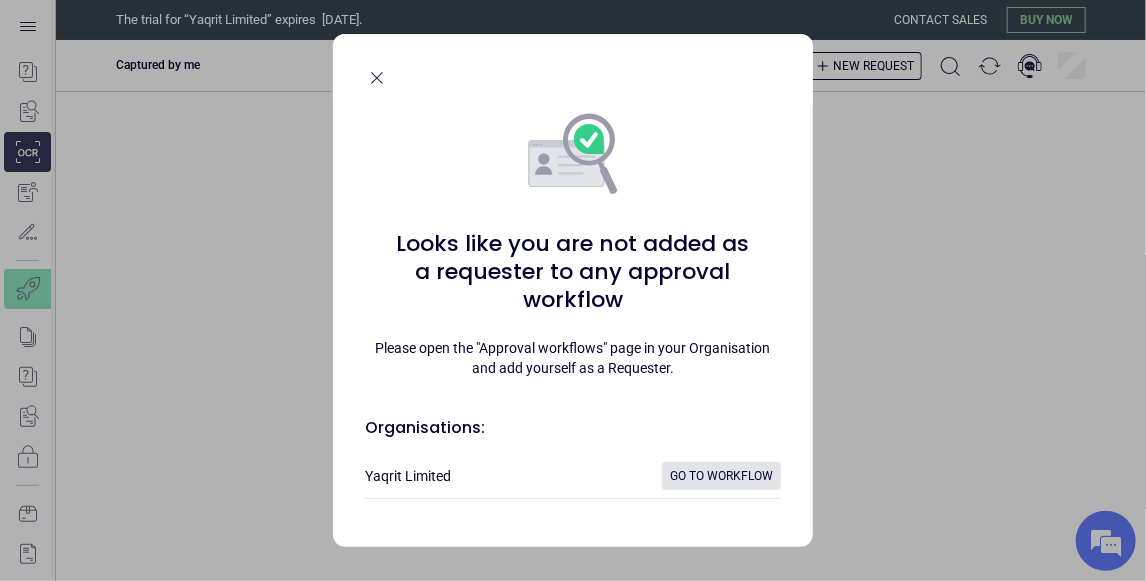 click 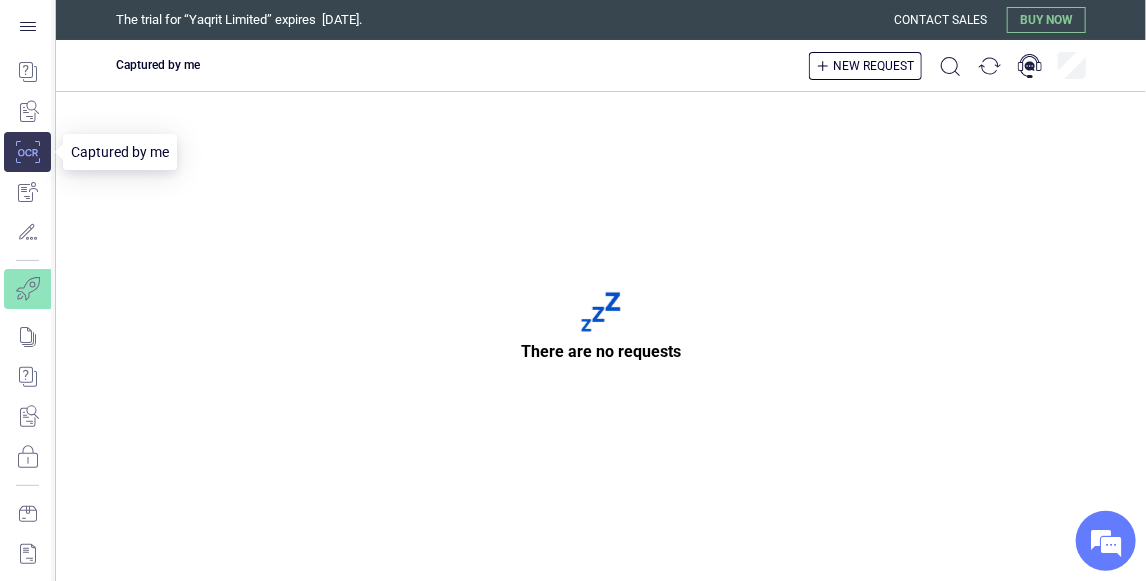 click at bounding box center (27, 152) 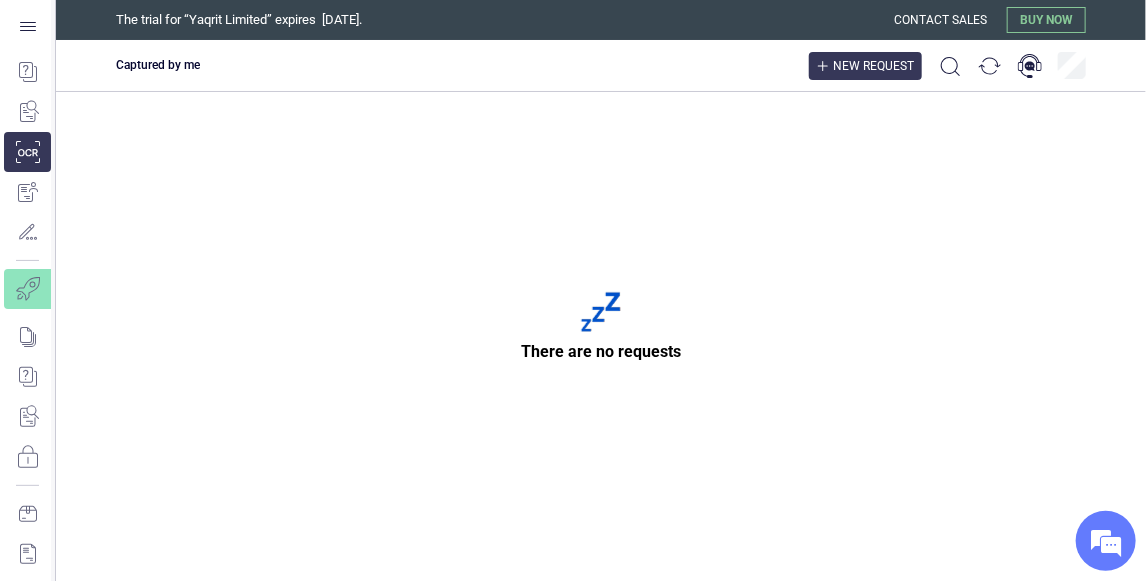 click on "New request" at bounding box center [873, 66] 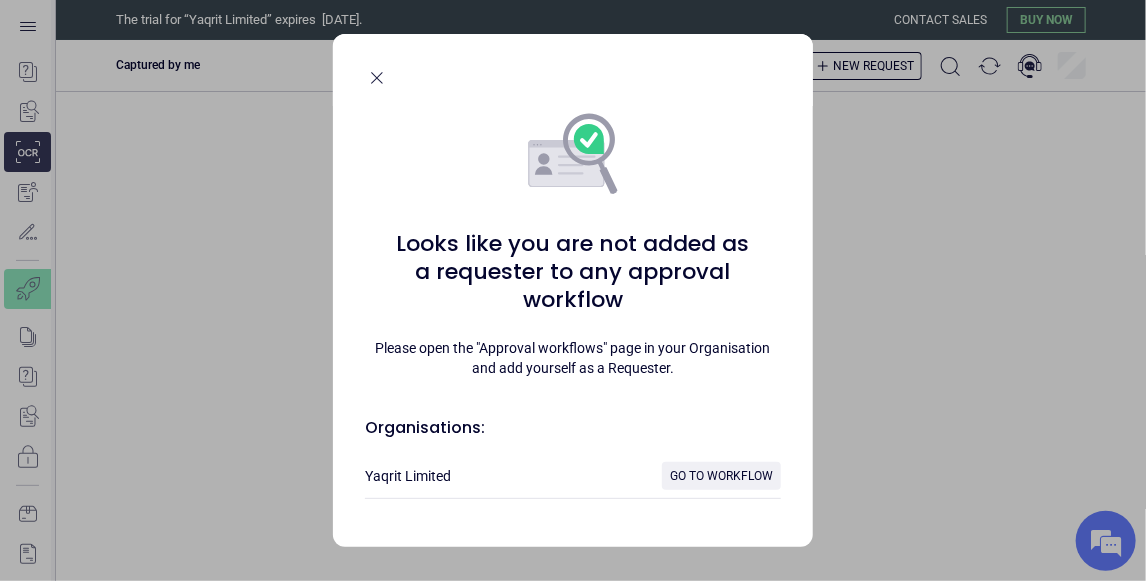 click on "Go to workflow" at bounding box center (721, 476) 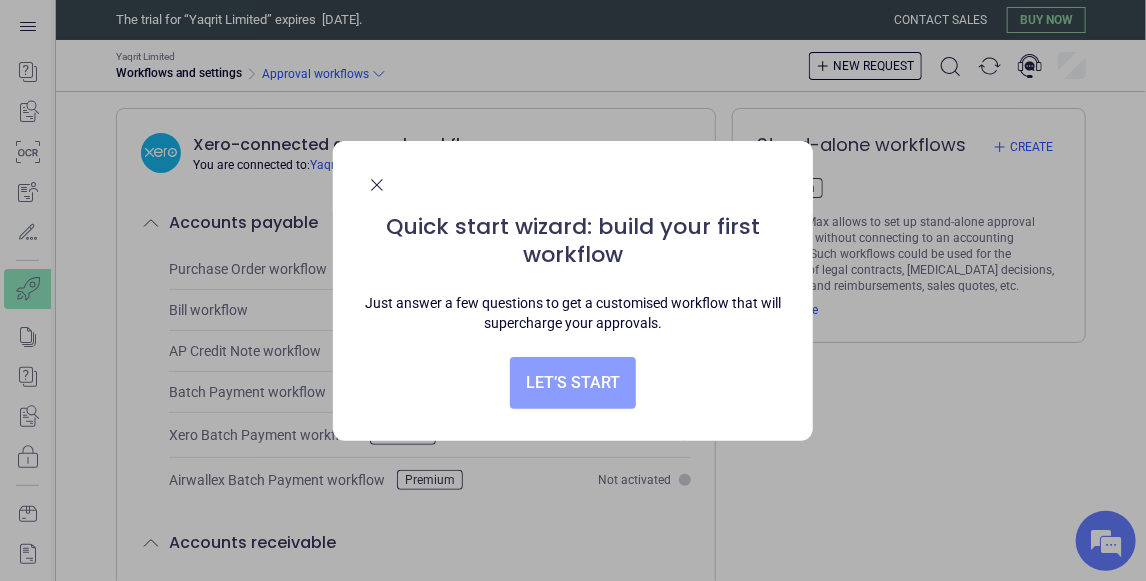 click on "Let’s start" at bounding box center (573, 383) 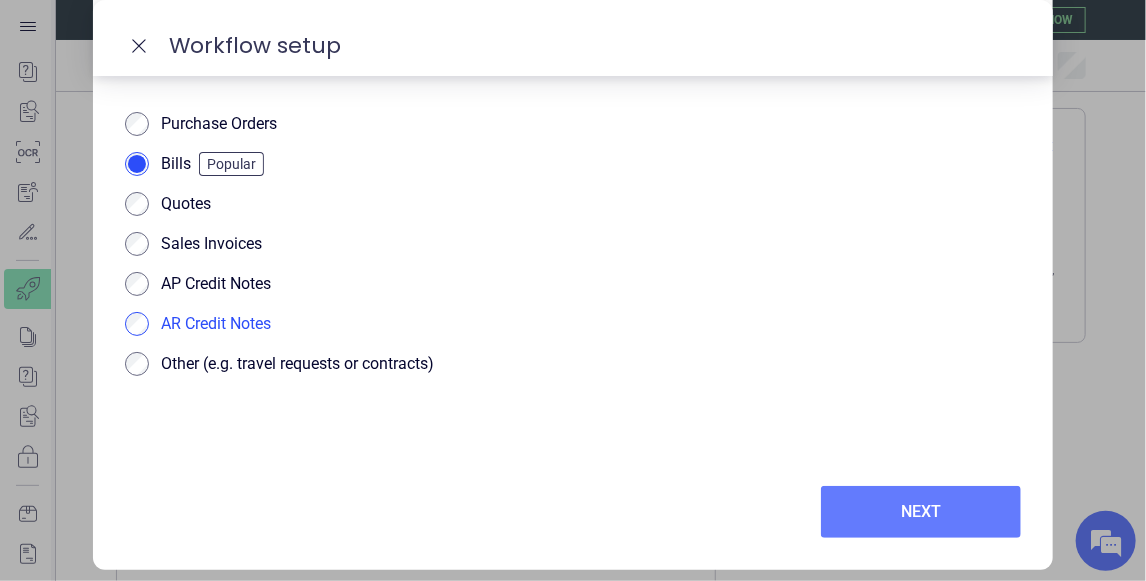 scroll, scrollTop: 181, scrollLeft: 0, axis: vertical 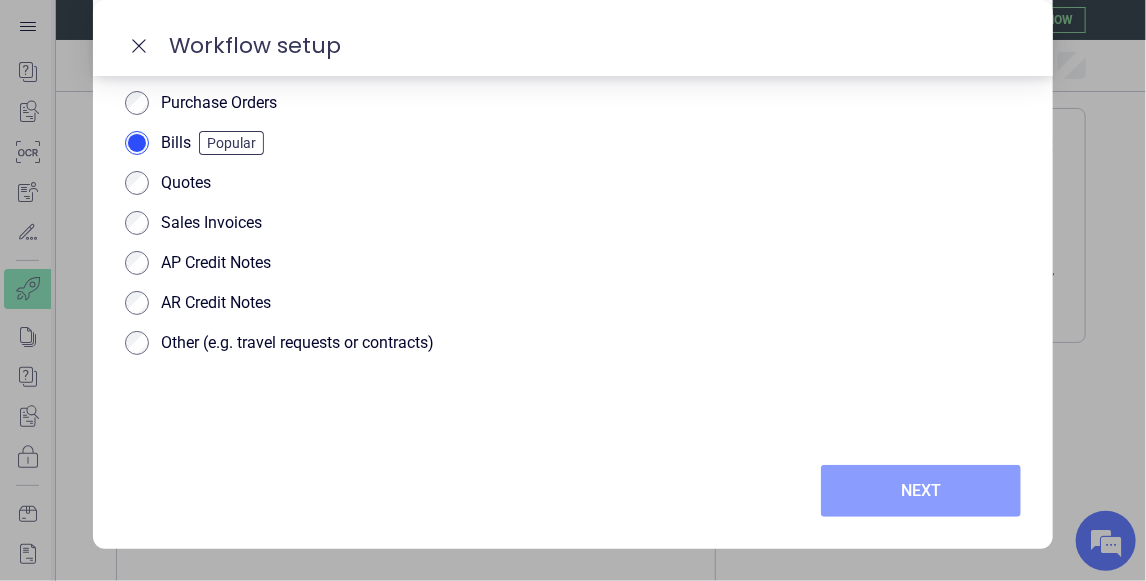 click on "Next" at bounding box center (921, 491) 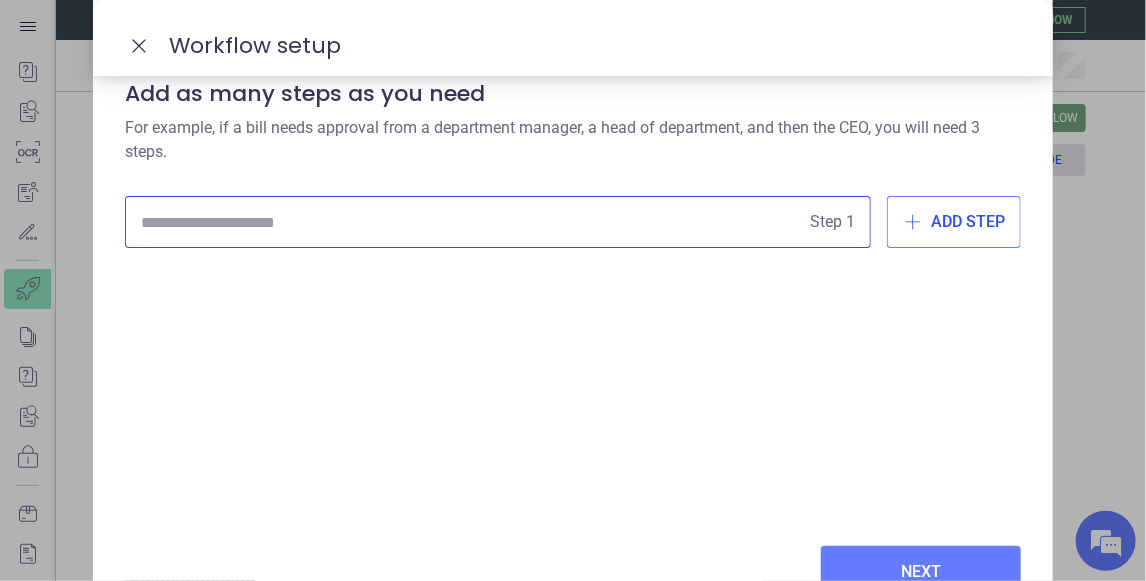 scroll, scrollTop: 81, scrollLeft: 0, axis: vertical 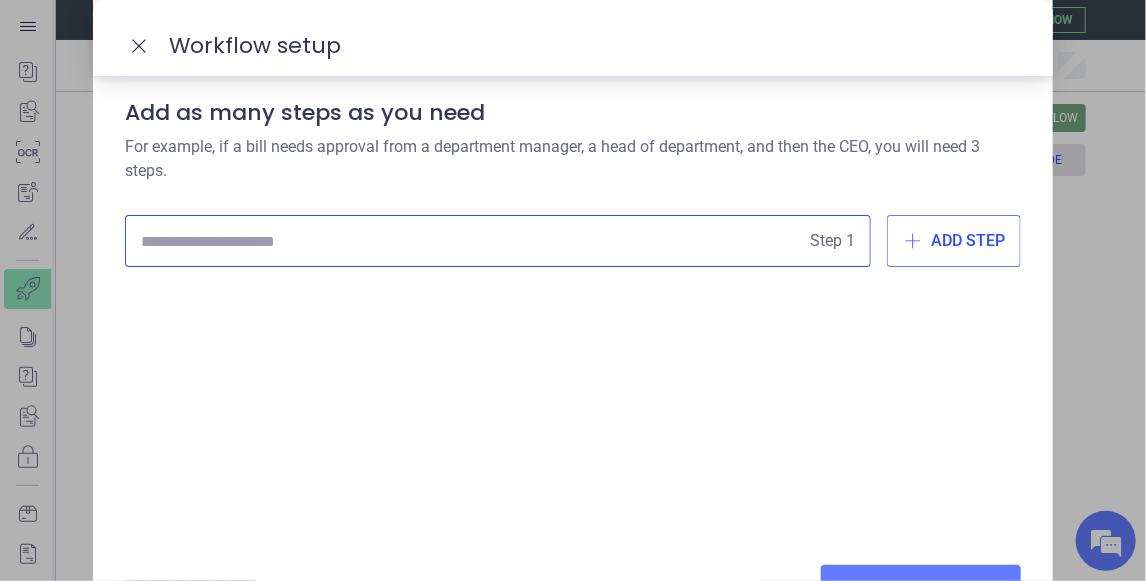 click at bounding box center (471, 241) 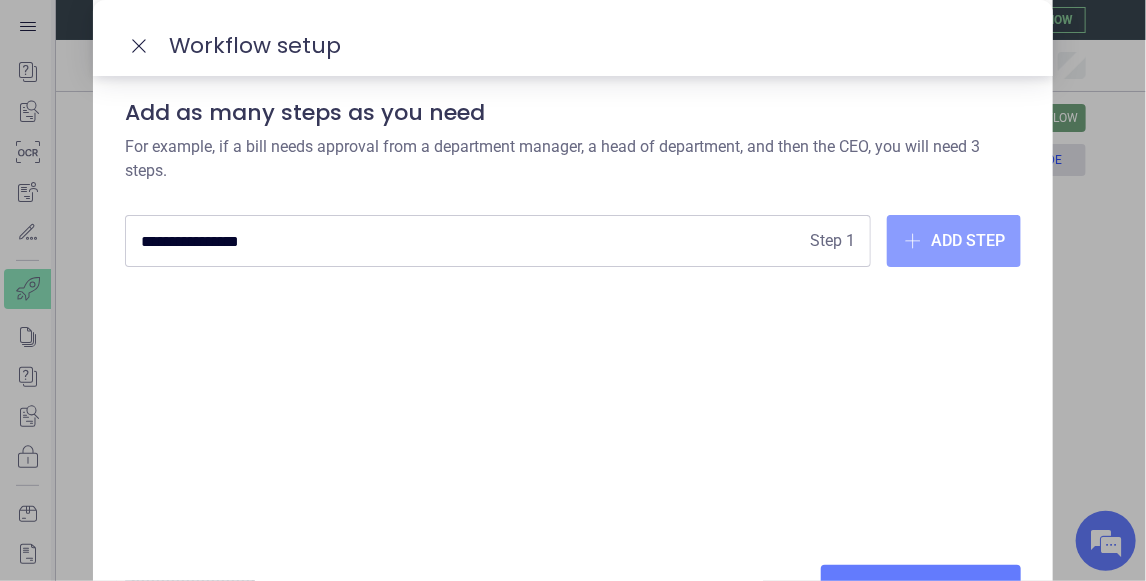 click on "Add step" at bounding box center [954, 241] 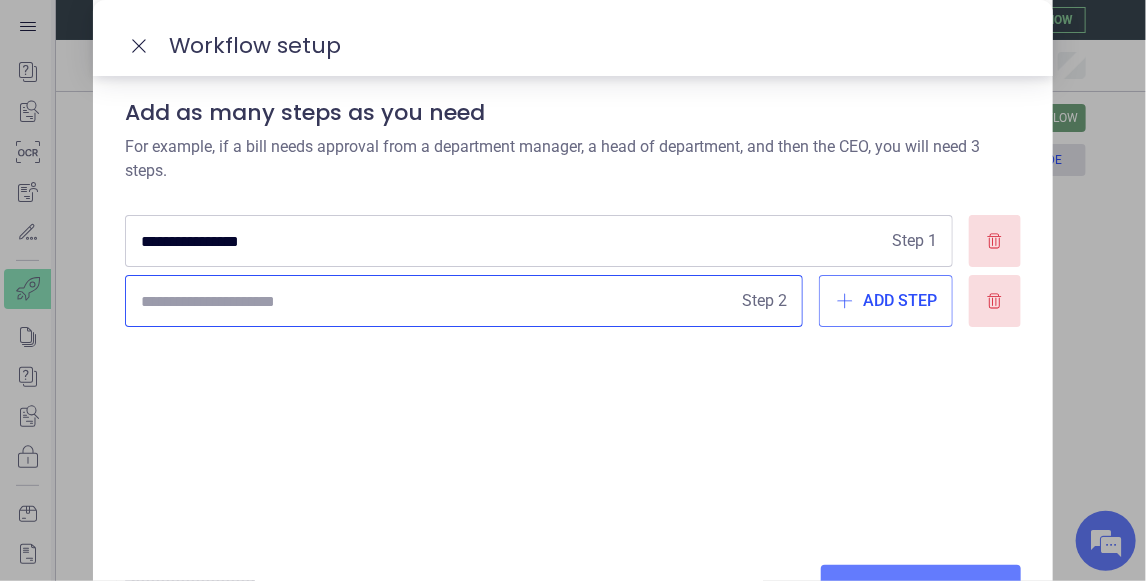 click at bounding box center [437, 301] 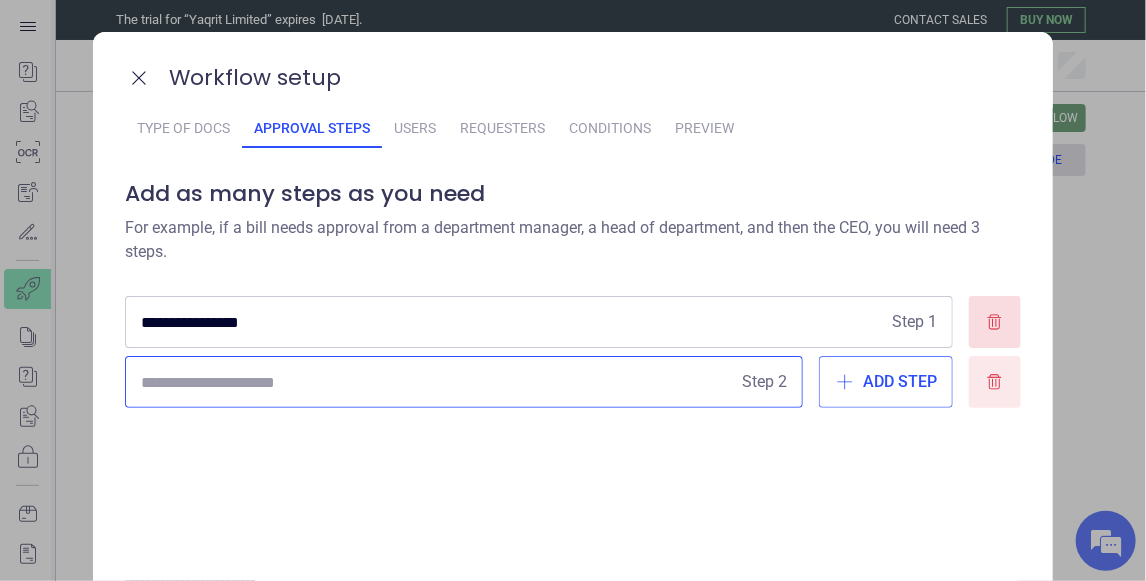click 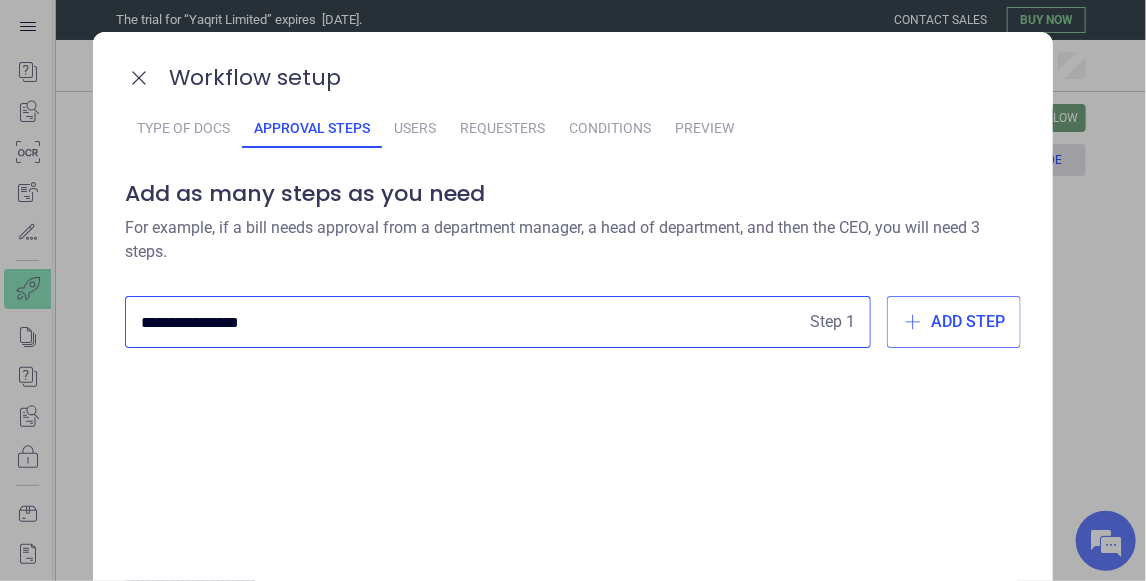 click on "Step 1" at bounding box center (832, 322) 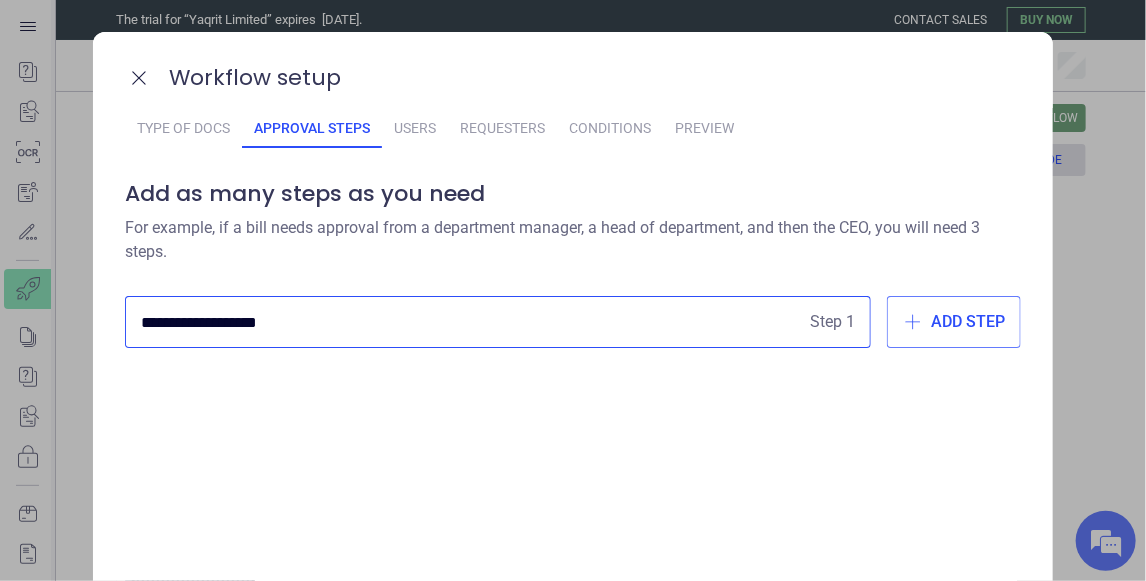 type on "**********" 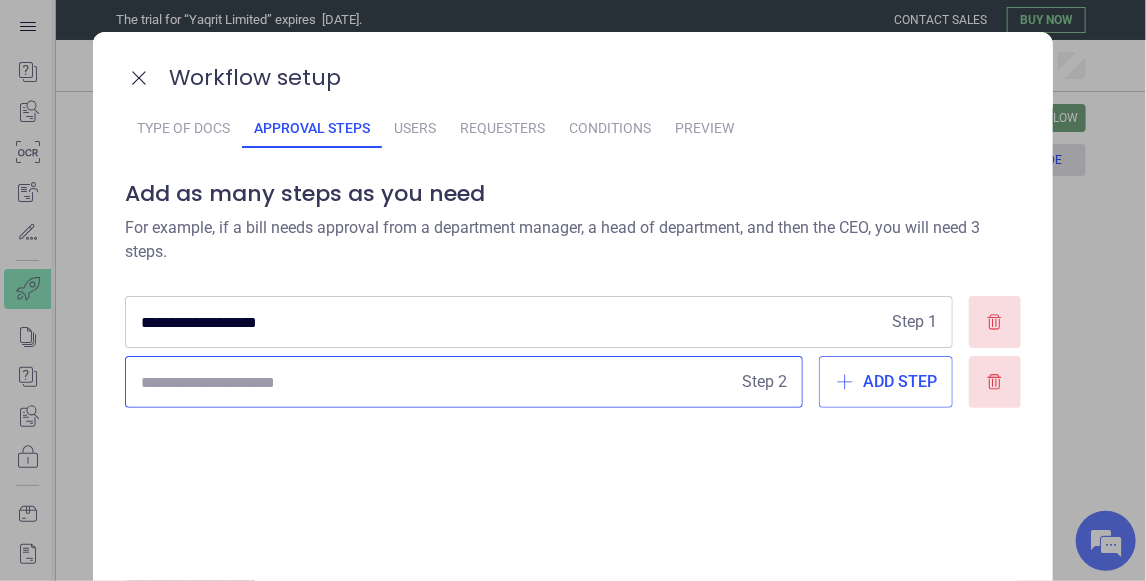 type on "*" 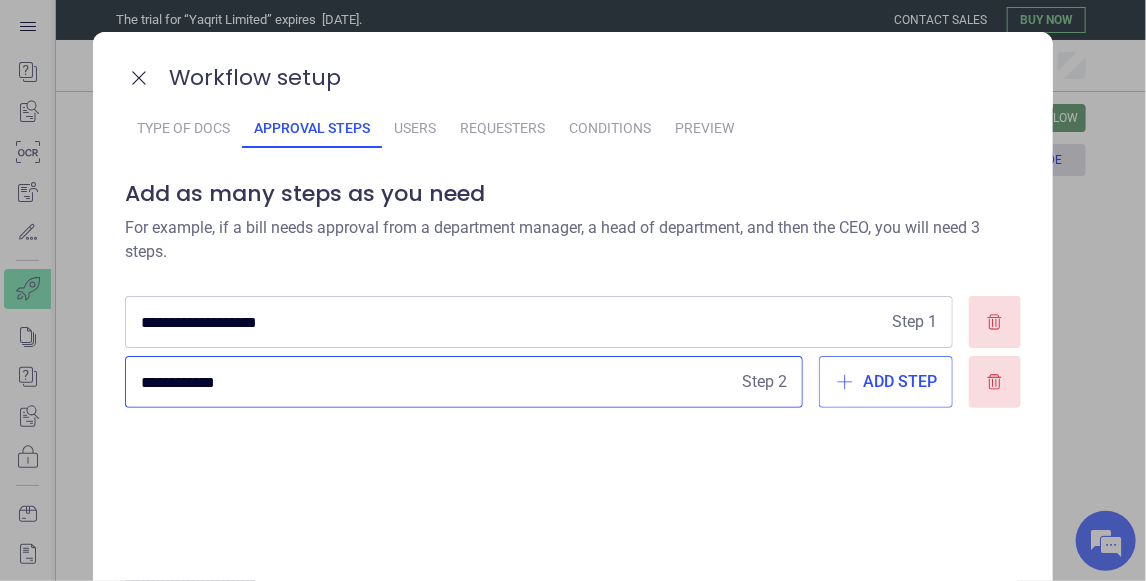 type on "**********" 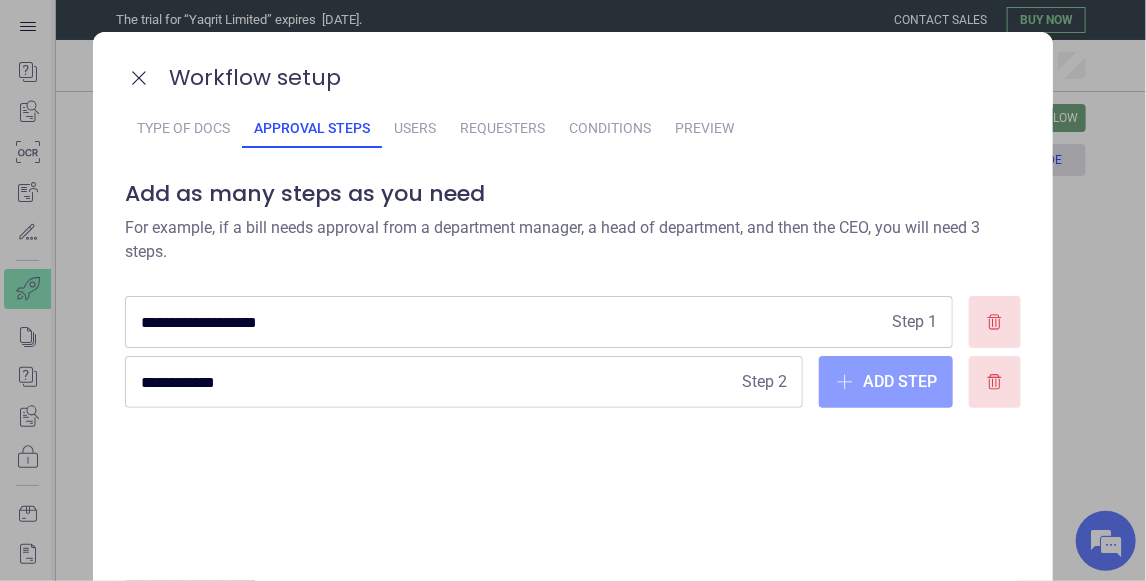 click on "Add step" at bounding box center [900, 382] 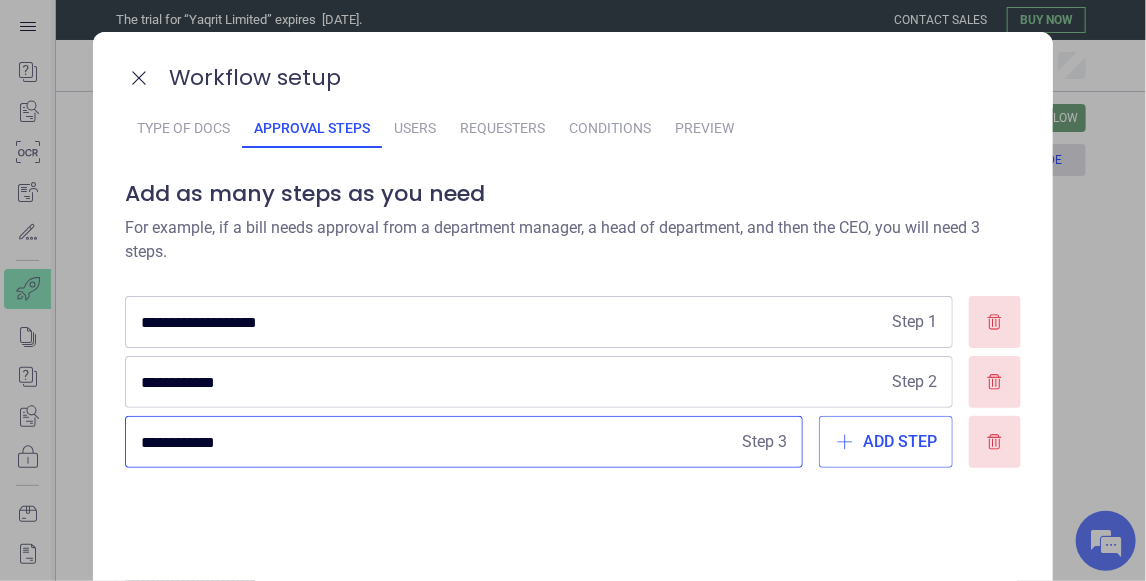 type on "**********" 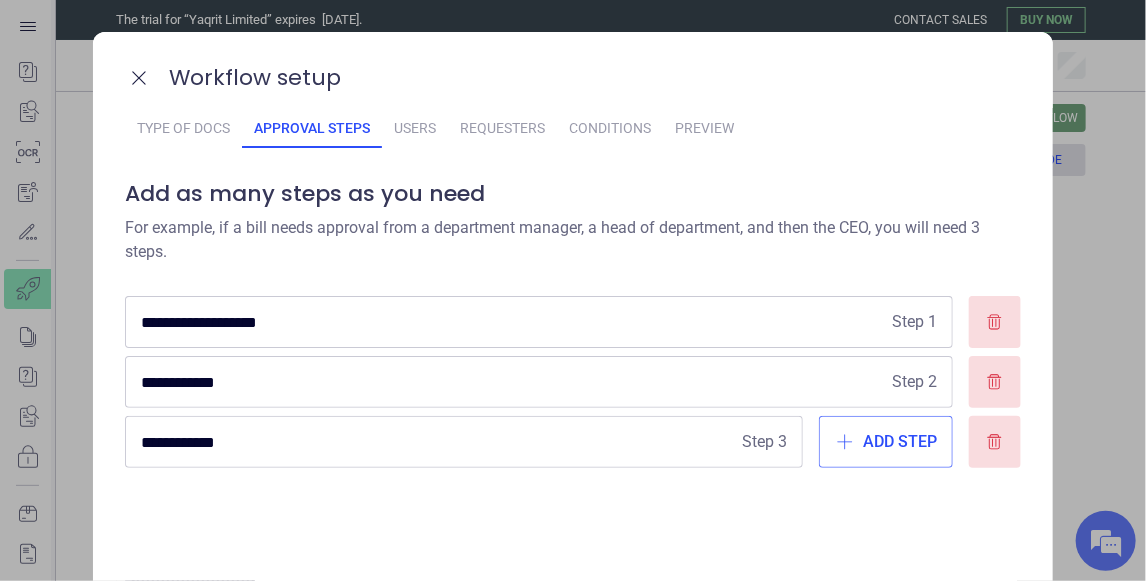 click on "**********" at bounding box center [573, 449] 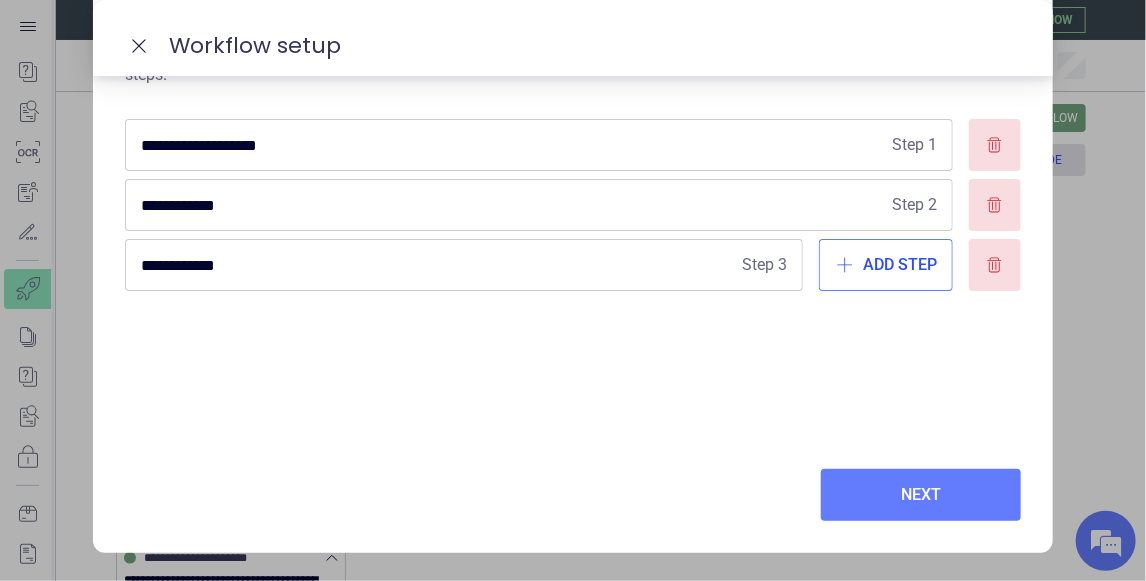 scroll, scrollTop: 181, scrollLeft: 0, axis: vertical 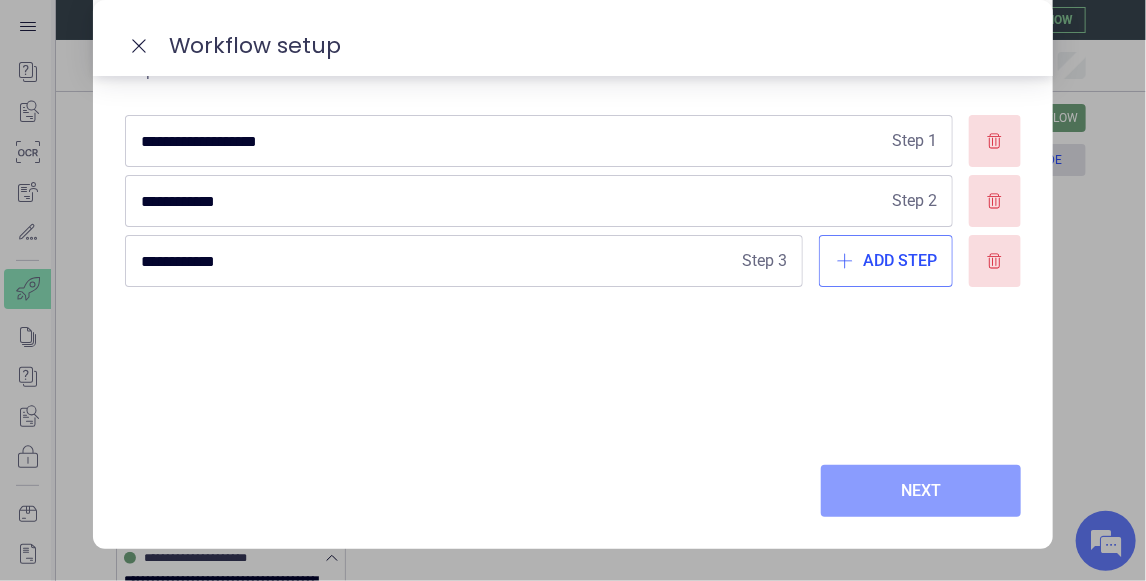 click on "Next" at bounding box center [921, 491] 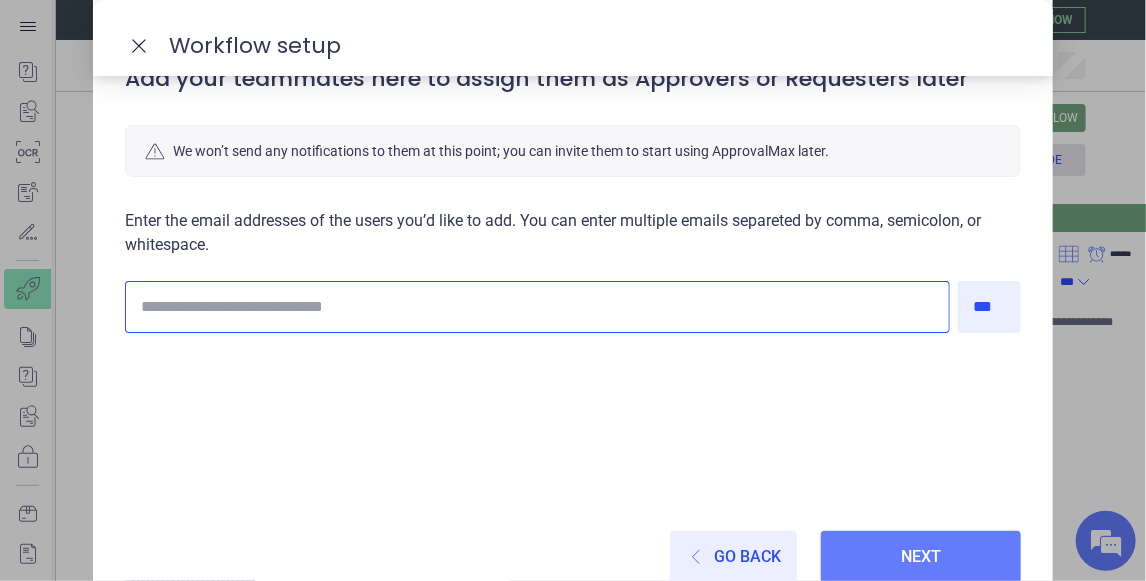 scroll, scrollTop: 81, scrollLeft: 0, axis: vertical 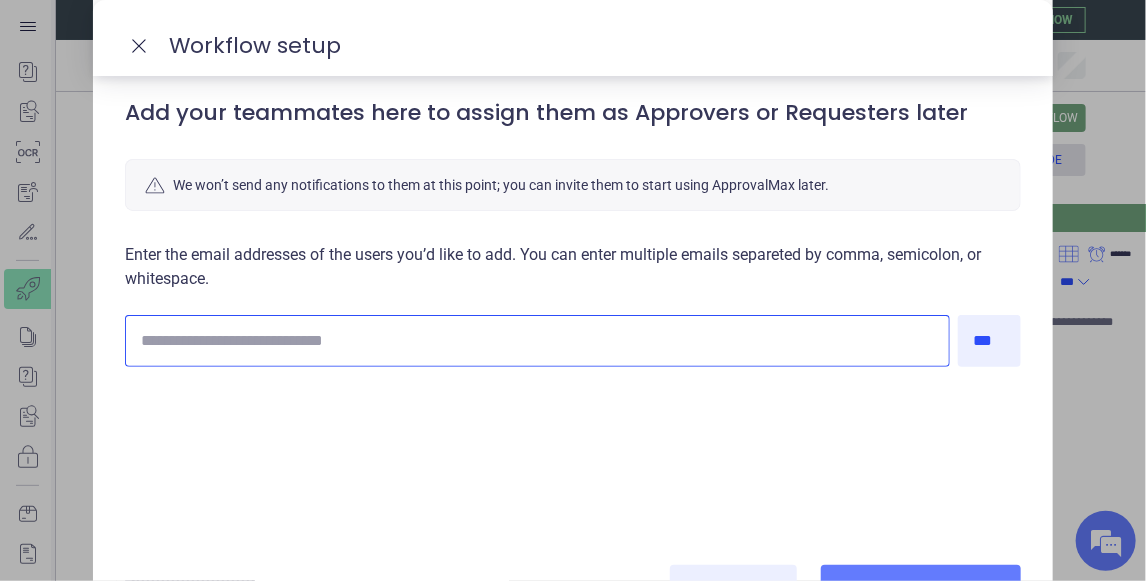 click at bounding box center [533, 341] 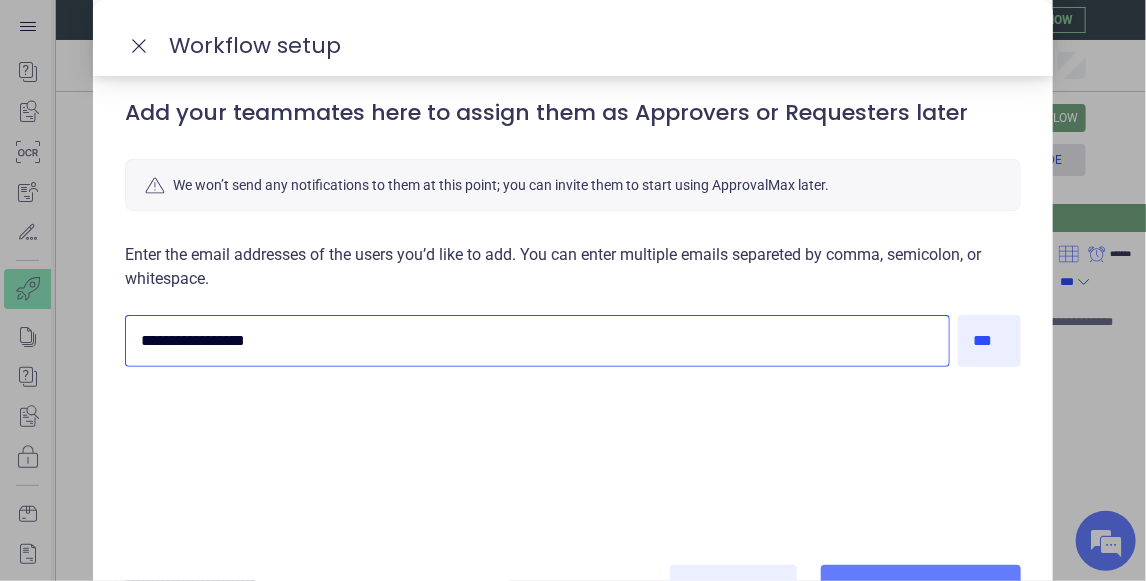 type on "**********" 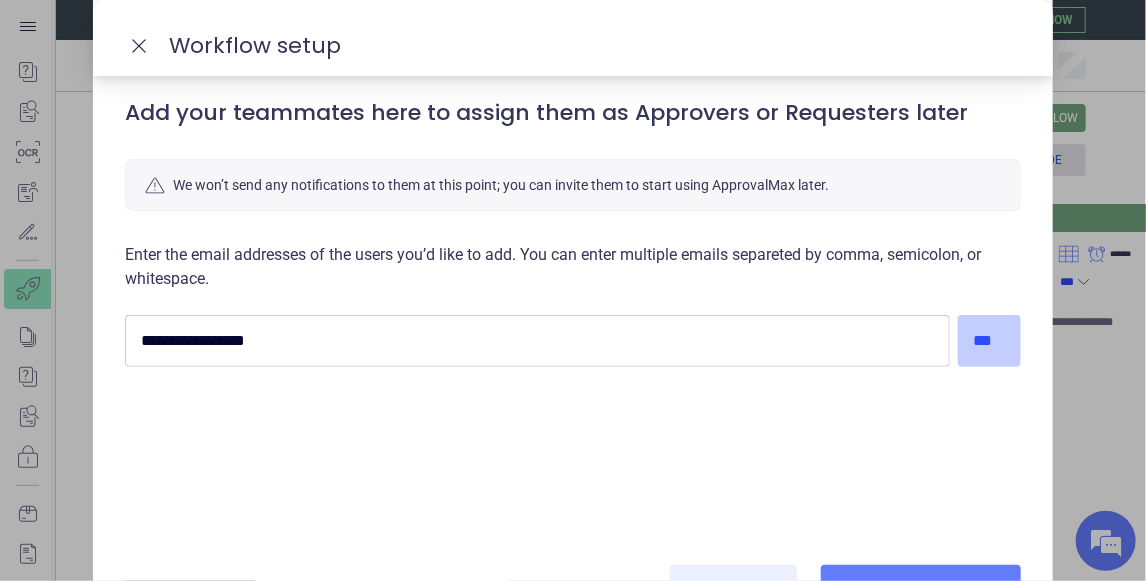 click on "***" at bounding box center [990, 341] 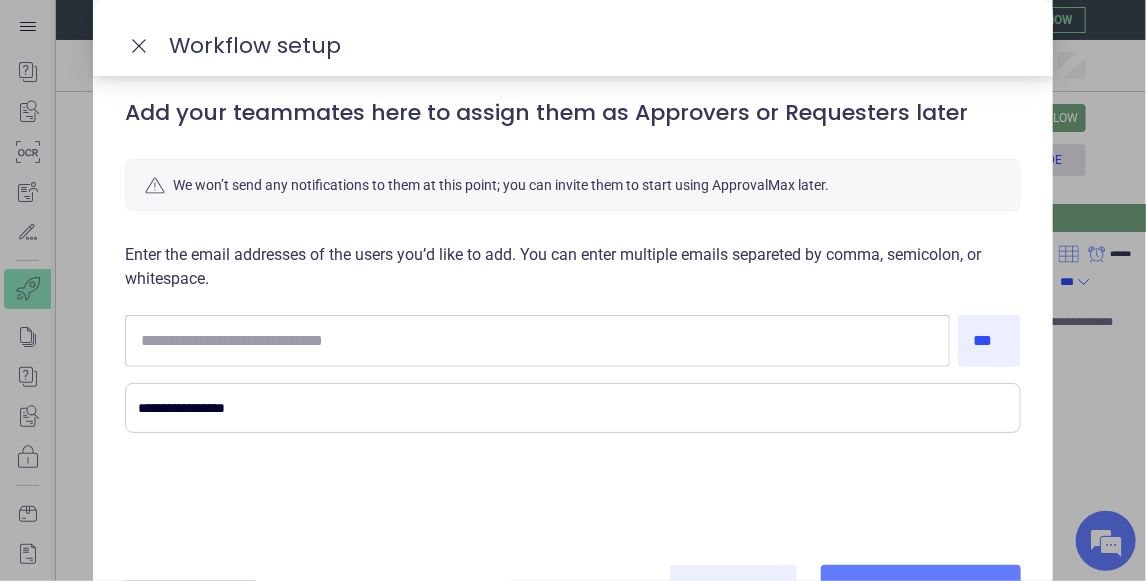 scroll, scrollTop: 181, scrollLeft: 0, axis: vertical 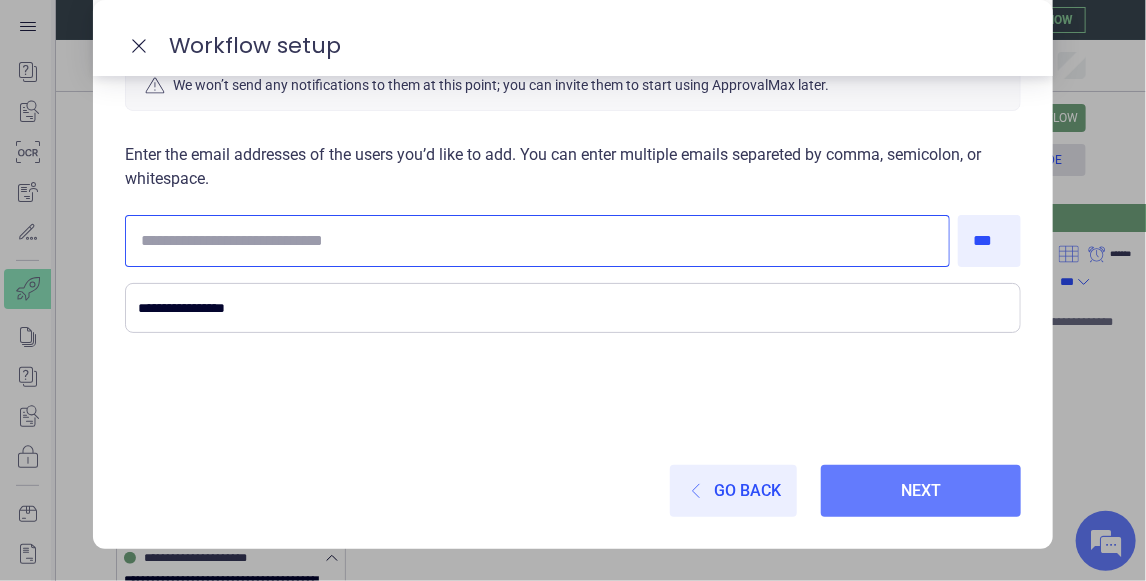 click at bounding box center (537, 241) 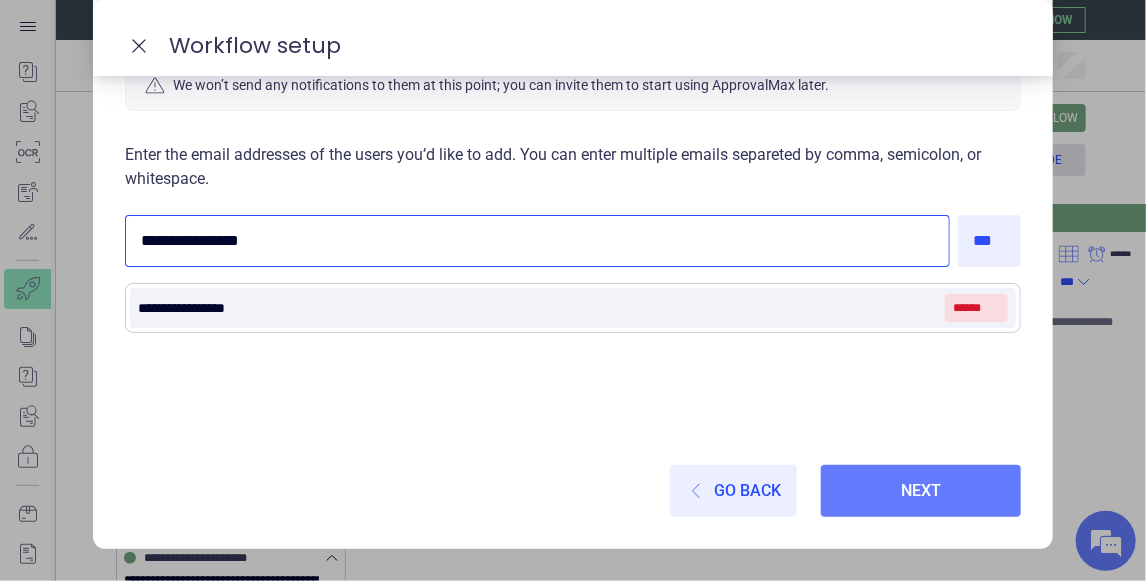 type on "**********" 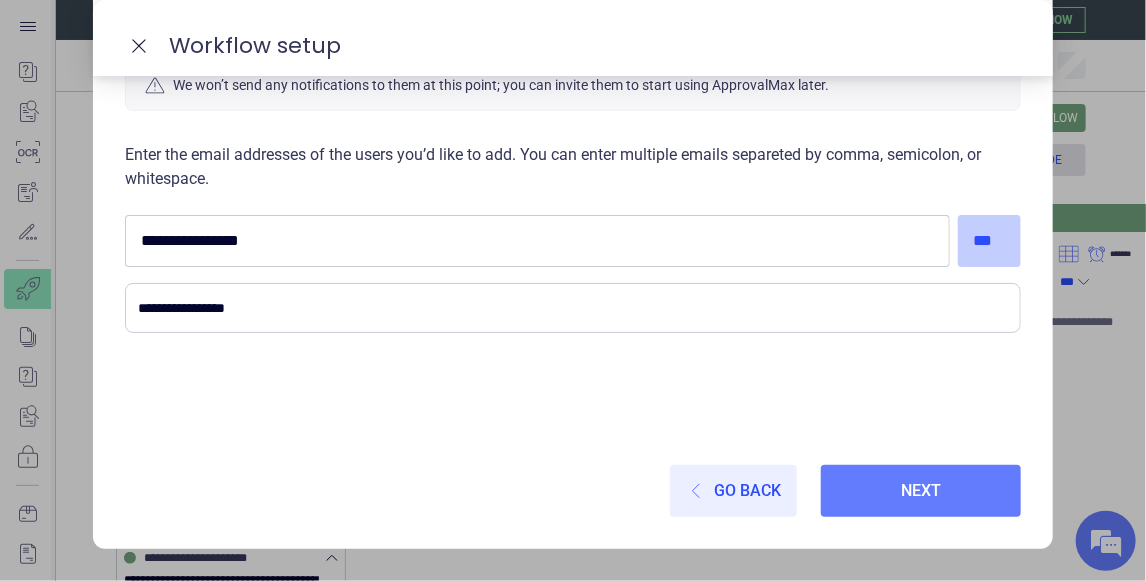 click on "***" at bounding box center [990, 241] 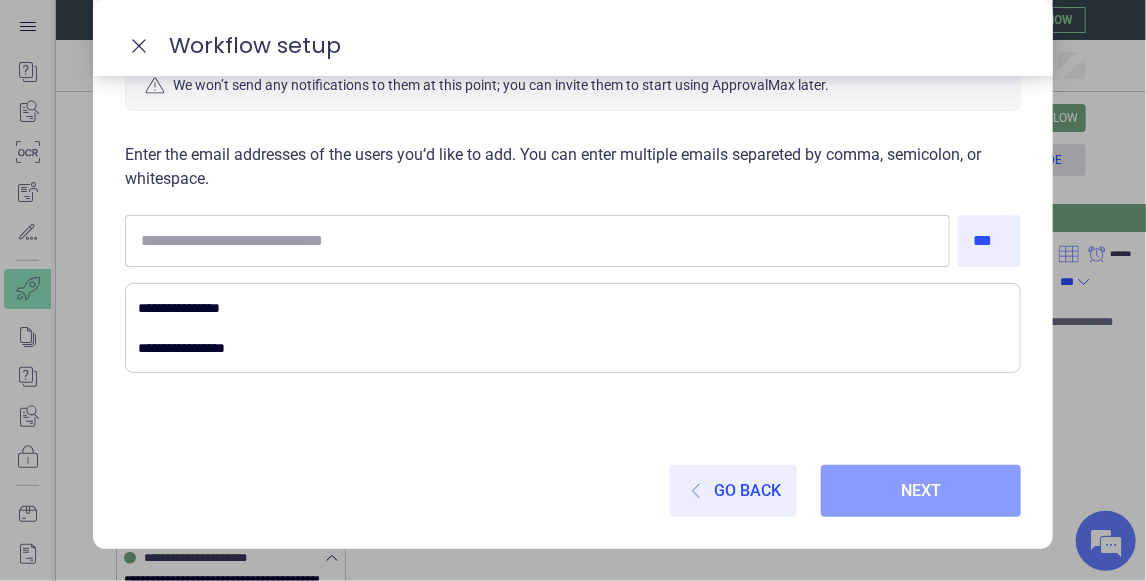 click on "Next" at bounding box center (921, 491) 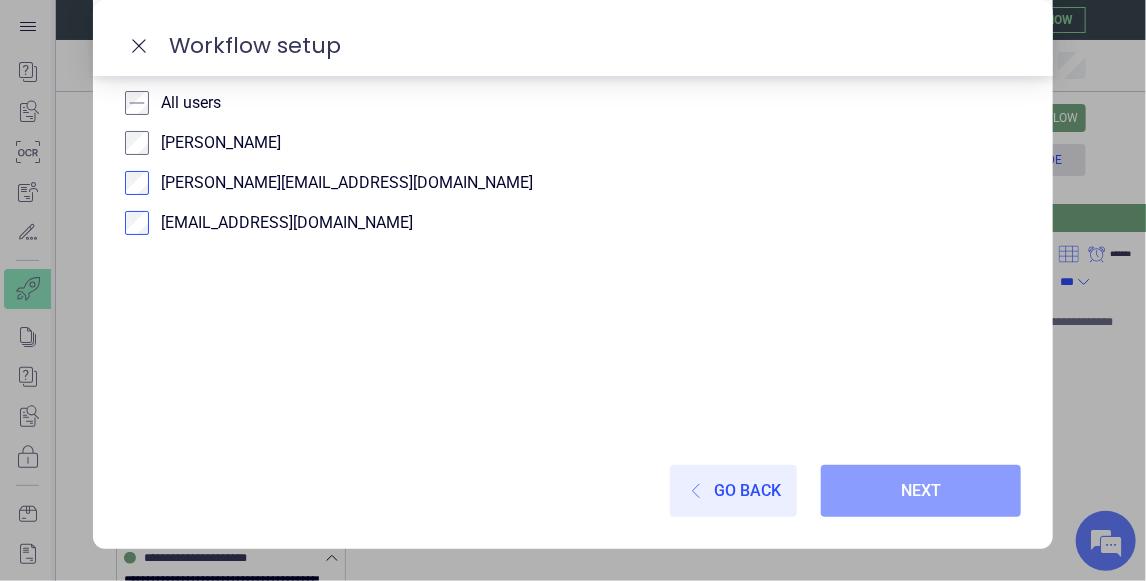 click on "Next" at bounding box center (921, 491) 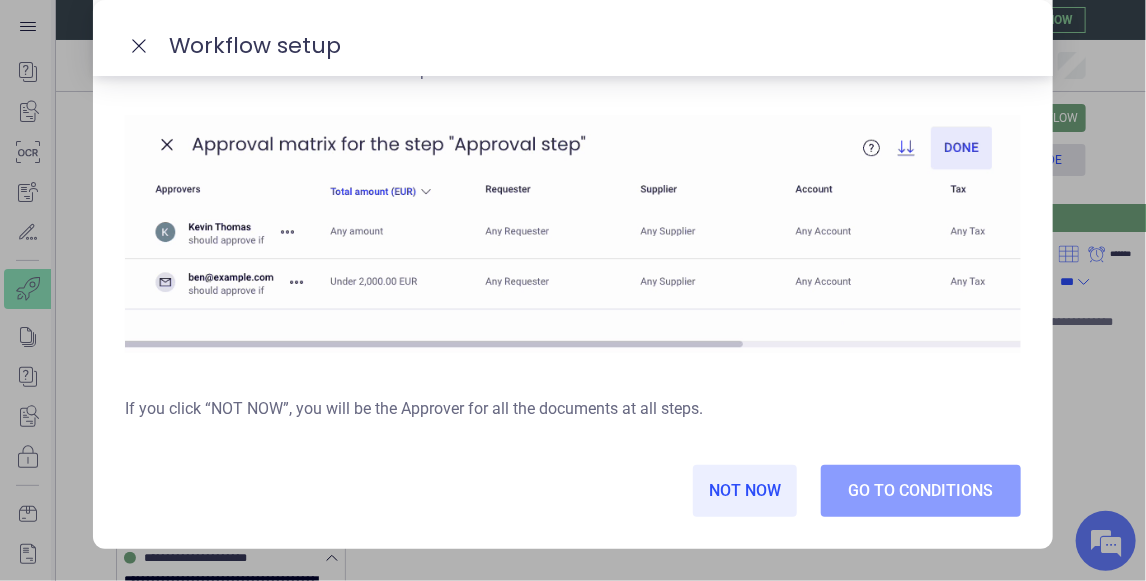 click on "Go to conditions" at bounding box center (921, 491) 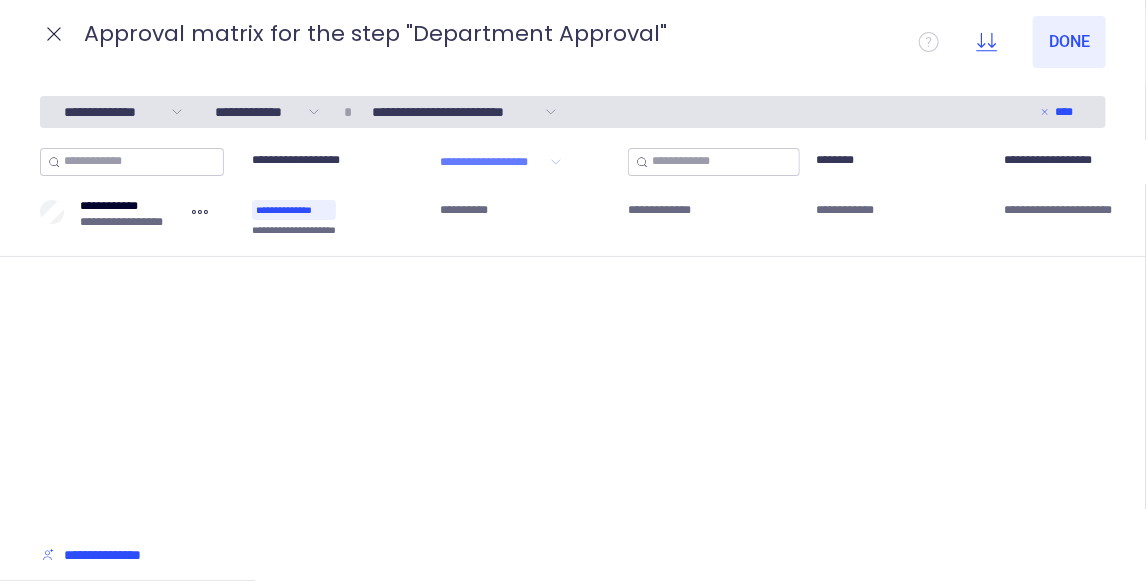 click 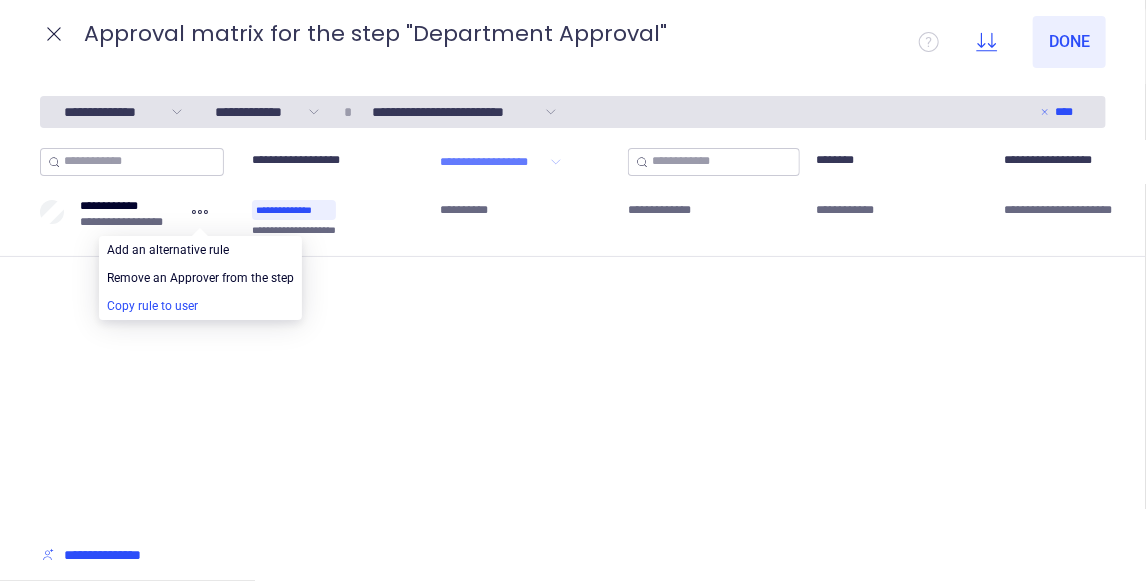 click at bounding box center (200, 306) 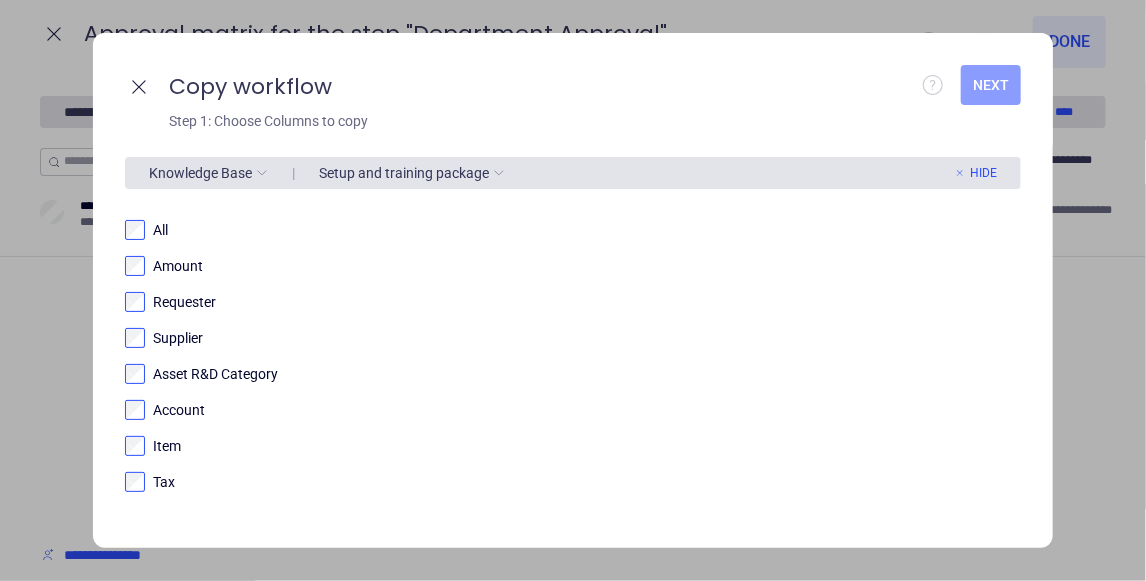 click on "Next" at bounding box center [991, 85] 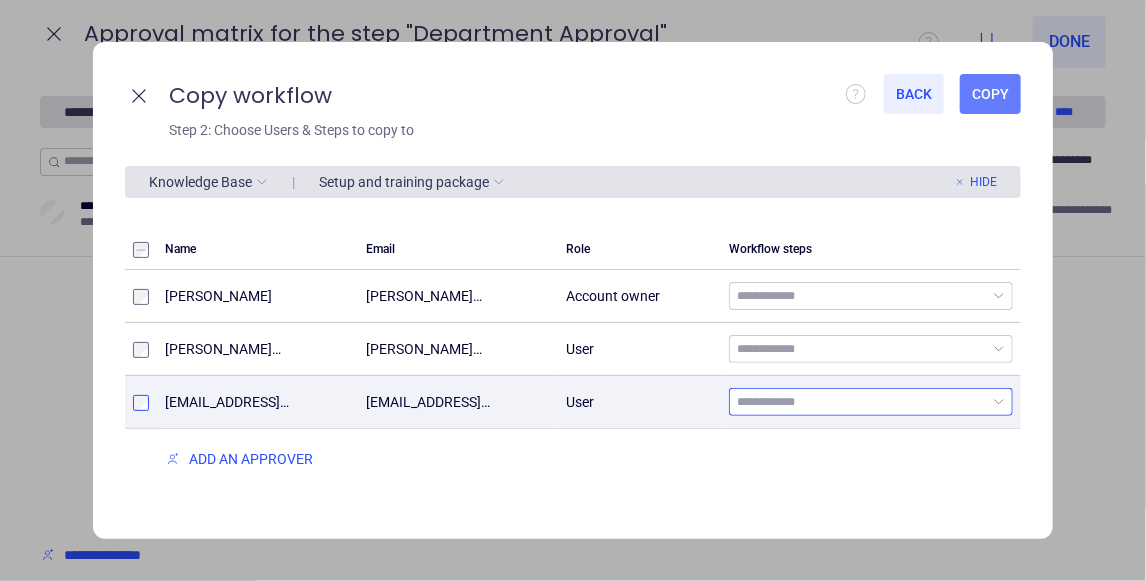 click at bounding box center [863, 402] 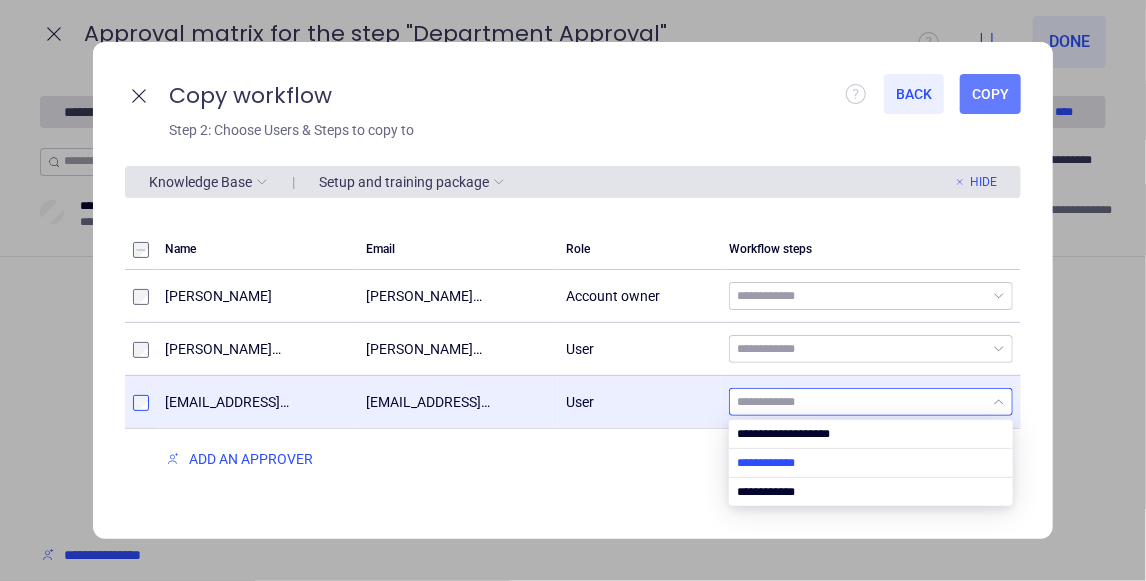 click at bounding box center [871, 463] 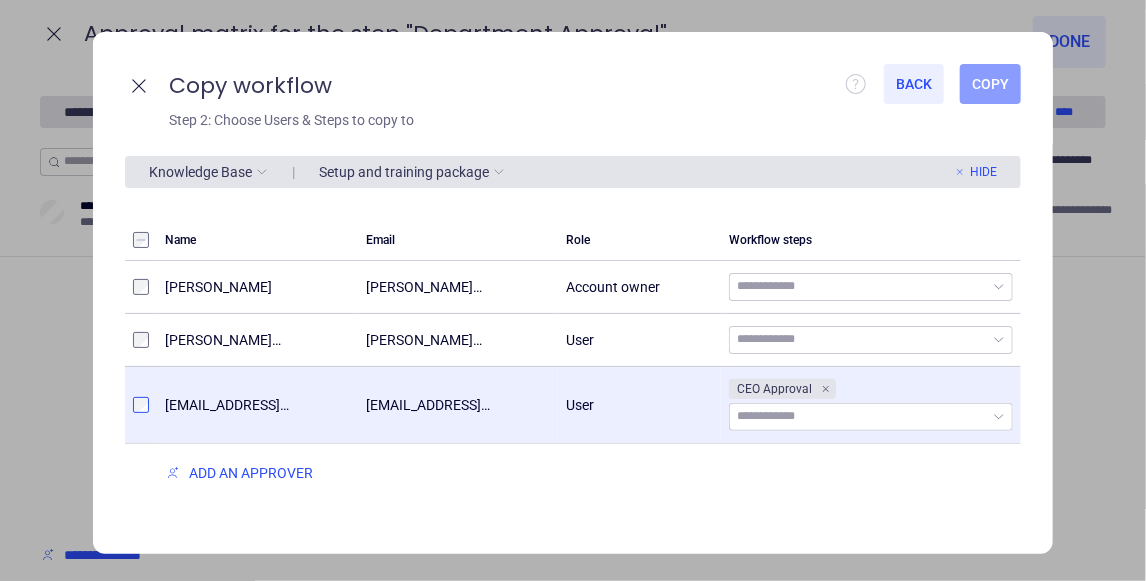 click on "Copy" at bounding box center [990, 84] 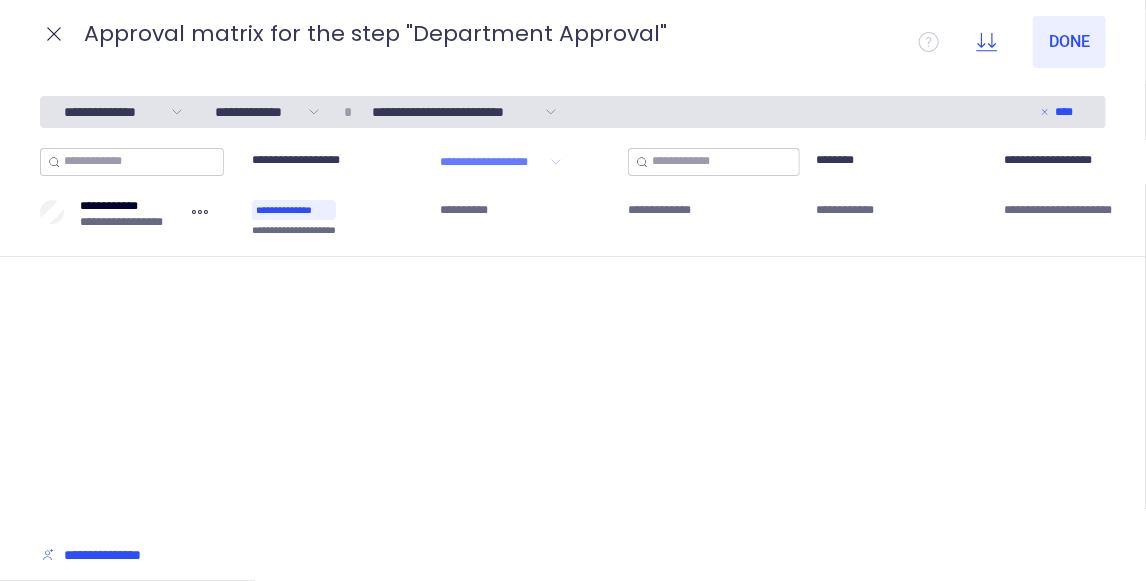 click 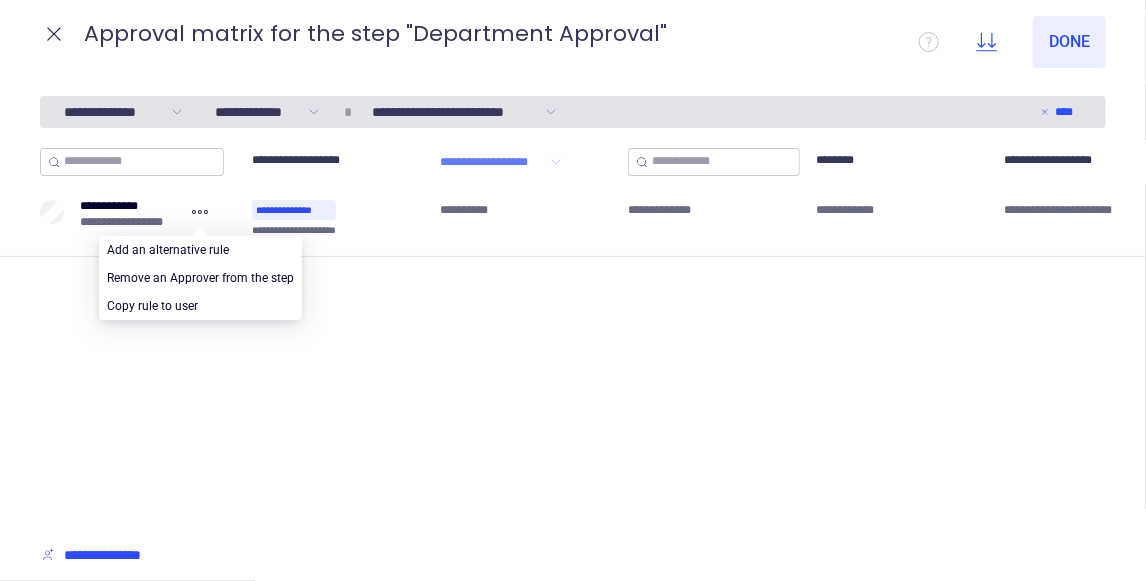 click on "**********" at bounding box center [573, 334] 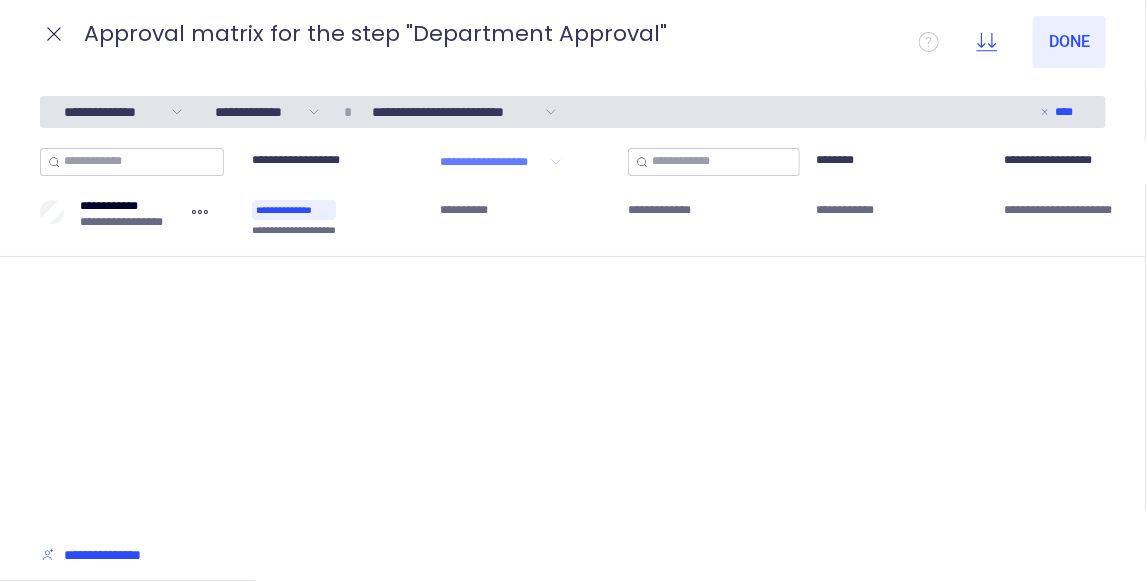 click on "**********" at bounding box center [573, 334] 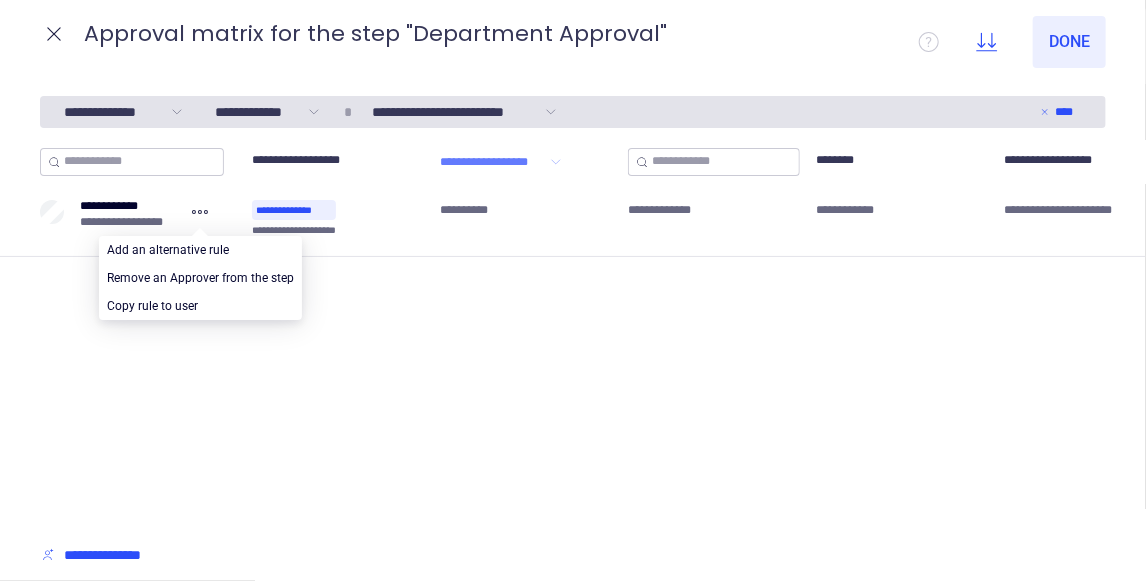 click at bounding box center (200, 250) 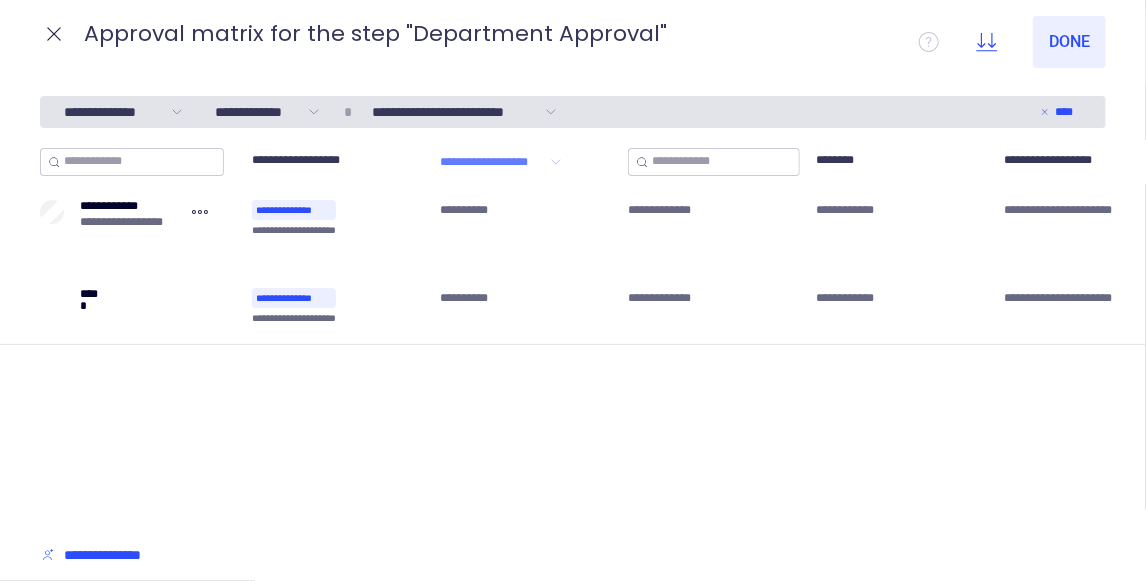 click 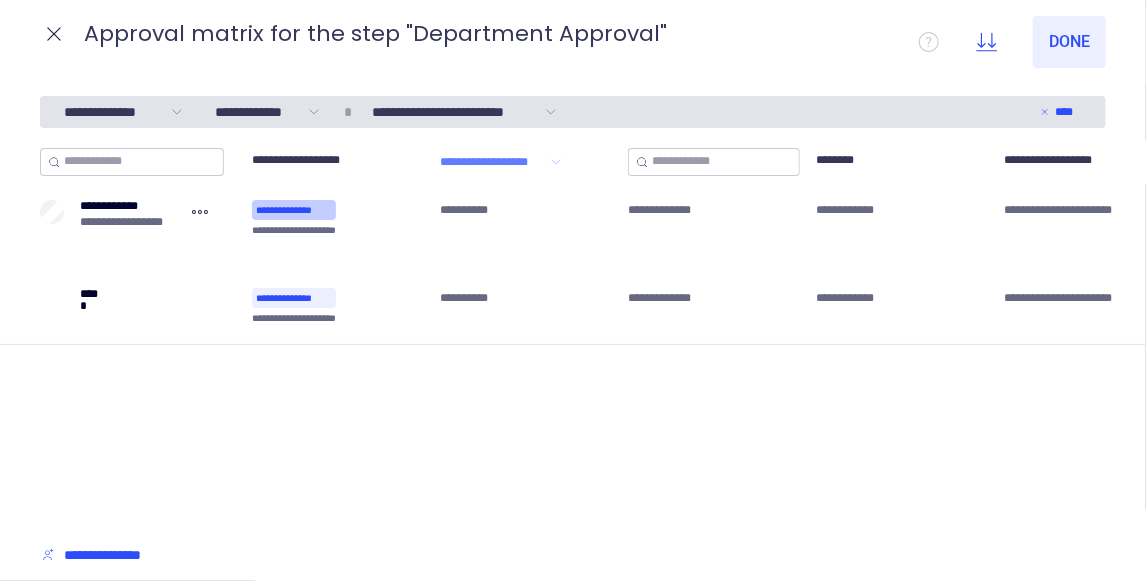 click on "**********" at bounding box center [294, 210] 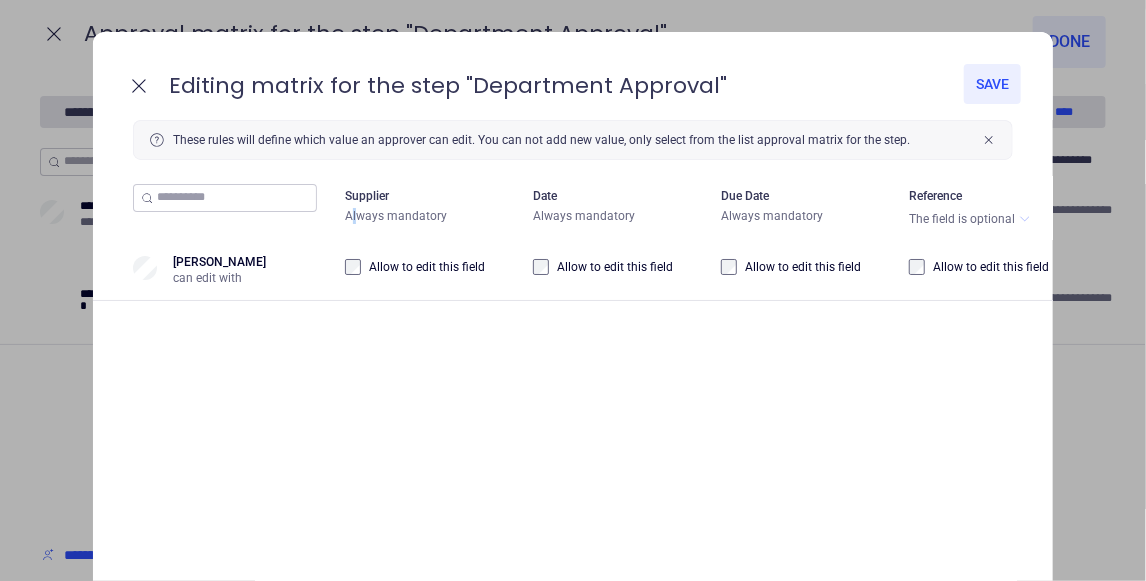 click on "Always mandatory" at bounding box center (431, 216) 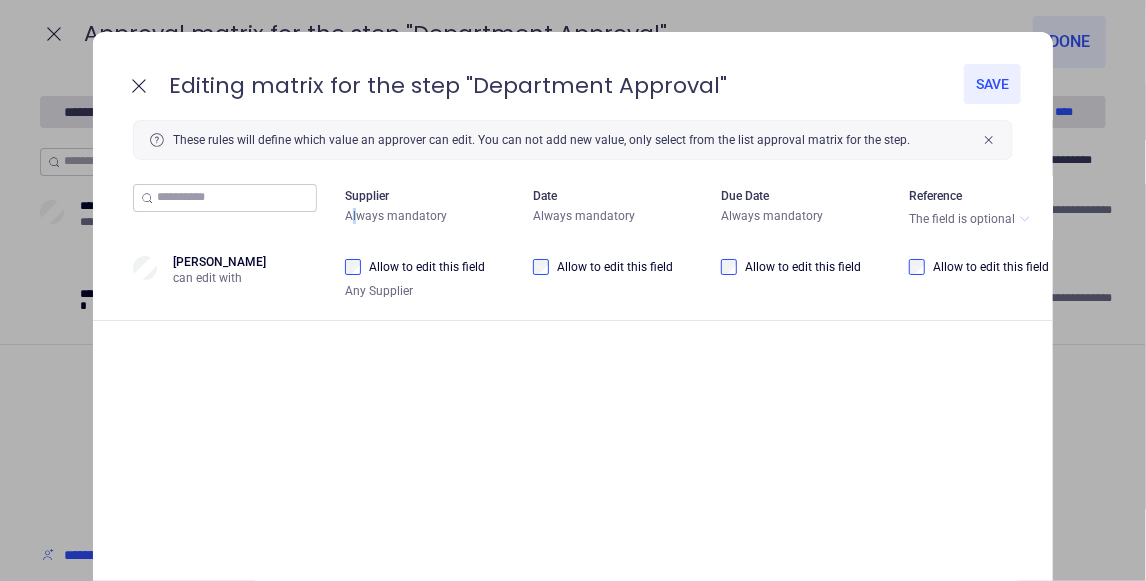 click on "Save" at bounding box center [992, 84] 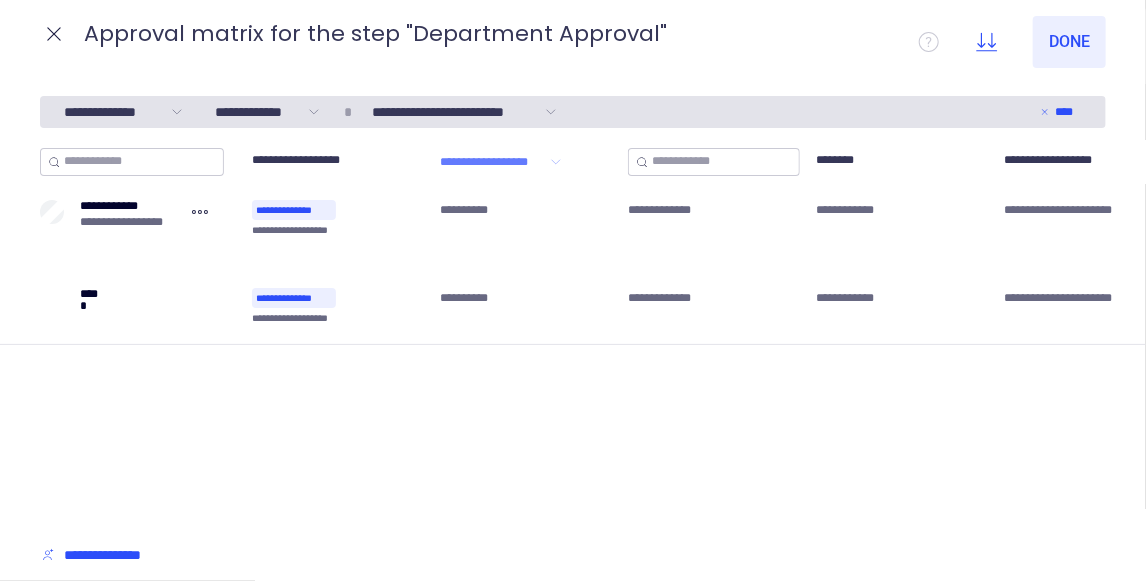 click 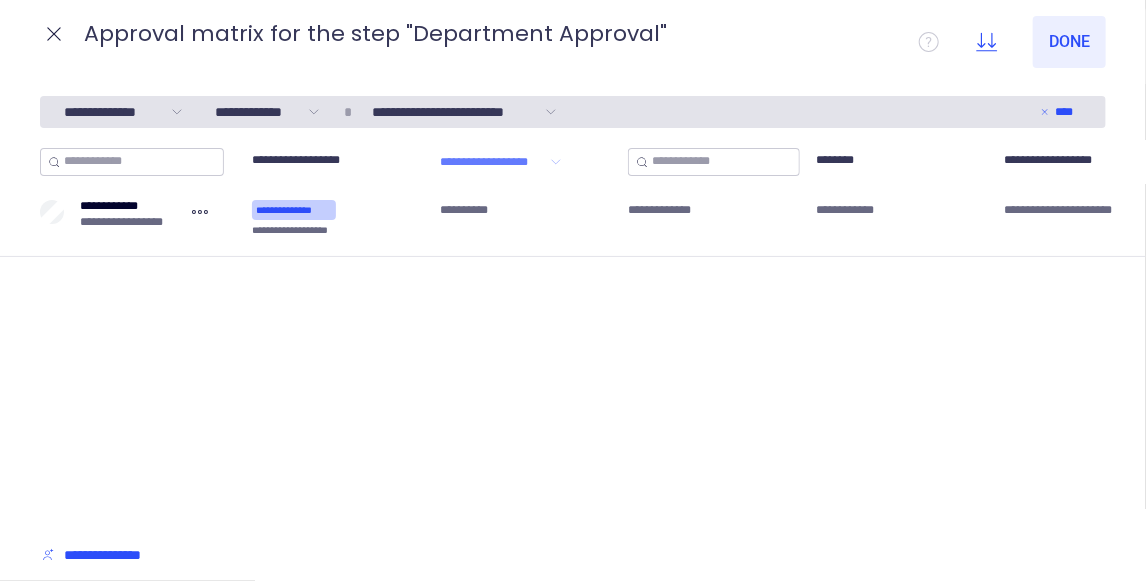 click on "**********" at bounding box center (294, 210) 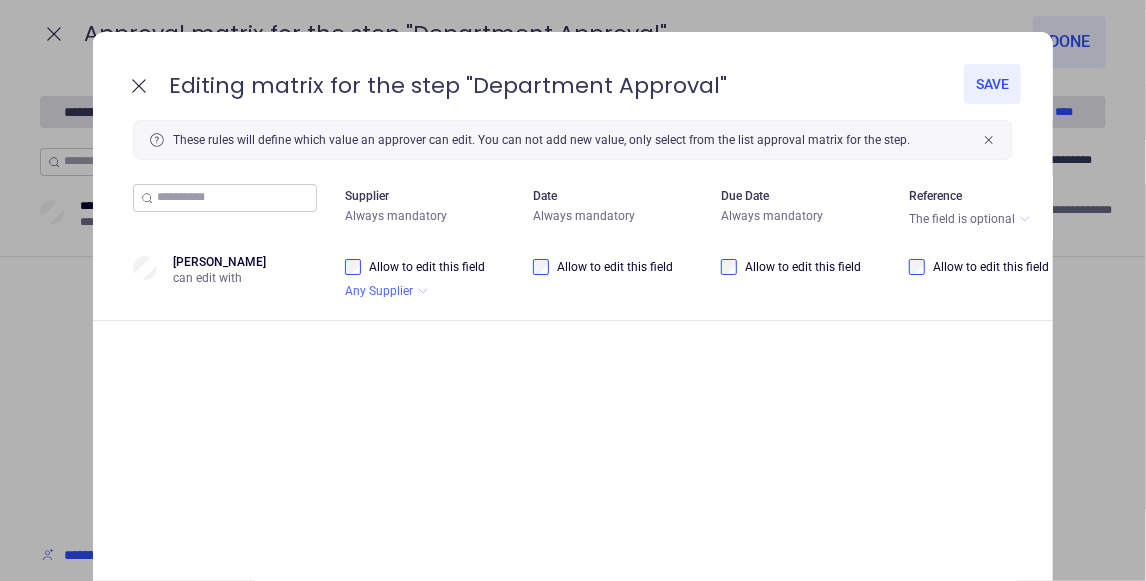 click on "Any Supplier" at bounding box center (379, 291) 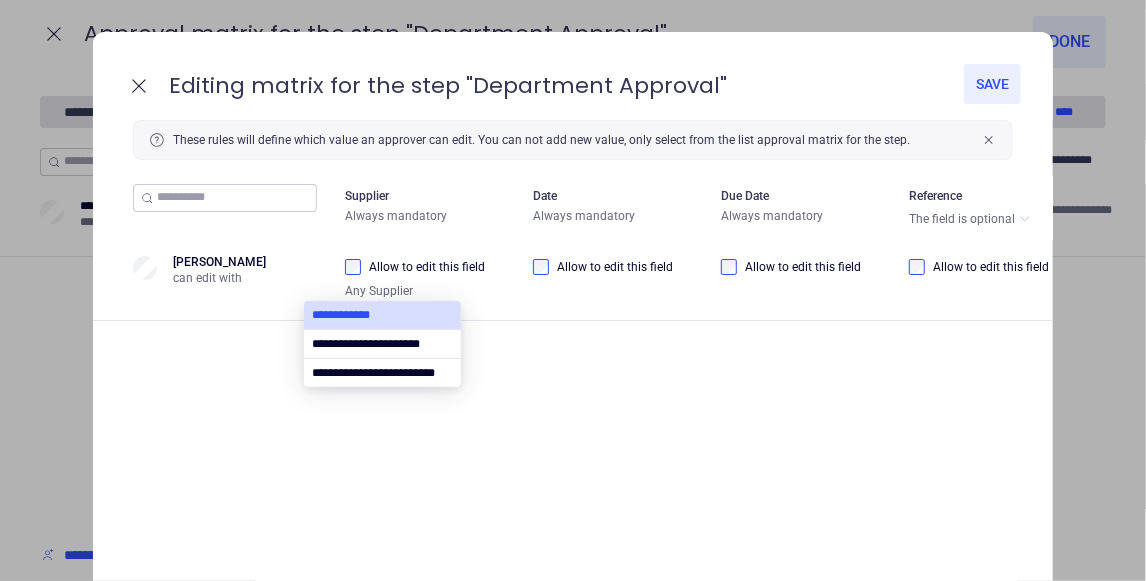 click at bounding box center (382, 315) 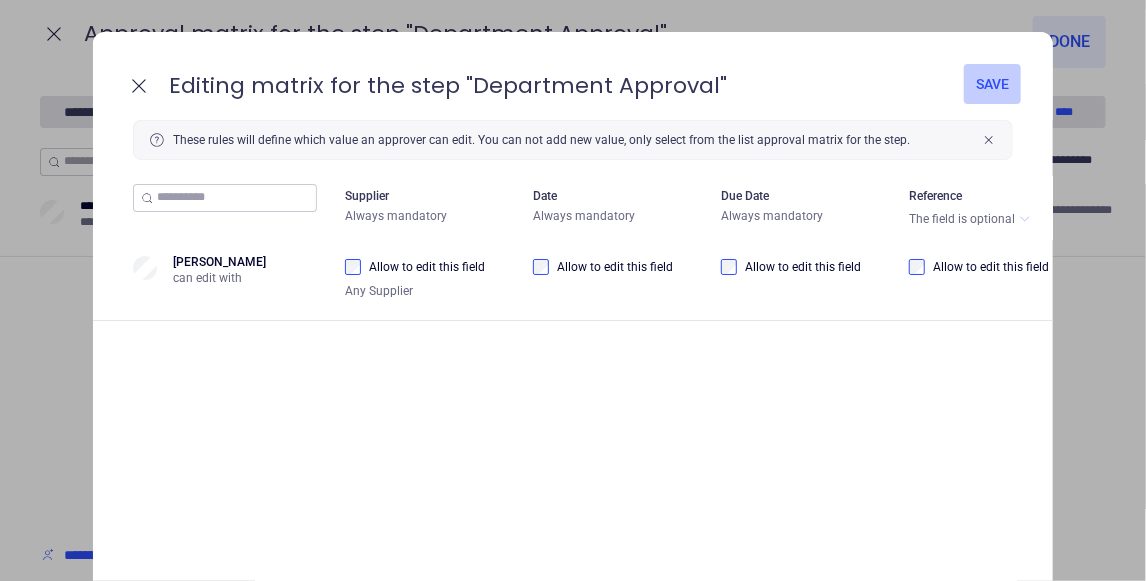 click on "Save" at bounding box center (992, 84) 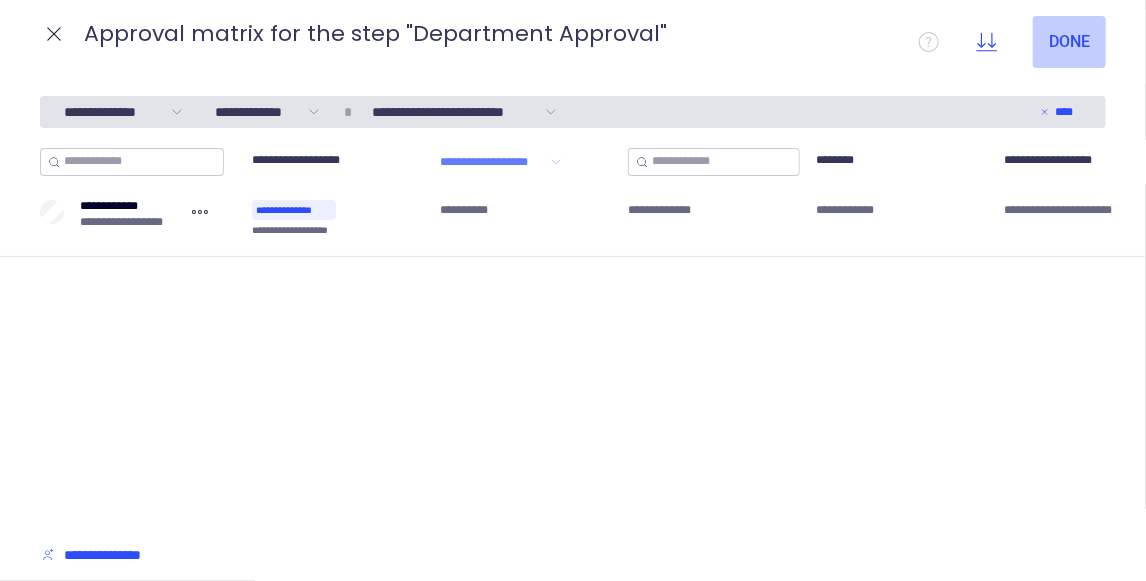 click on "Done" at bounding box center (1069, 42) 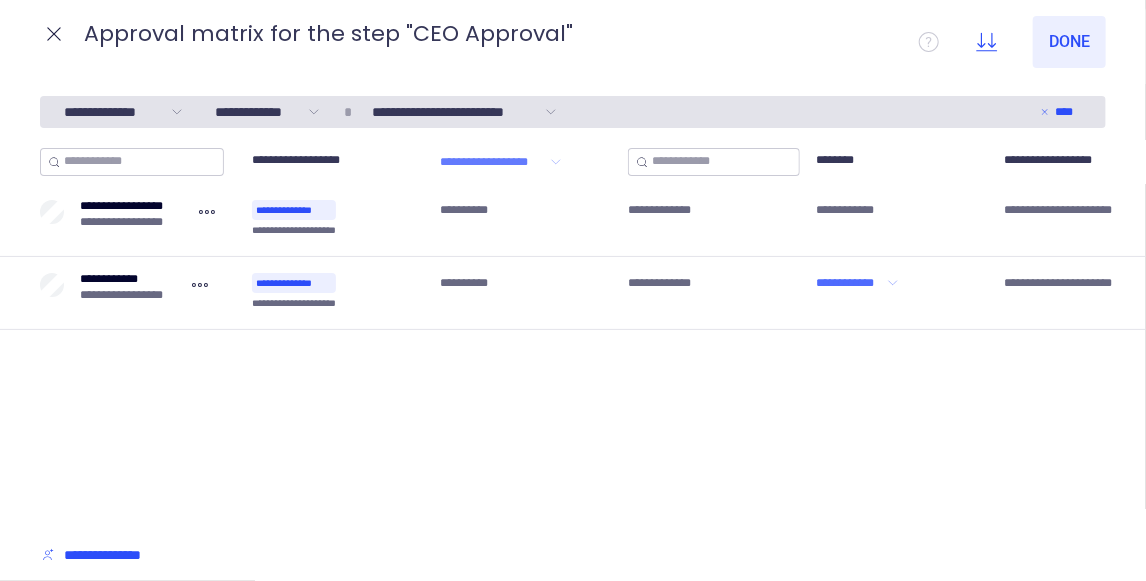 click on "**********" at bounding box center [849, 283] 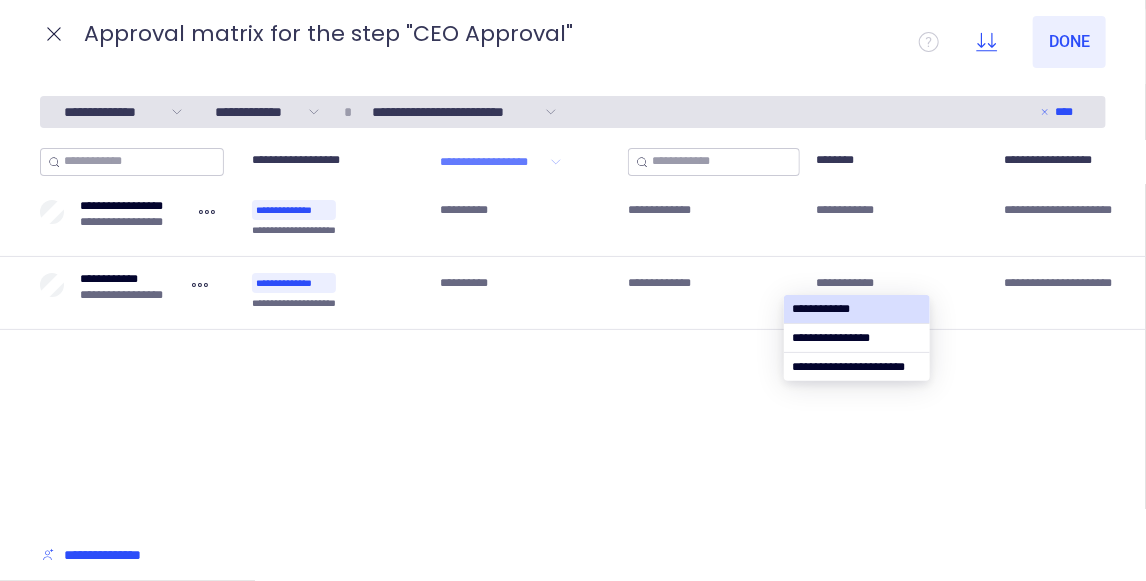 click at bounding box center [857, 338] 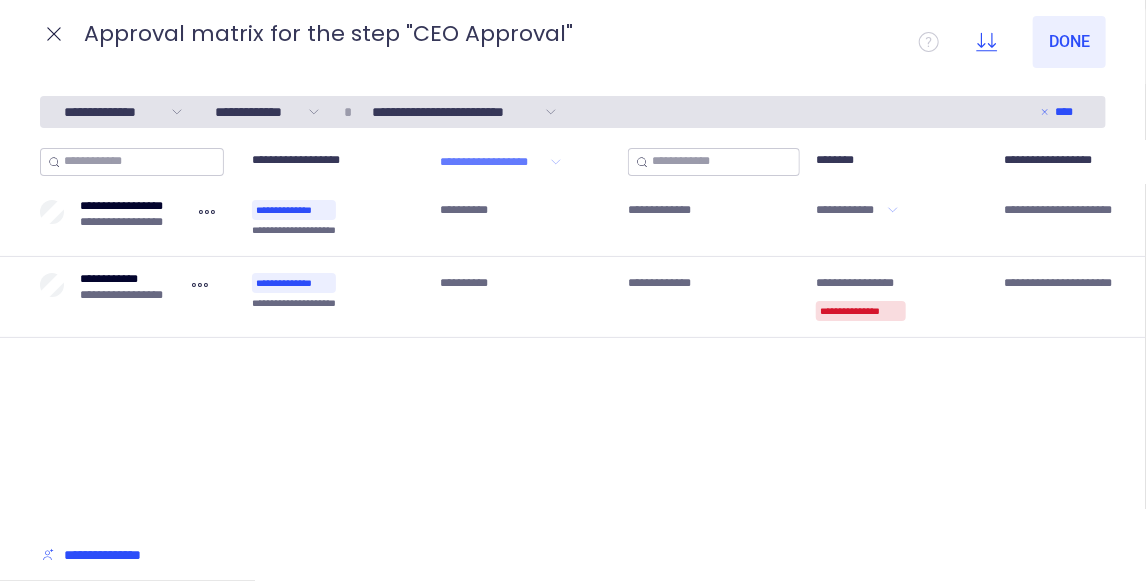 click on "**********" at bounding box center [857, 210] 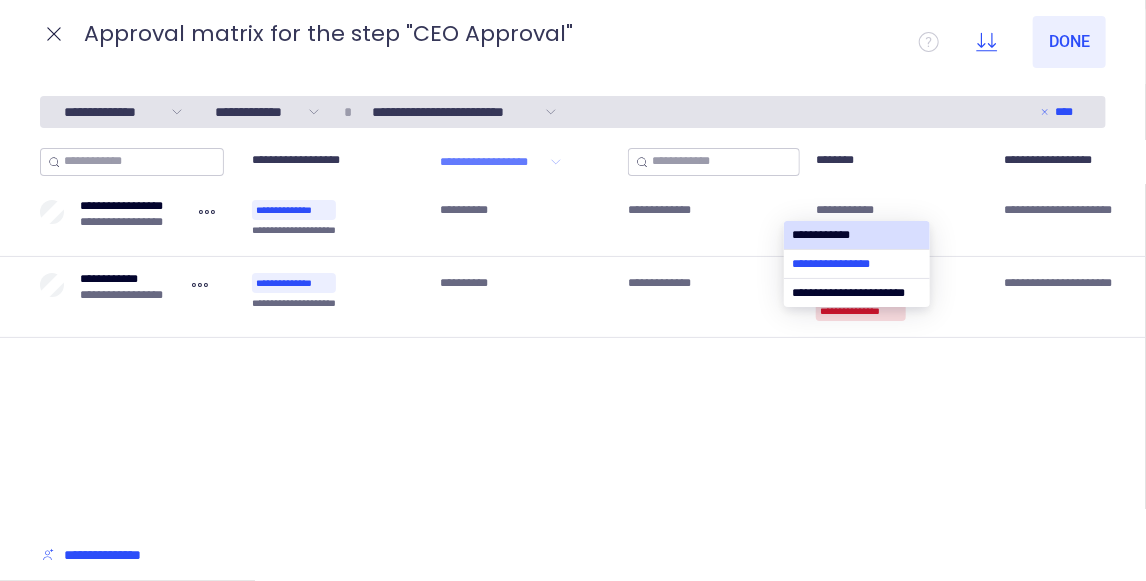click at bounding box center (857, 264) 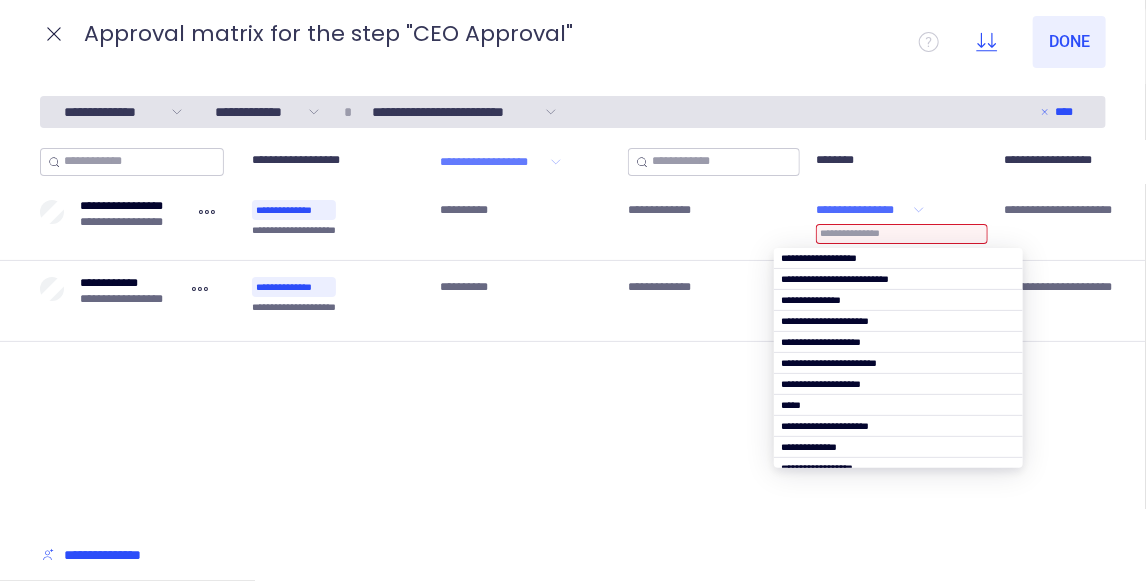 click on "**********" at bounding box center [862, 210] 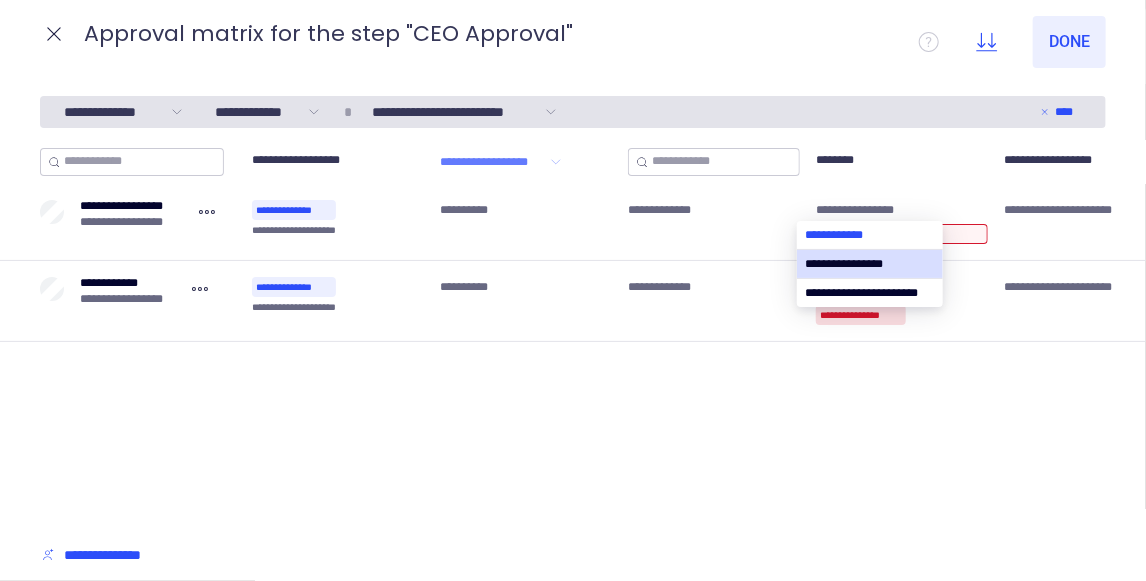 click at bounding box center (870, 235) 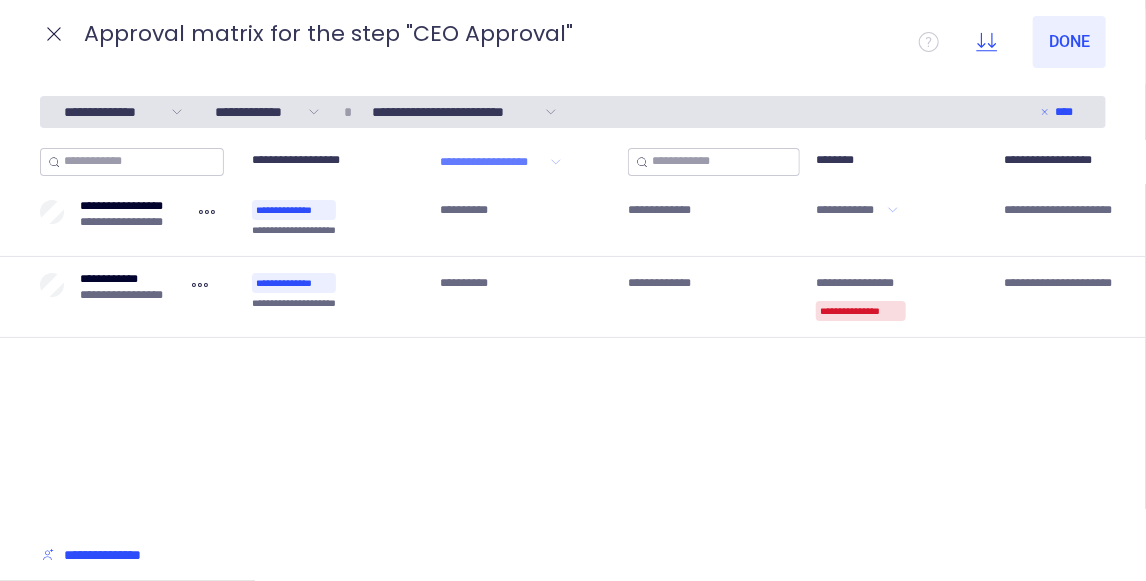click 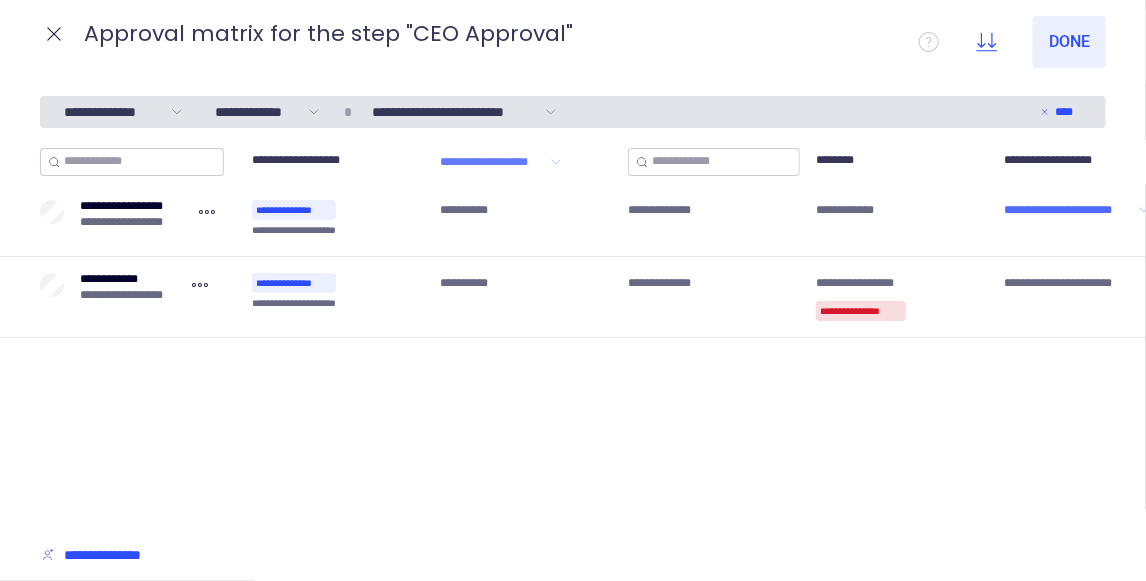 click on "**********" at bounding box center (1069, 210) 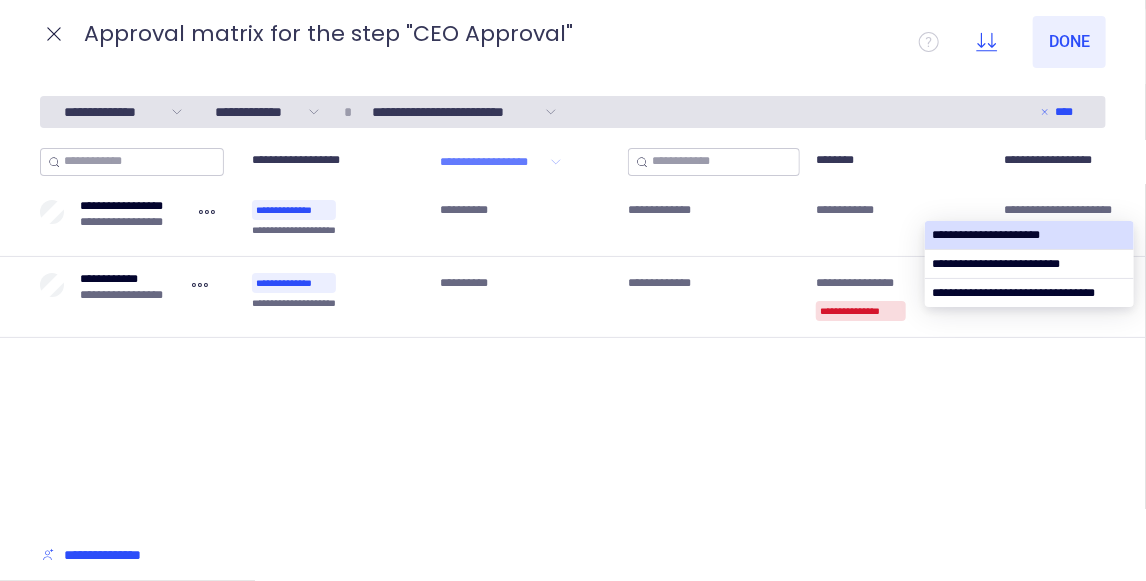click on "**********" at bounding box center (1058, 162) 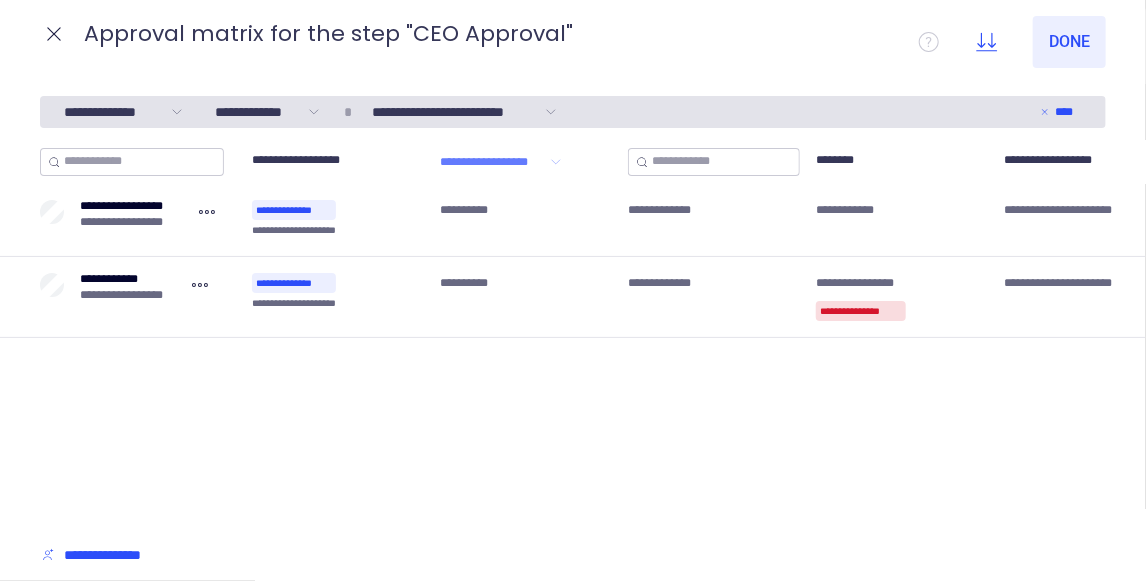click 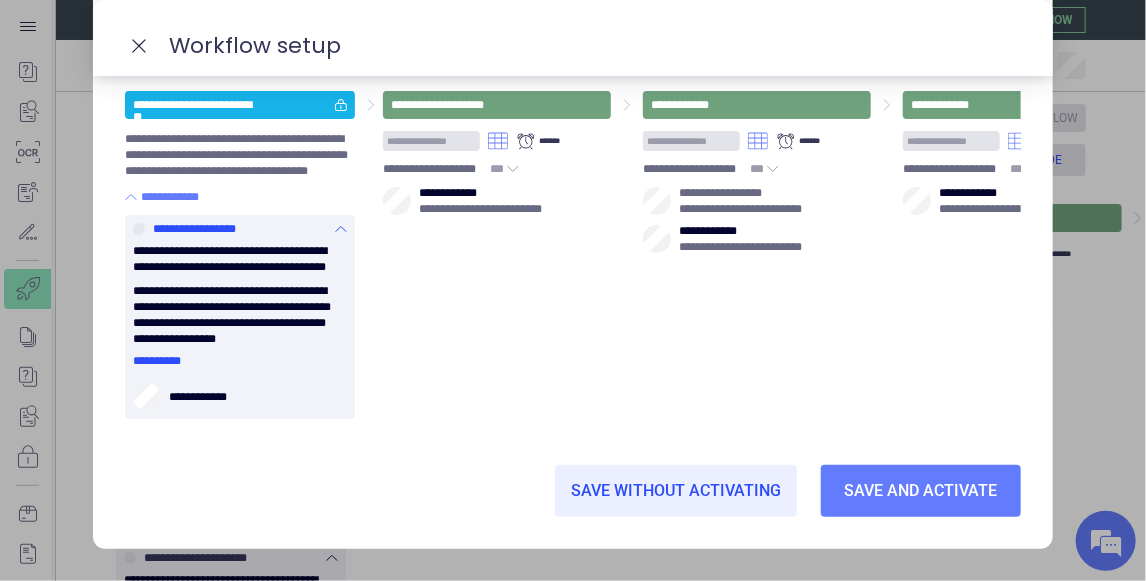 scroll, scrollTop: 81, scrollLeft: 0, axis: vertical 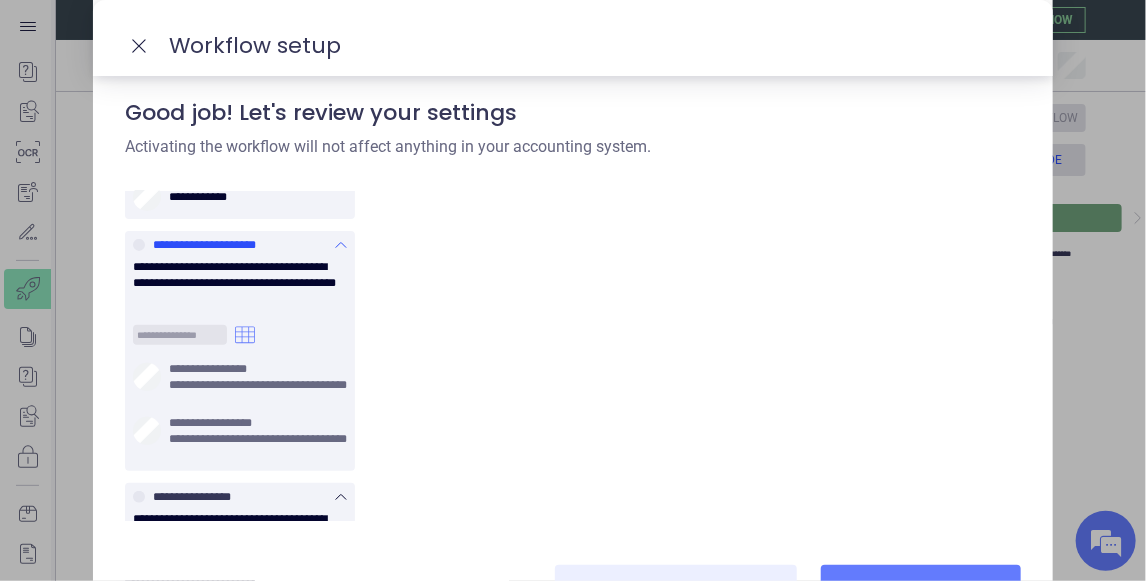 click on "**********" at bounding box center [213, 245] 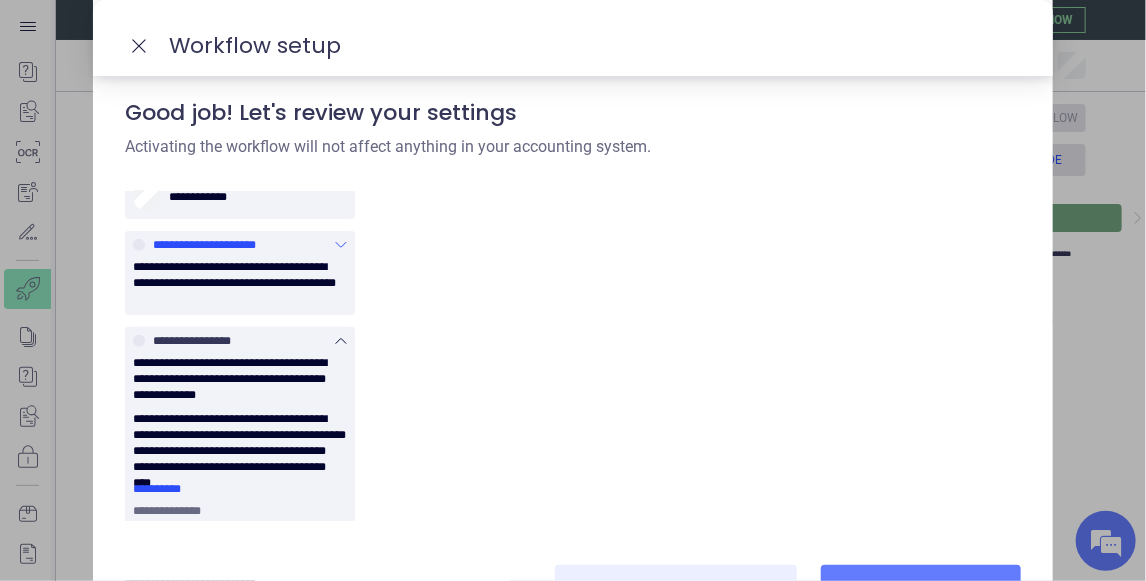 click on "**********" at bounding box center [213, 245] 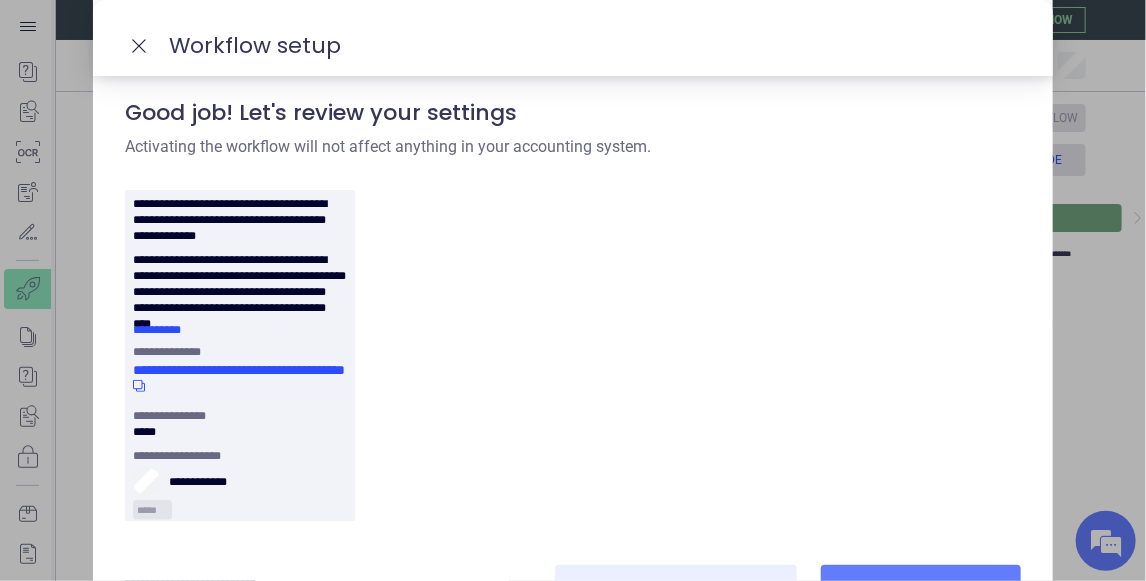 scroll, scrollTop: 630, scrollLeft: 0, axis: vertical 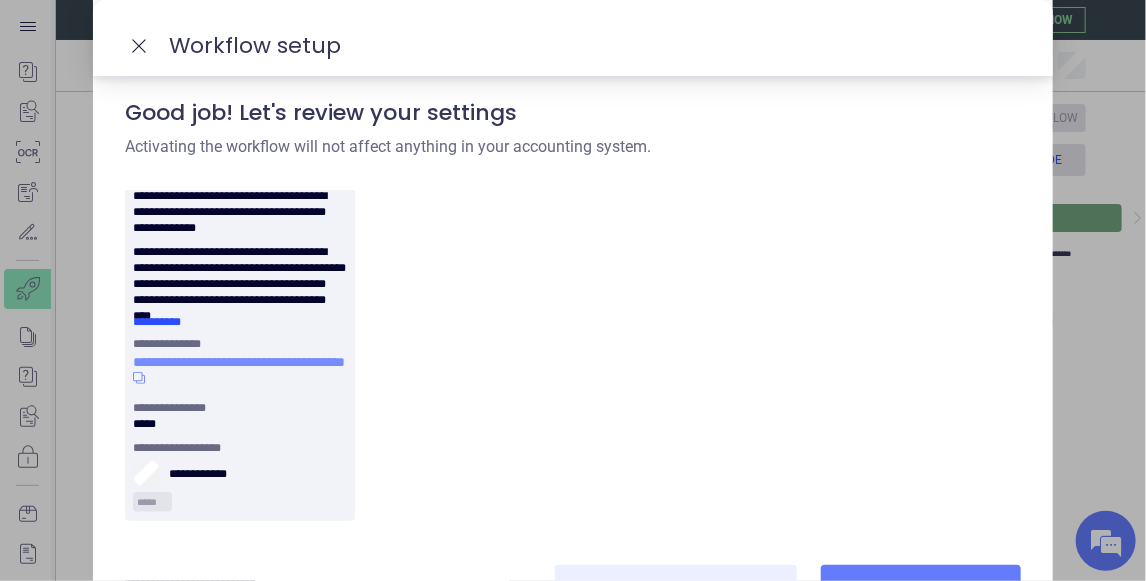 drag, startPoint x: 239, startPoint y: 373, endPoint x: 186, endPoint y: 367, distance: 53.338543 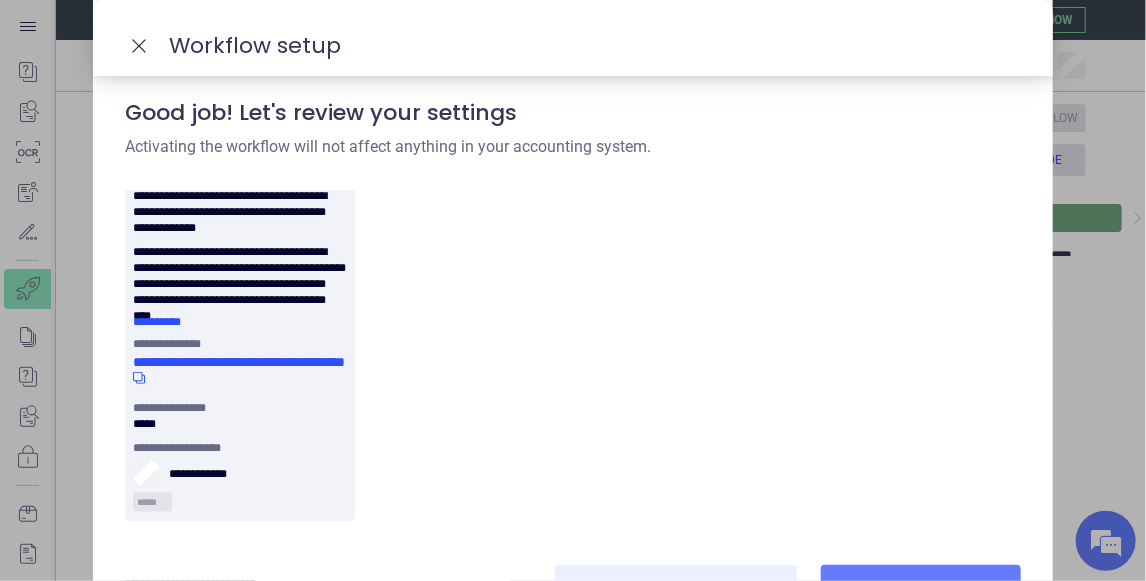 drag, startPoint x: 186, startPoint y: 367, endPoint x: 690, endPoint y: 321, distance: 506.09485 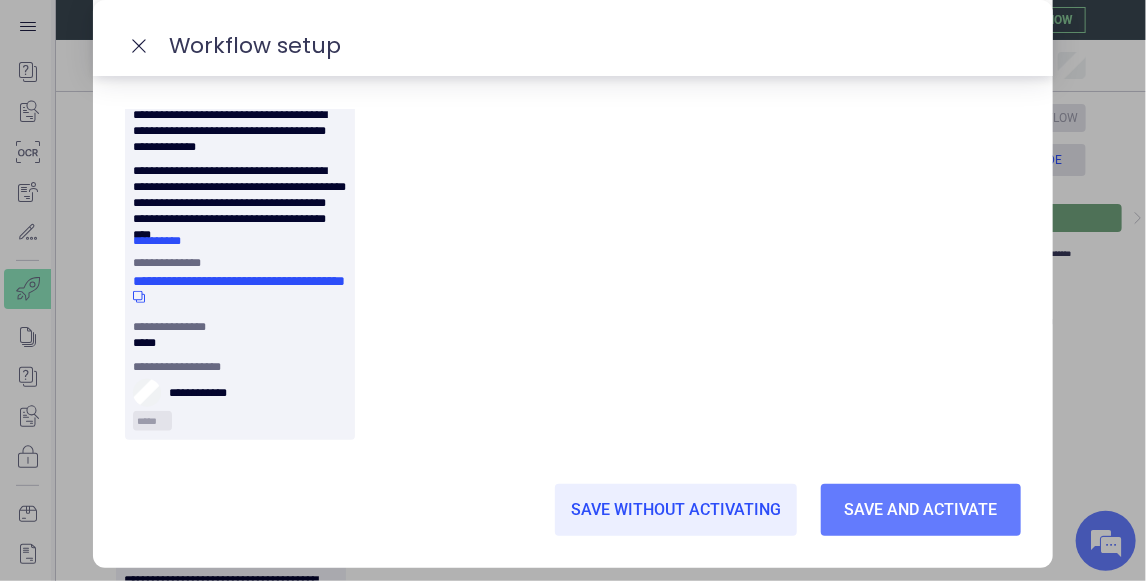 scroll, scrollTop: 181, scrollLeft: 0, axis: vertical 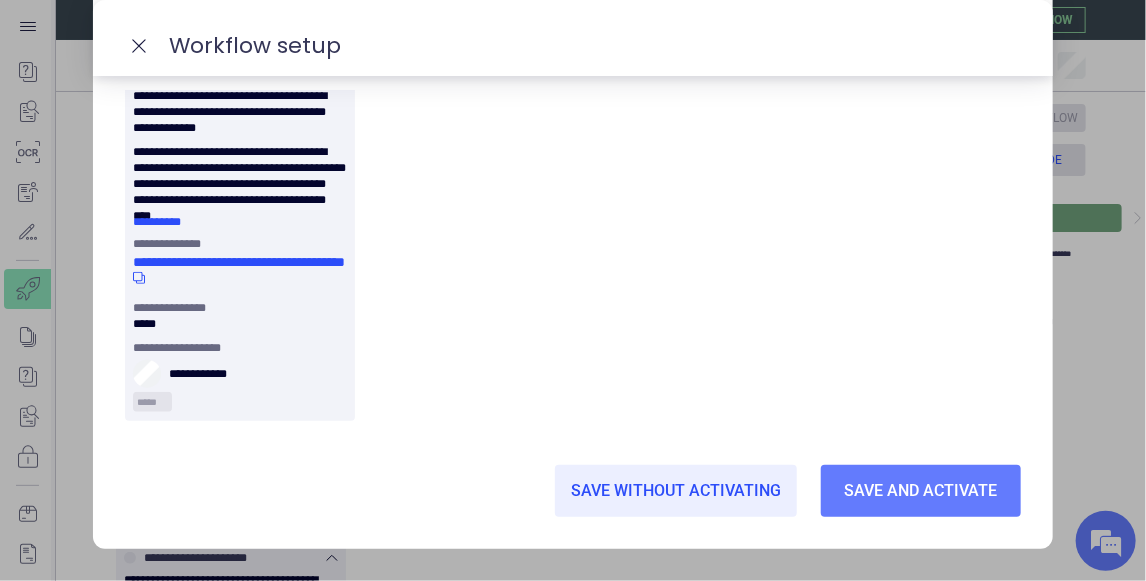 click on "Save and activate" at bounding box center [921, 491] 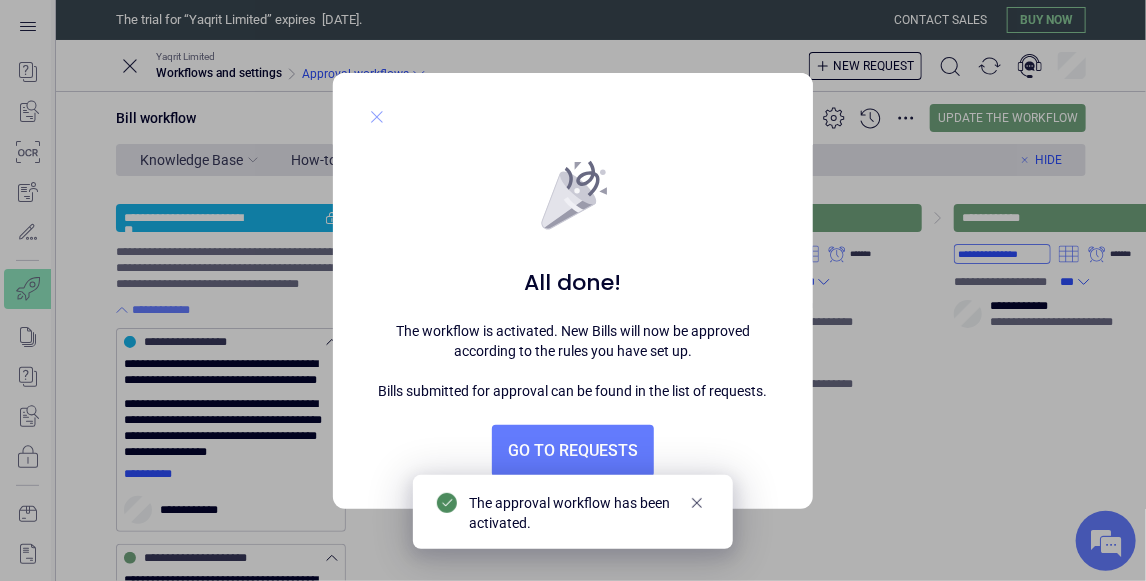 click 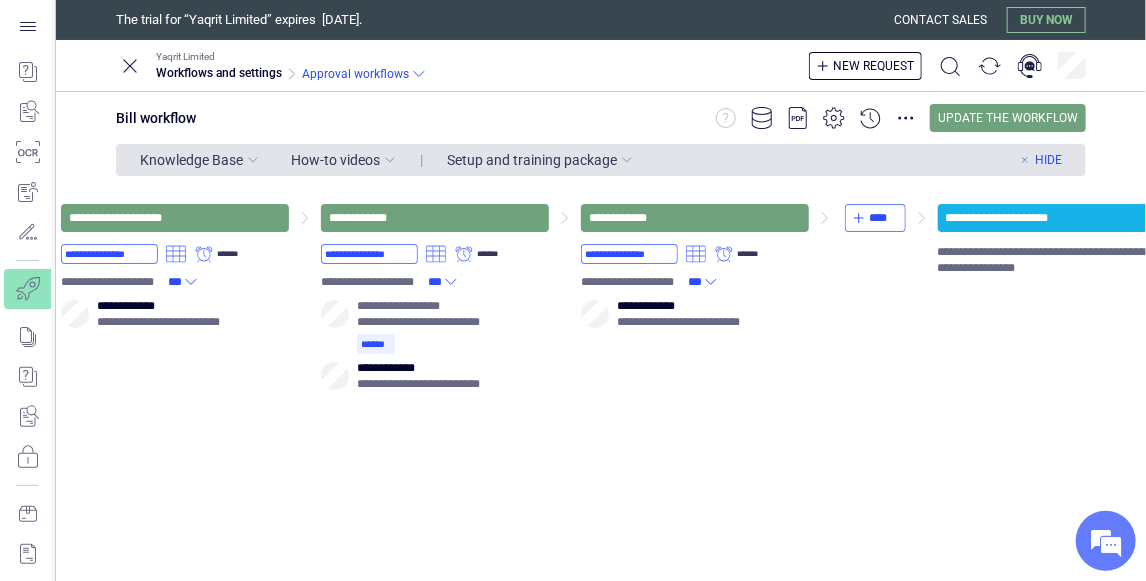 scroll, scrollTop: 0, scrollLeft: 394, axis: horizontal 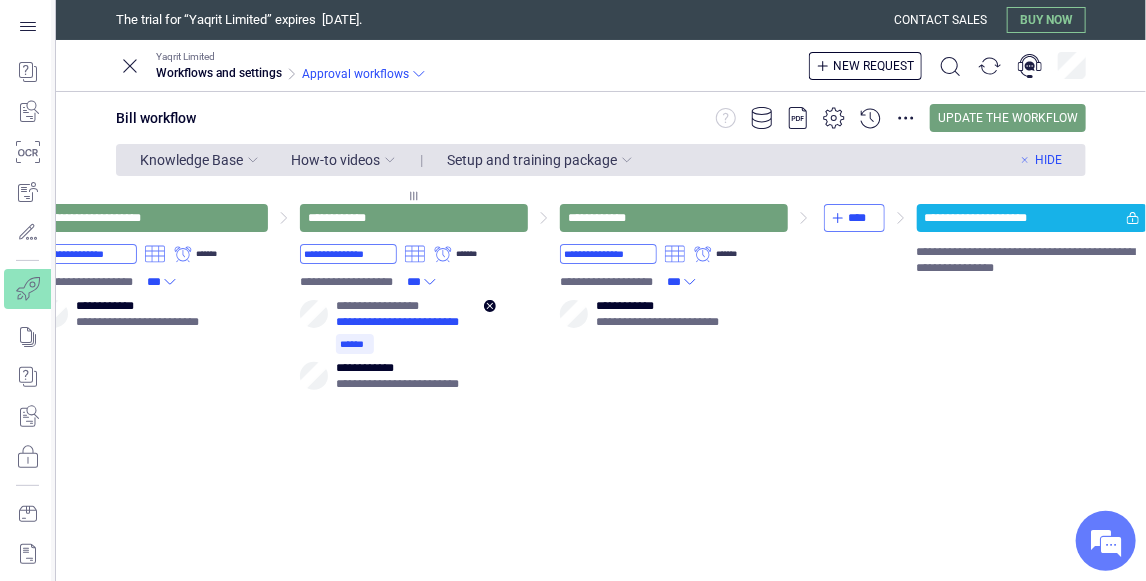 click on "**********" at bounding box center (406, 322) 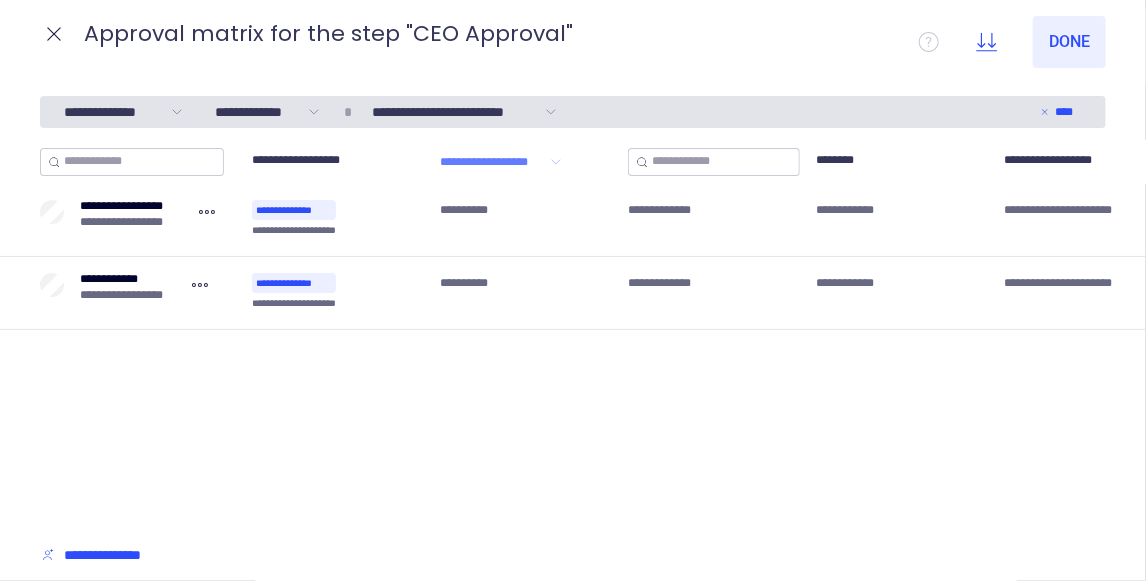 click 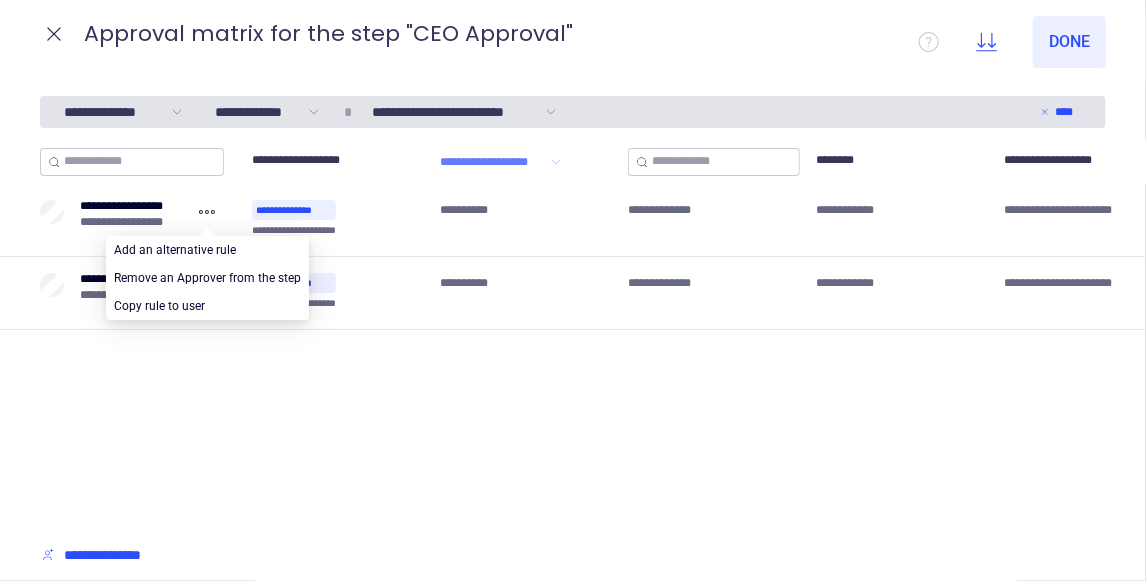 click at bounding box center (207, 250) 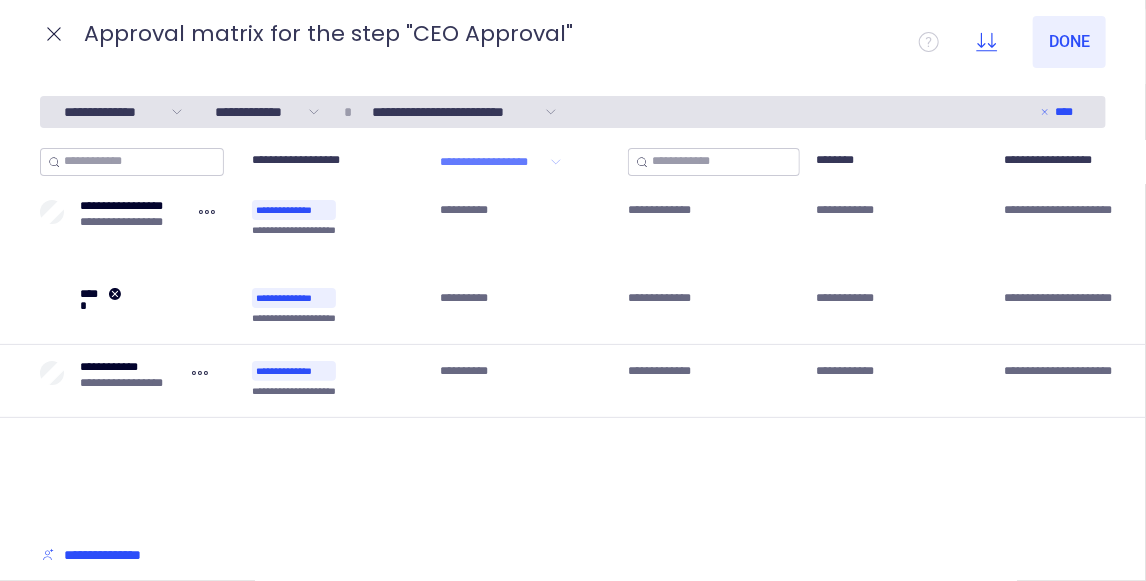 click on "*****" at bounding box center (90, 294) 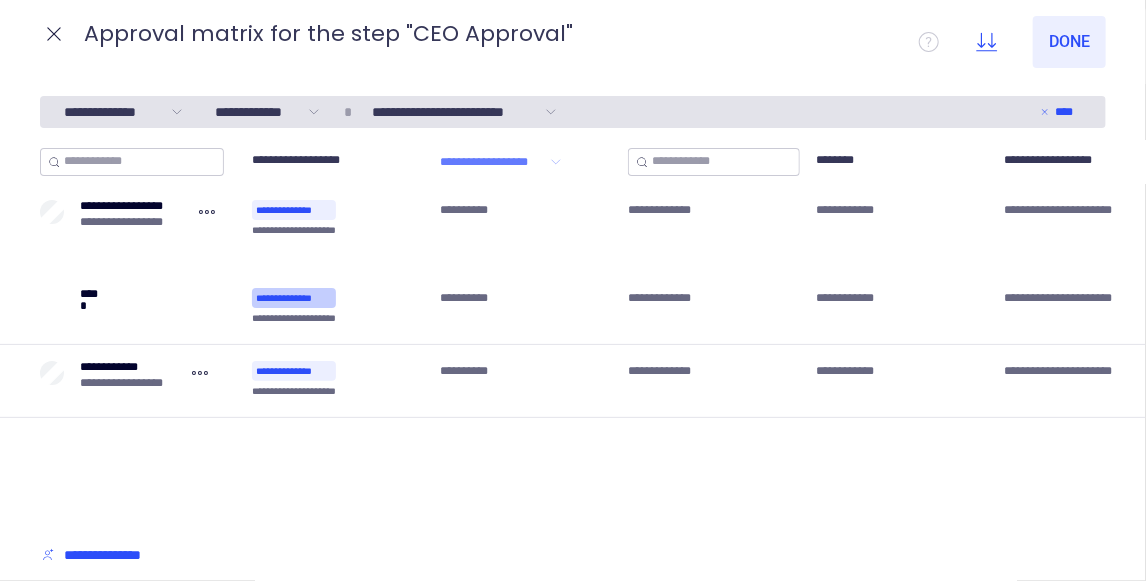 click on "**********" at bounding box center (294, 298) 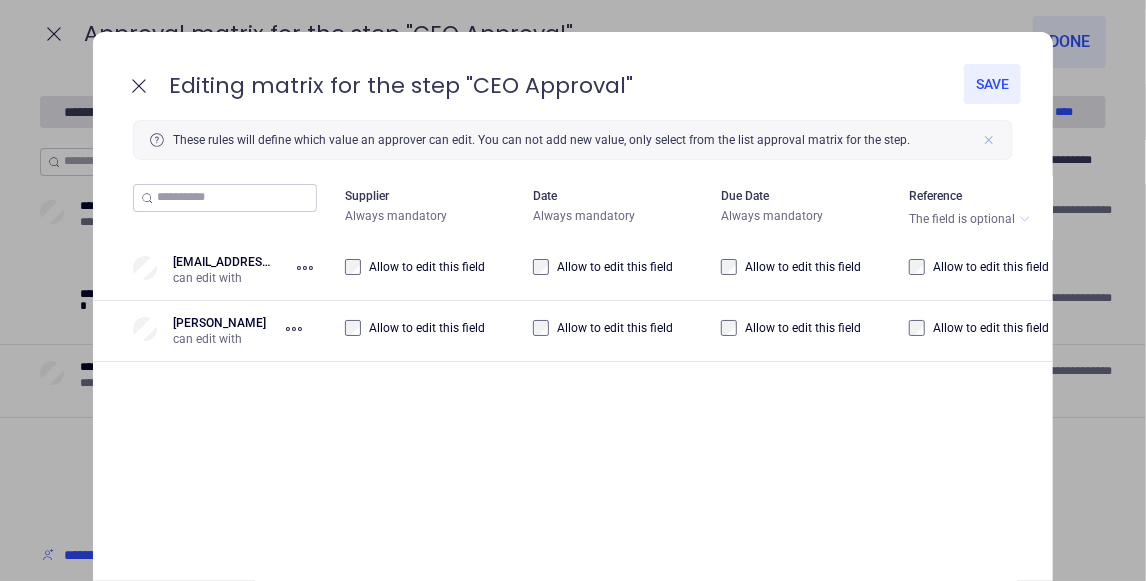 click 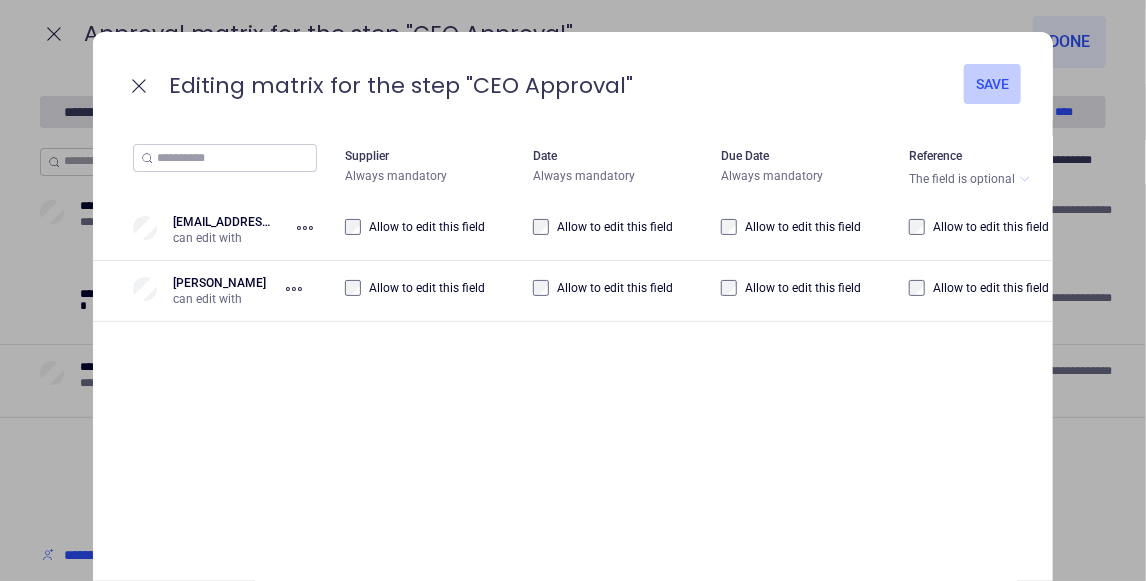 click on "Save" at bounding box center [992, 84] 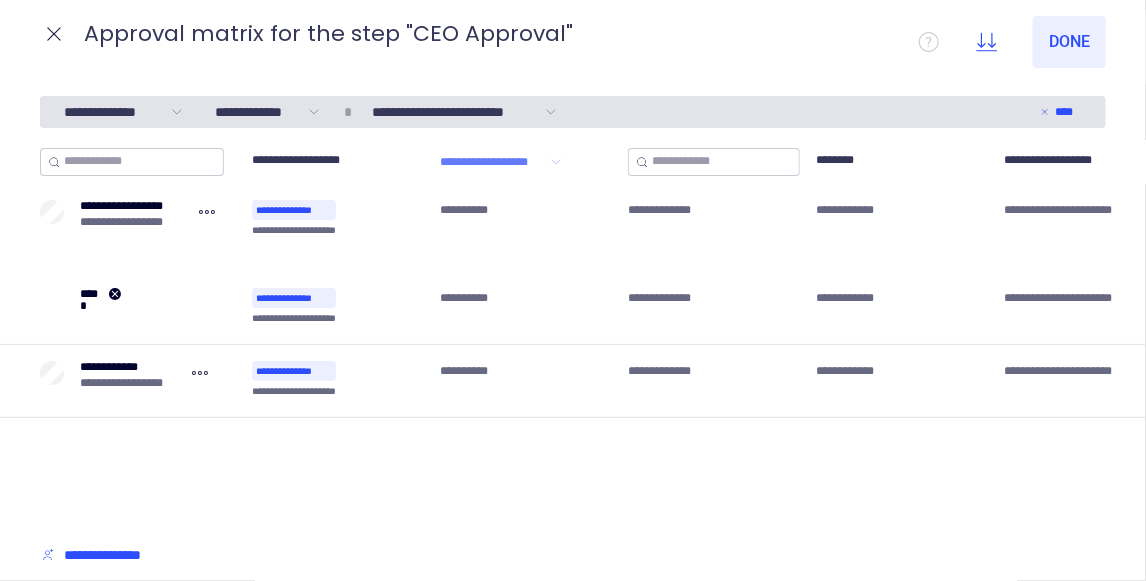 click 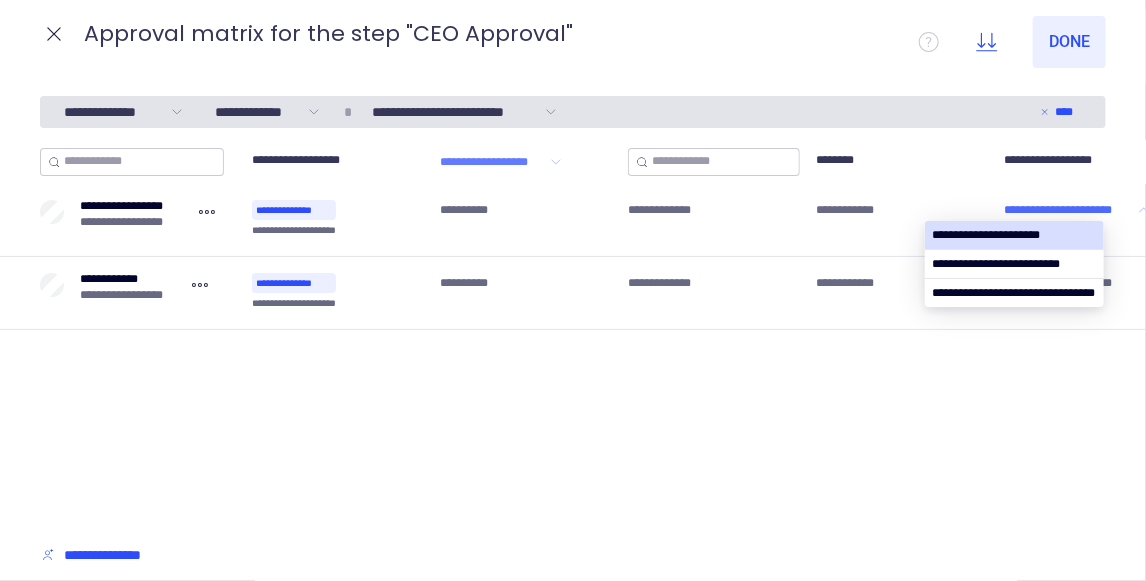 click on "**********" at bounding box center [1069, 210] 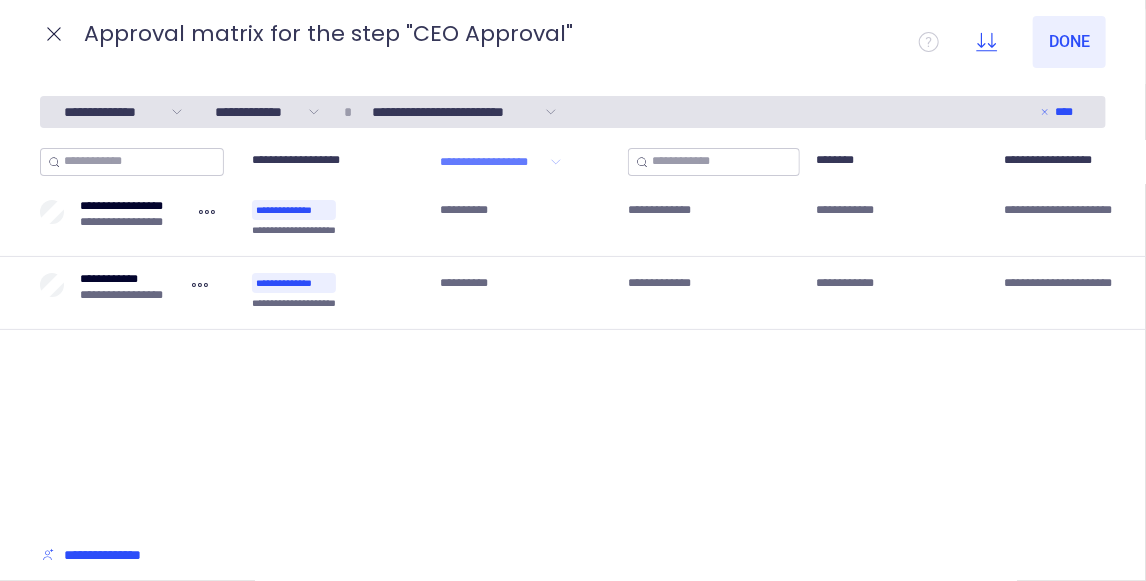 click on "**********" at bounding box center [1058, 162] 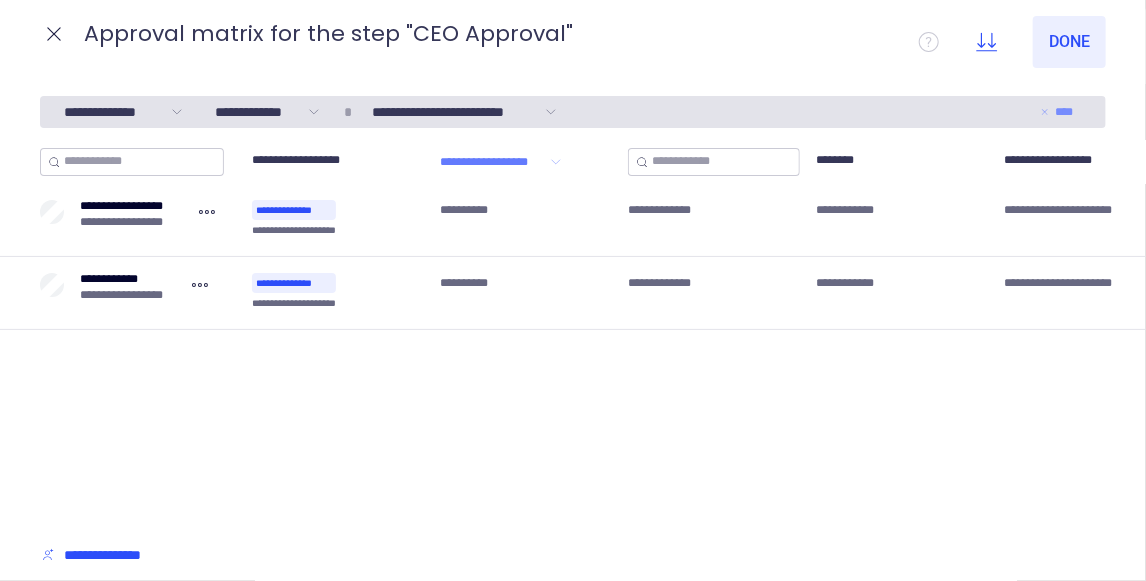 click on "****" at bounding box center [1060, 112] 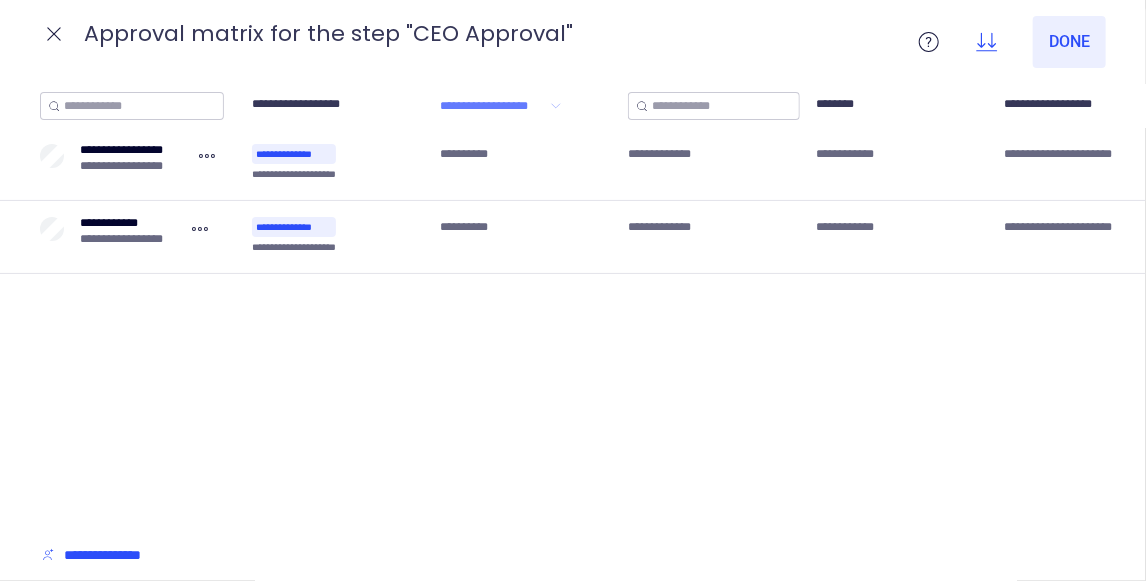 click on "**********" at bounding box center [126, 555] 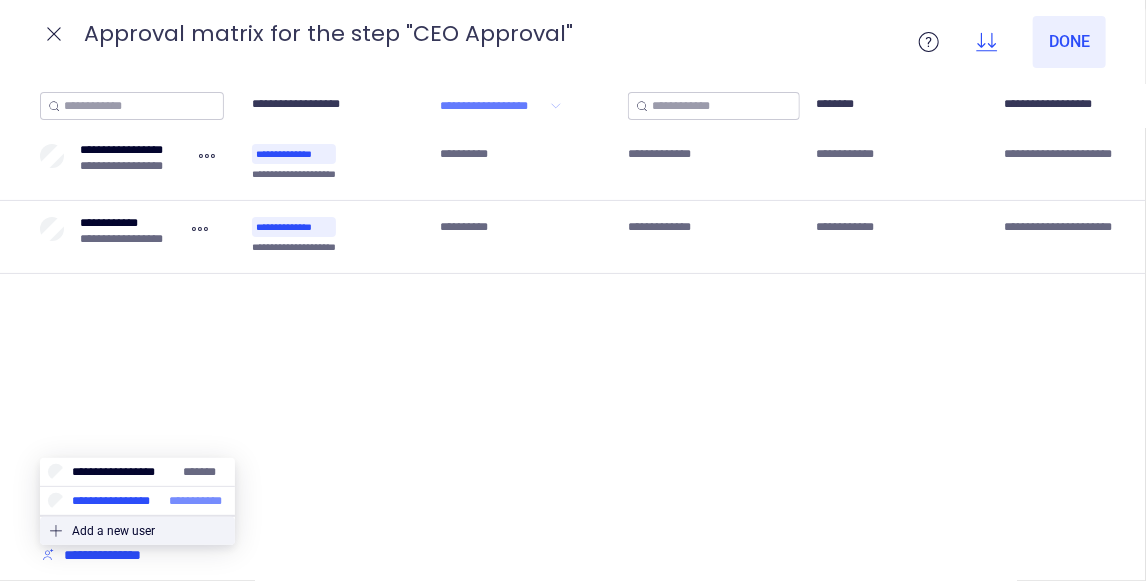 click at bounding box center [137, 501] 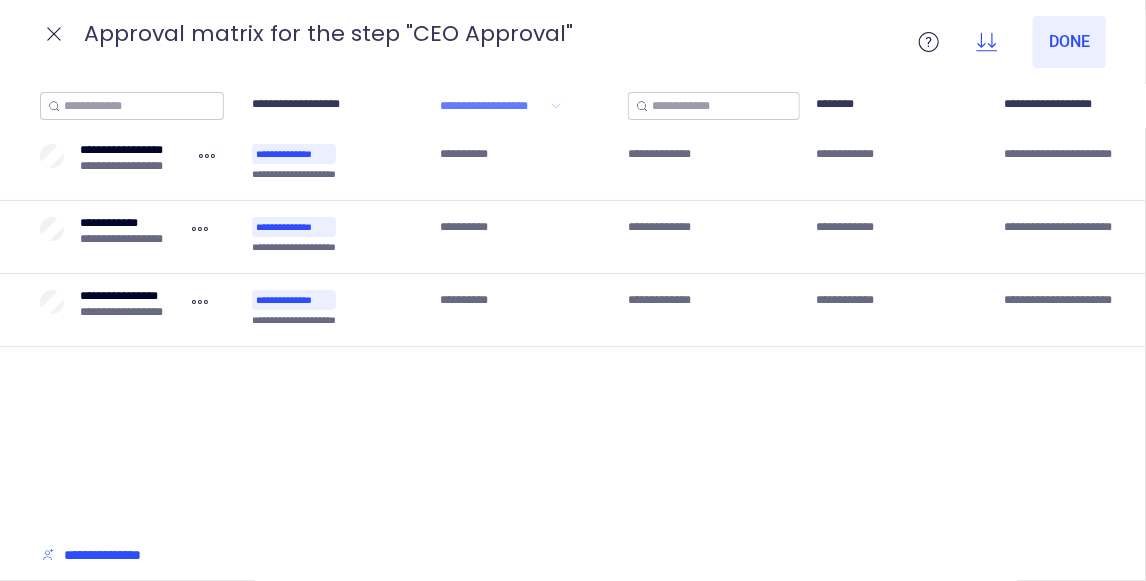 click 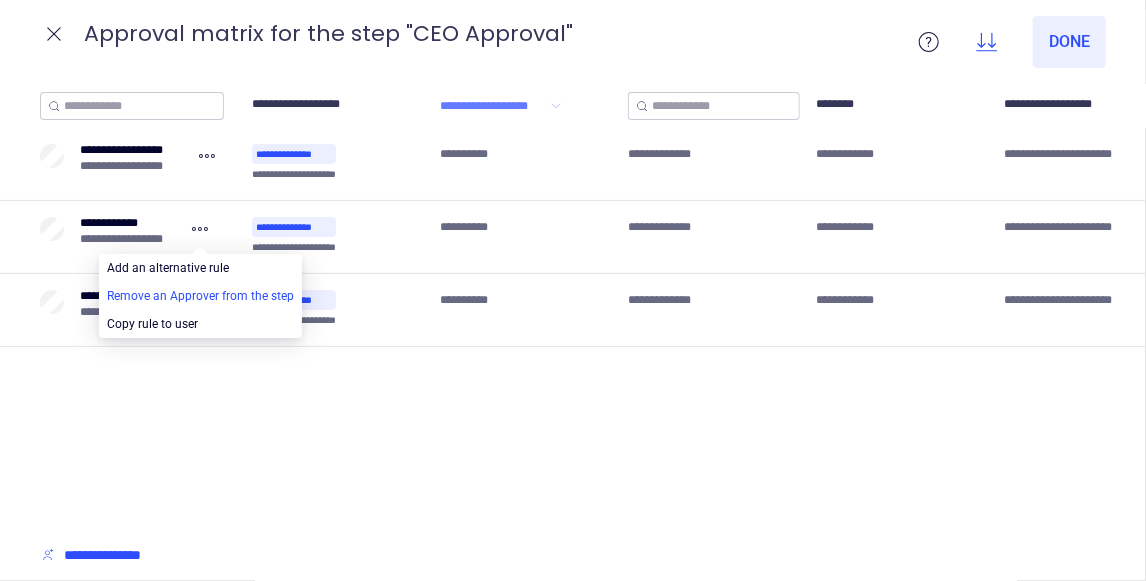 click at bounding box center [200, 296] 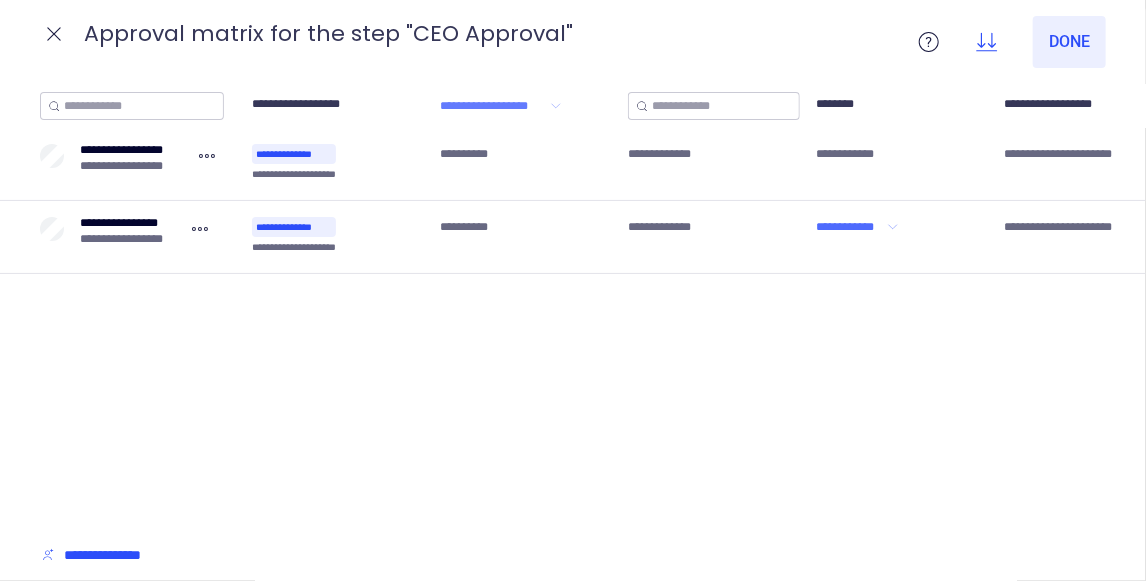 click on "**********" at bounding box center (849, 227) 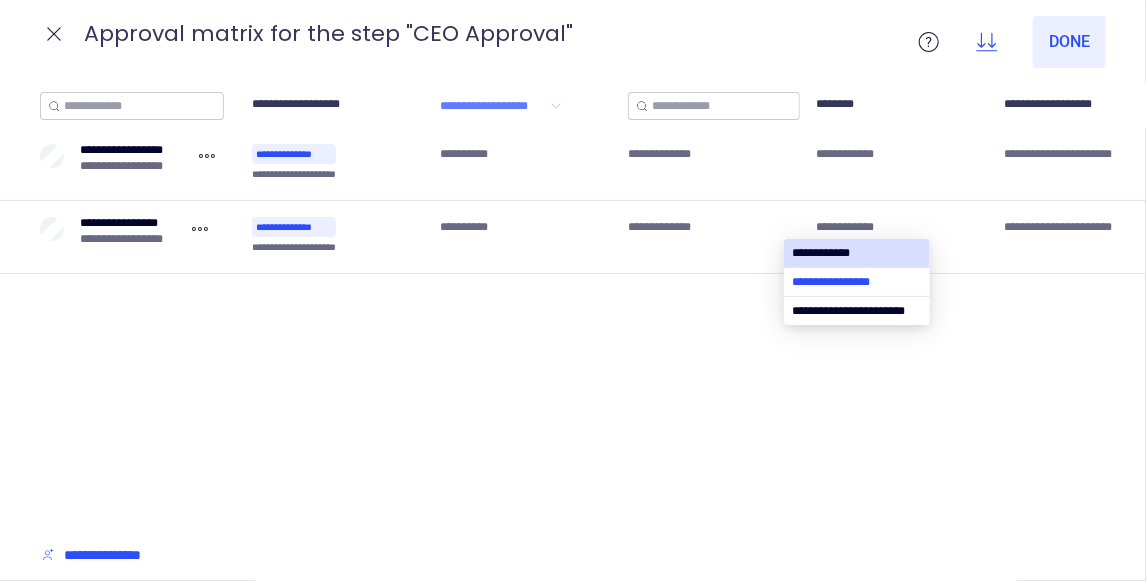 click at bounding box center [857, 282] 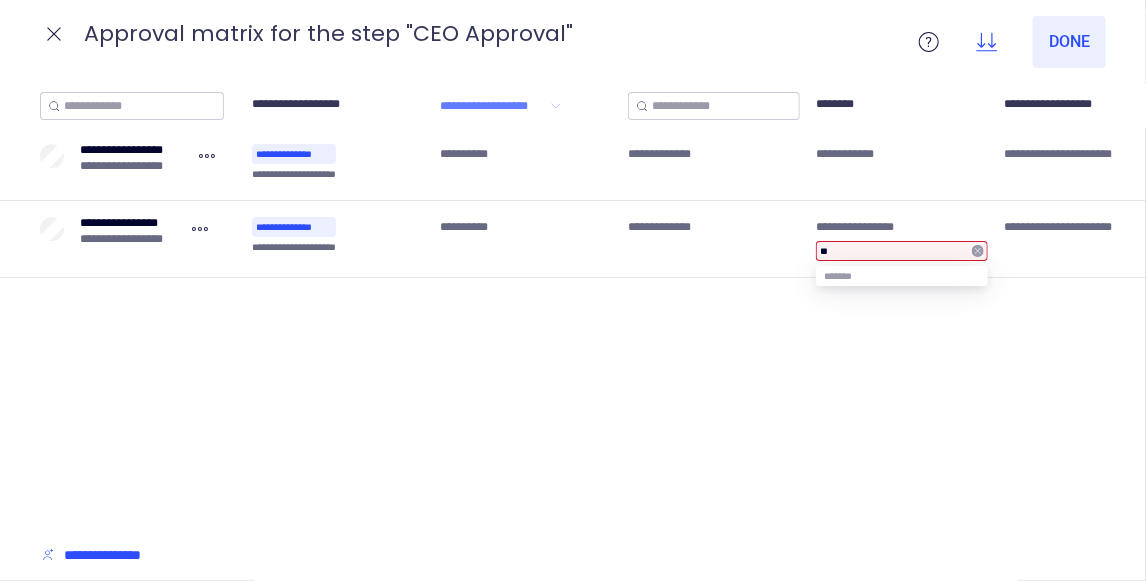 type on "*" 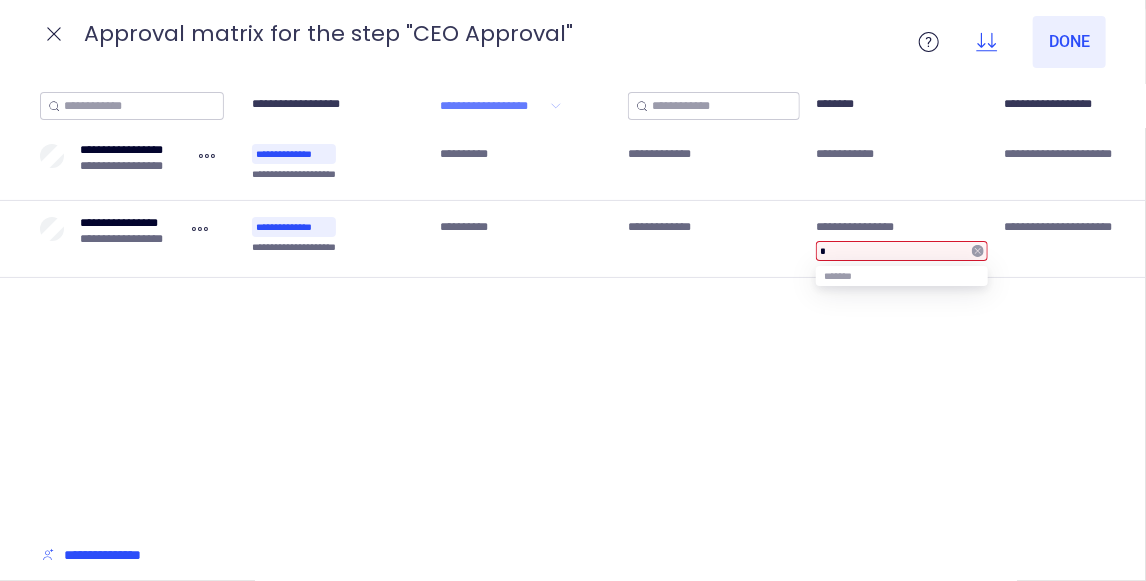 type 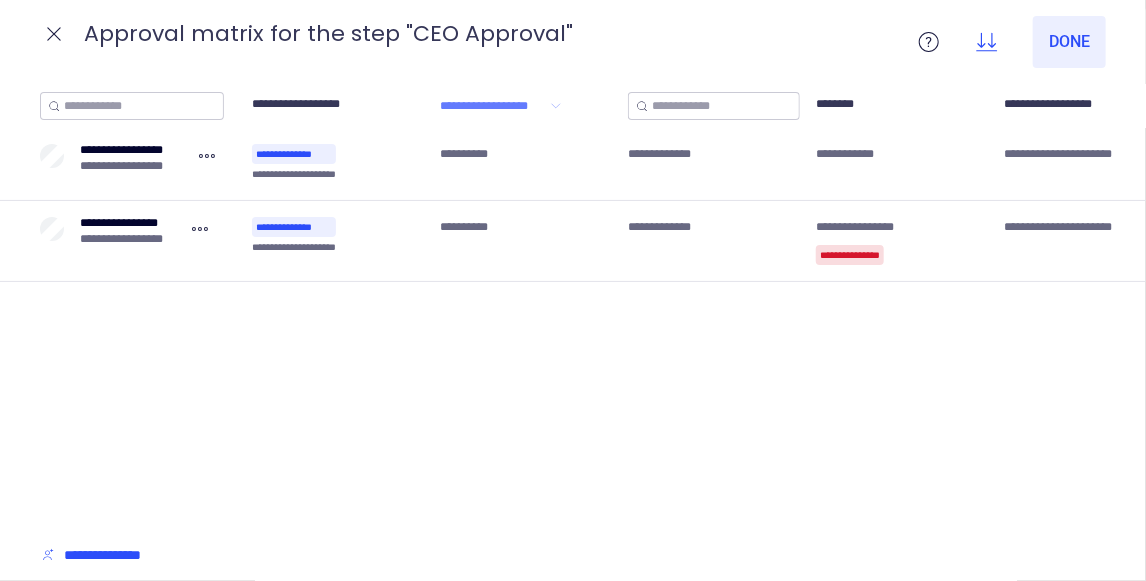 click on "**********" at bounding box center [573, 306] 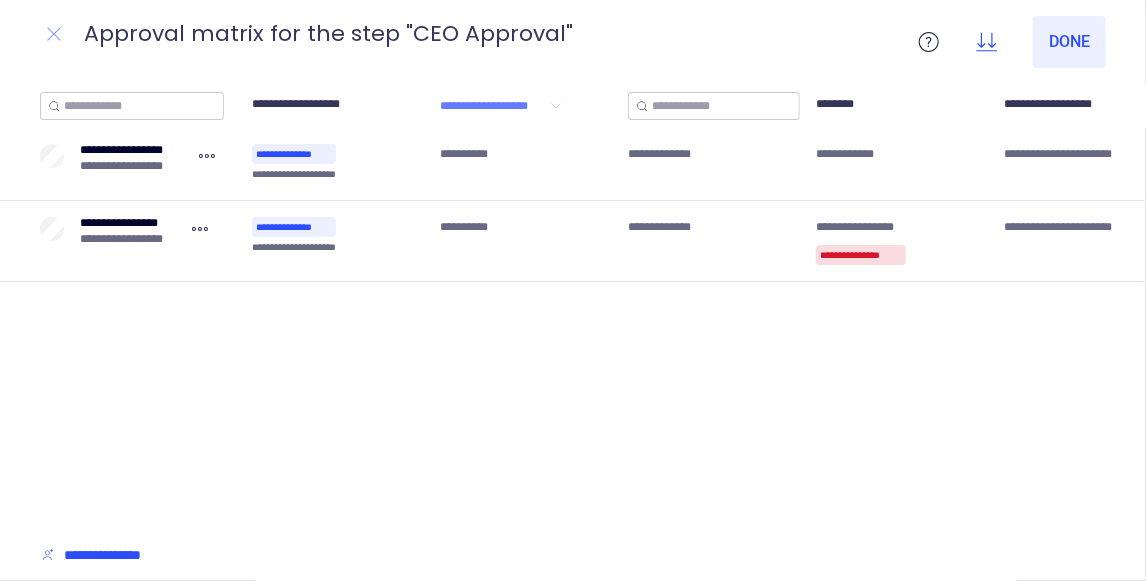 click 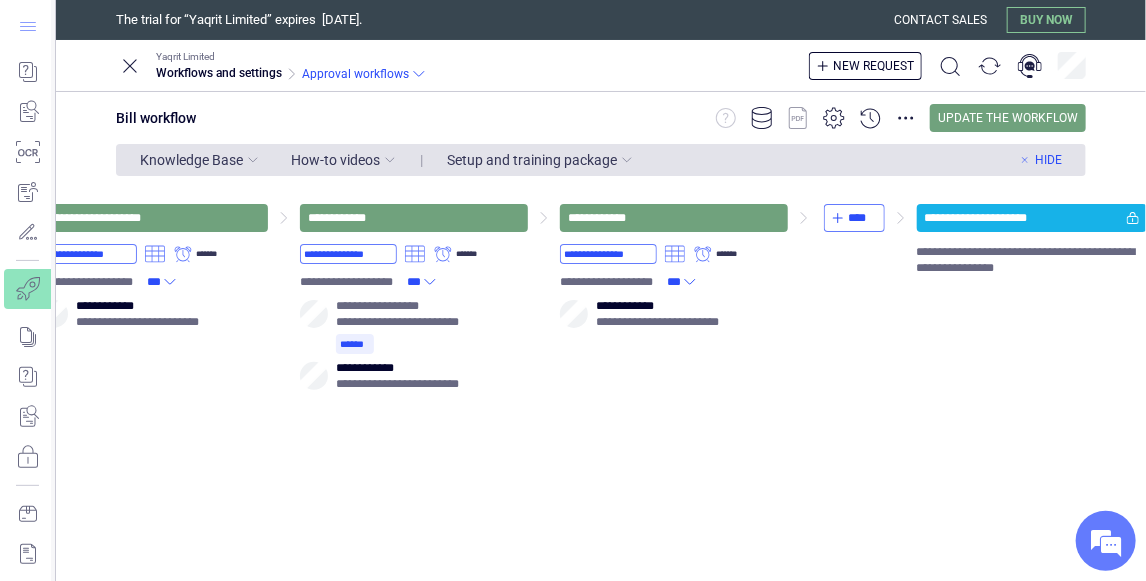 click 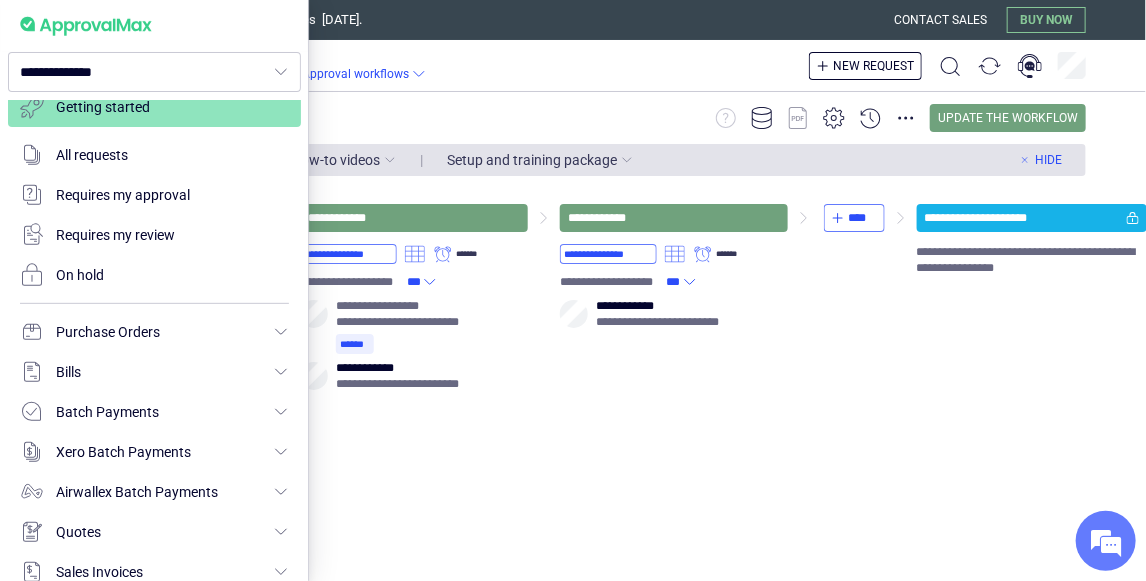 scroll, scrollTop: 0, scrollLeft: 0, axis: both 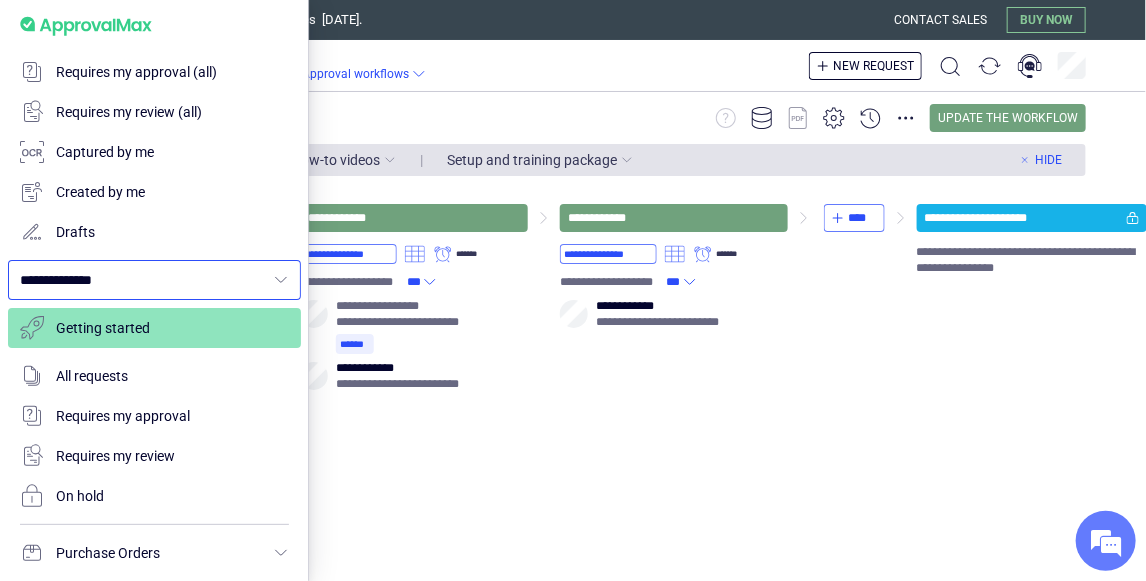 click on "**********" at bounding box center [142, 280] 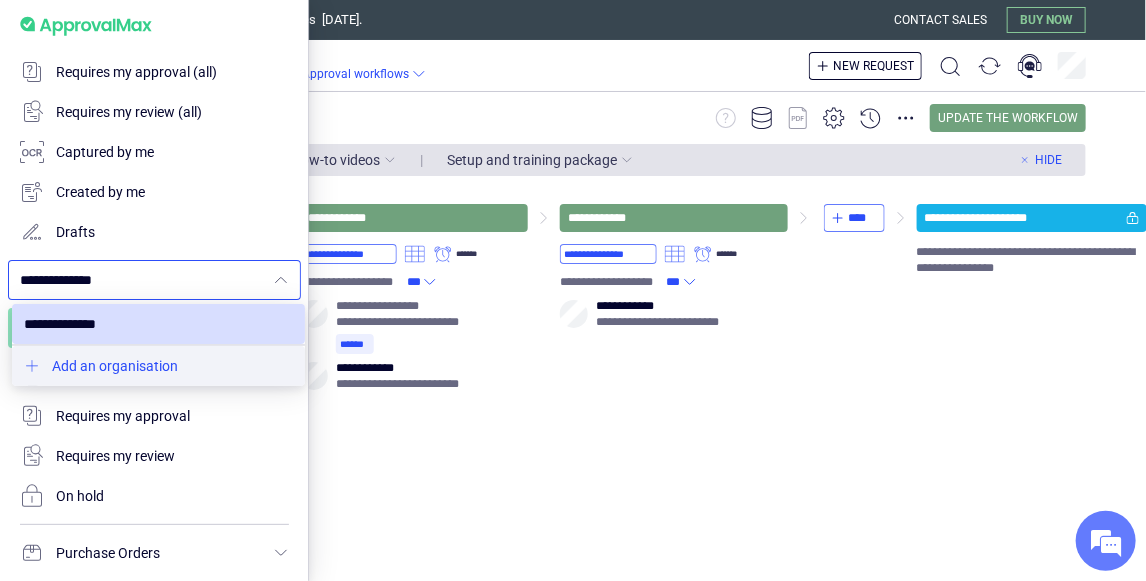 click at bounding box center [158, 366] 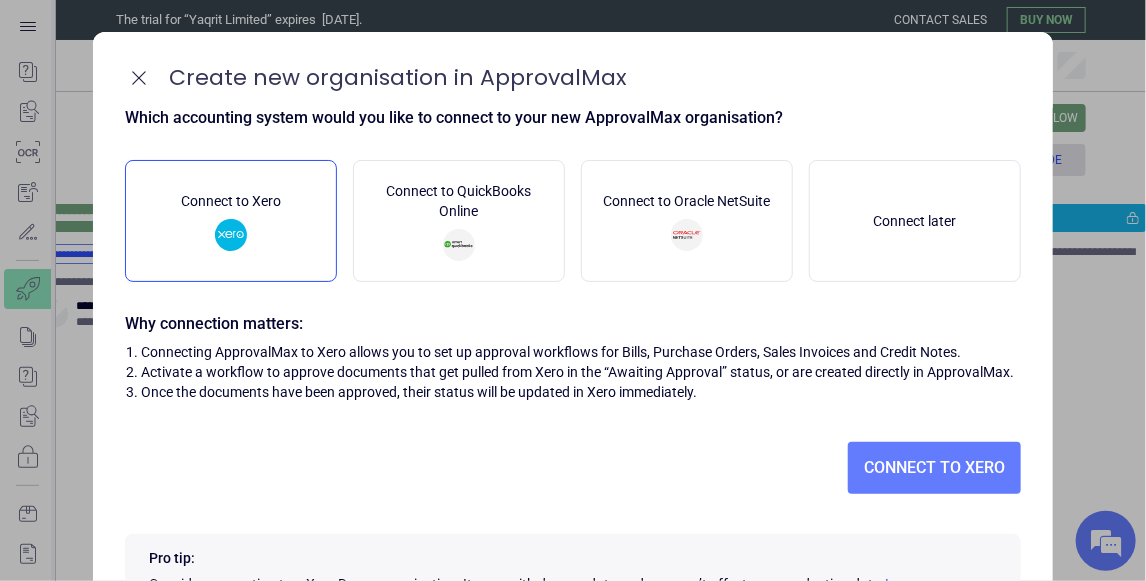 click on "Connect to Xero" at bounding box center [231, 221] 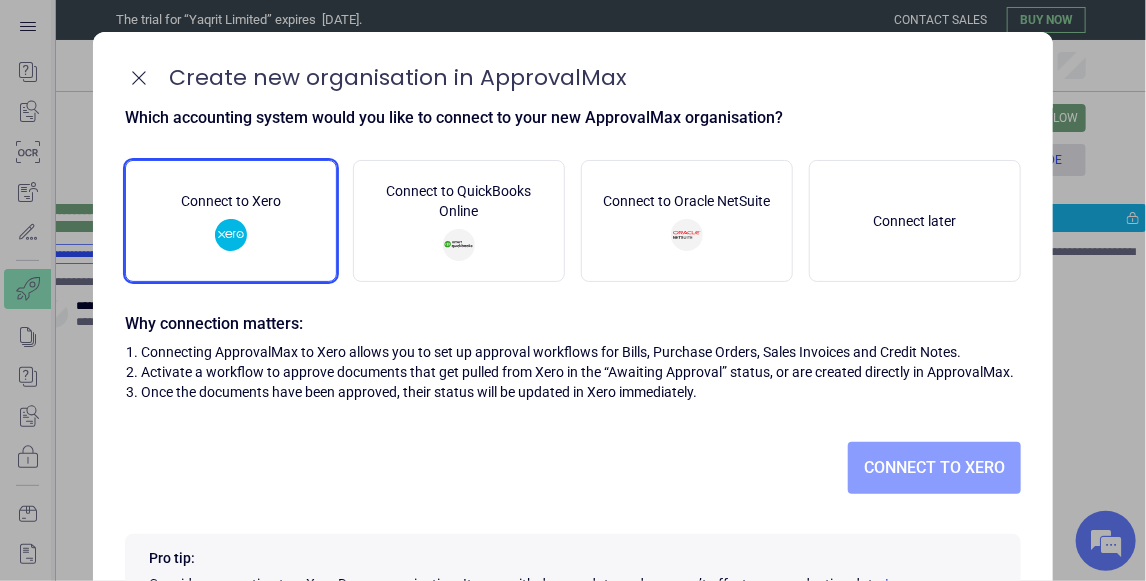 click on "Connect to Xero" at bounding box center (934, 468) 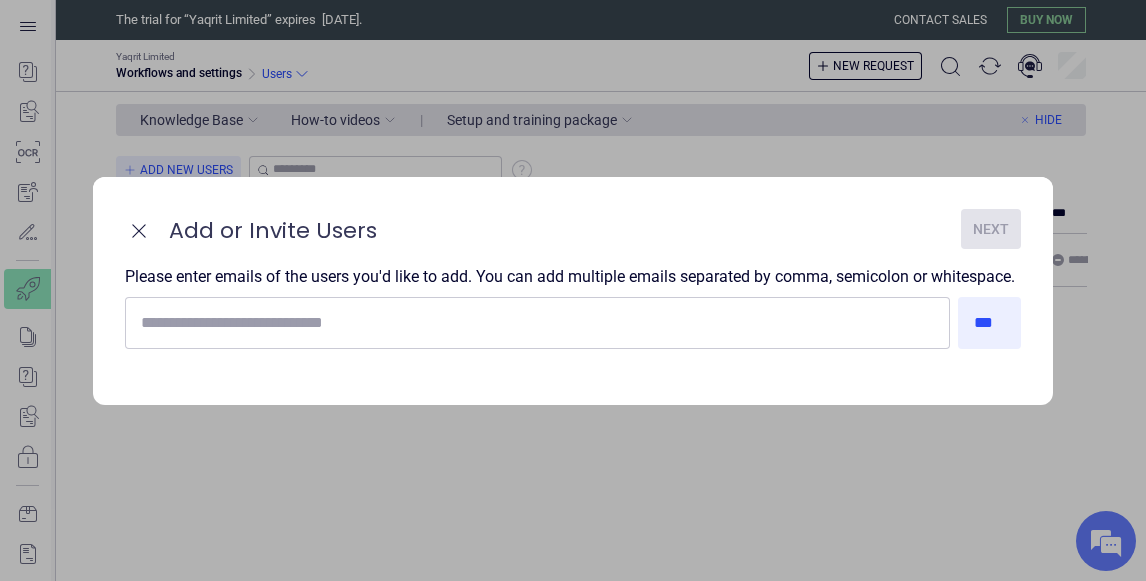 scroll, scrollTop: 0, scrollLeft: 0, axis: both 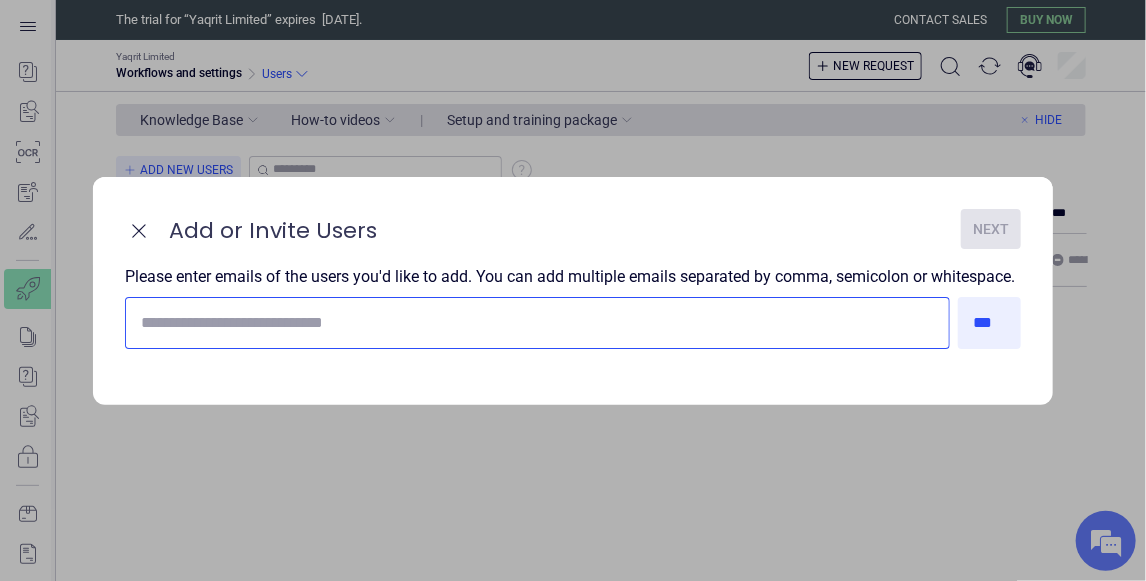 click at bounding box center (533, 323) 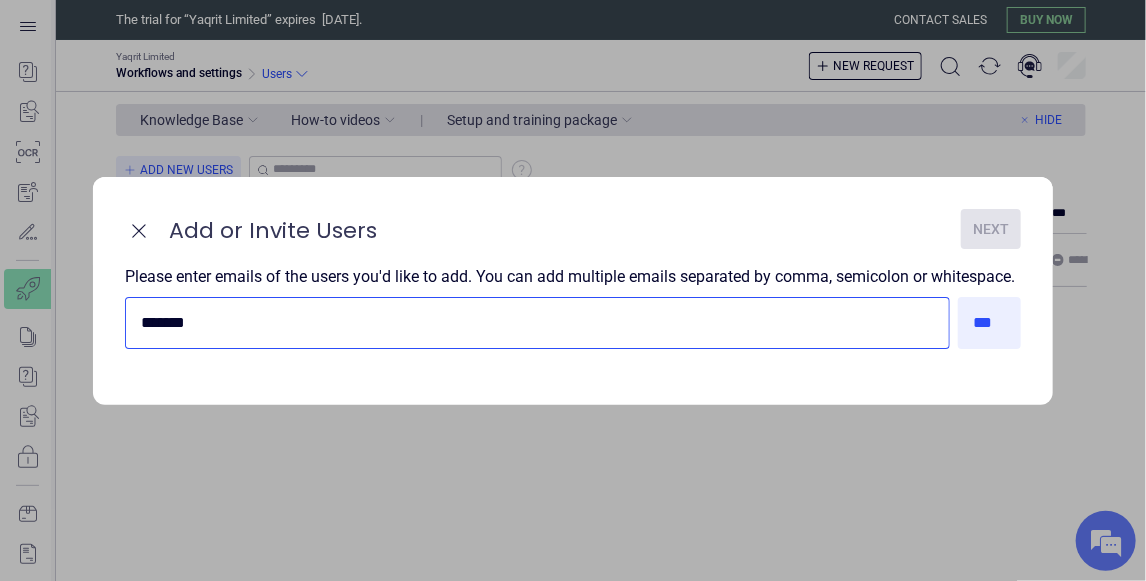 scroll, scrollTop: 0, scrollLeft: 0, axis: both 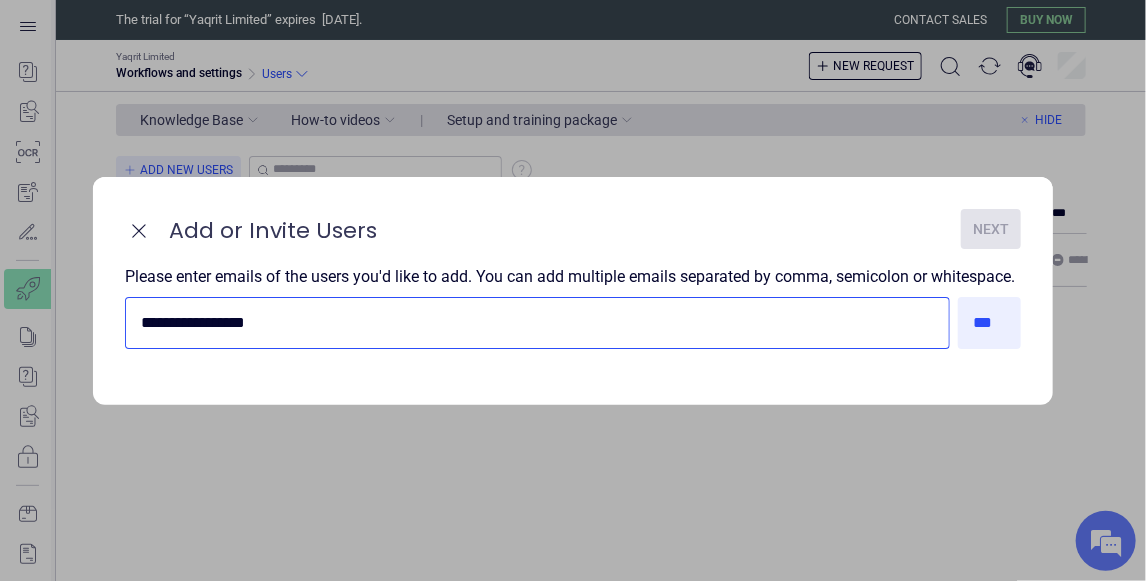 type on "**********" 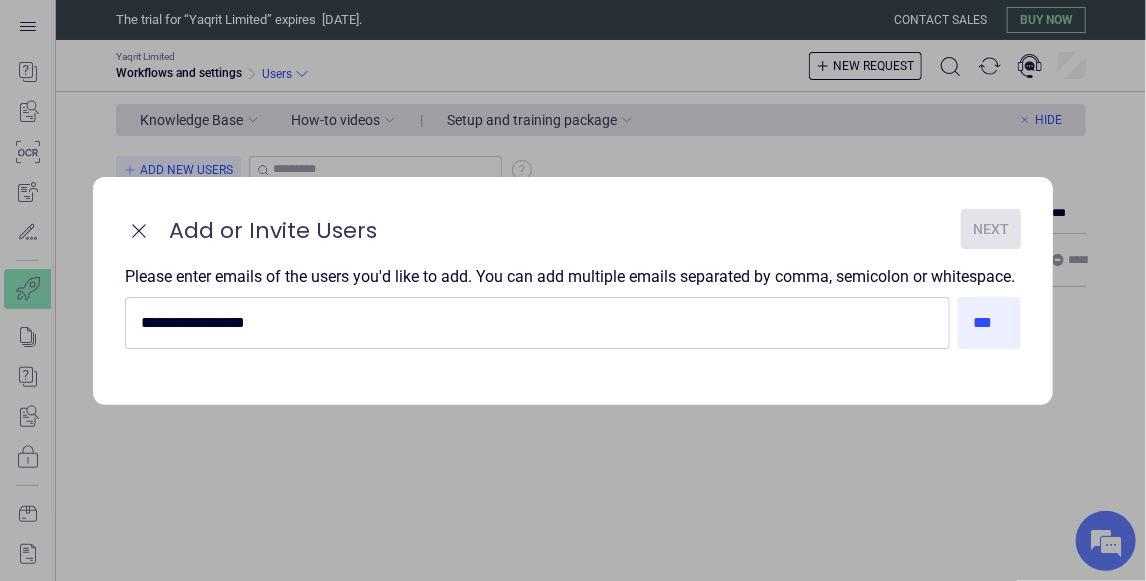click on "***" at bounding box center (990, 323) 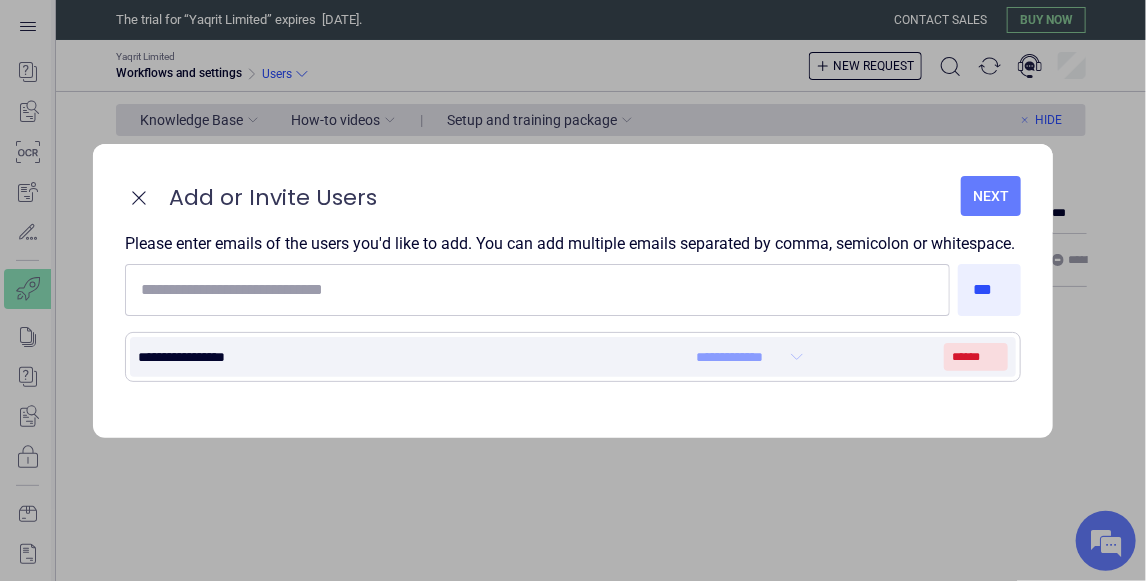 click on "**********" at bounding box center [738, 357] 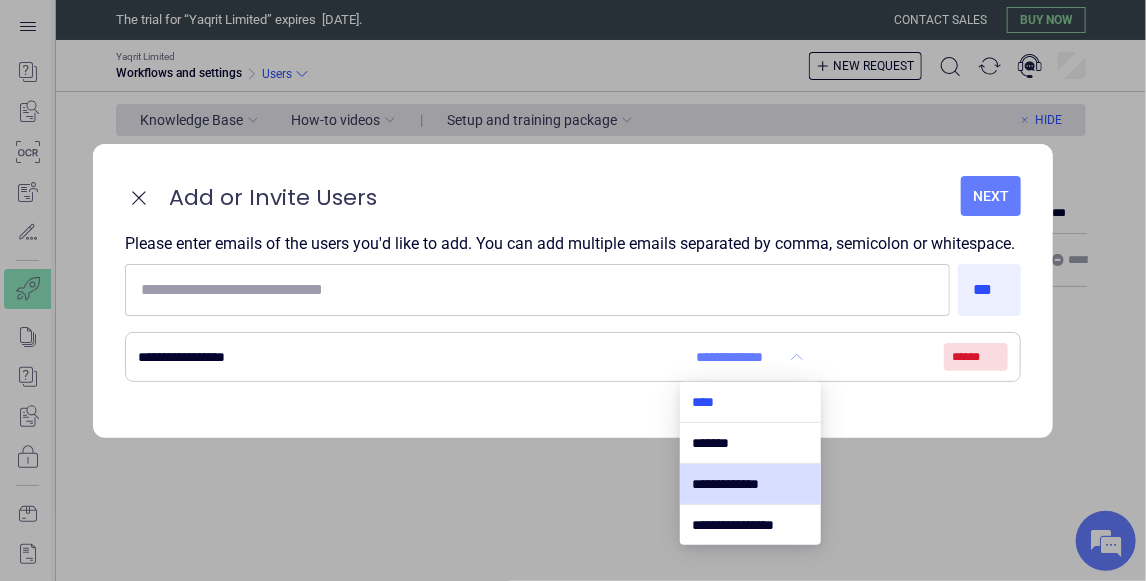 click at bounding box center [750, 402] 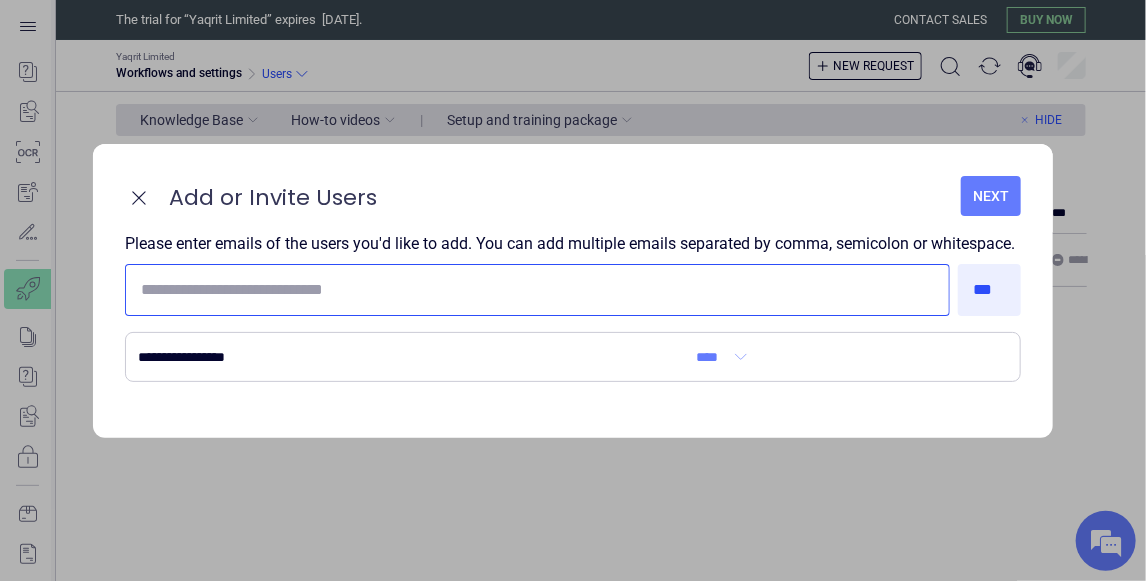 click at bounding box center [533, 290] 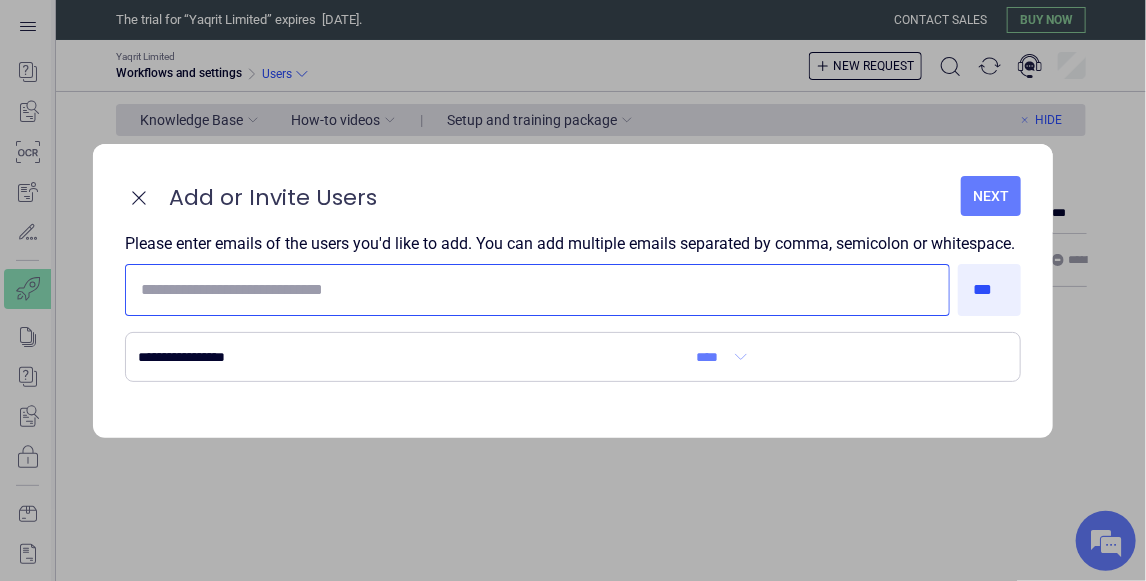 click on "Add or Invite Users" at bounding box center (557, 196) 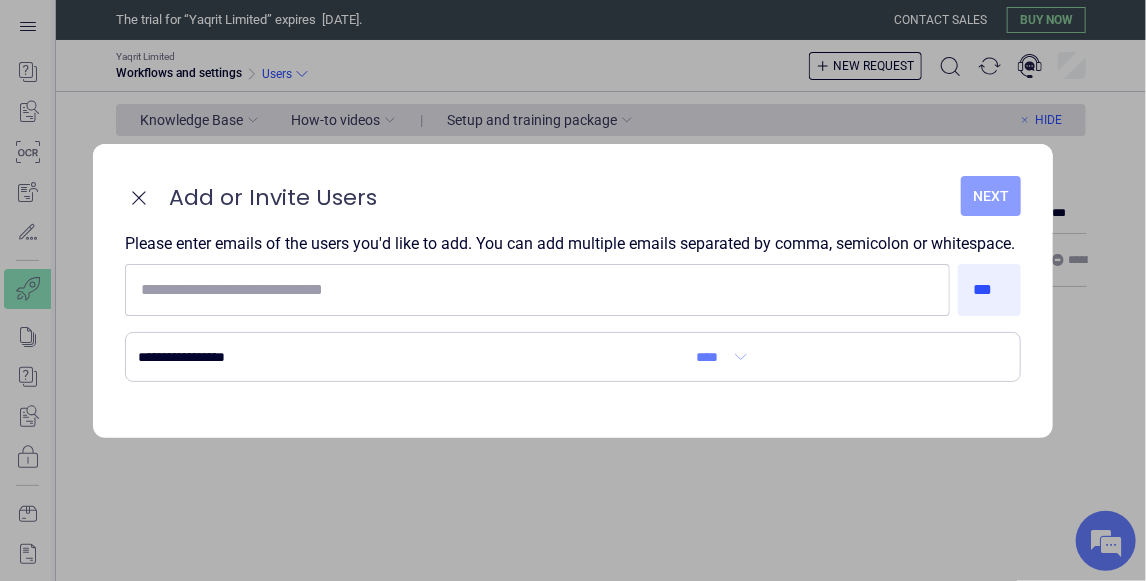 click on "Next" at bounding box center [991, 196] 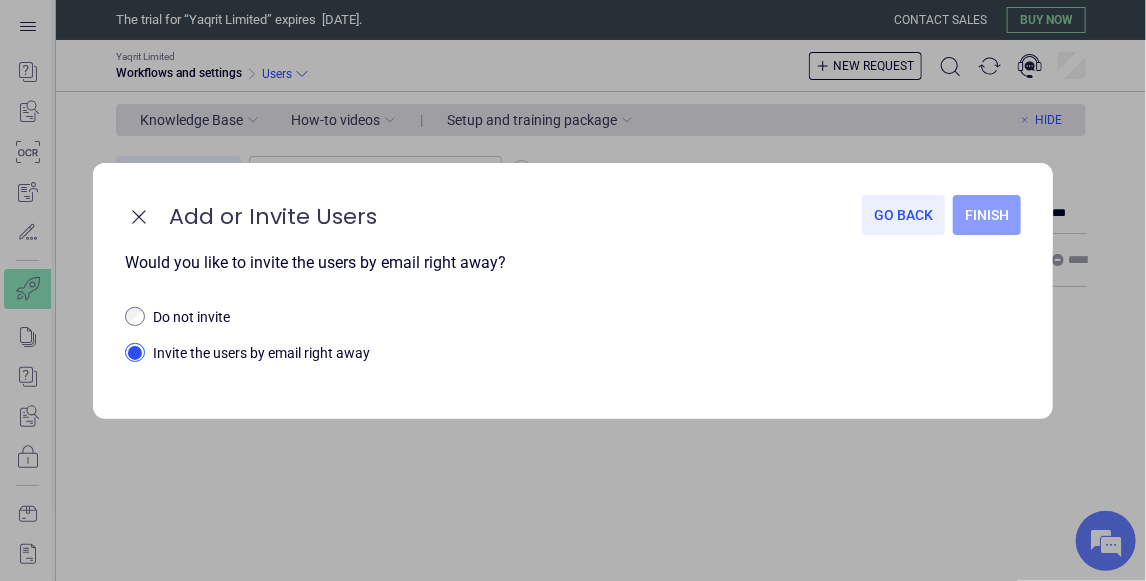 click on "Finish" at bounding box center (987, 215) 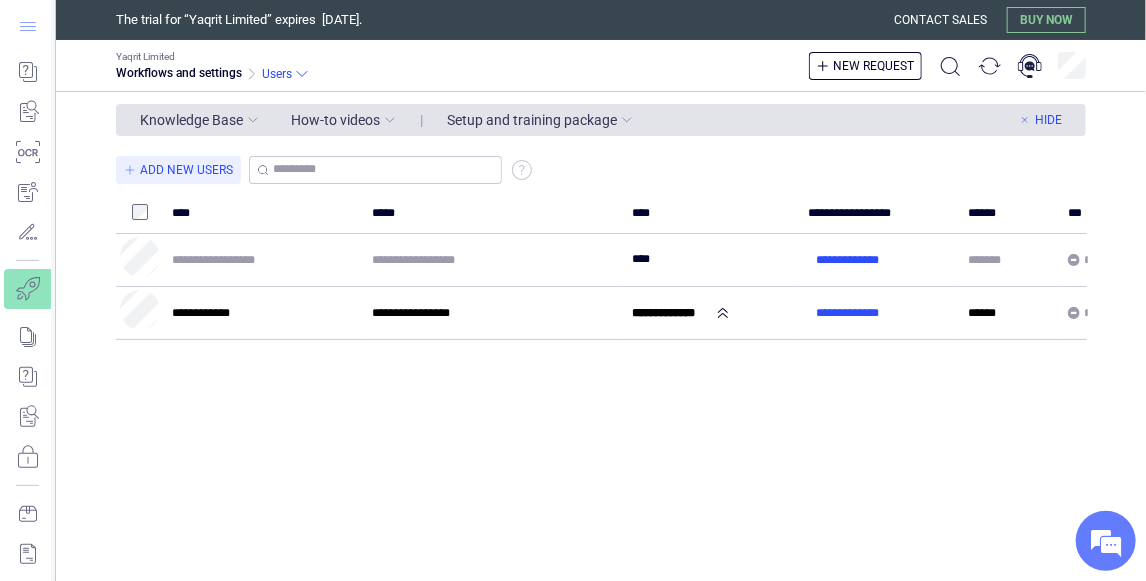 click 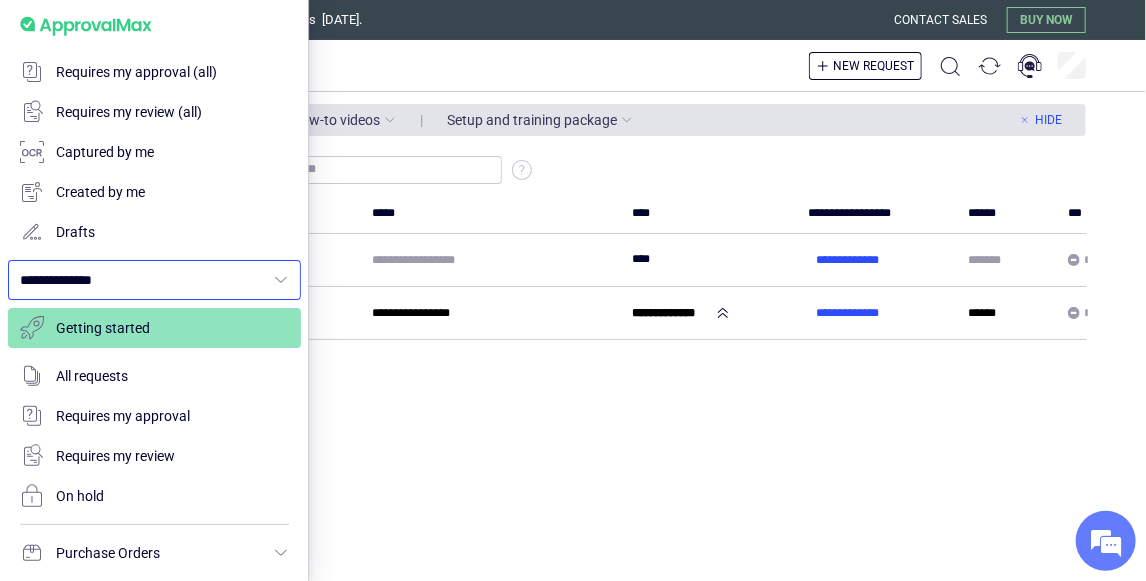 click on "**********" at bounding box center [142, 280] 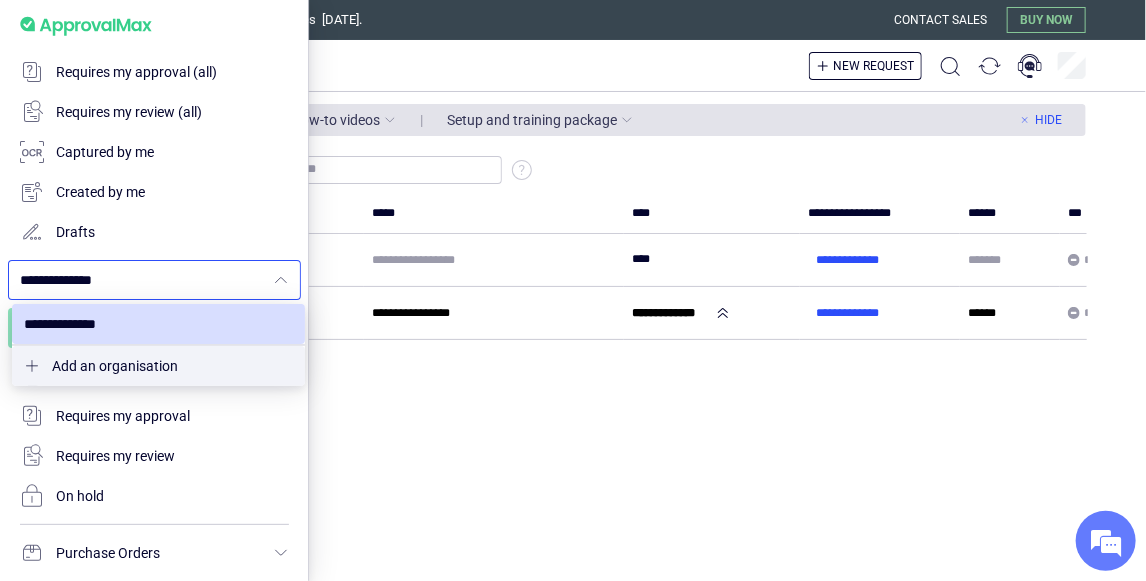 click on "**********" at bounding box center (142, 280) 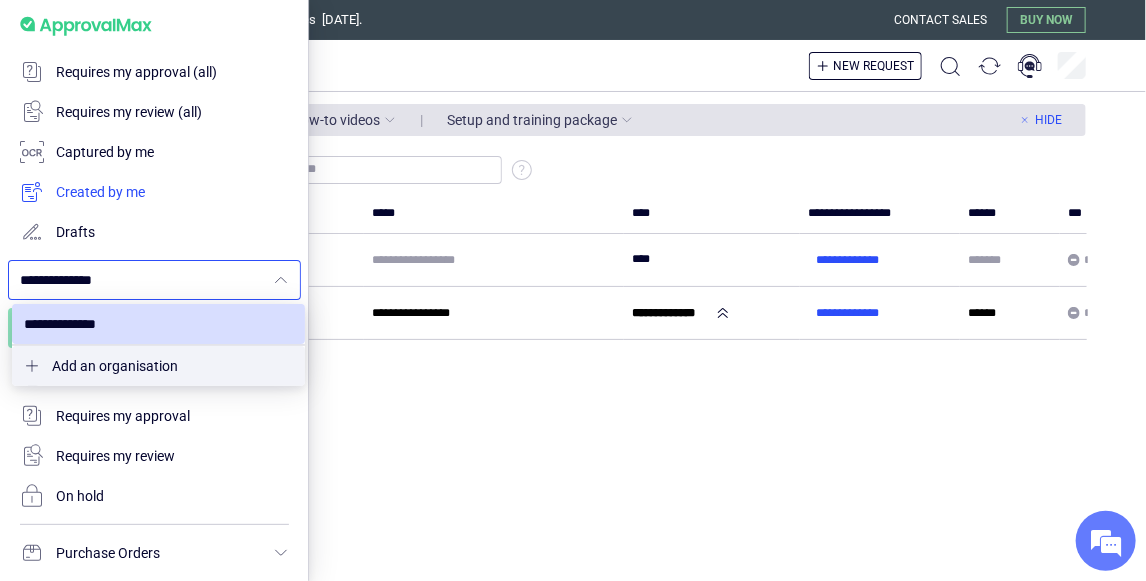 click at bounding box center [154, 192] 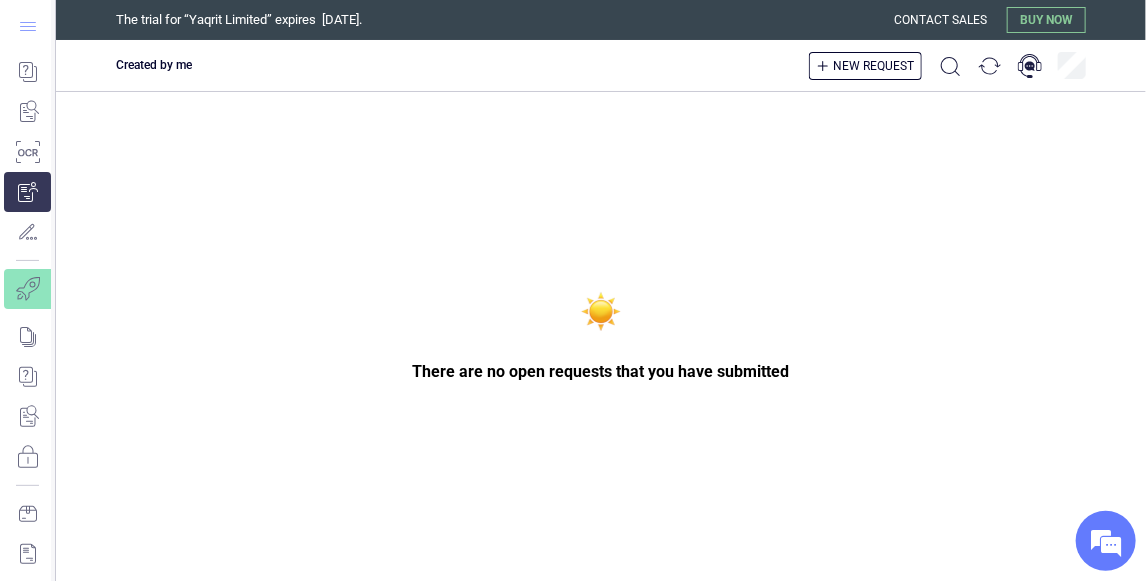 click 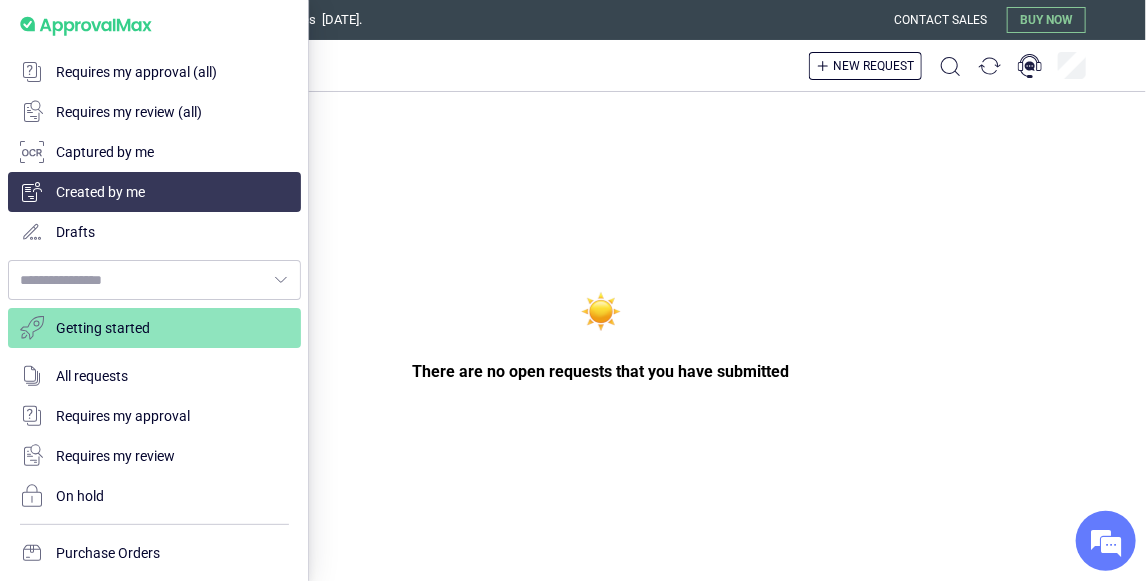 type on "**********" 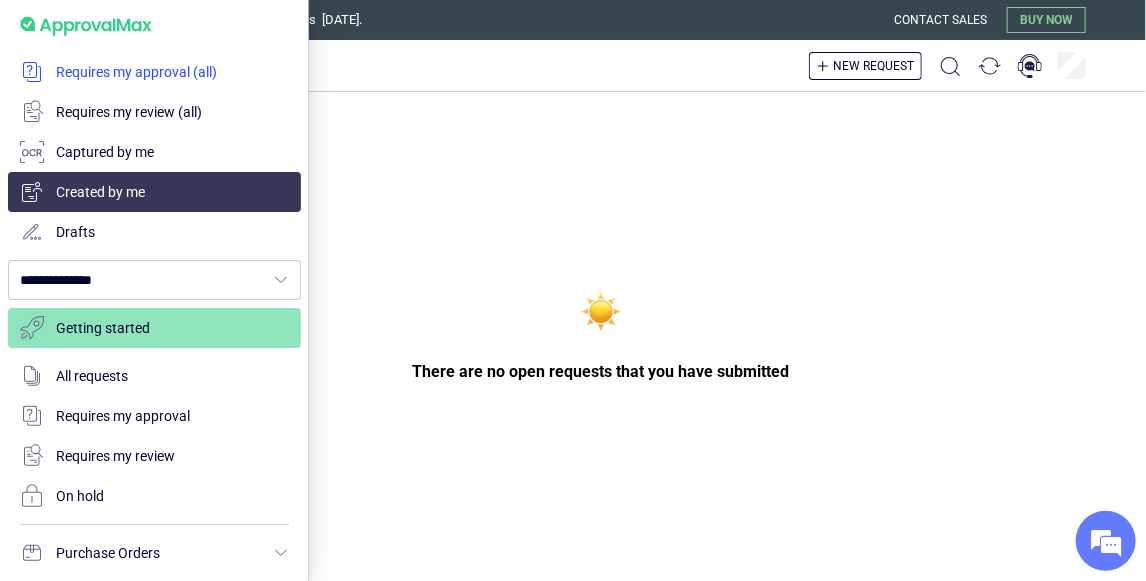 click at bounding box center (154, 72) 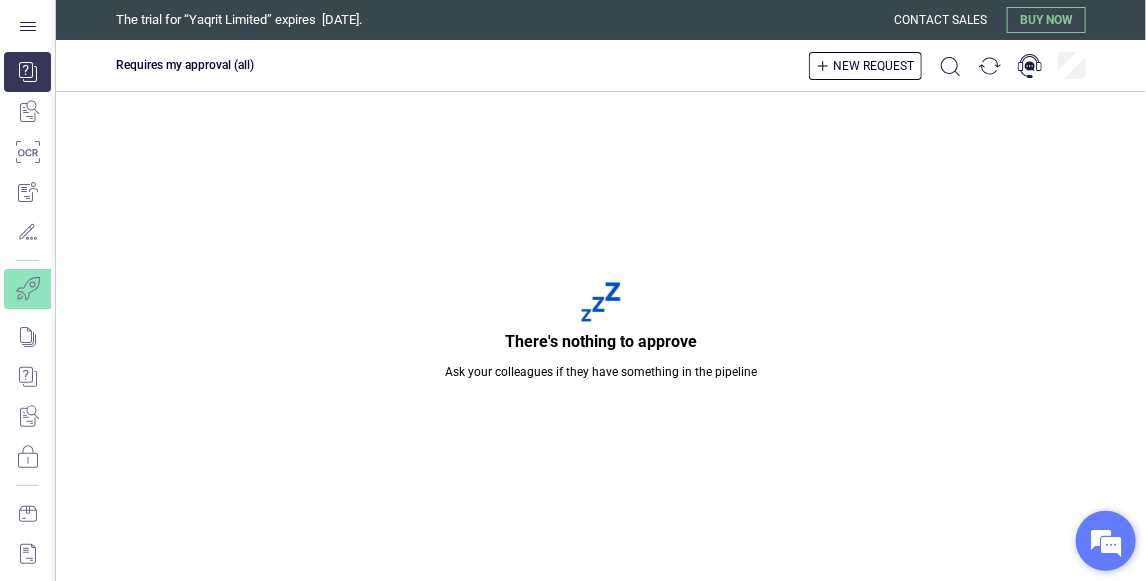 click at bounding box center [1106, 541] 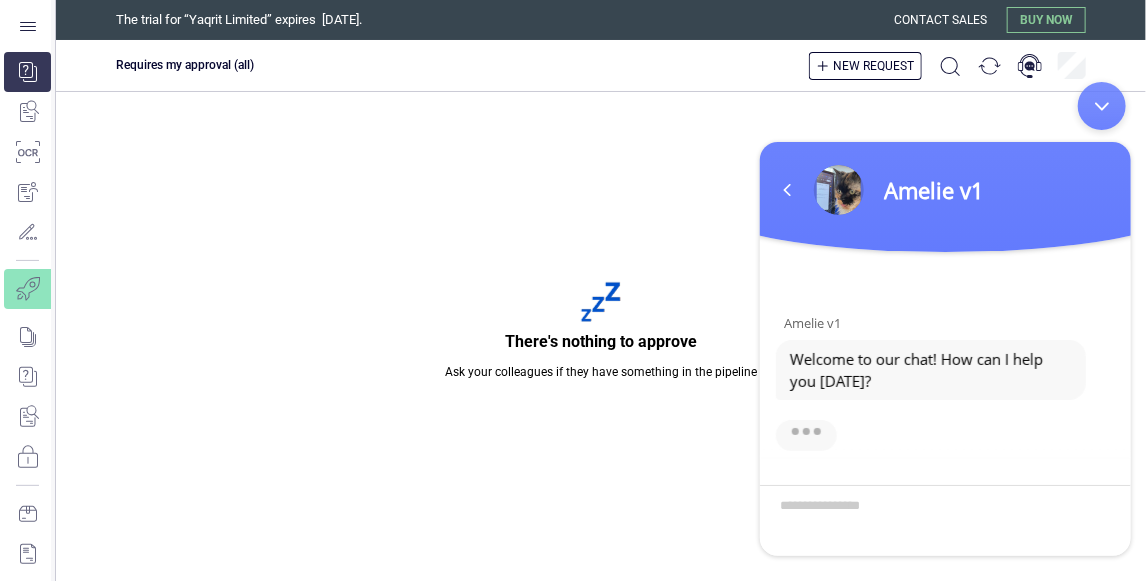 scroll, scrollTop: 125, scrollLeft: 0, axis: vertical 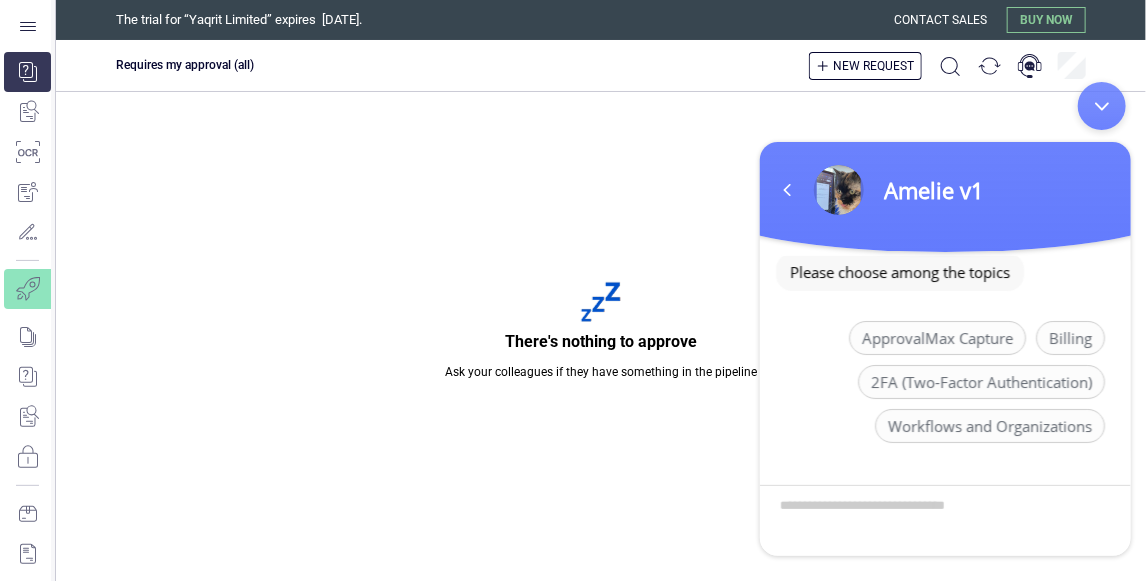 click at bounding box center (944, 520) 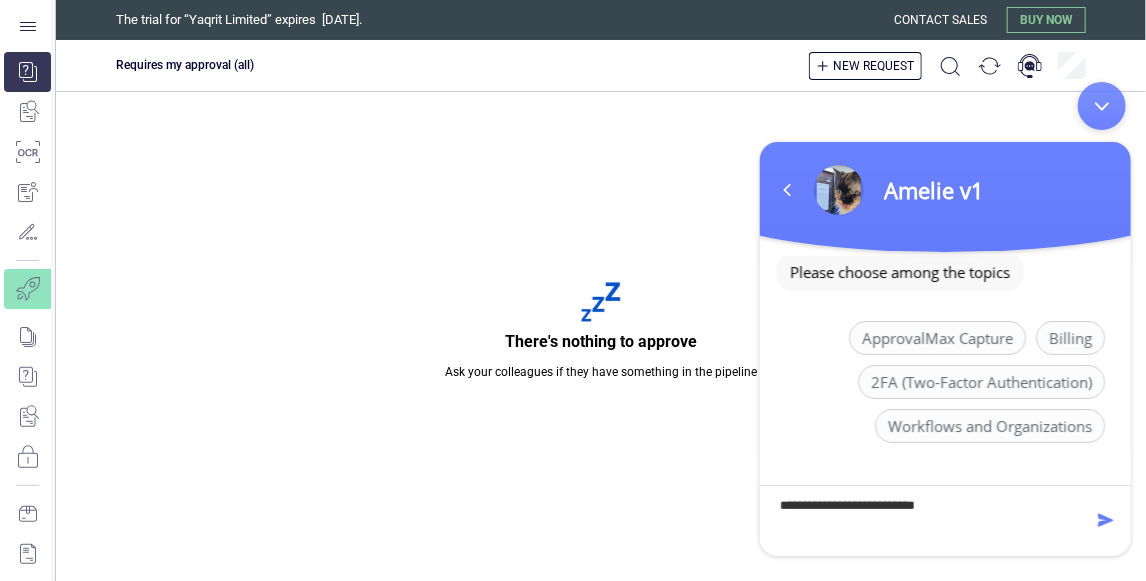 type on "**********" 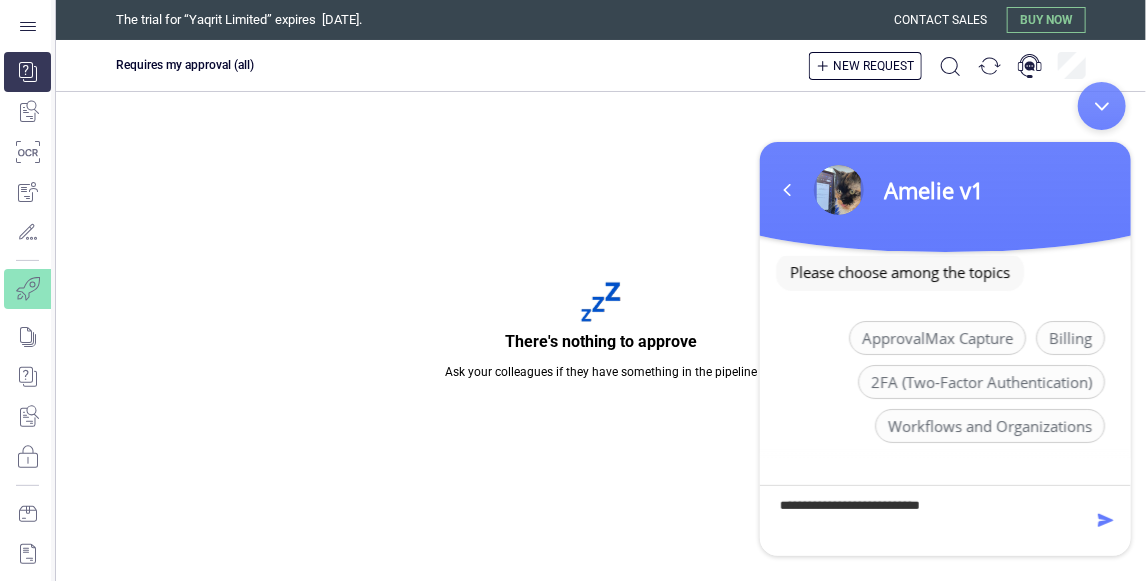 type 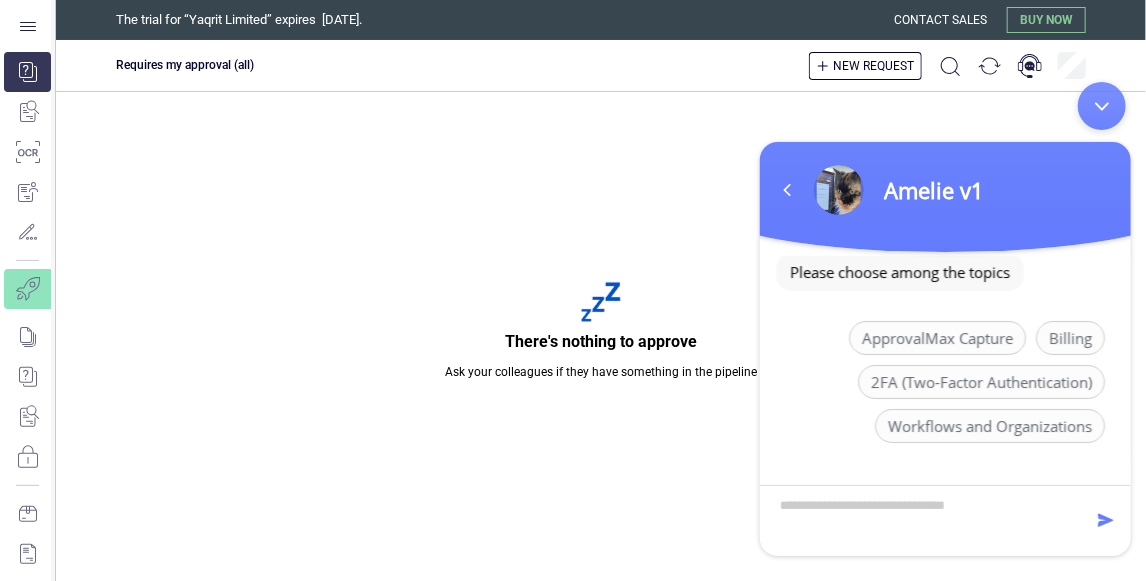 scroll, scrollTop: 265, scrollLeft: 0, axis: vertical 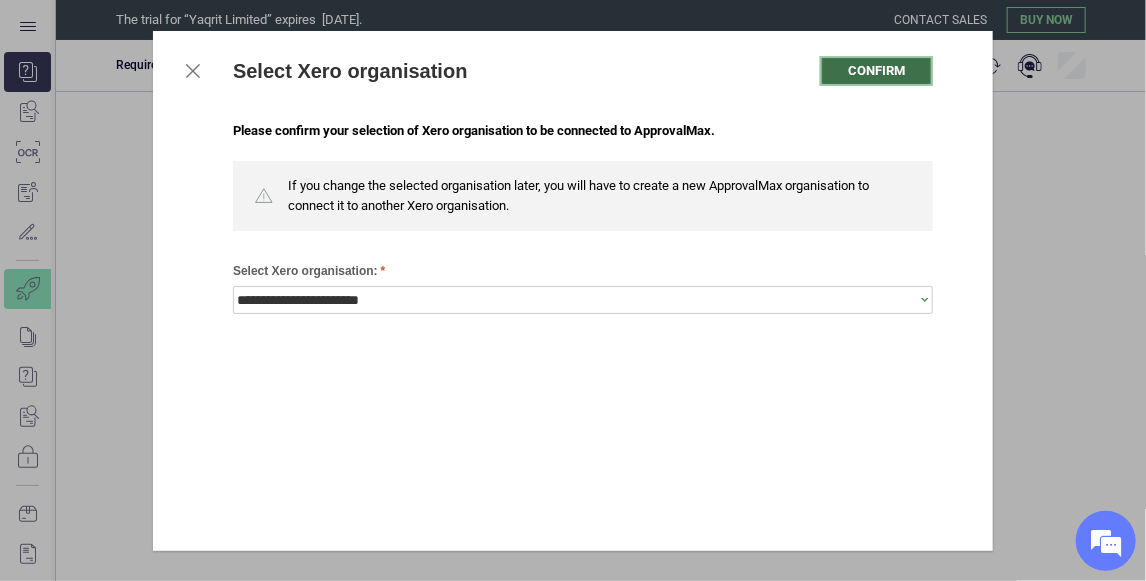 click on "Confirm" at bounding box center (876, 71) 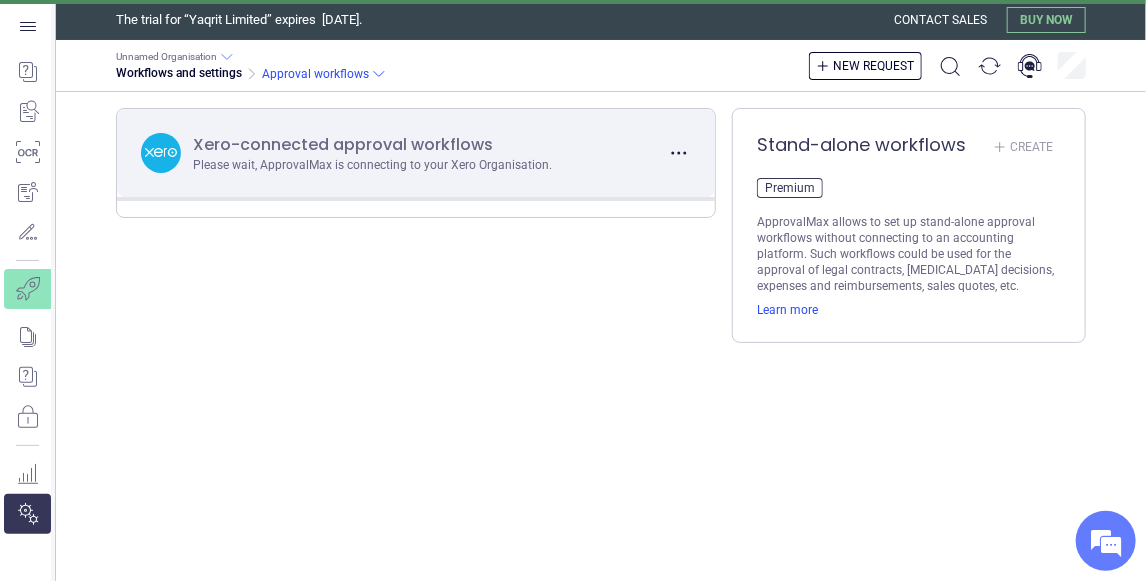 scroll, scrollTop: 122, scrollLeft: 0, axis: vertical 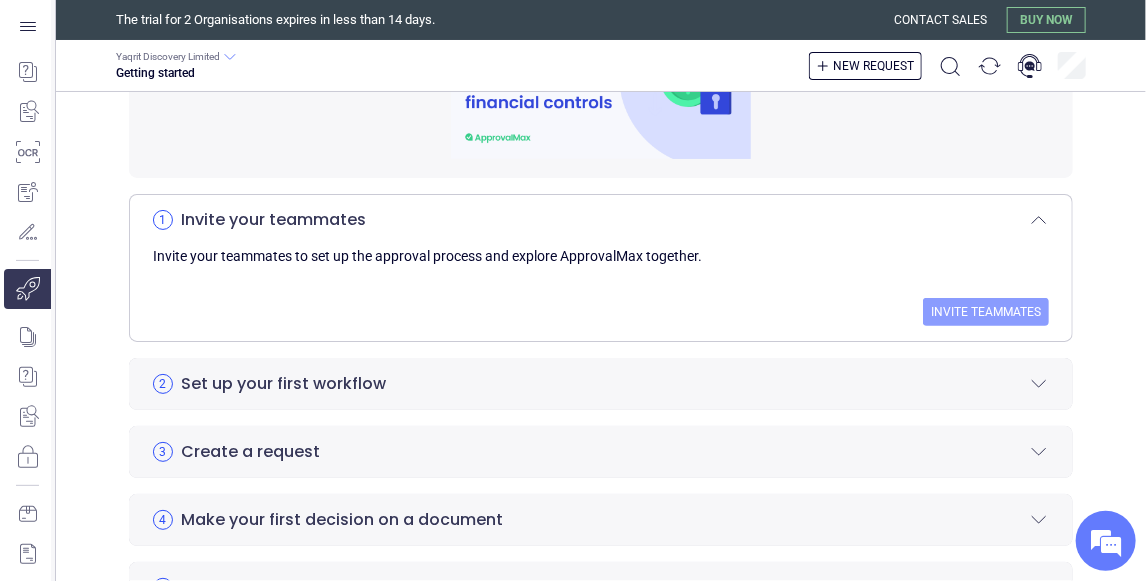 click on "Invite teammates" at bounding box center (986, 312) 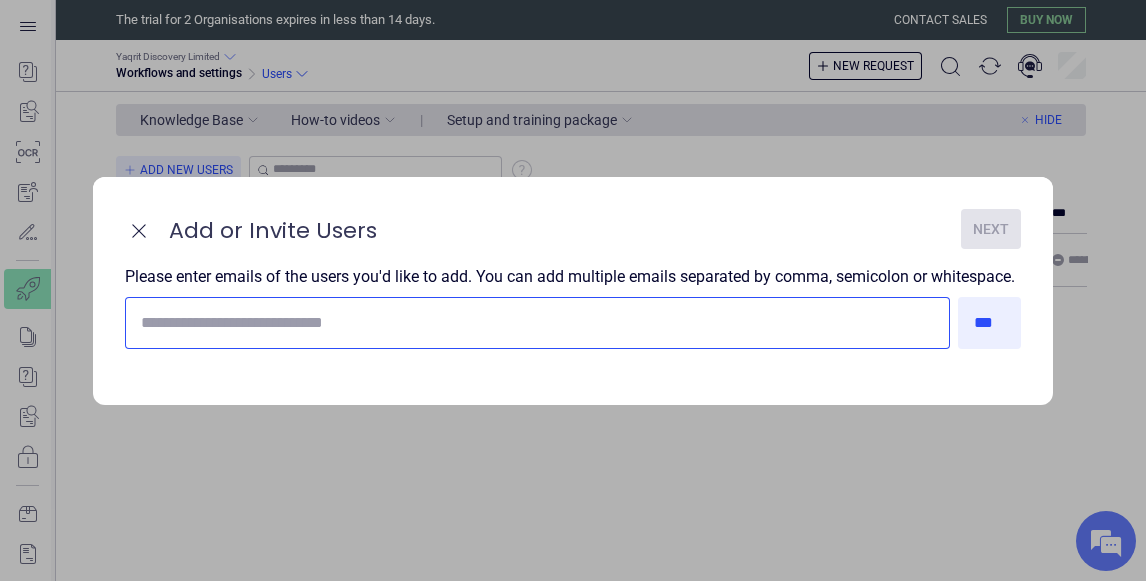 scroll, scrollTop: 0, scrollLeft: 0, axis: both 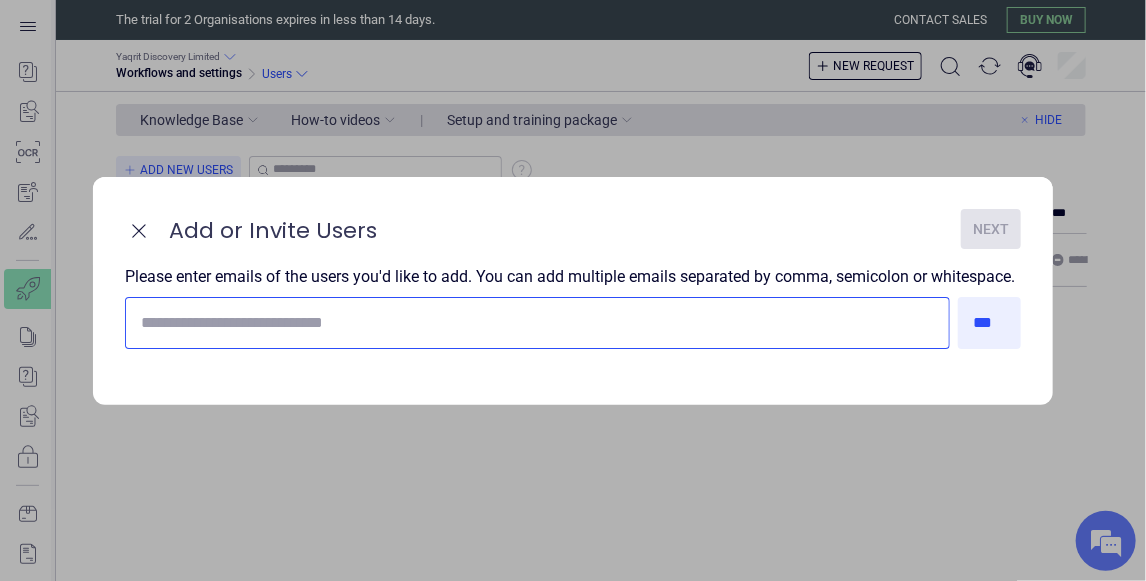 click at bounding box center (533, 323) 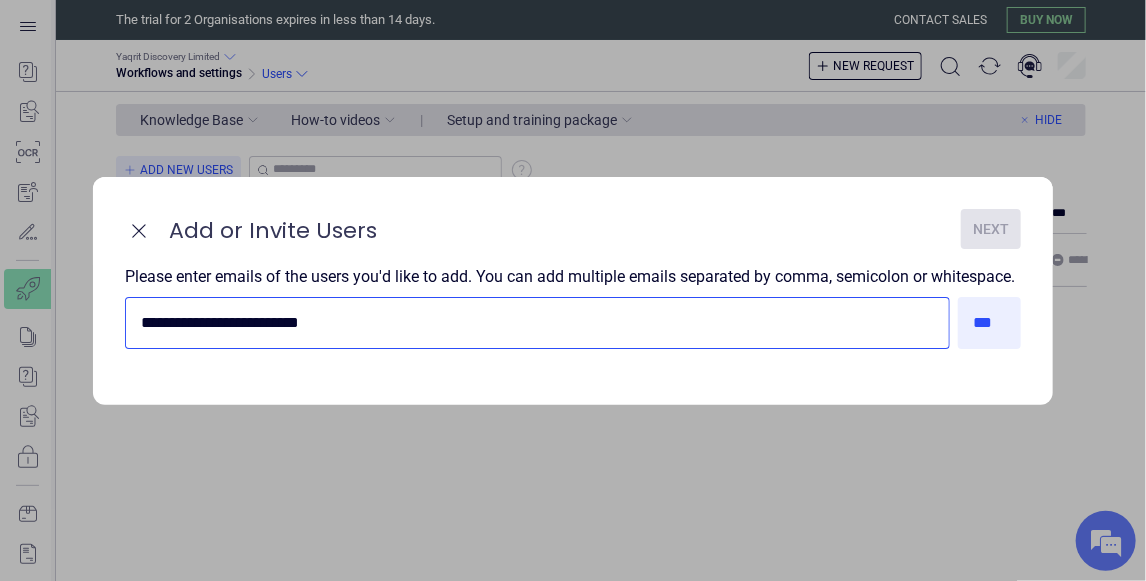 drag, startPoint x: 414, startPoint y: 353, endPoint x: -12, endPoint y: 357, distance: 426.01877 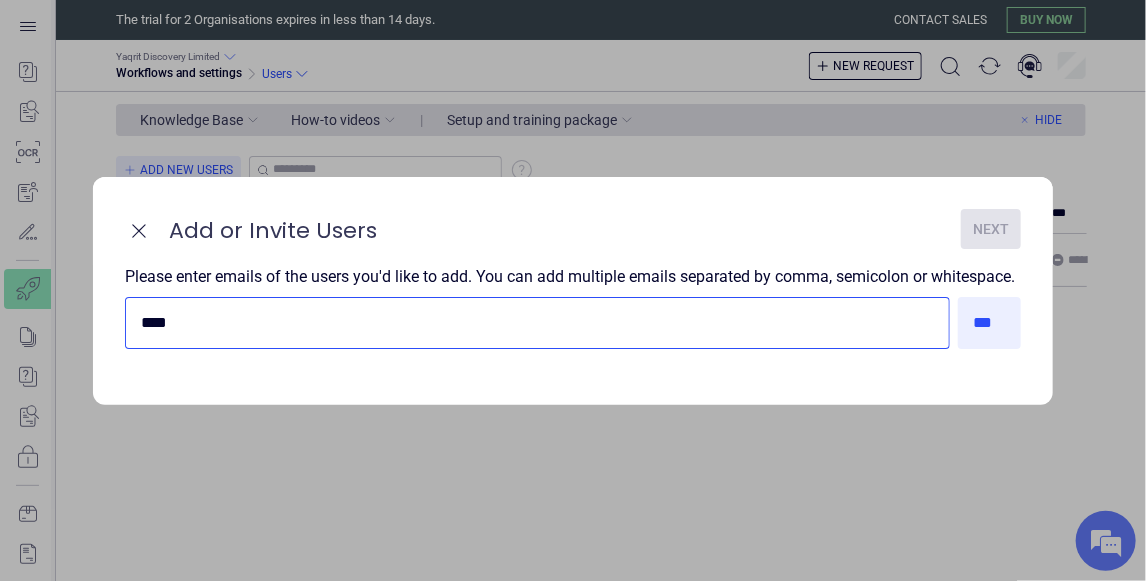 type on "**********" 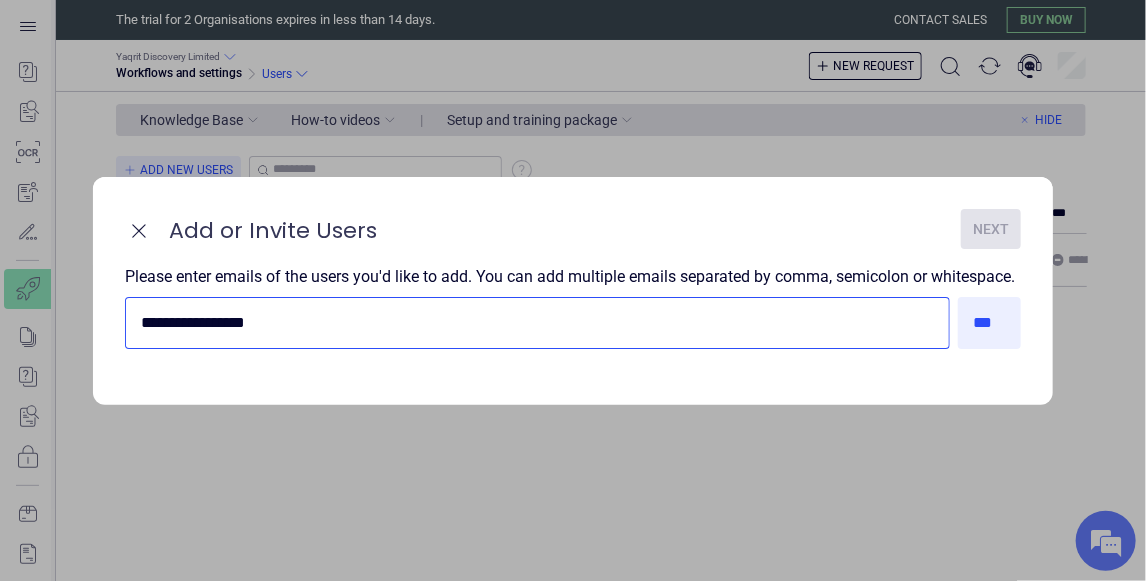 click on "***" at bounding box center (990, 323) 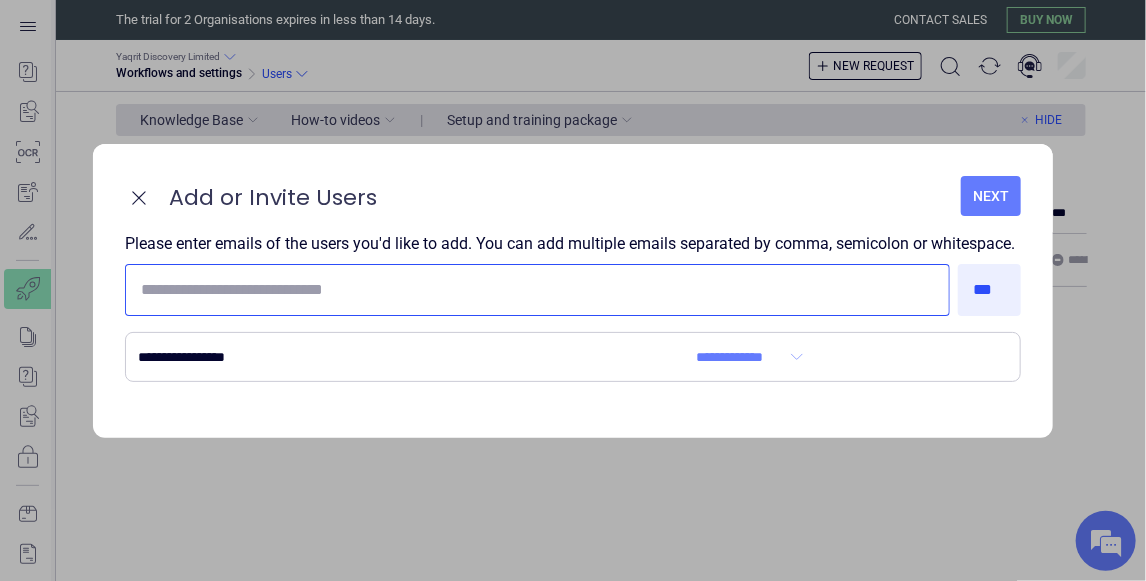 click at bounding box center [533, 290] 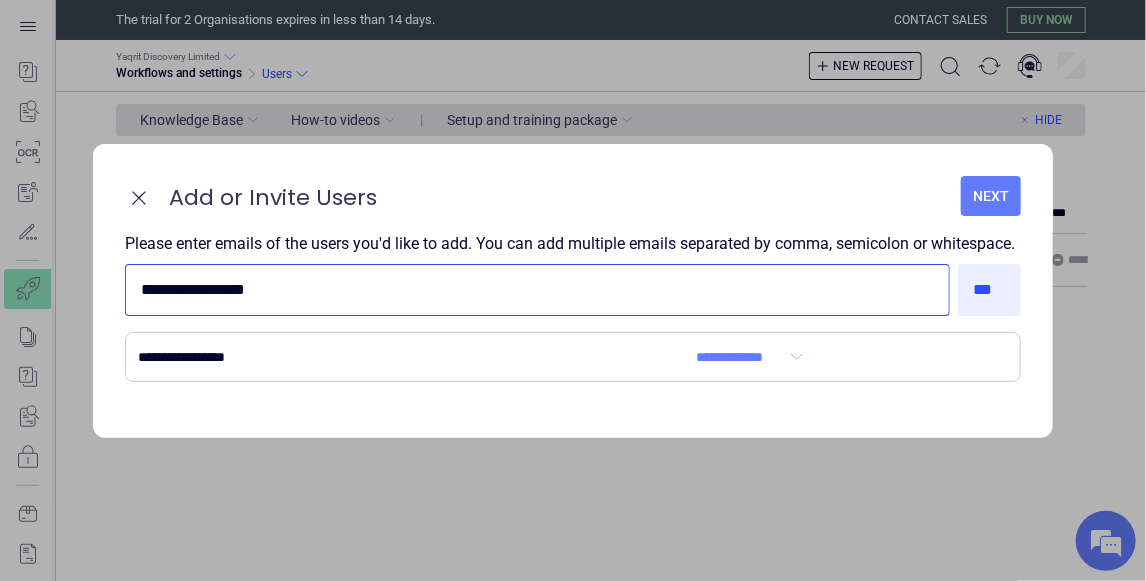 type on "**********" 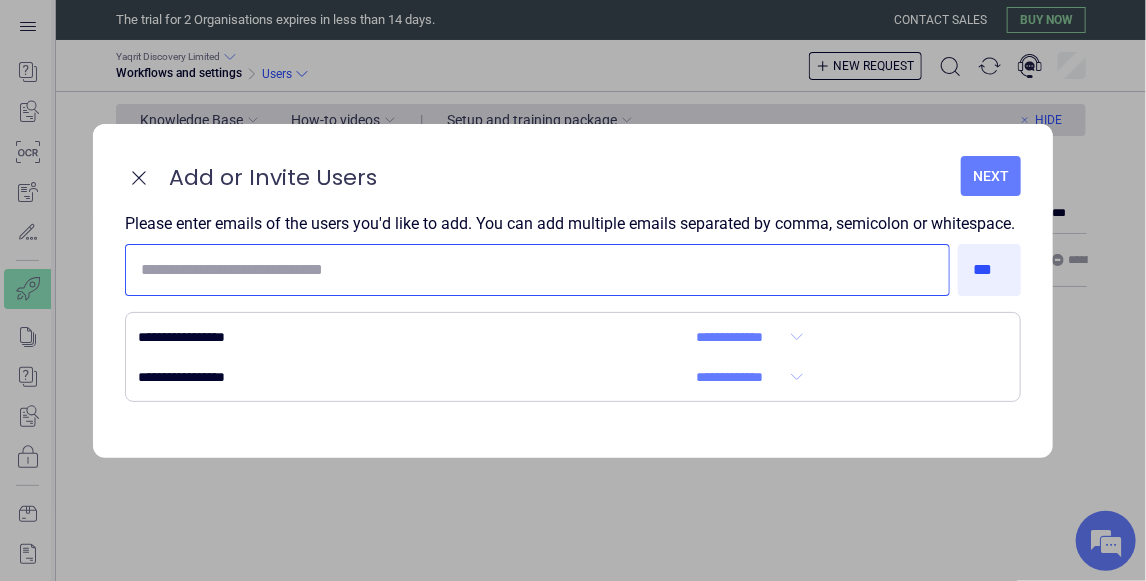 click at bounding box center (533, 270) 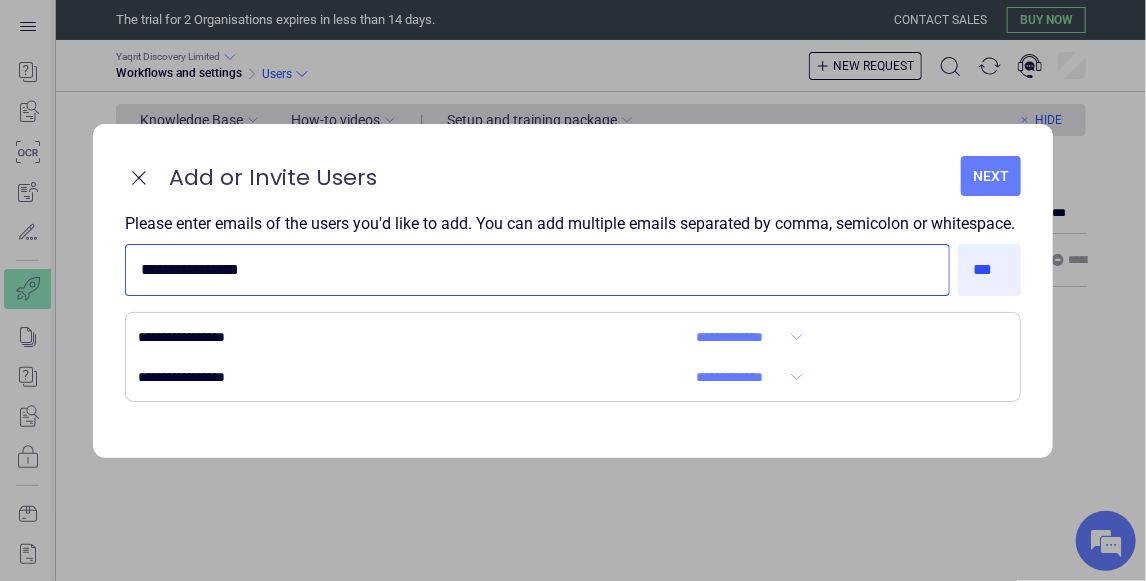 type on "**********" 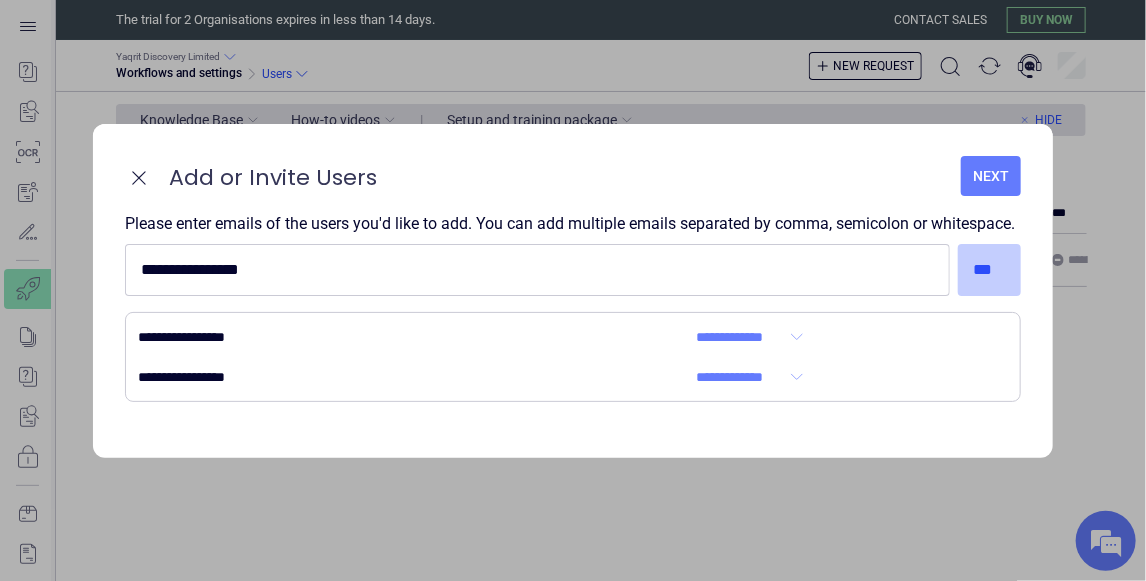 click on "***" at bounding box center [990, 270] 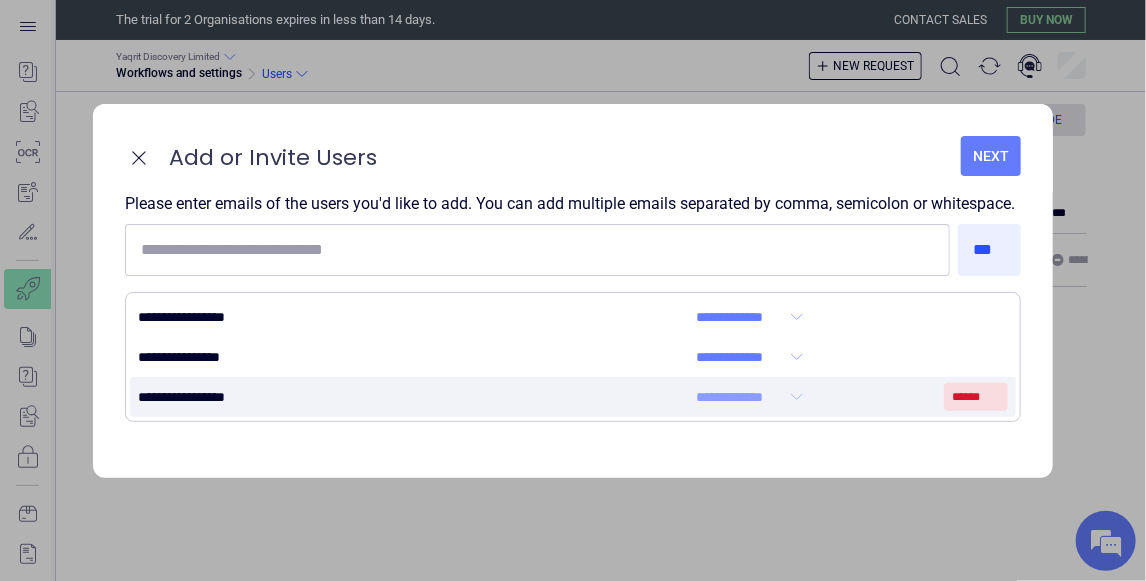 click on "**********" at bounding box center [750, 397] 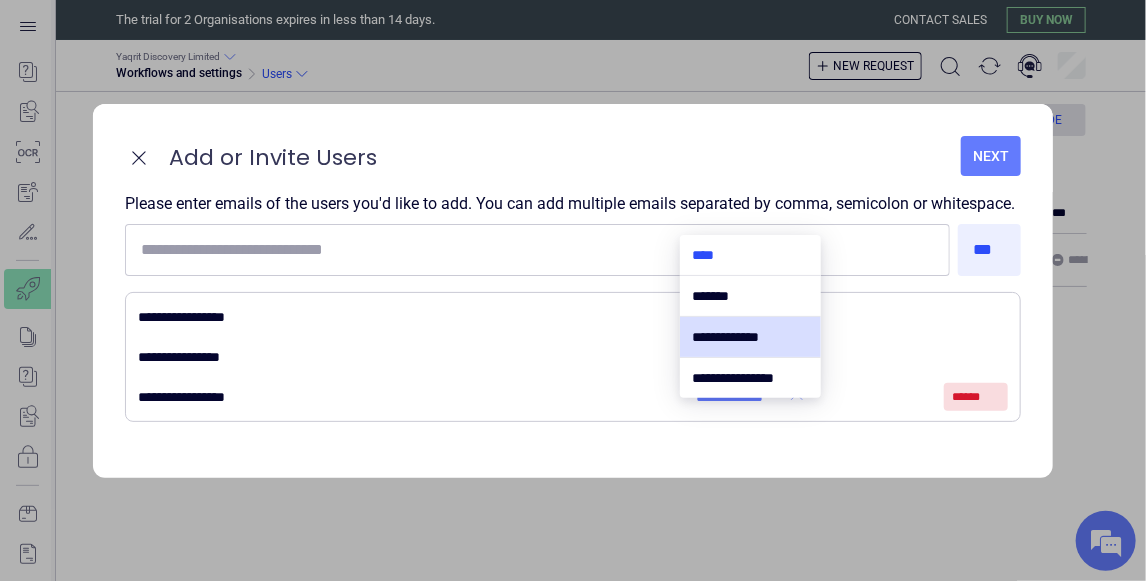 click at bounding box center (750, 255) 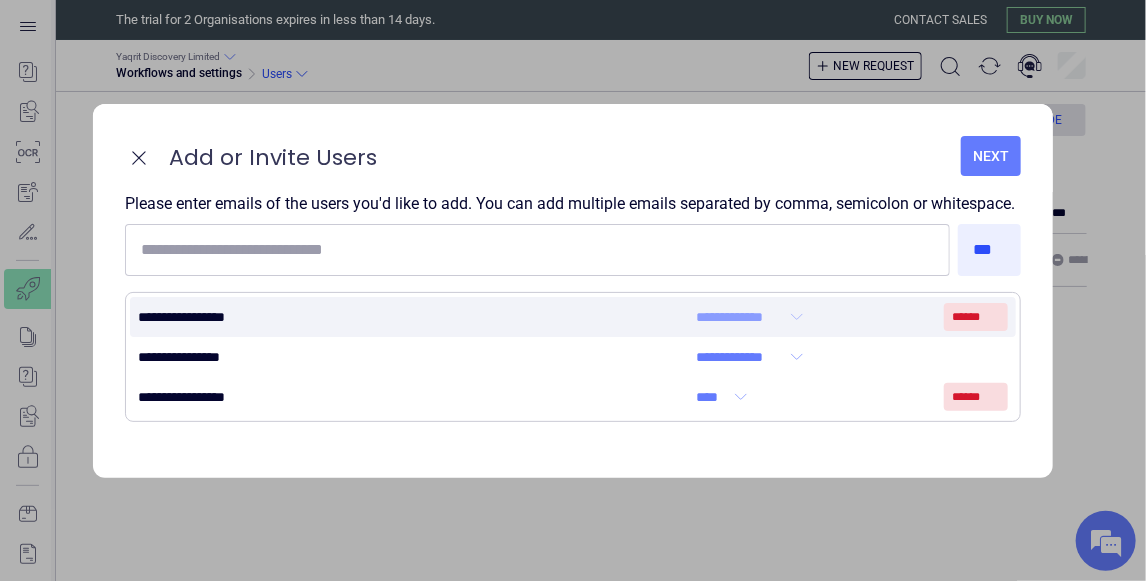 click on "**********" at bounding box center [750, 317] 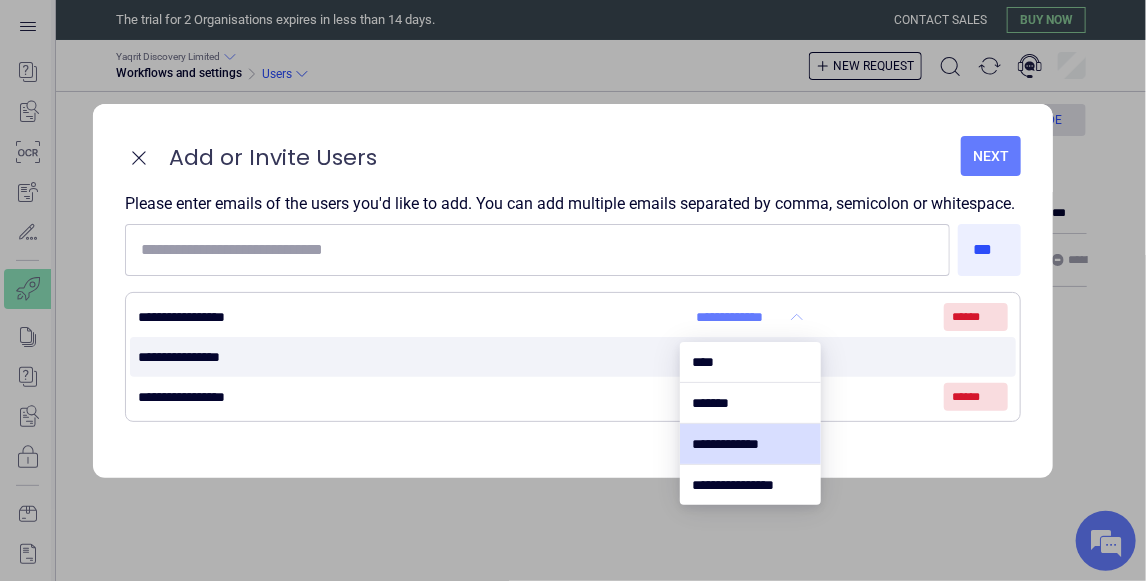 click at bounding box center (750, 362) 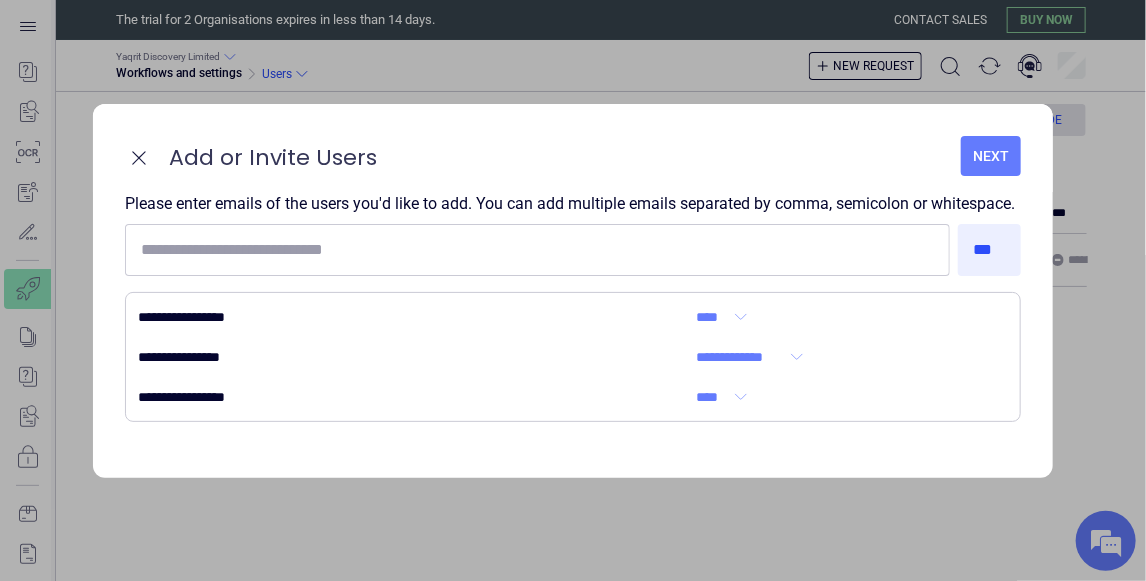 click on "Next" at bounding box center [991, 156] 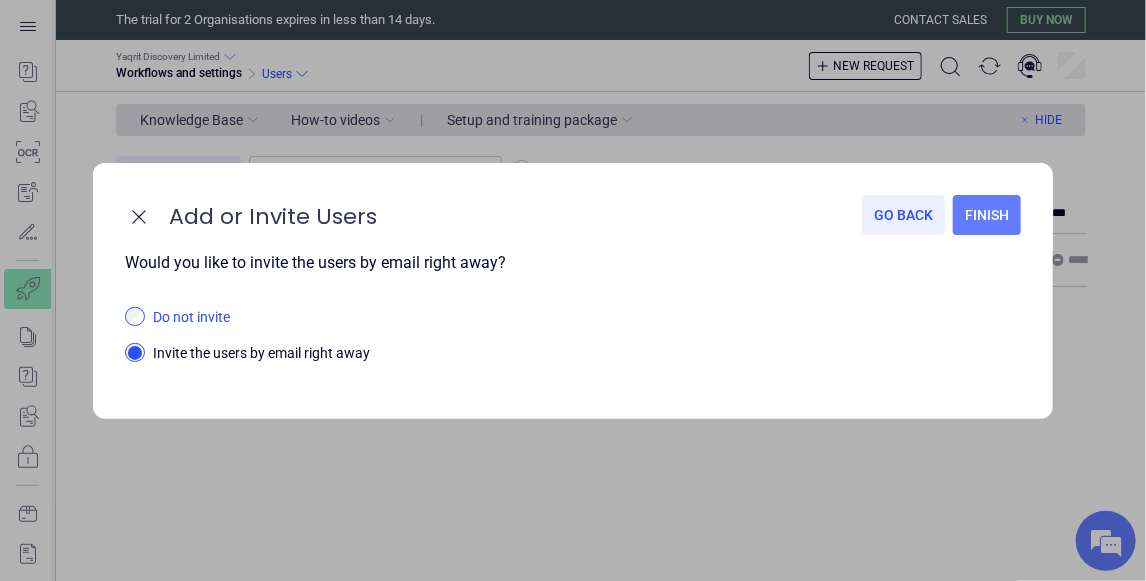 click on "Do not invite" at bounding box center (587, 318) 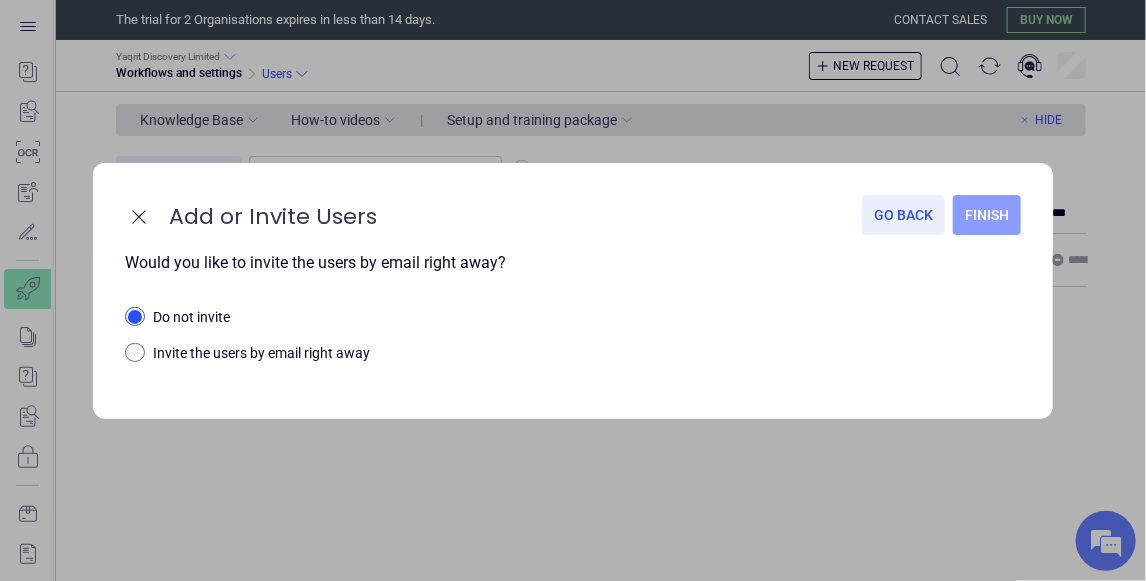 click on "Finish" at bounding box center (987, 215) 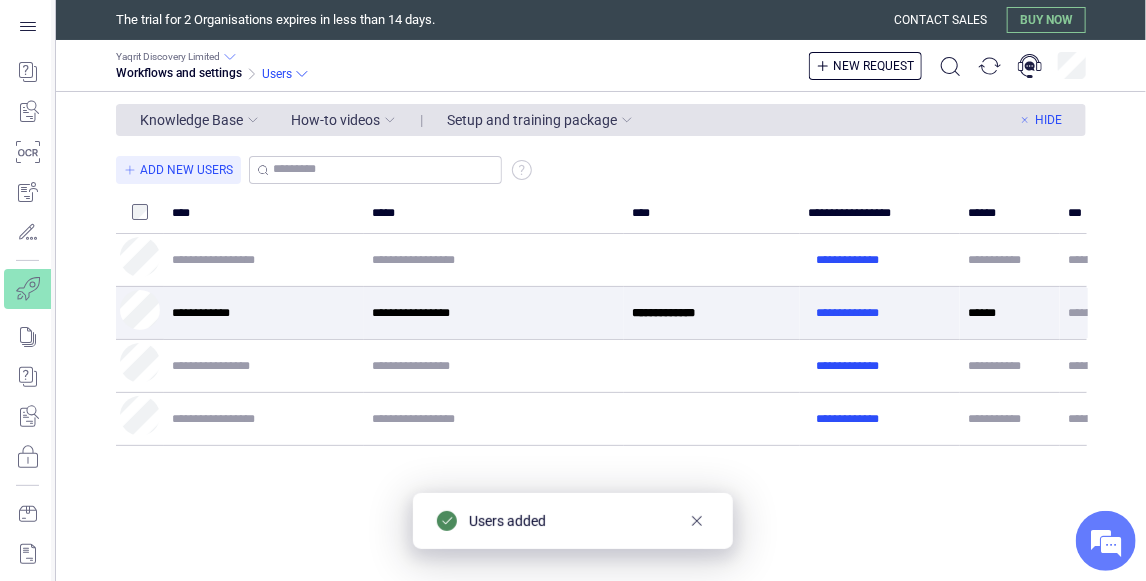 type on "****" 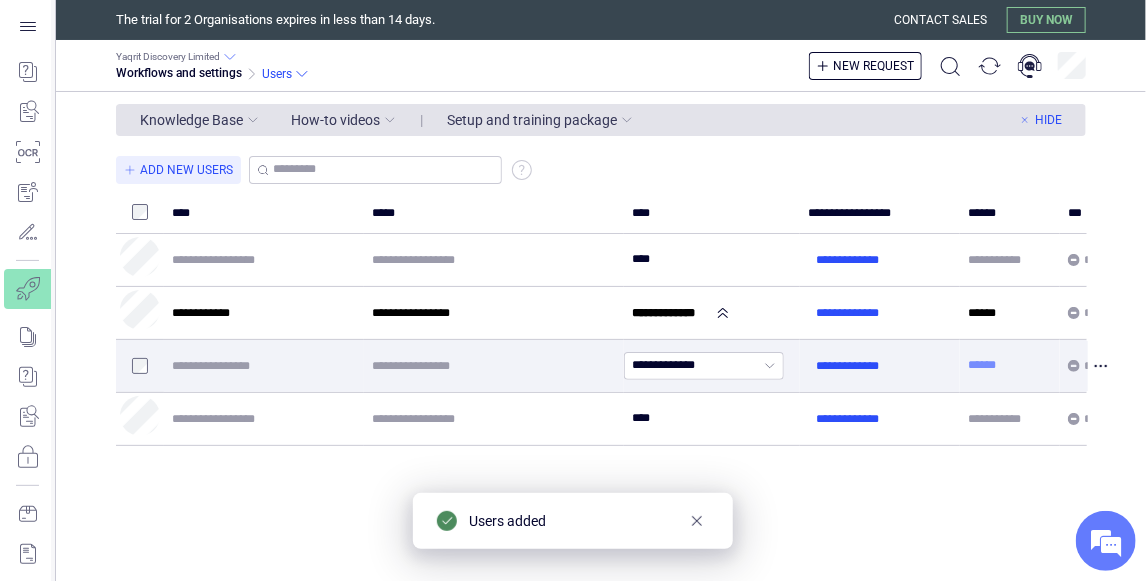 click on "******" at bounding box center (982, 365) 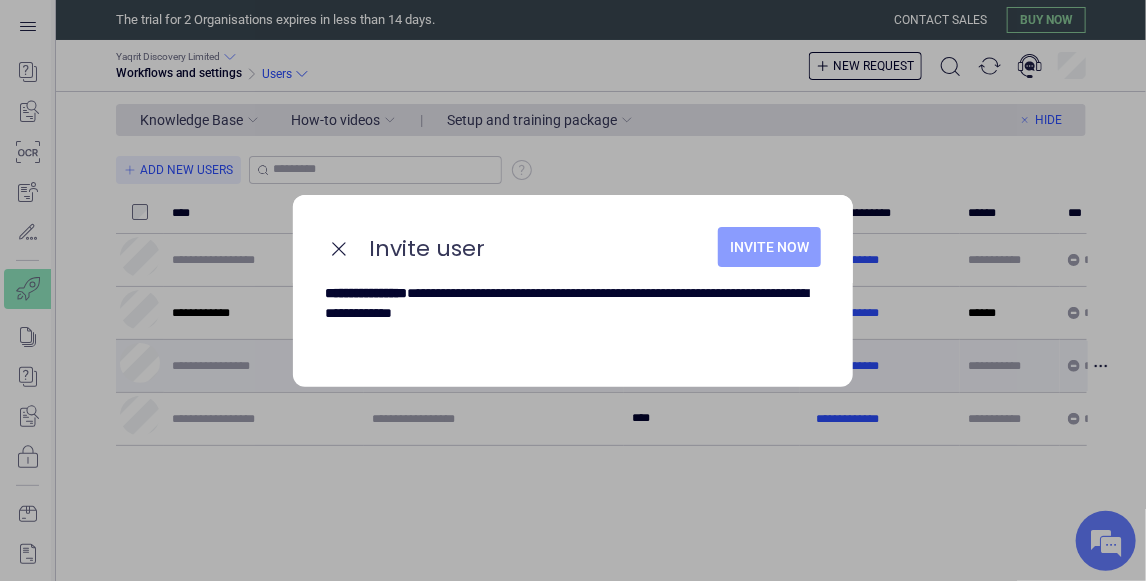click on "Invite now" at bounding box center (769, 247) 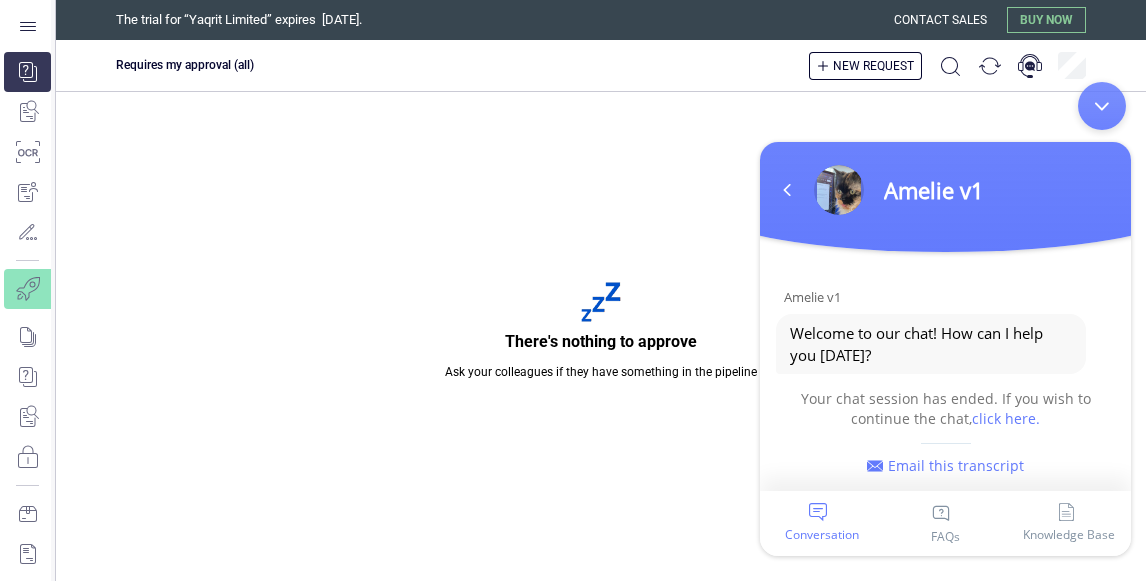 scroll, scrollTop: 0, scrollLeft: 0, axis: both 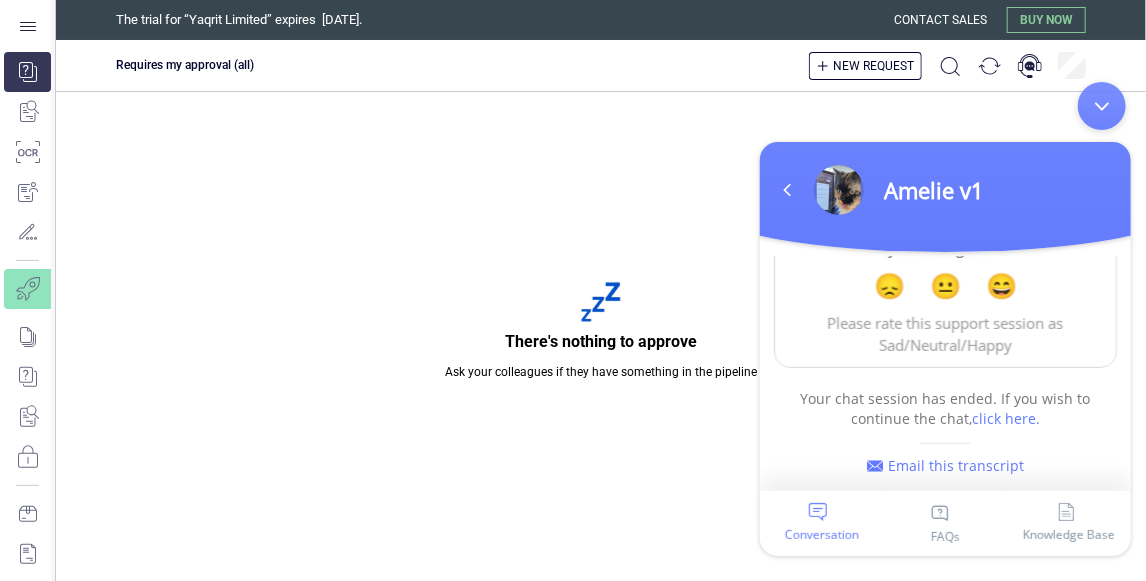 click at bounding box center (1101, 106) 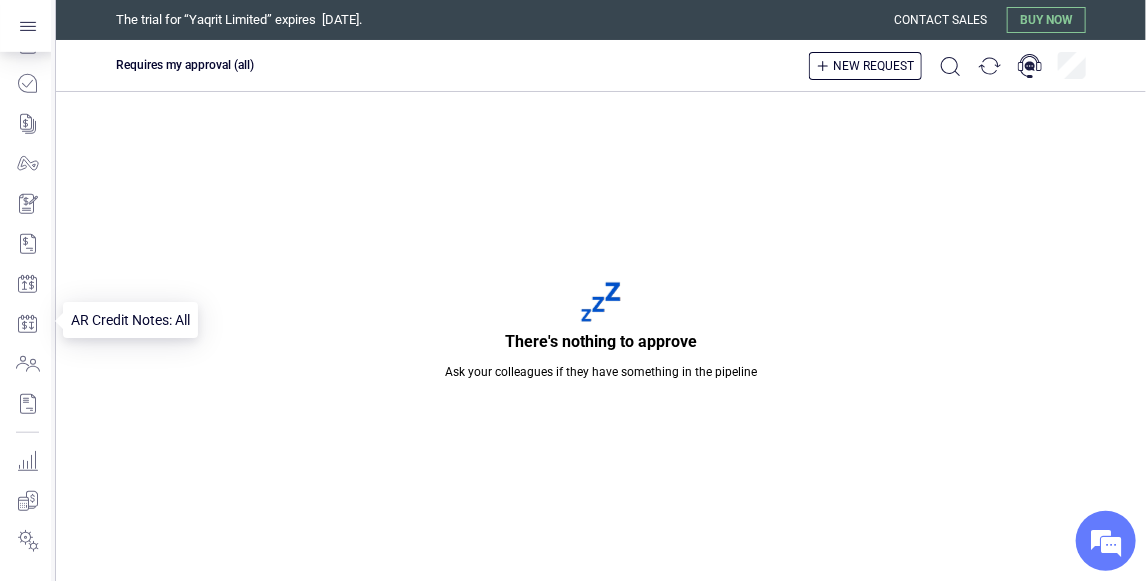 scroll, scrollTop: 513, scrollLeft: 0, axis: vertical 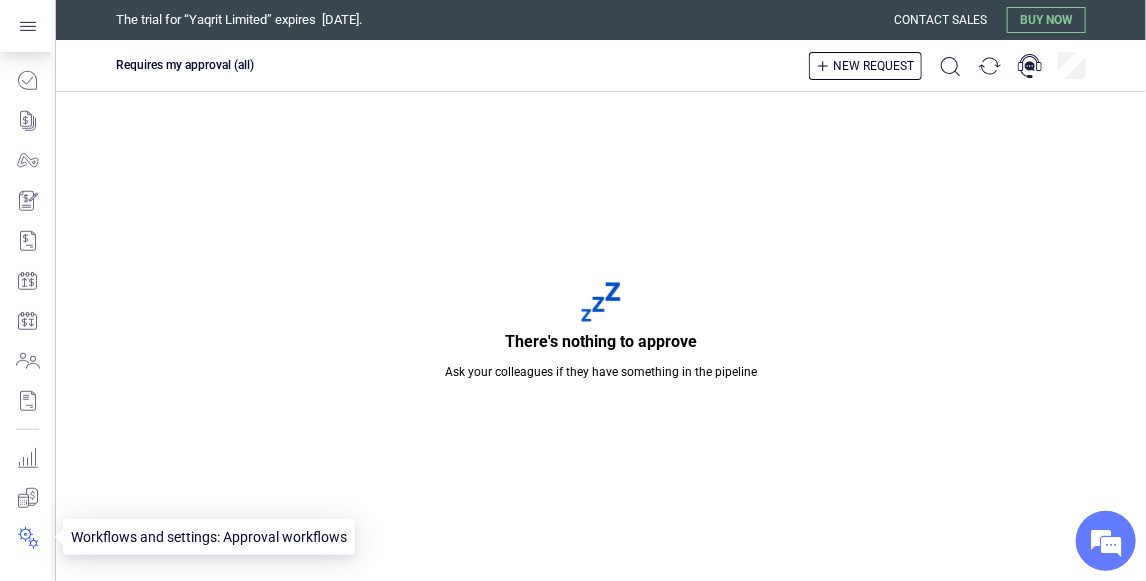 click at bounding box center (27, 538) 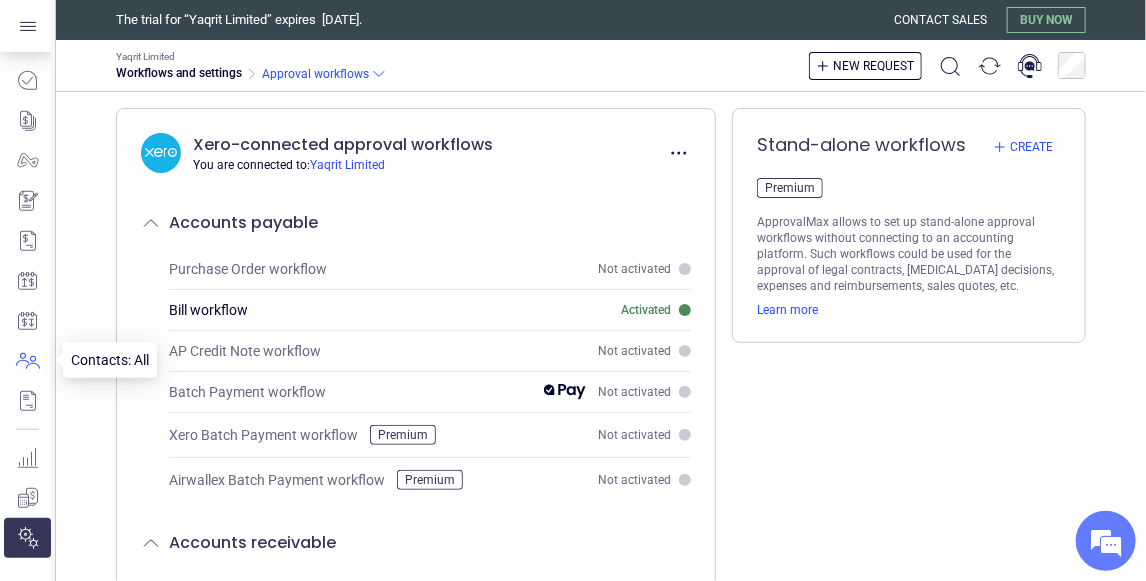 click at bounding box center [27, 361] 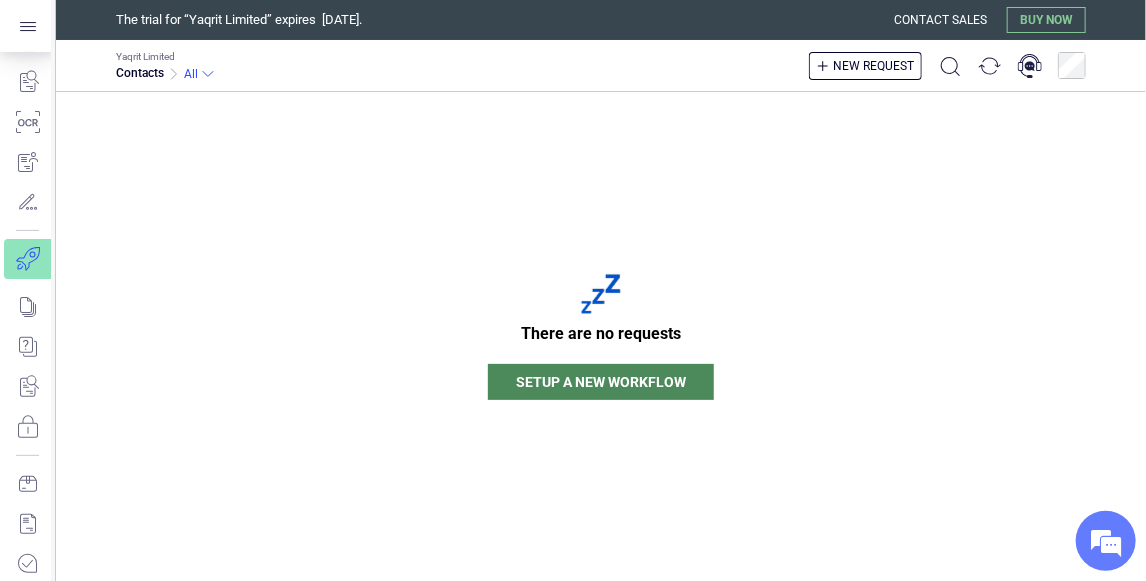 scroll, scrollTop: 0, scrollLeft: 0, axis: both 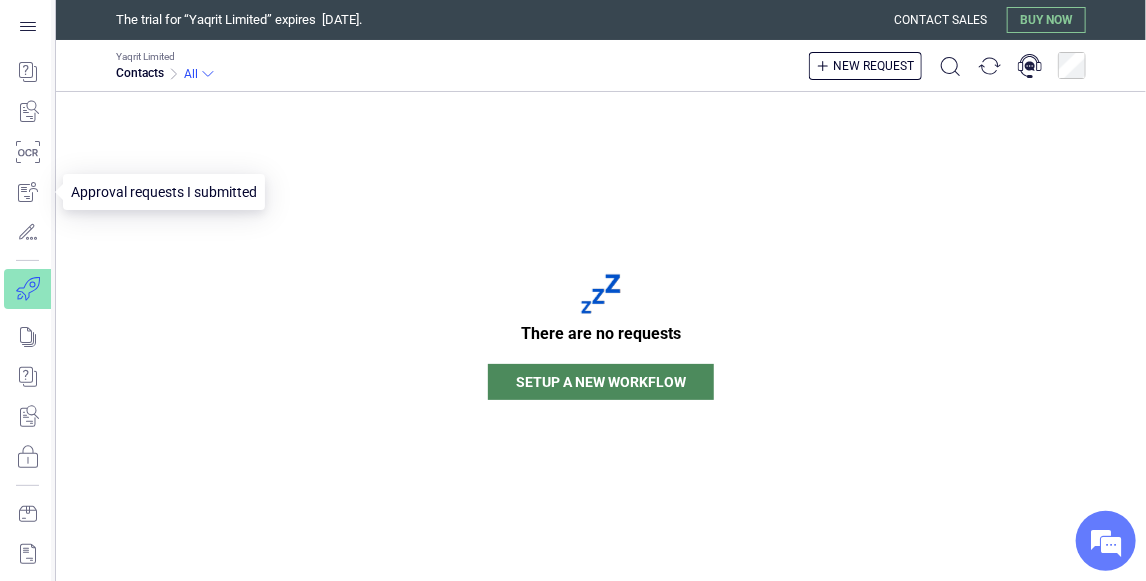 click at bounding box center [27, 192] 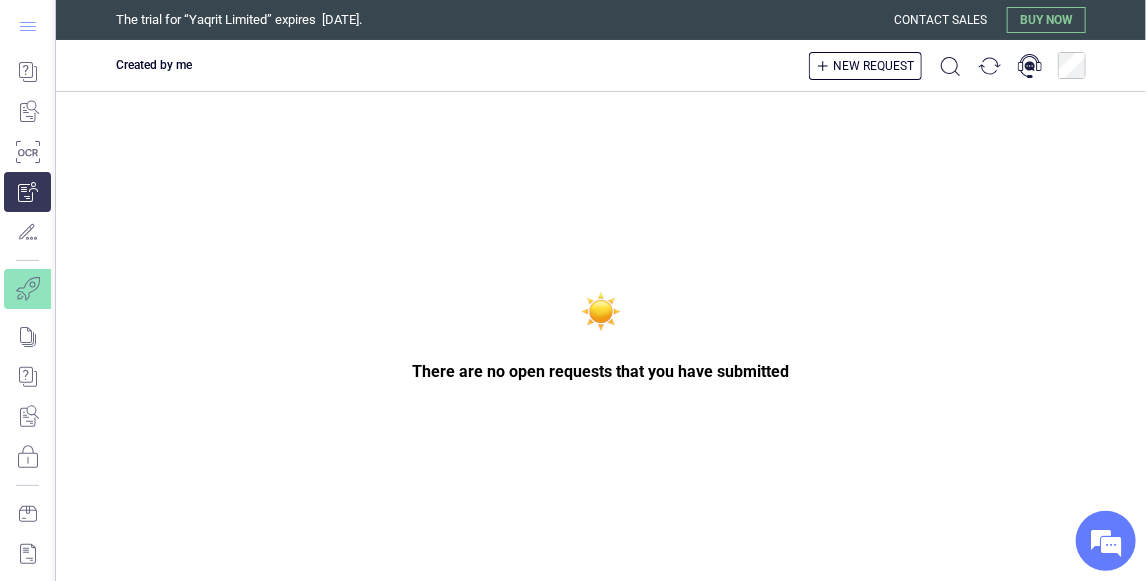 click 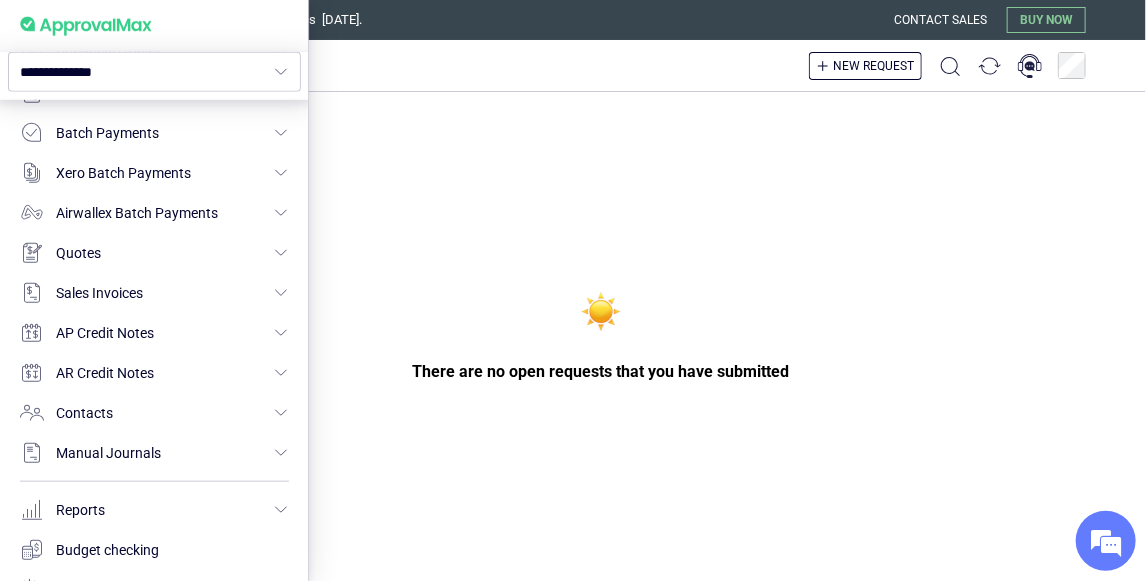 scroll, scrollTop: 592, scrollLeft: 0, axis: vertical 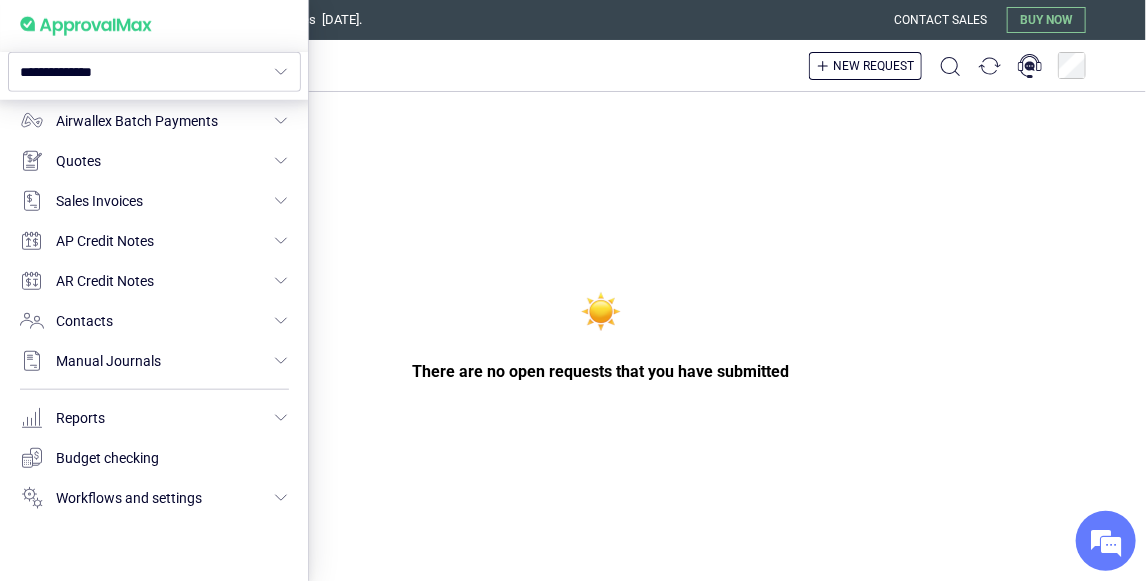 click at bounding box center (573, 290) 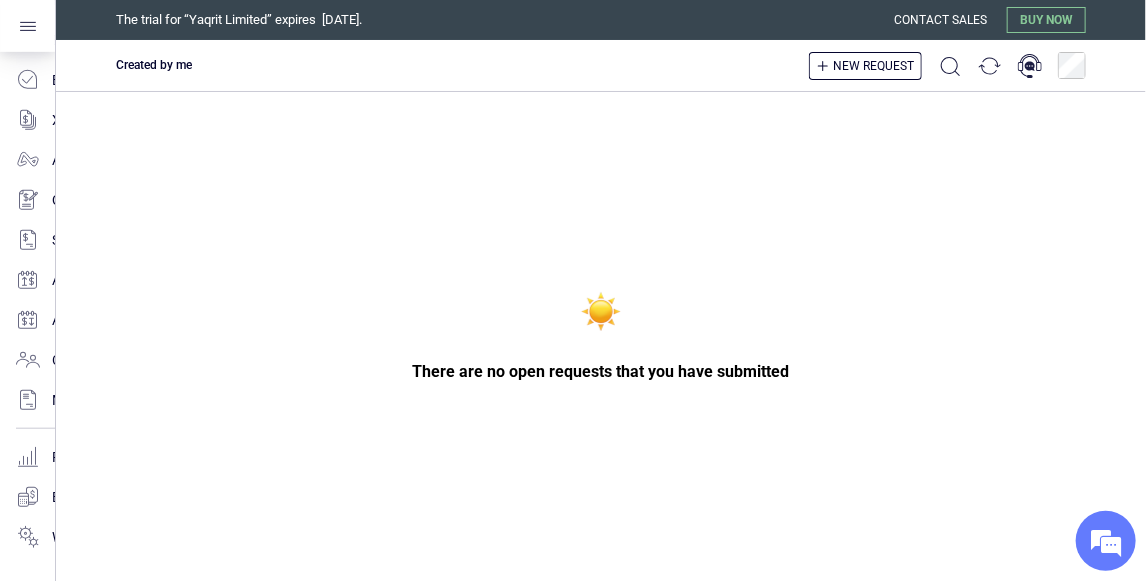 scroll, scrollTop: 513, scrollLeft: 0, axis: vertical 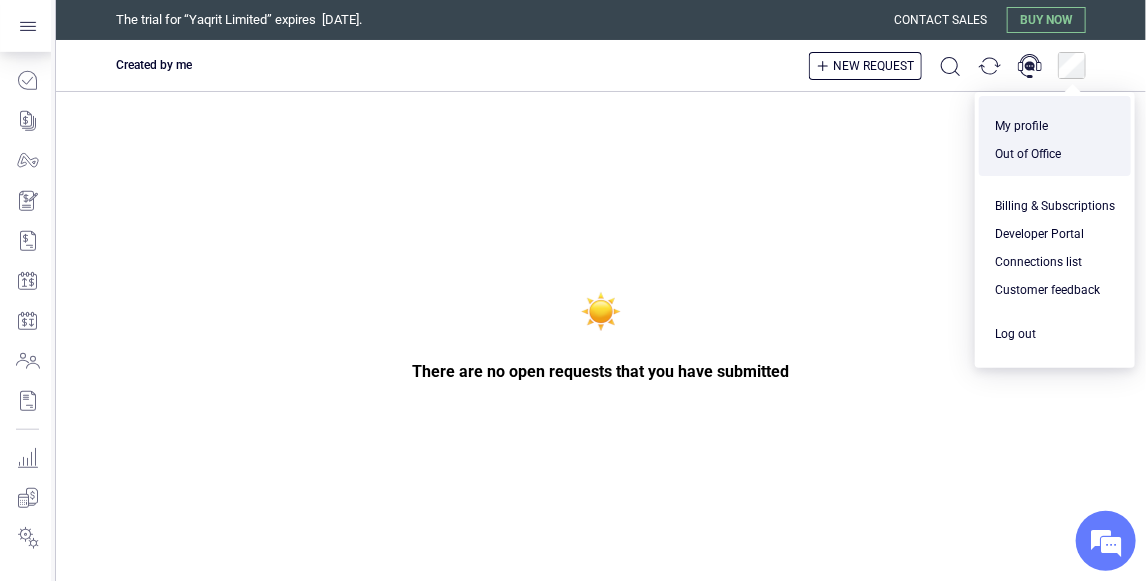 click on "There are no open requests that you have submitted" at bounding box center [601, 336] 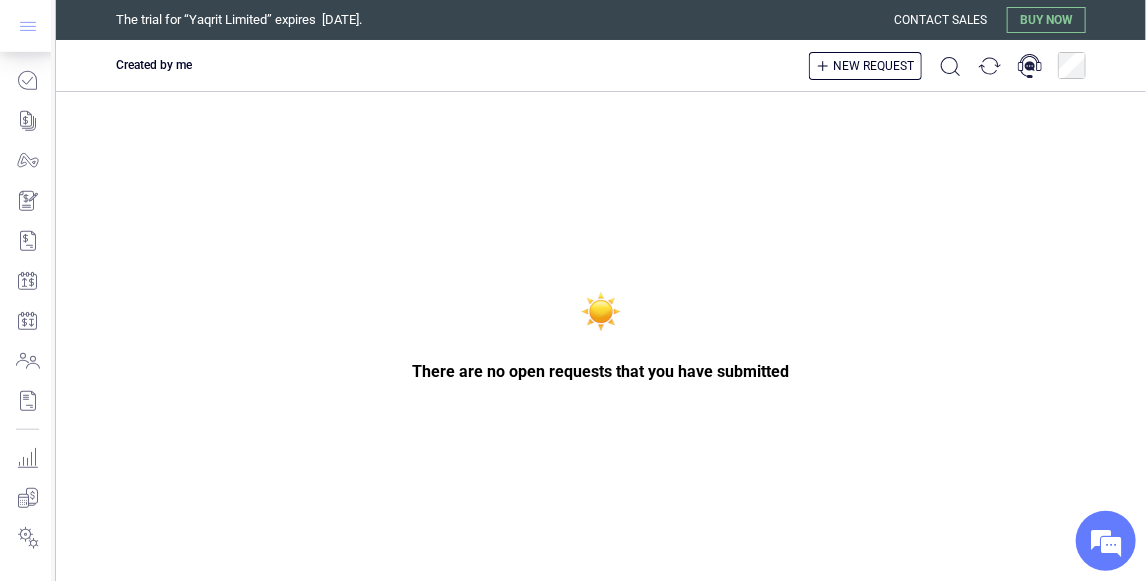 click 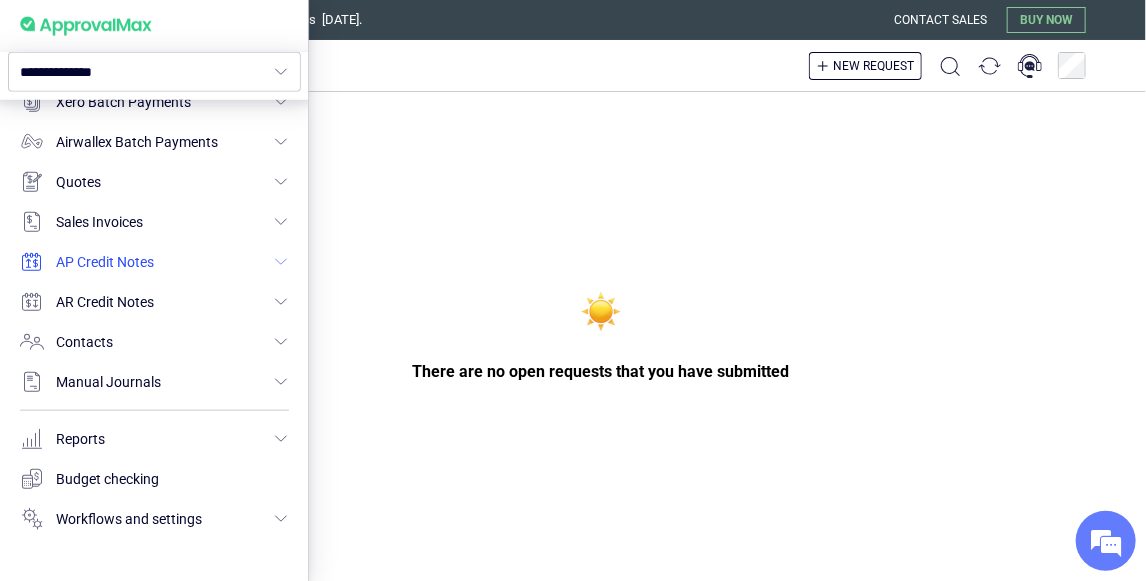 scroll, scrollTop: 592, scrollLeft: 0, axis: vertical 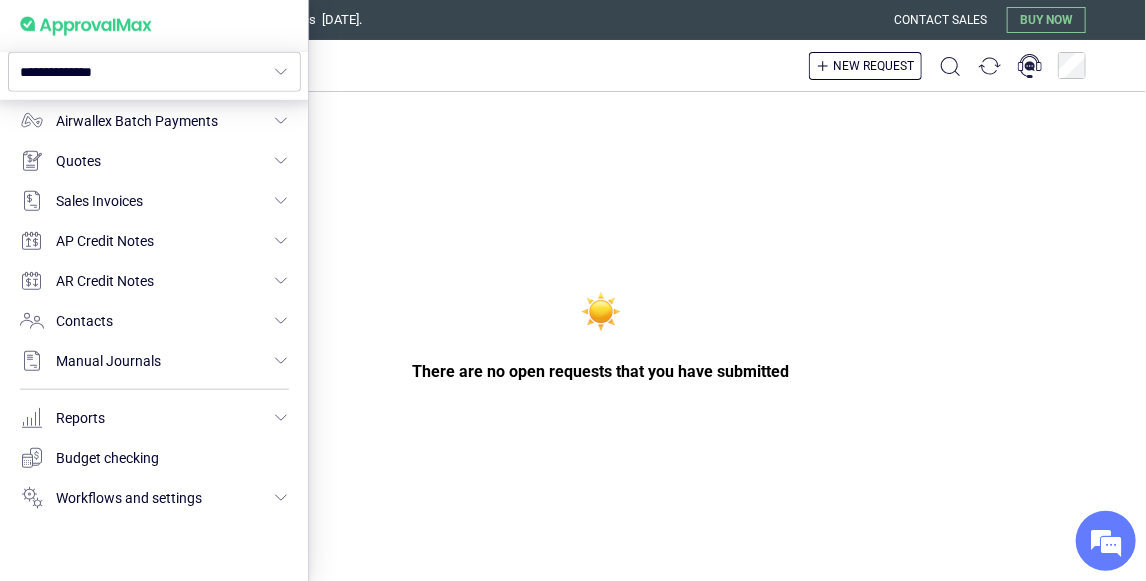 click at bounding box center [573, 290] 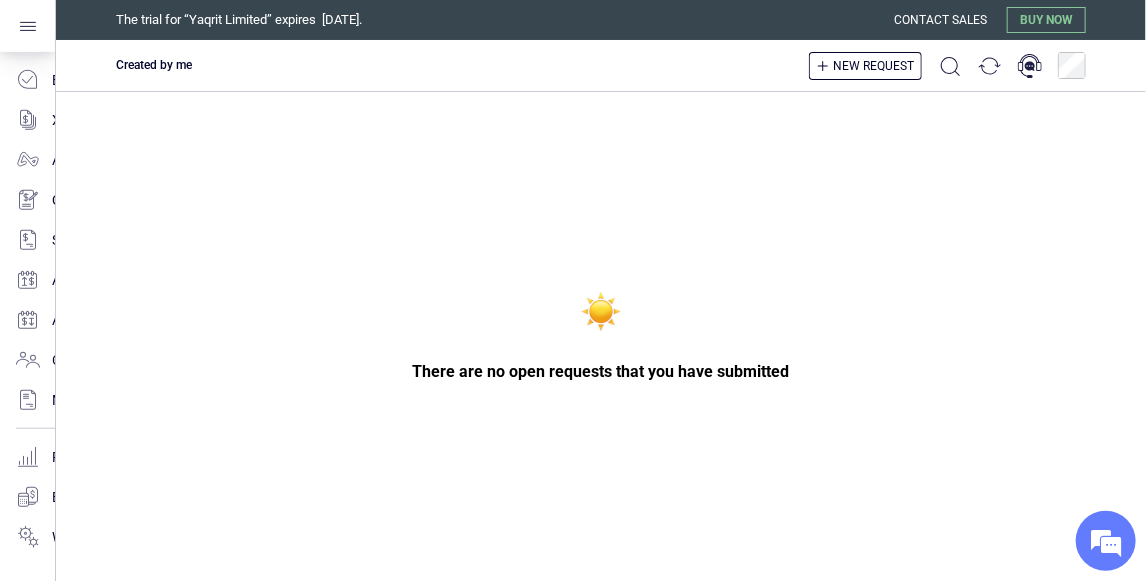 scroll, scrollTop: 513, scrollLeft: 0, axis: vertical 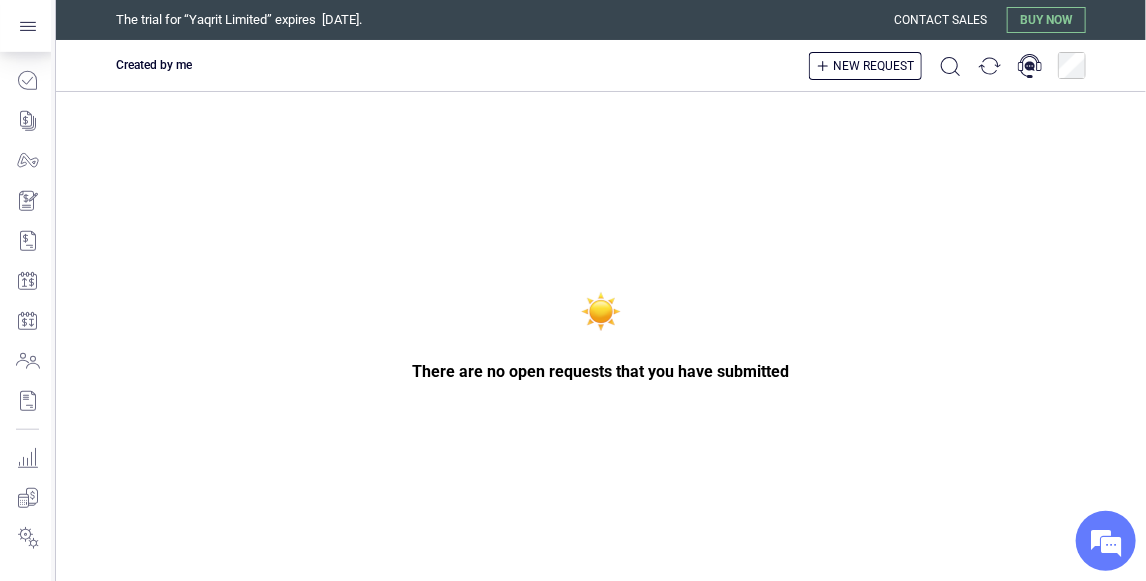 click on "Buy now" at bounding box center (1046, 20) 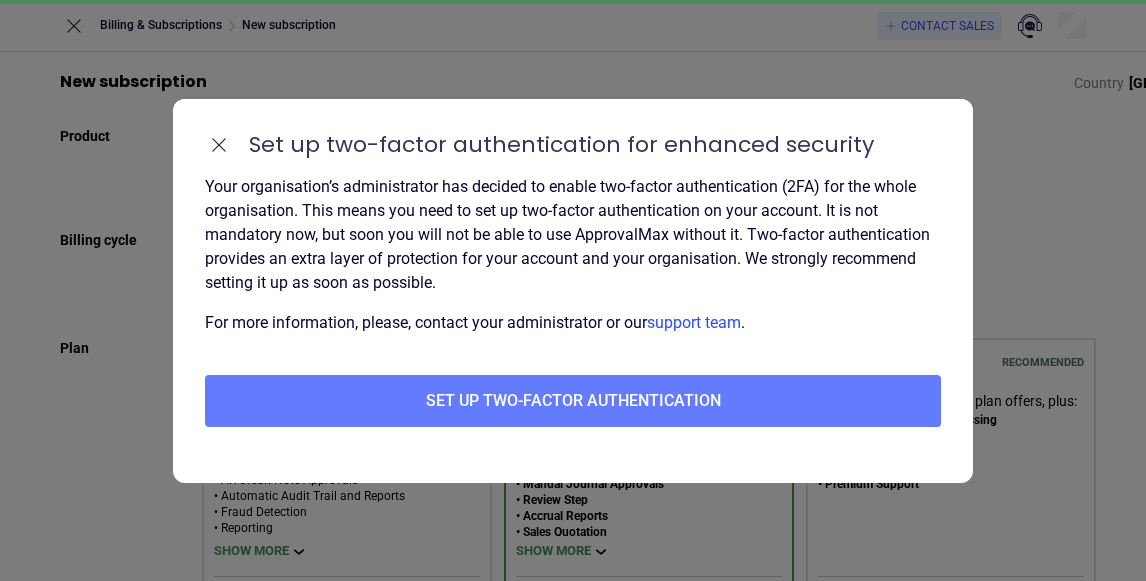scroll, scrollTop: 0, scrollLeft: 0, axis: both 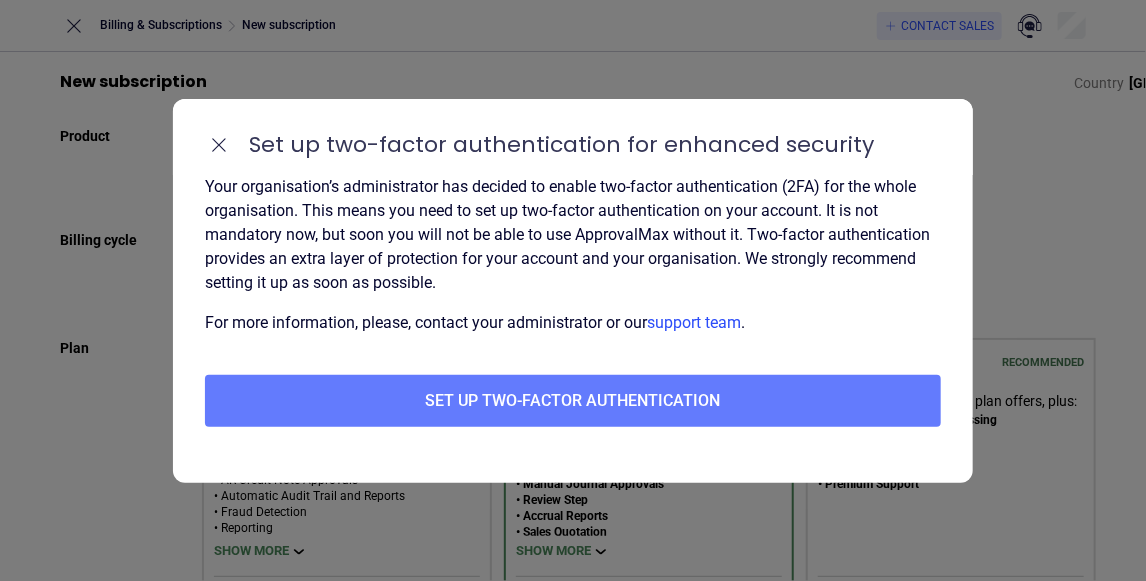click 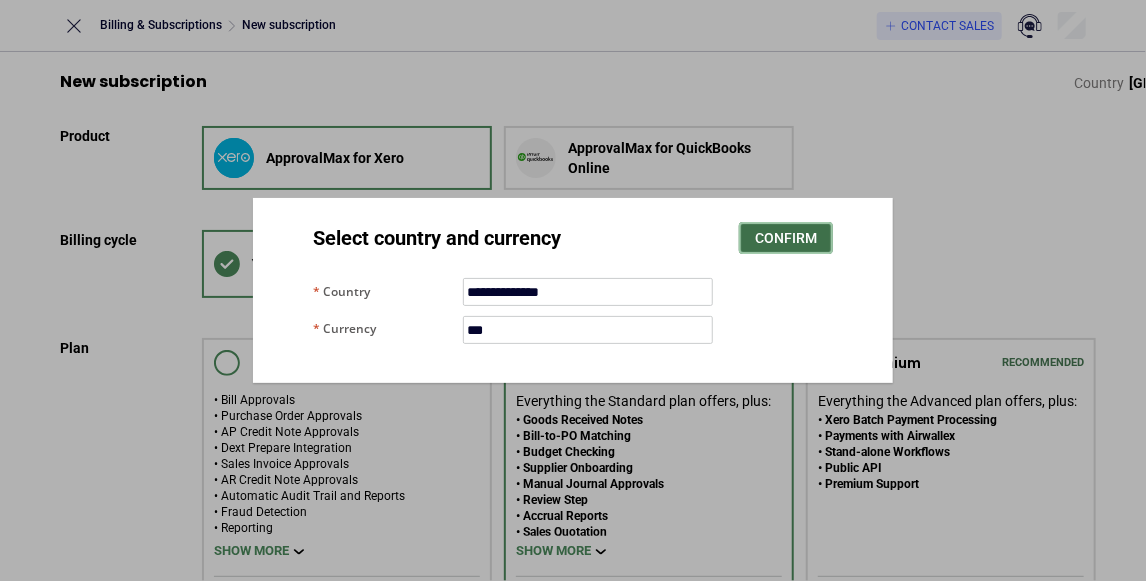 click on "Confirm" at bounding box center [786, 238] 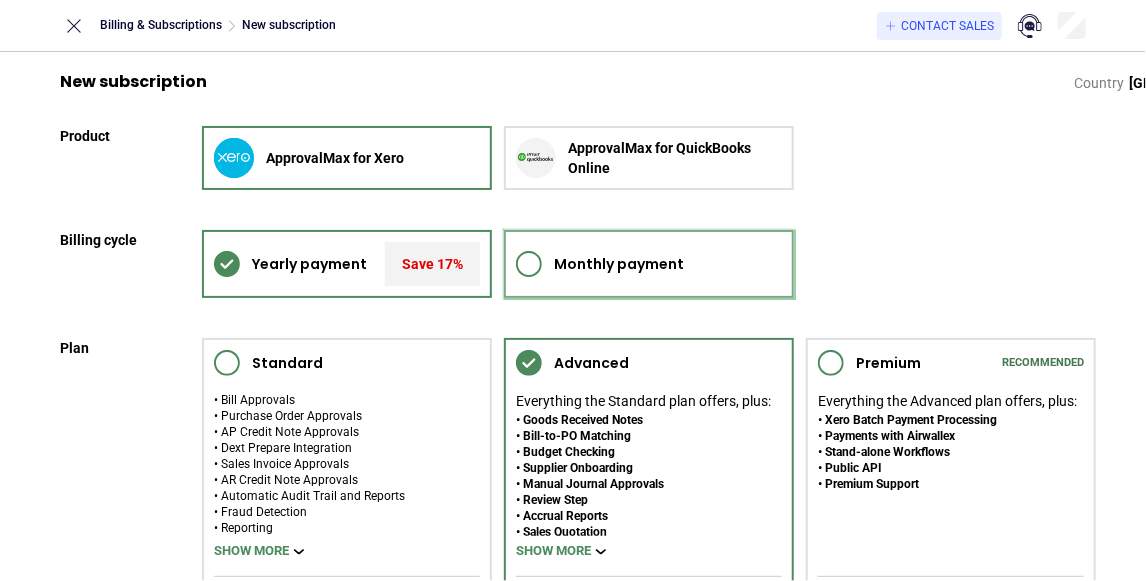 click on "Monthly payment" at bounding box center [619, 264] 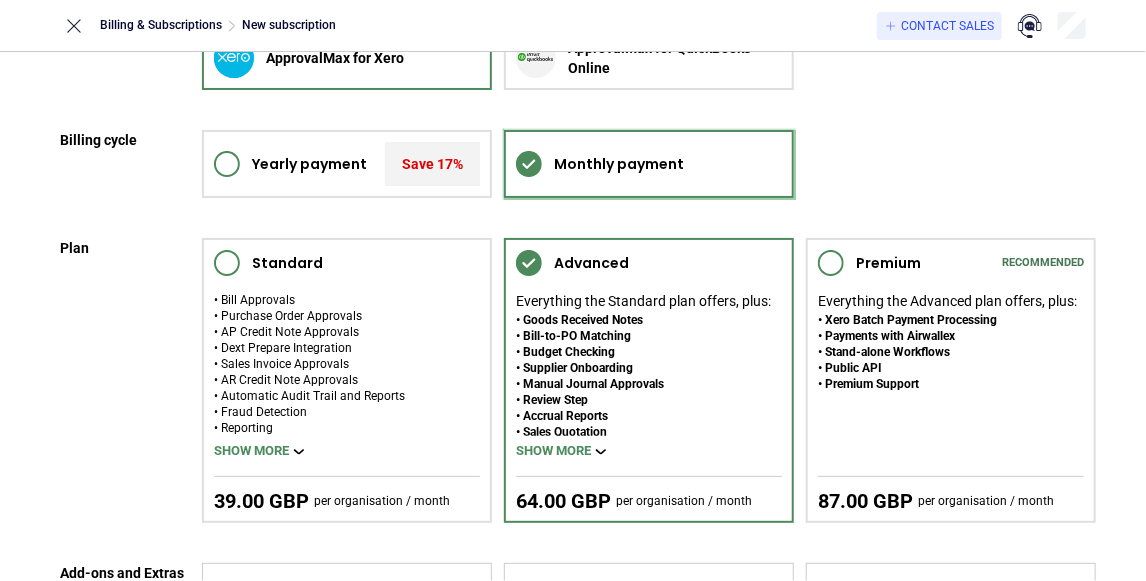 scroll, scrollTop: 200, scrollLeft: 0, axis: vertical 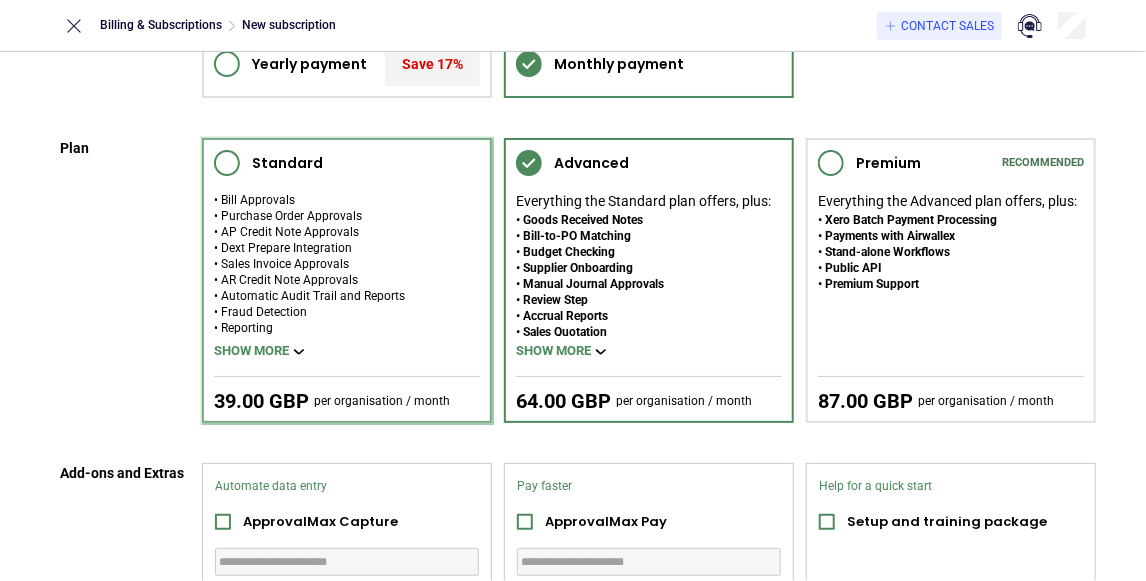 click 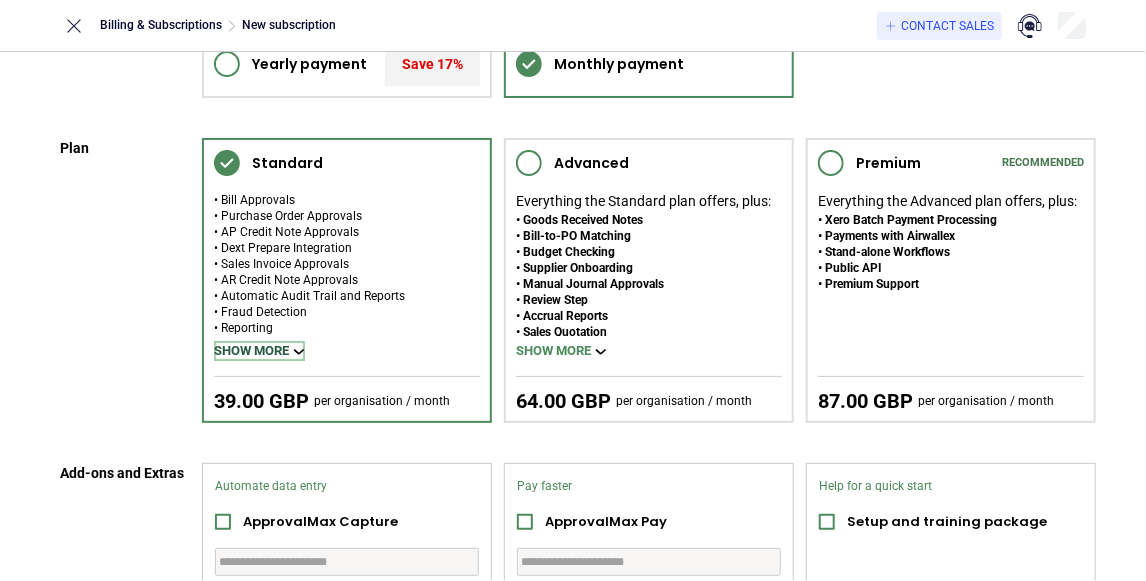 click on "Show more" at bounding box center (259, 351) 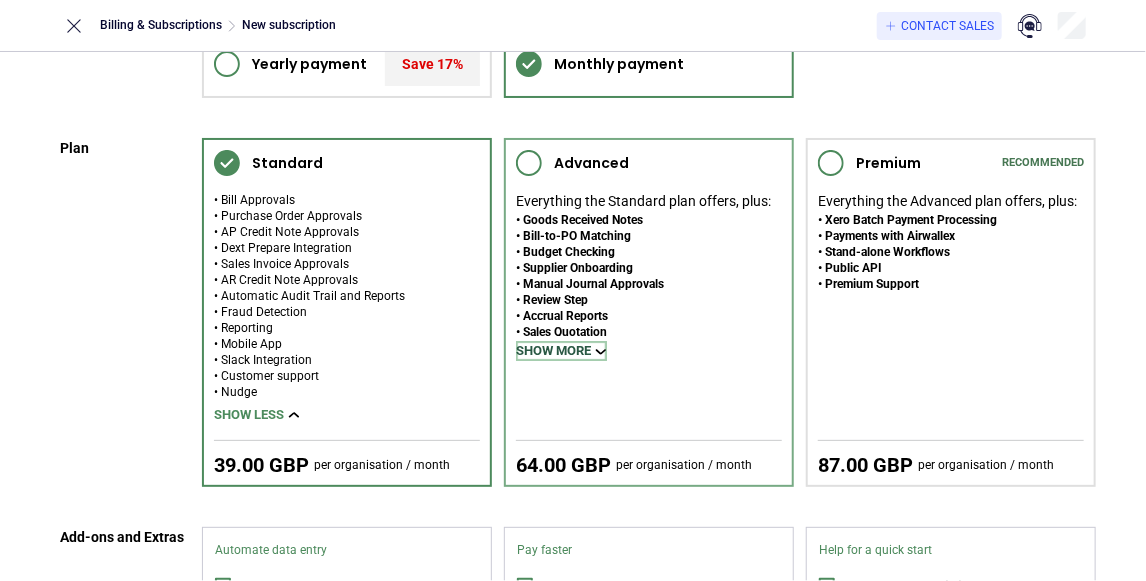 click on "Show more" at bounding box center [561, 351] 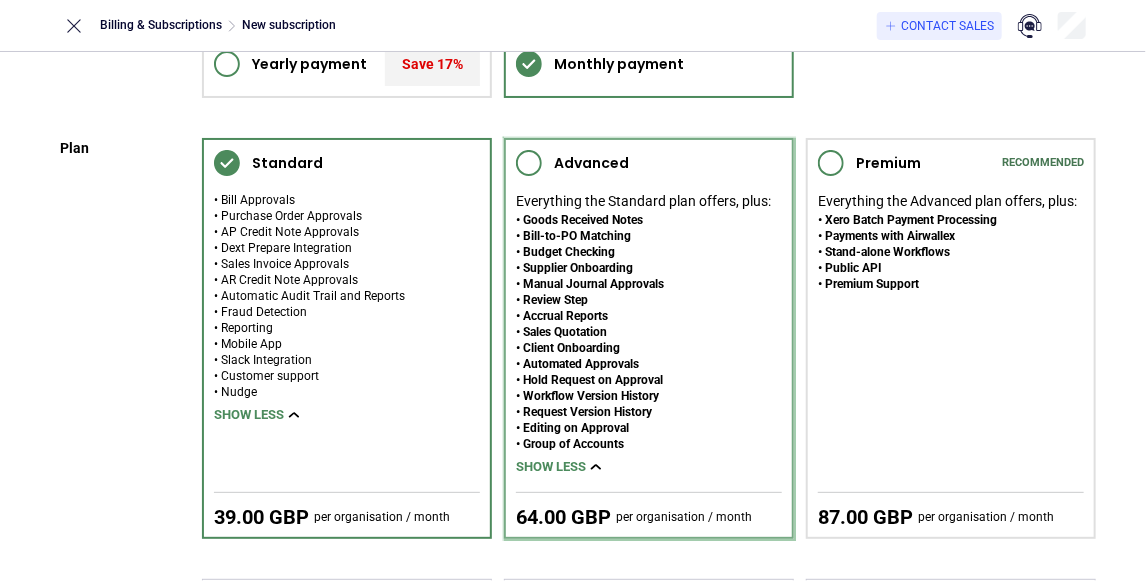 click on "Group of Accounts" at bounding box center (643, 444) 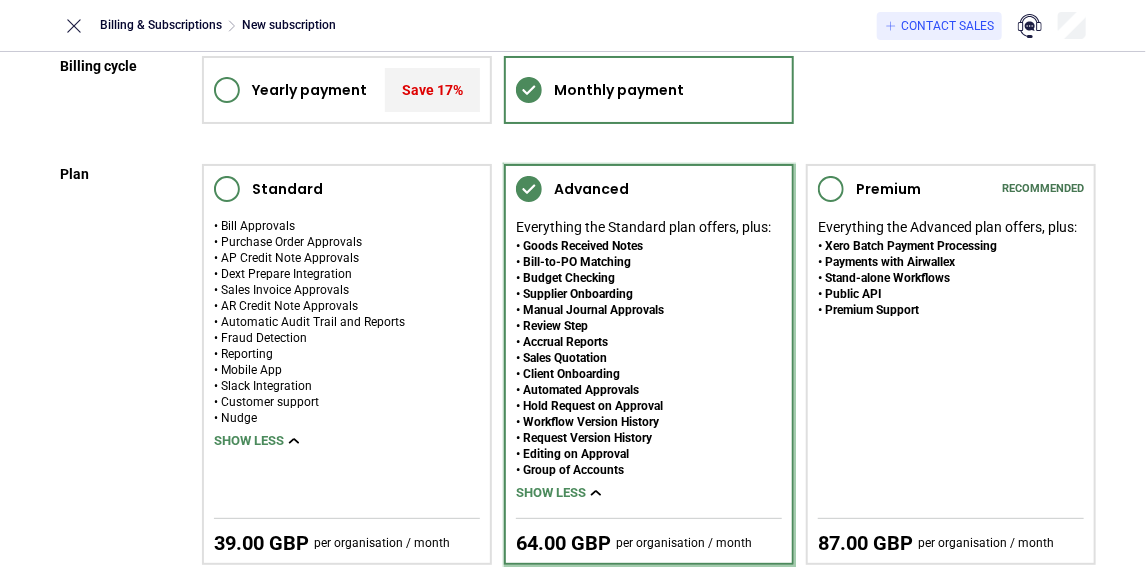 scroll, scrollTop: 200, scrollLeft: 0, axis: vertical 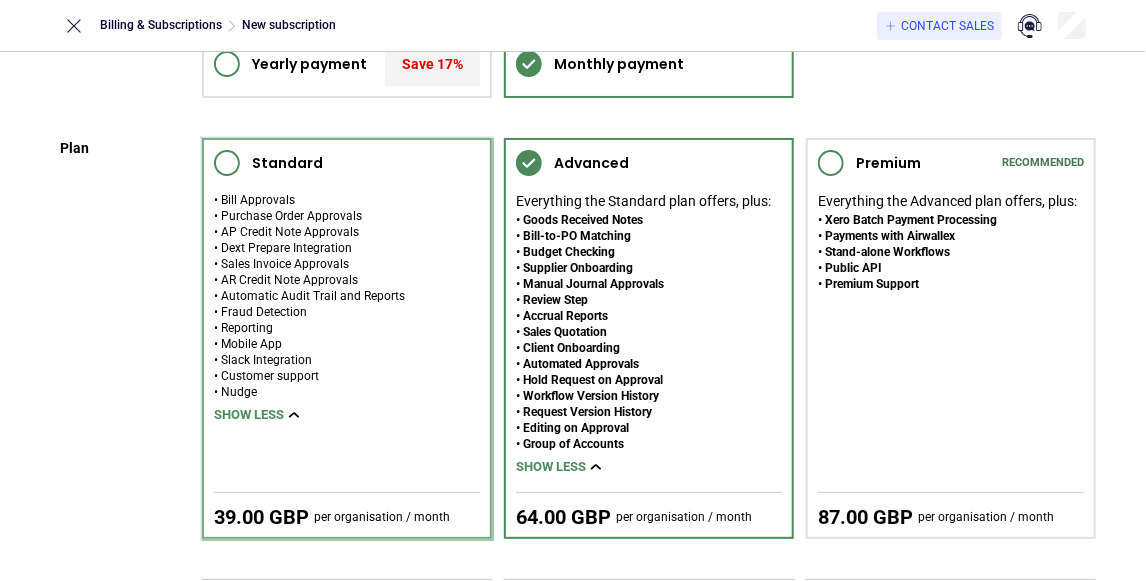 click on "Nudge" at bounding box center (309, 392) 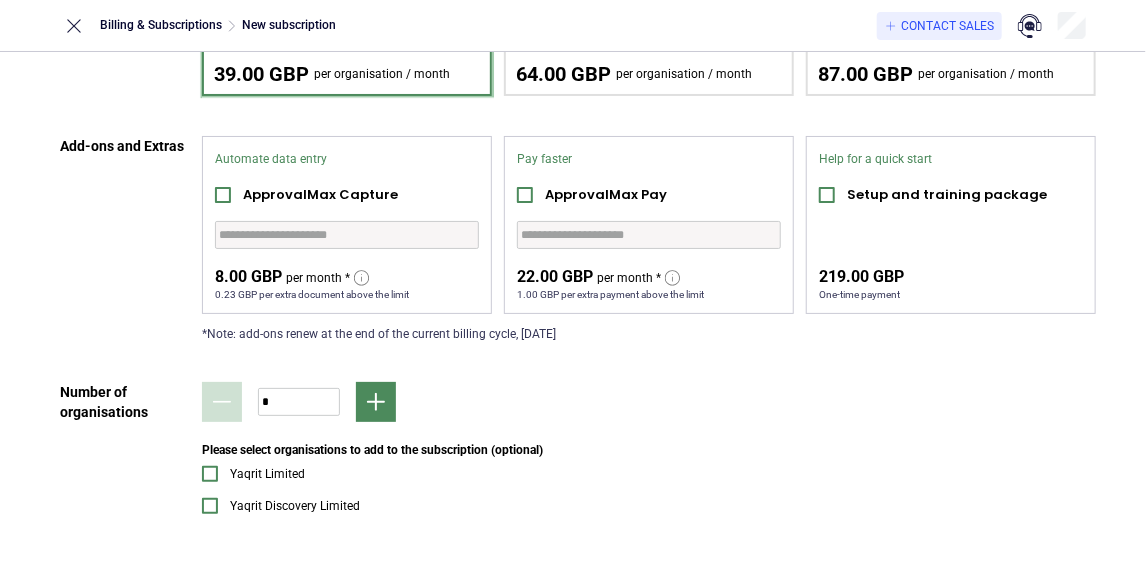 scroll, scrollTop: 675, scrollLeft: 0, axis: vertical 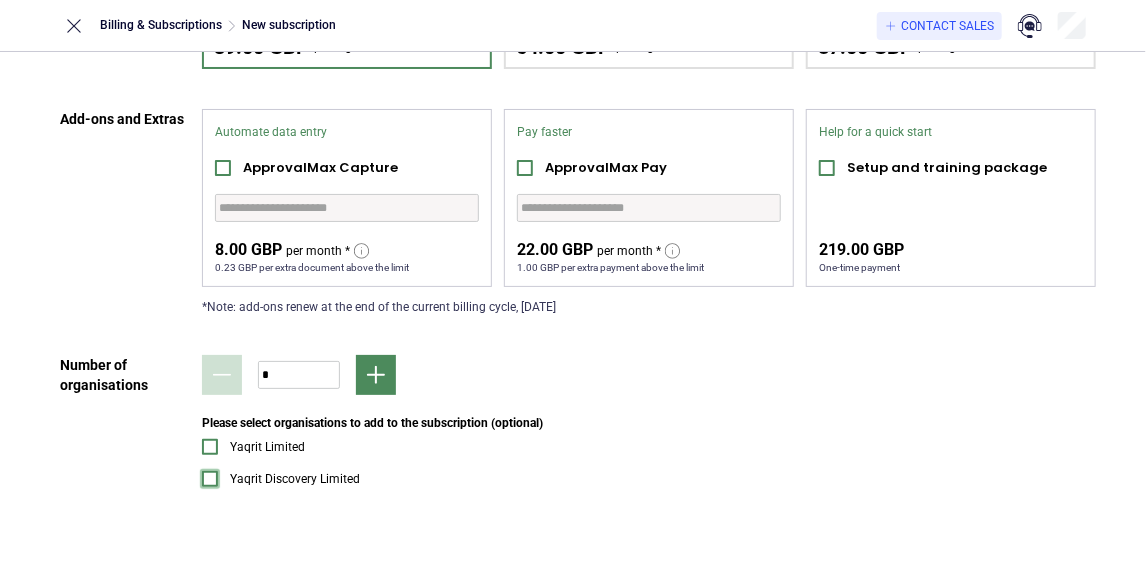 click at bounding box center [210, 479] 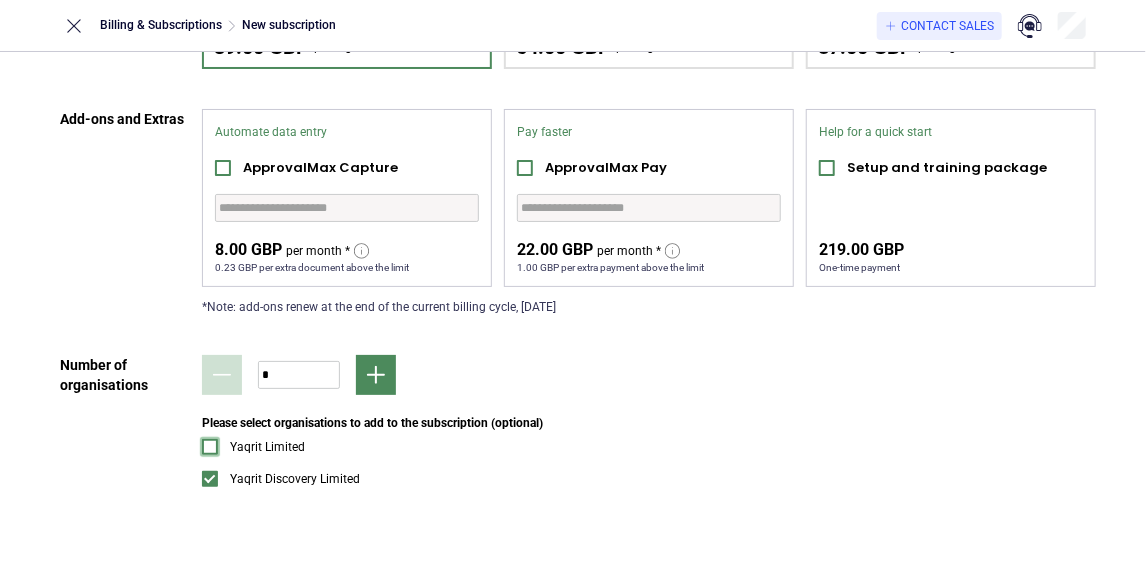 click at bounding box center [210, 447] 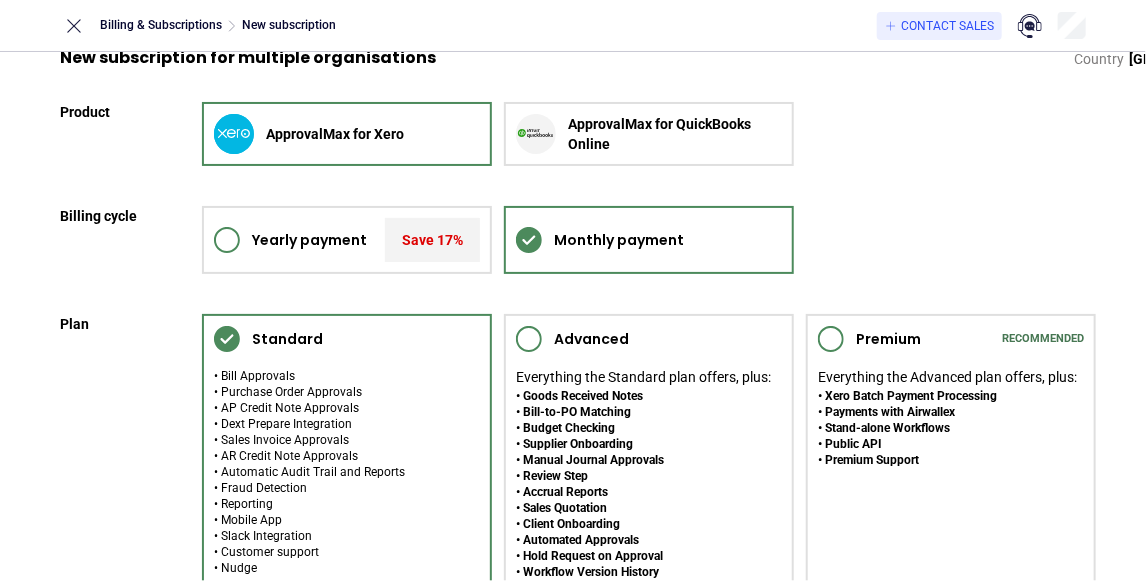 scroll, scrollTop: 0, scrollLeft: 0, axis: both 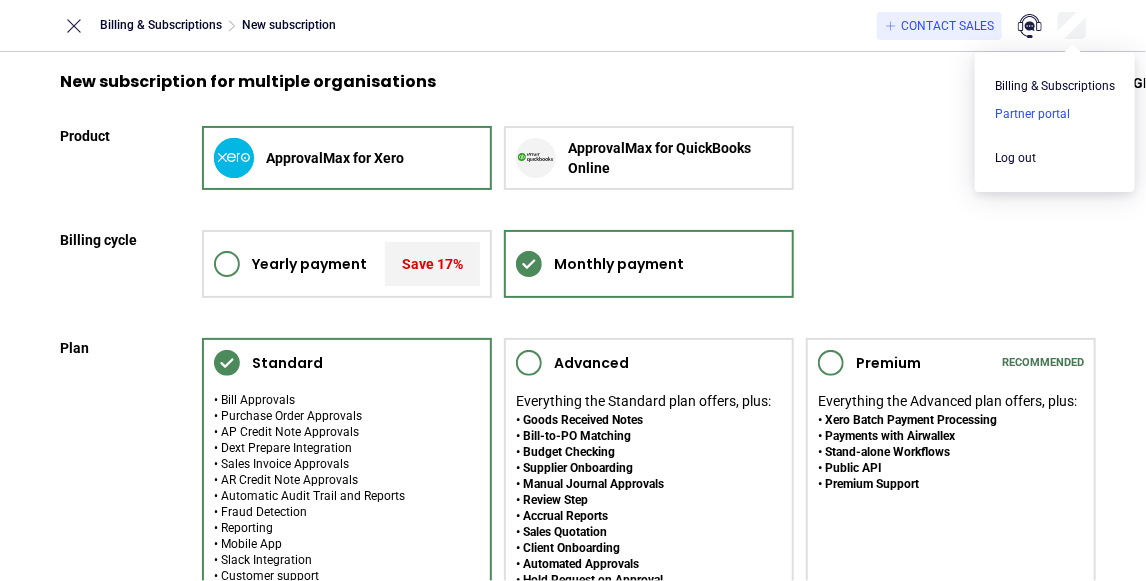 click at bounding box center [1055, 114] 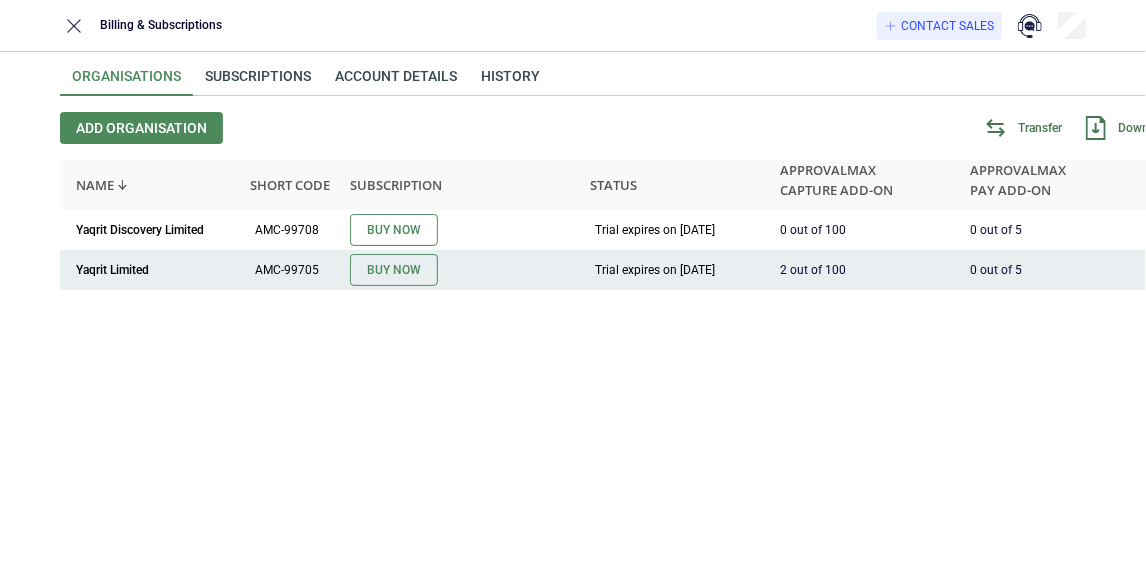 click on "2 out of 100" at bounding box center [813, 270] 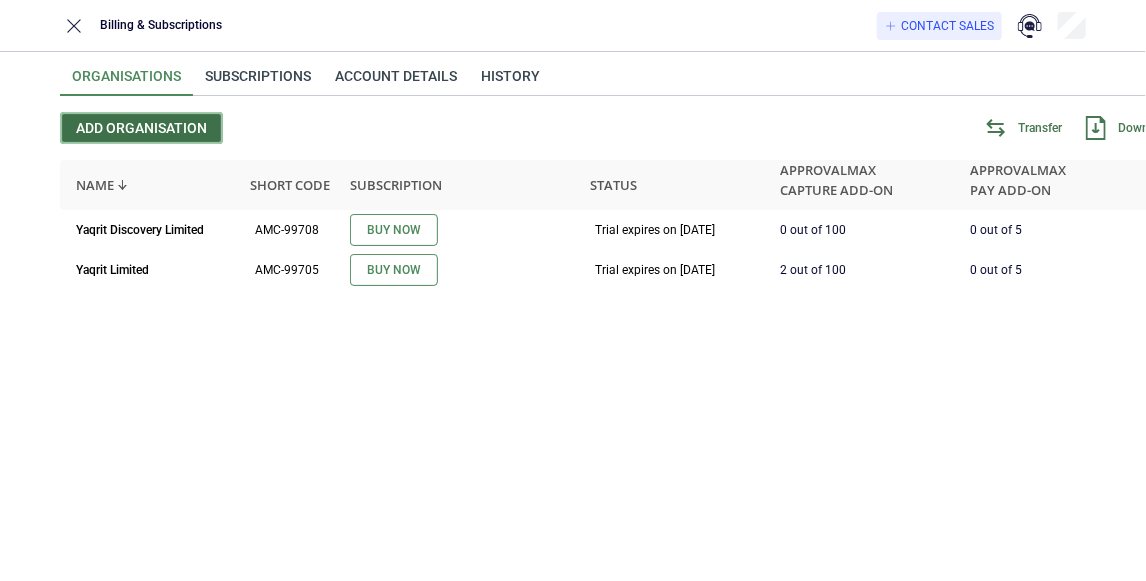 click on "Add organisation" at bounding box center (141, 128) 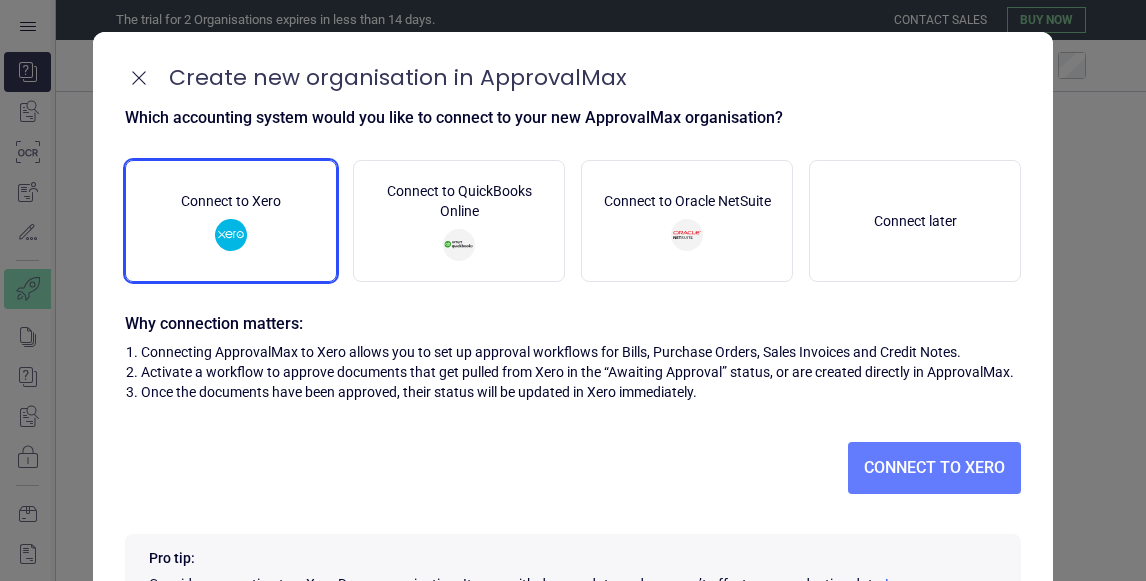 scroll, scrollTop: 0, scrollLeft: 0, axis: both 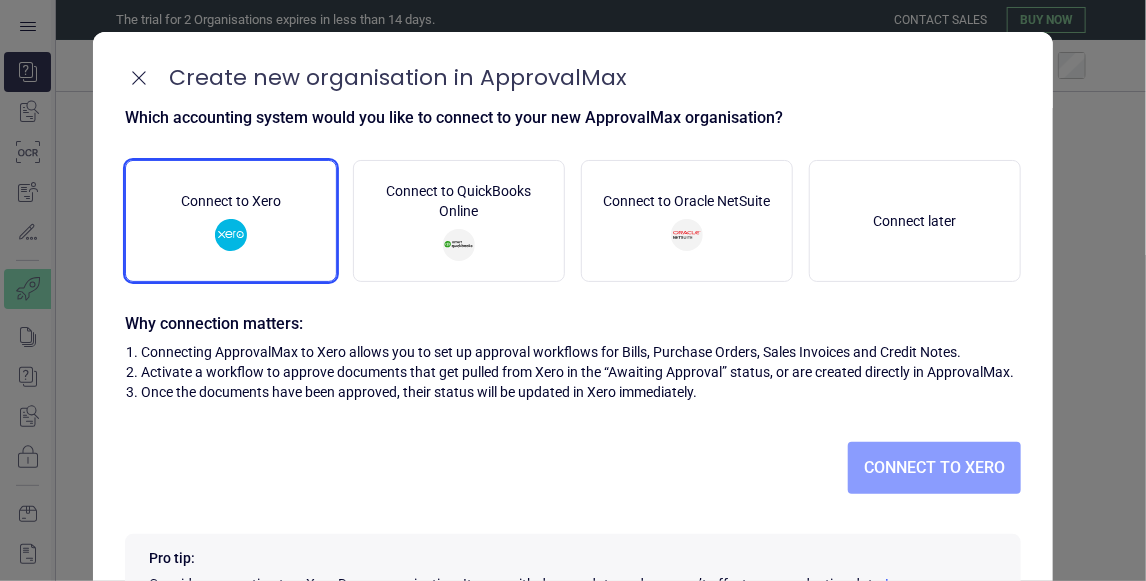 click on "Connect to Xero" at bounding box center [934, 468] 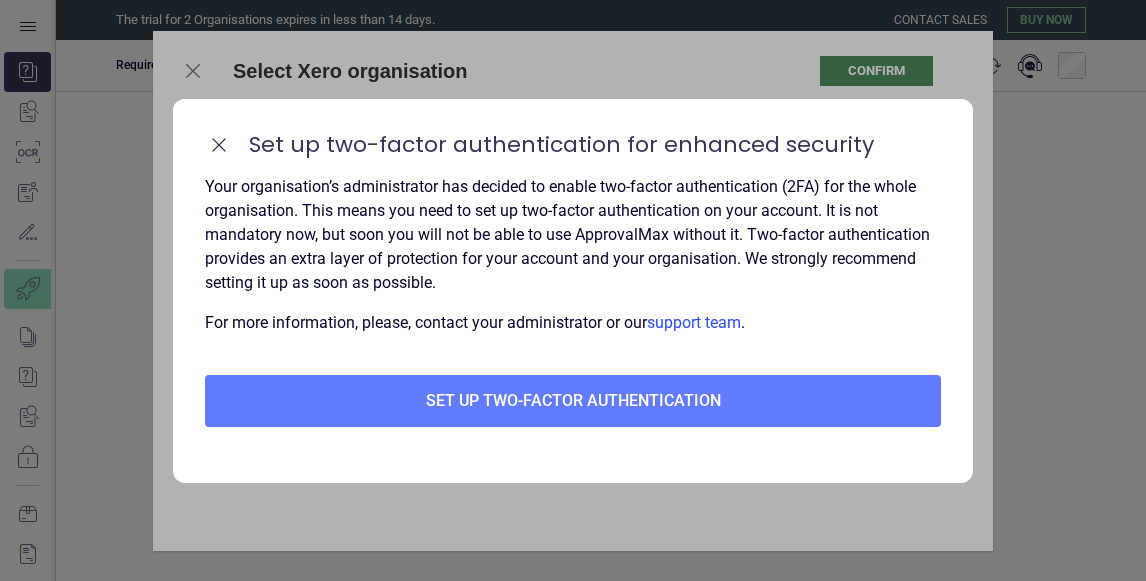 scroll, scrollTop: 0, scrollLeft: 0, axis: both 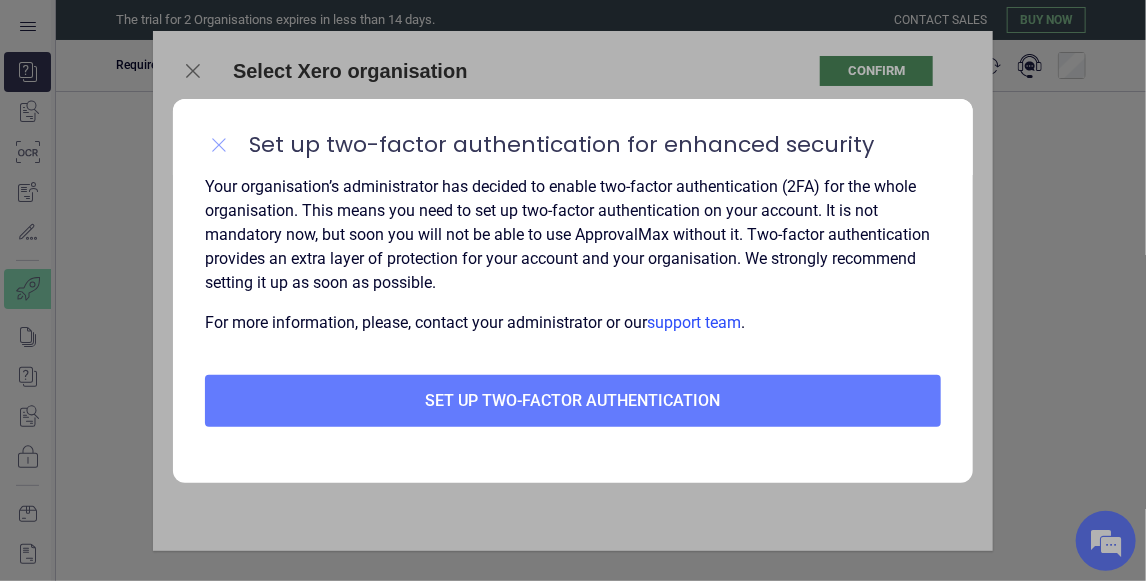 click 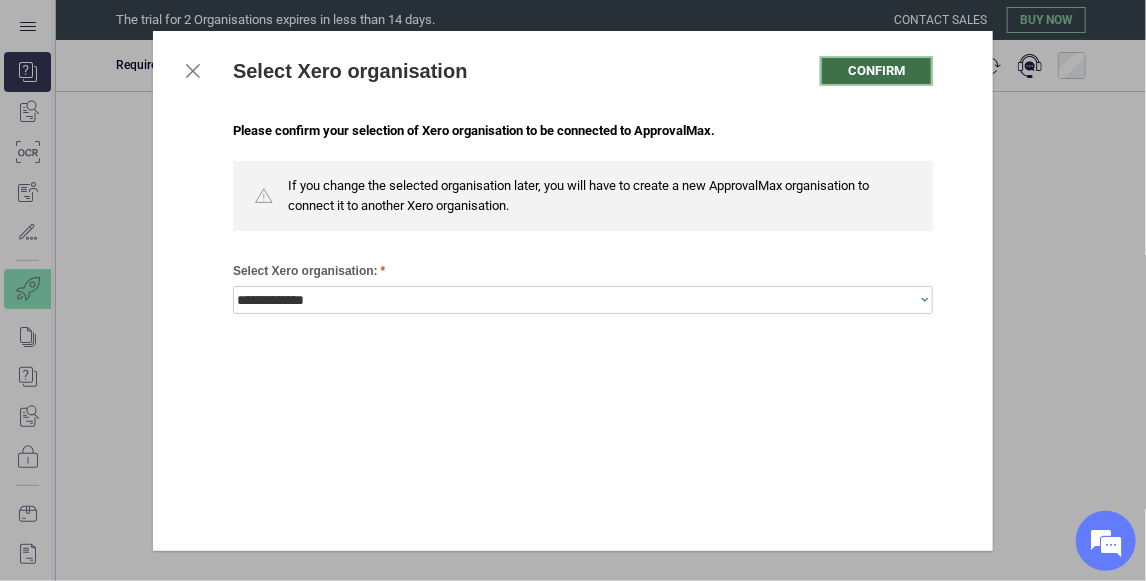 click on "Confirm" at bounding box center (876, 71) 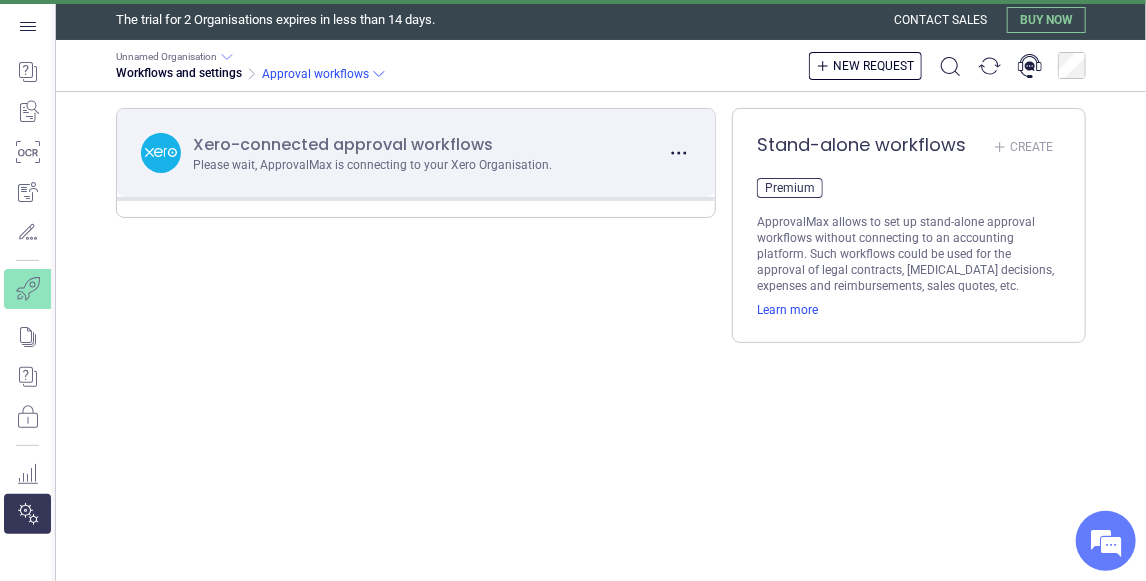 scroll, scrollTop: 0, scrollLeft: 0, axis: both 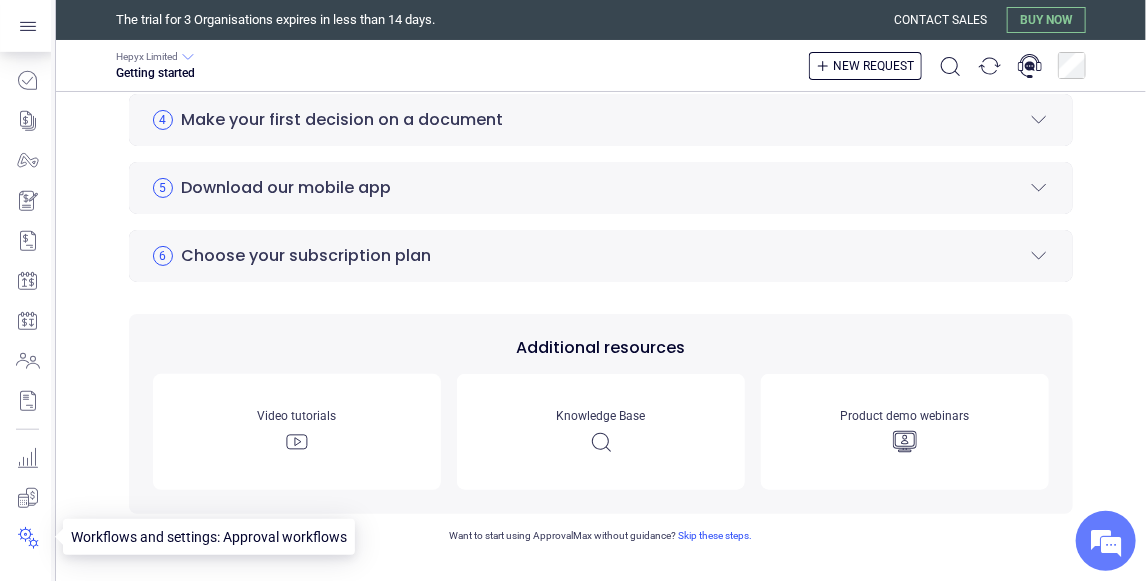 click at bounding box center (27, 538) 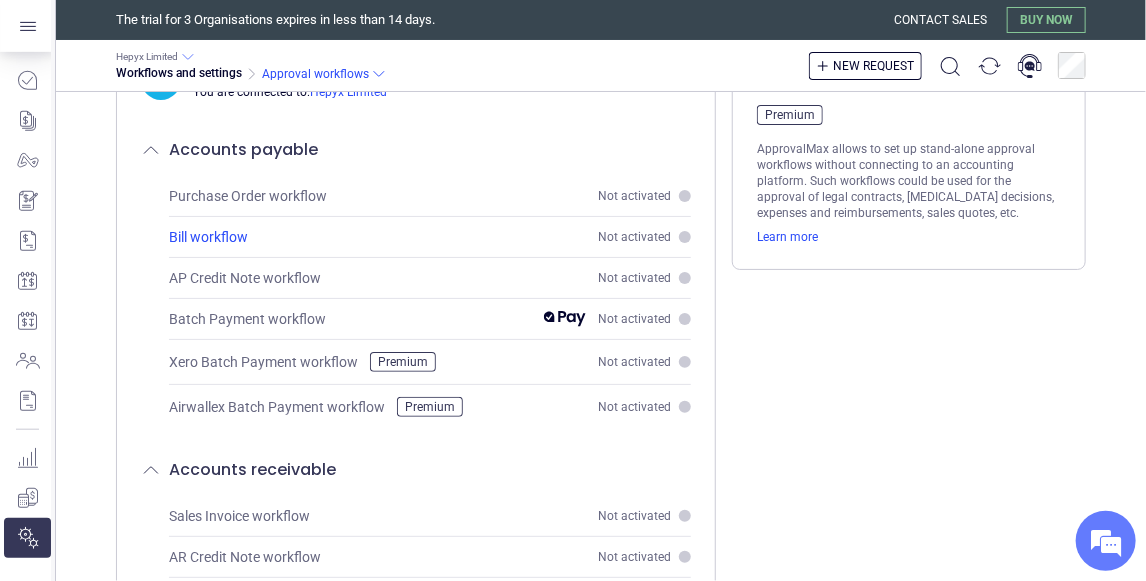 scroll, scrollTop: 0, scrollLeft: 0, axis: both 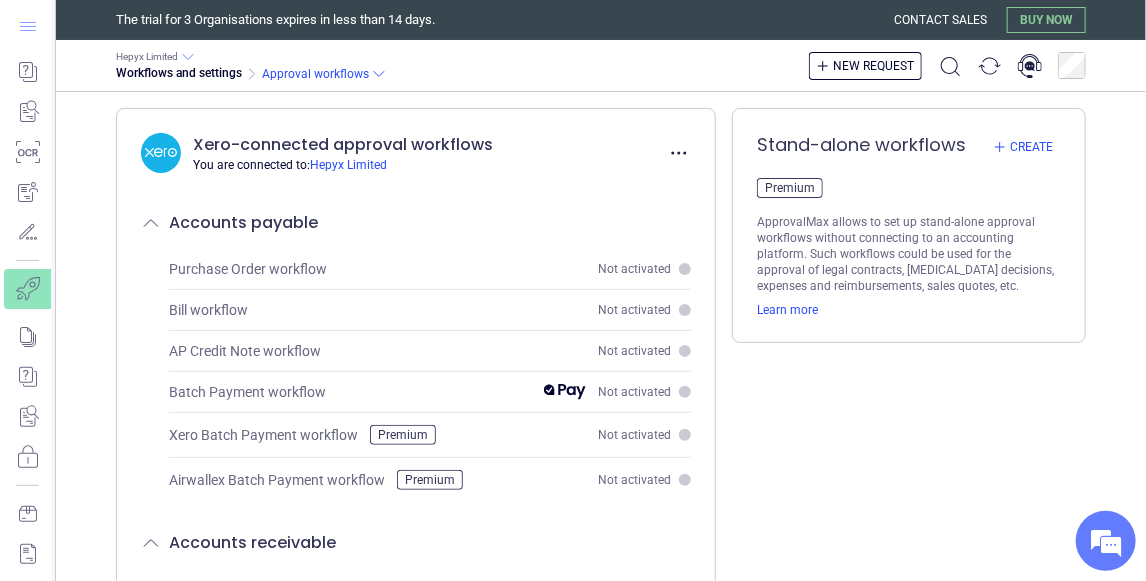 click 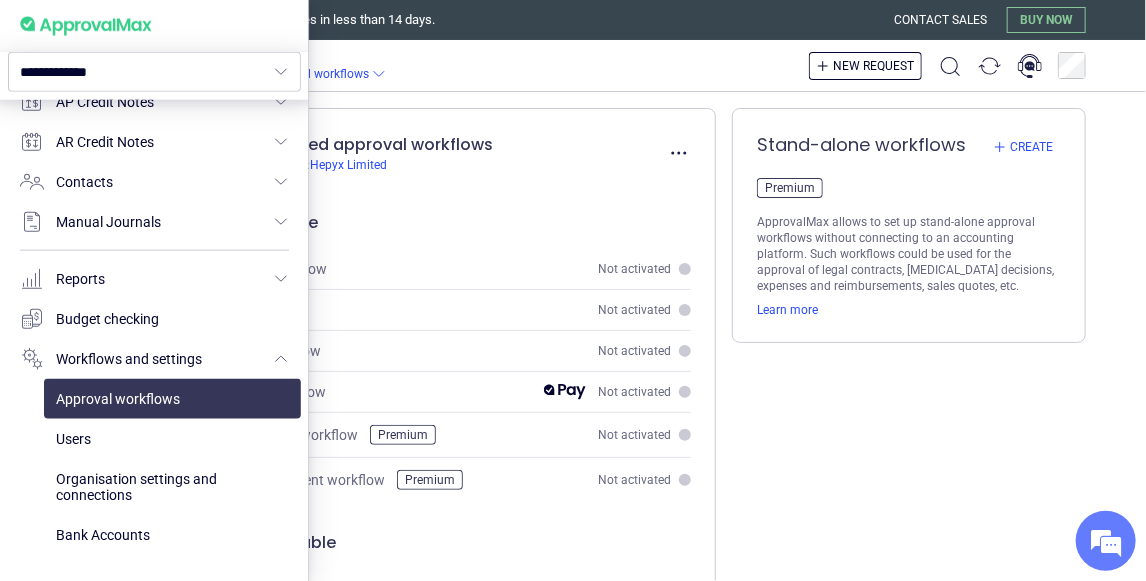 scroll, scrollTop: 768, scrollLeft: 0, axis: vertical 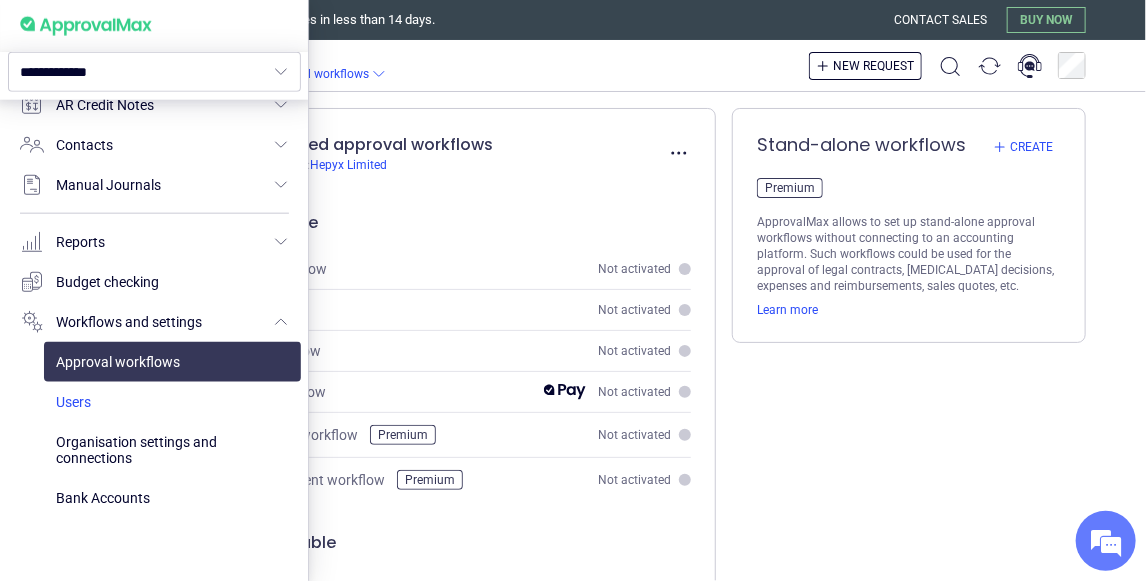 click at bounding box center (172, 402) 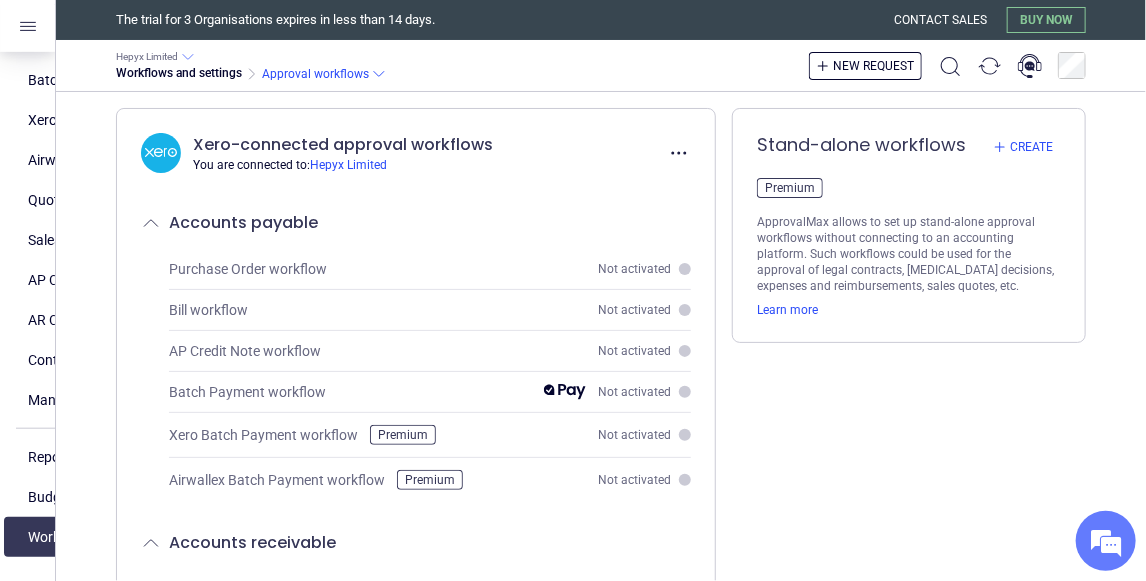 scroll, scrollTop: 513, scrollLeft: 0, axis: vertical 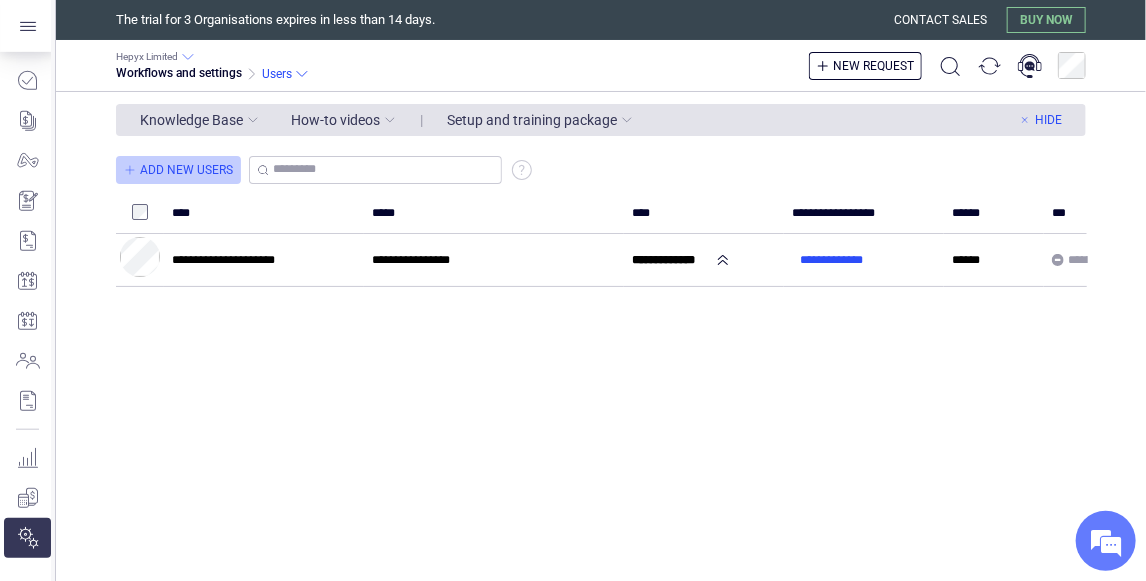click on "Add New Users" at bounding box center (186, 170) 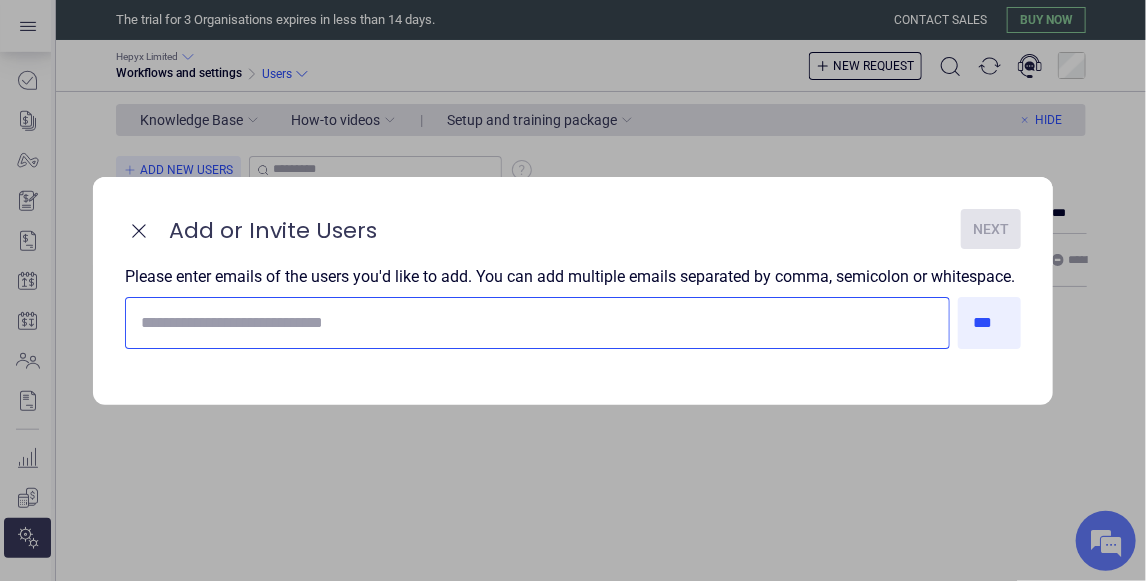 click at bounding box center (533, 323) 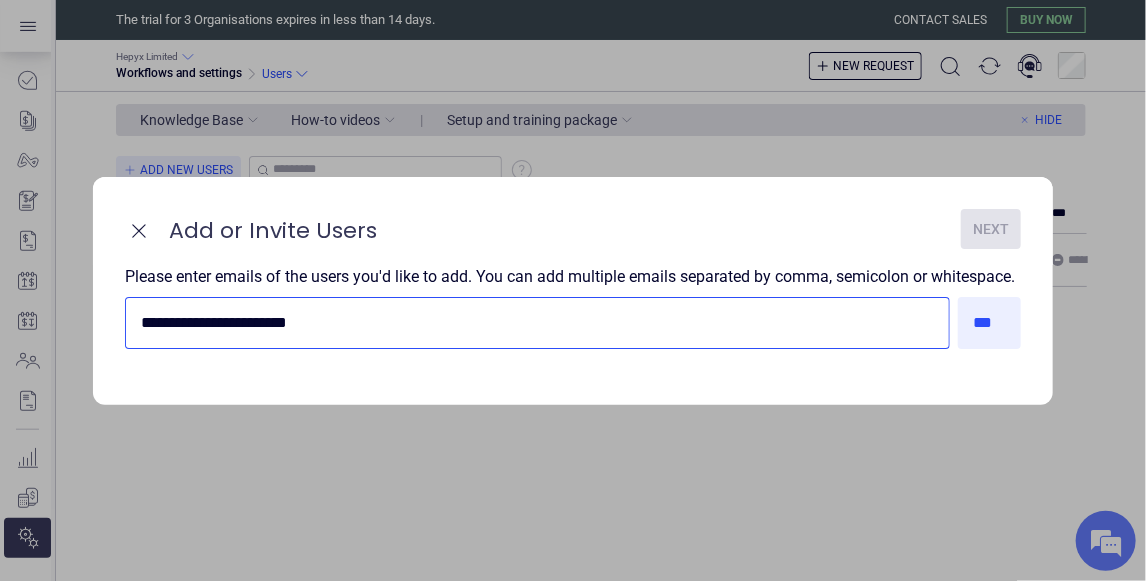 drag, startPoint x: 455, startPoint y: 333, endPoint x: -46, endPoint y: 335, distance: 501.004 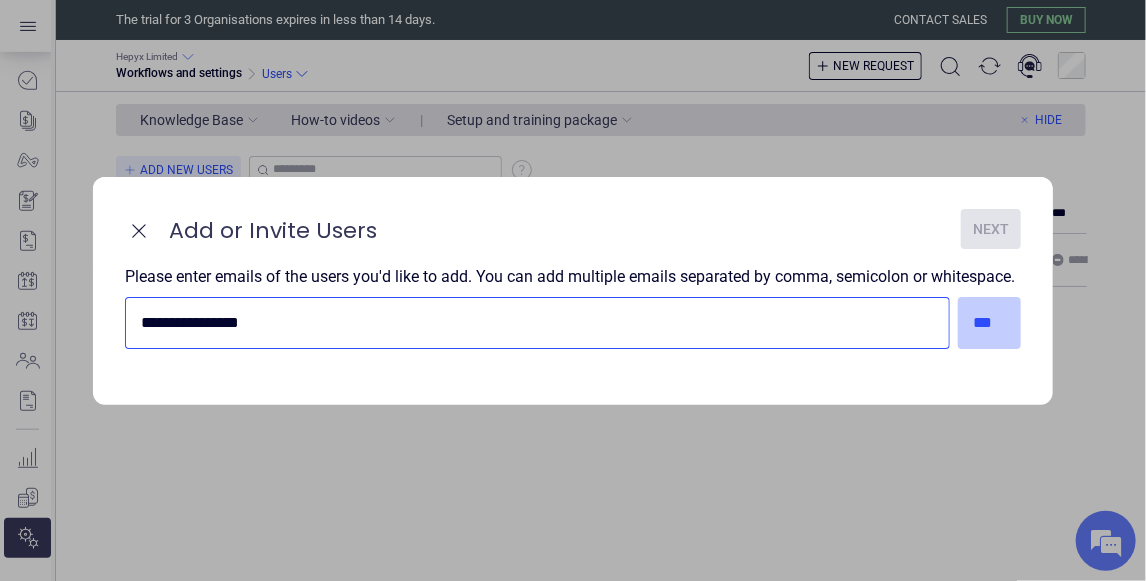type on "**********" 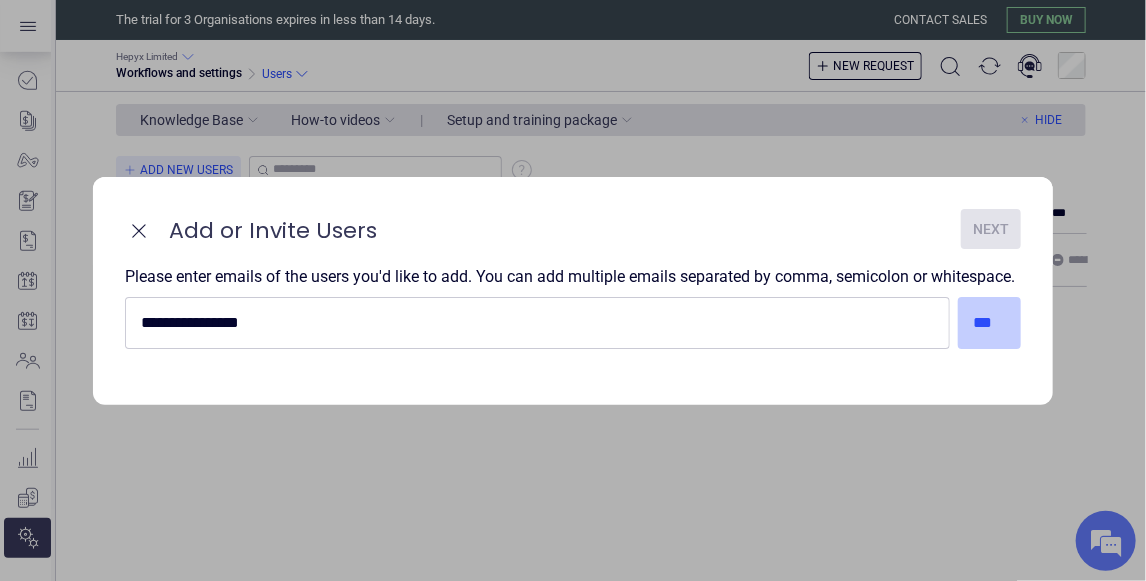click on "***" at bounding box center (990, 323) 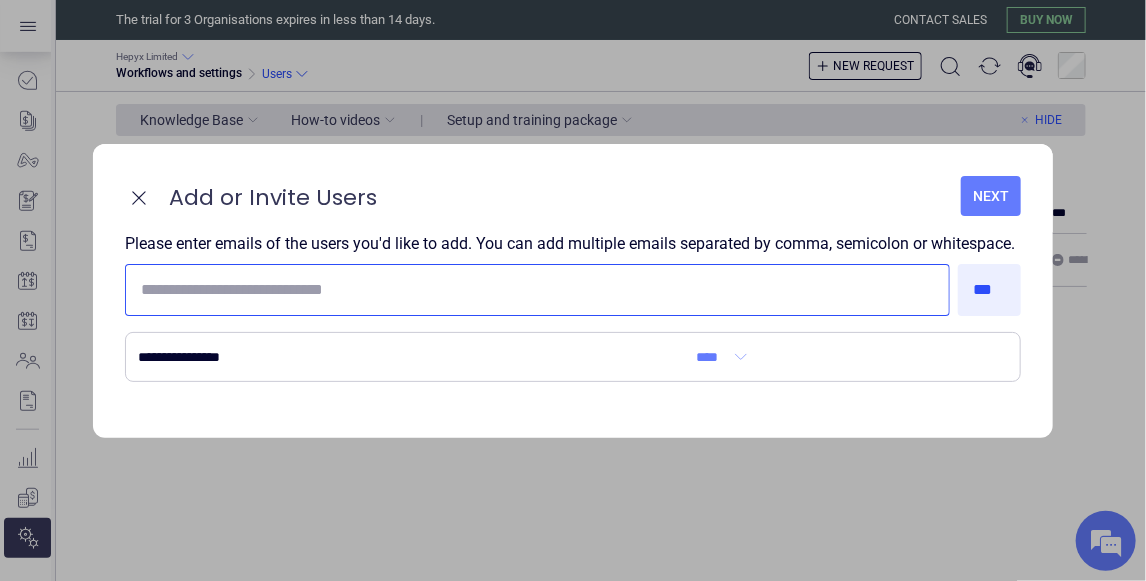 click at bounding box center [533, 290] 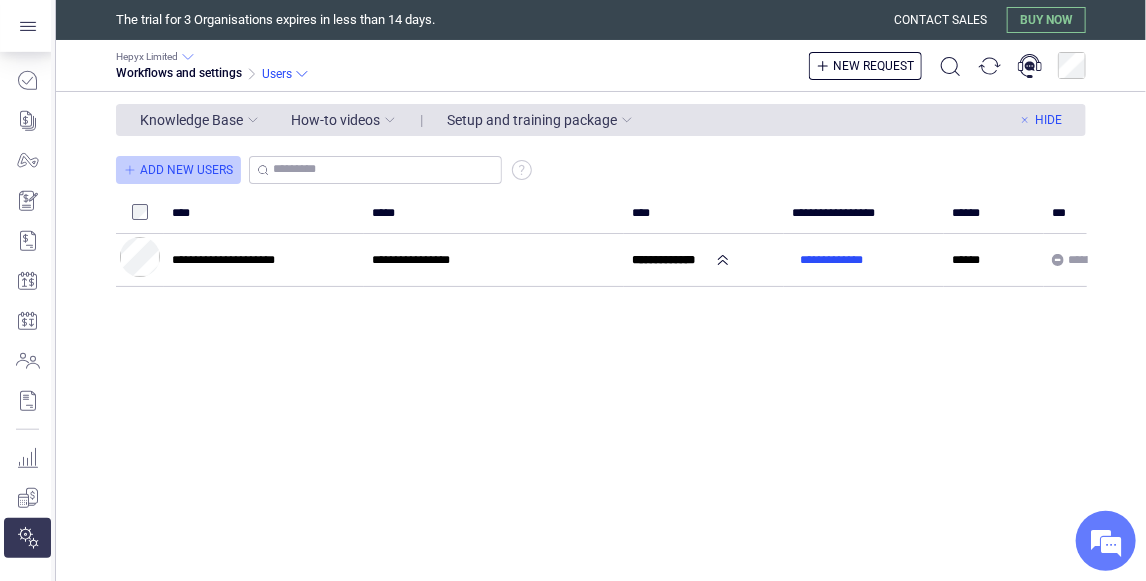 click on "Add New Users" at bounding box center [186, 170] 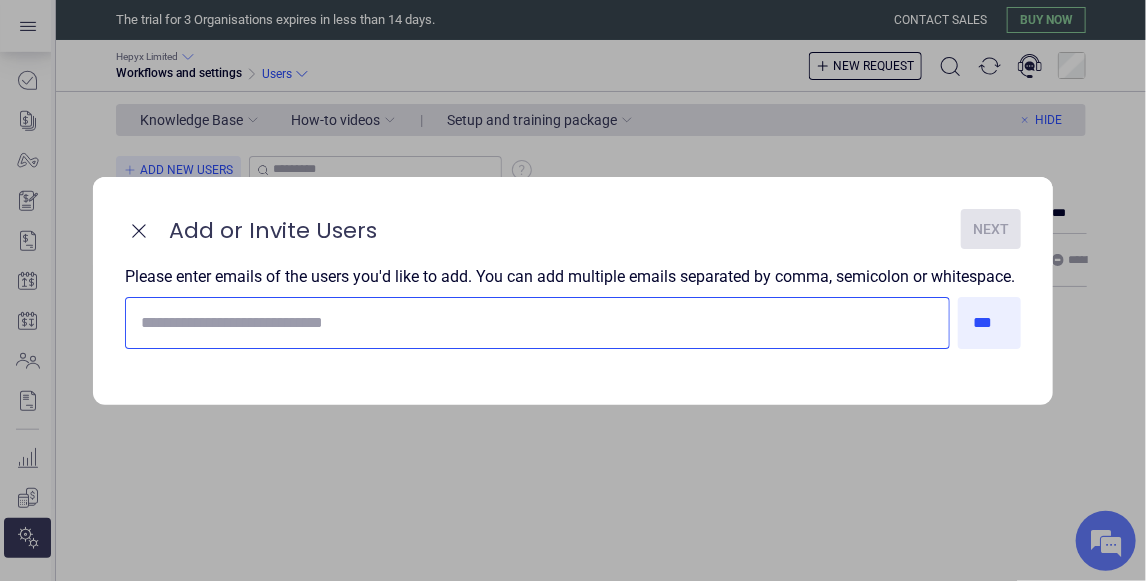 click at bounding box center [533, 323] 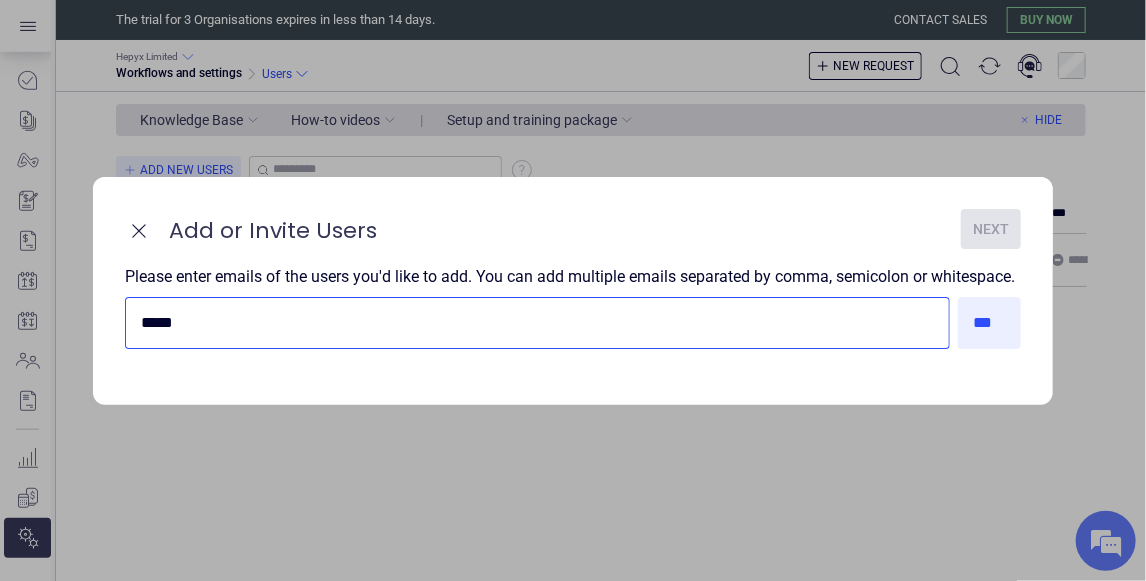 click on "*****" at bounding box center [533, 323] 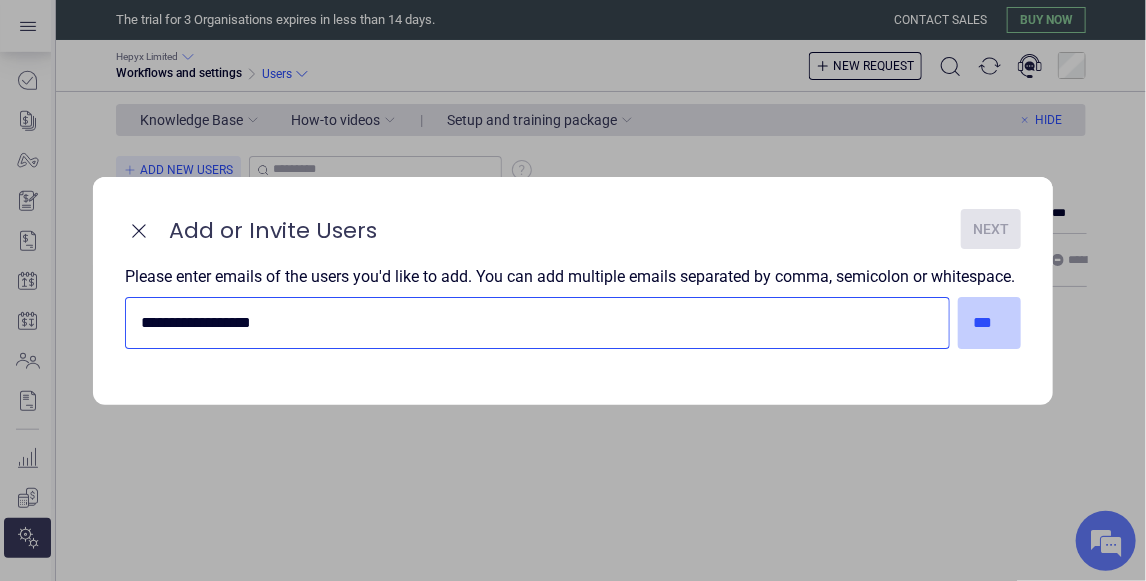 type on "**********" 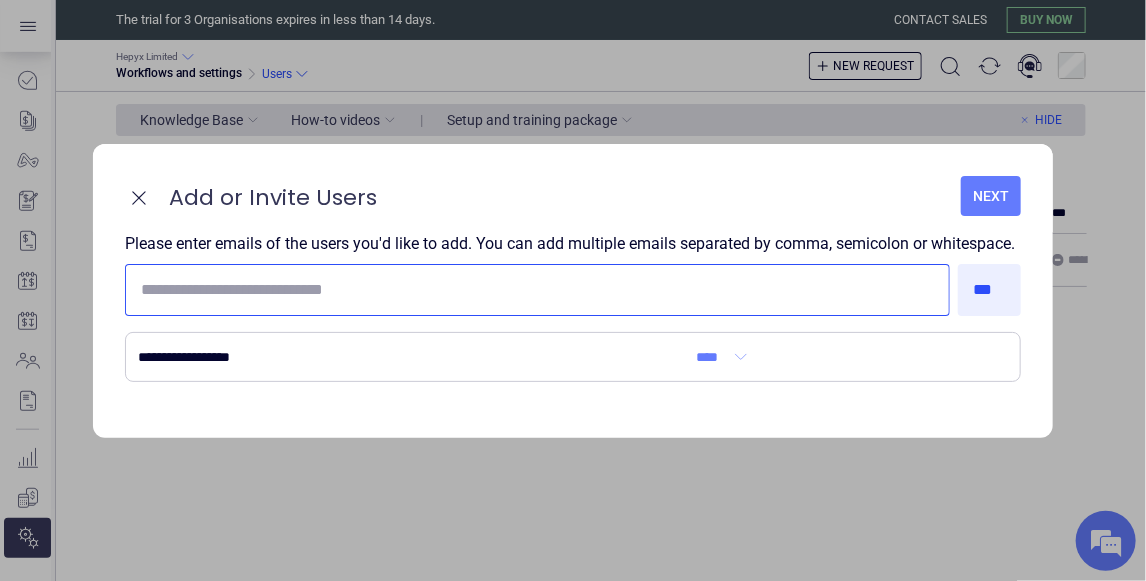 click at bounding box center (533, 290) 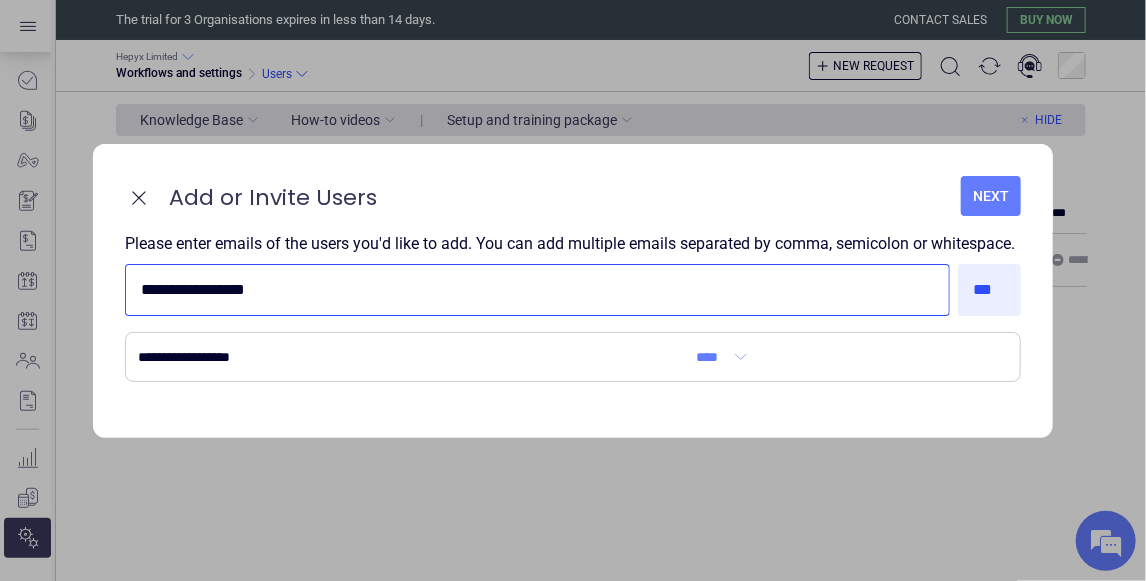 type on "**********" 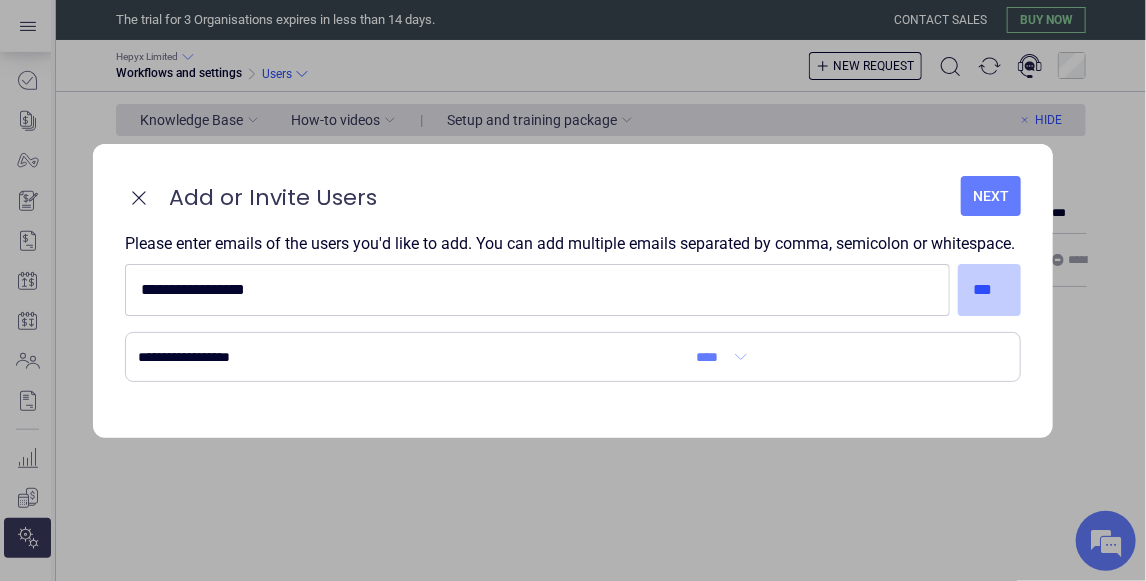 click on "***" at bounding box center [990, 290] 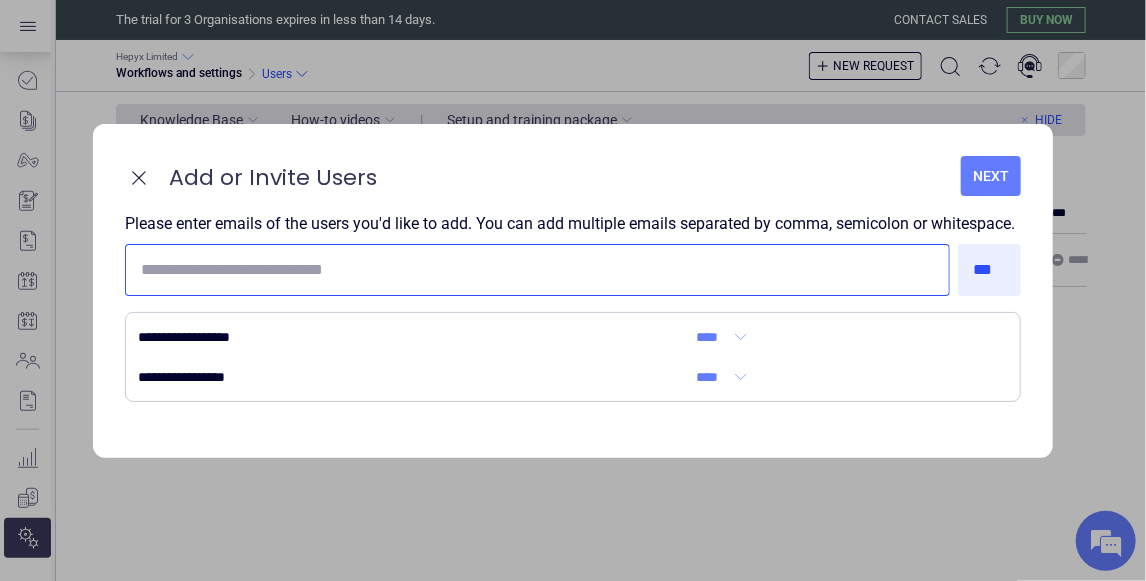 click at bounding box center [533, 270] 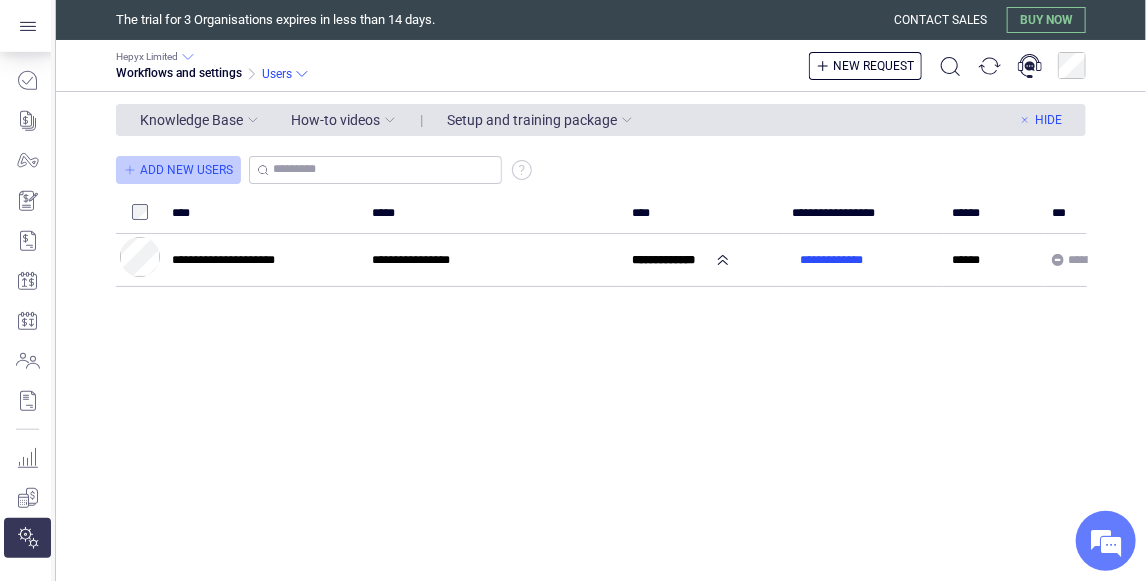 click on "Add New Users" at bounding box center [186, 170] 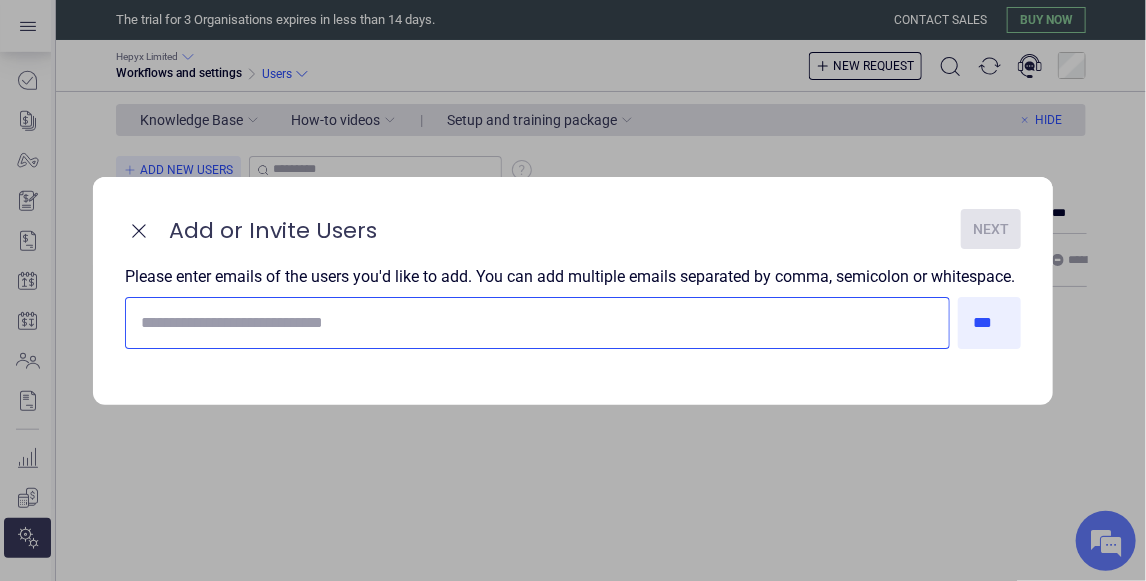 click at bounding box center (533, 323) 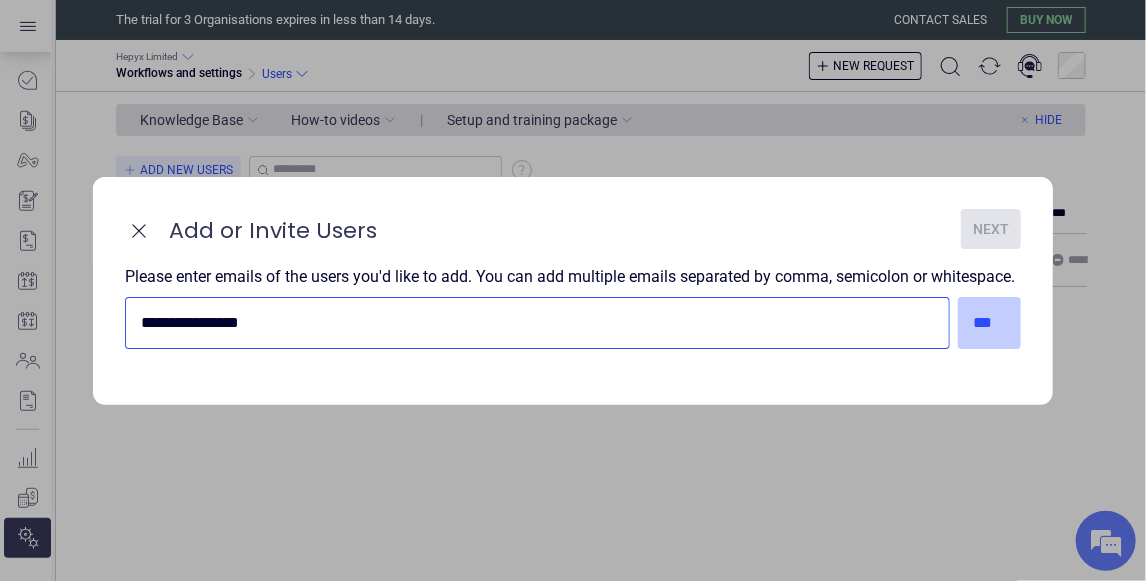 type on "**********" 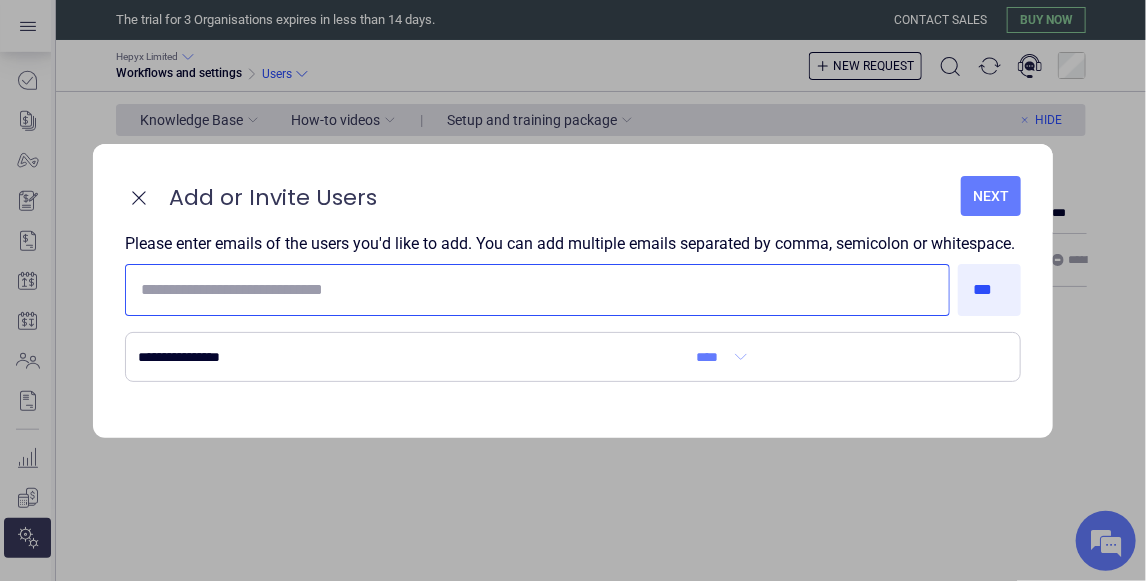 click at bounding box center [533, 290] 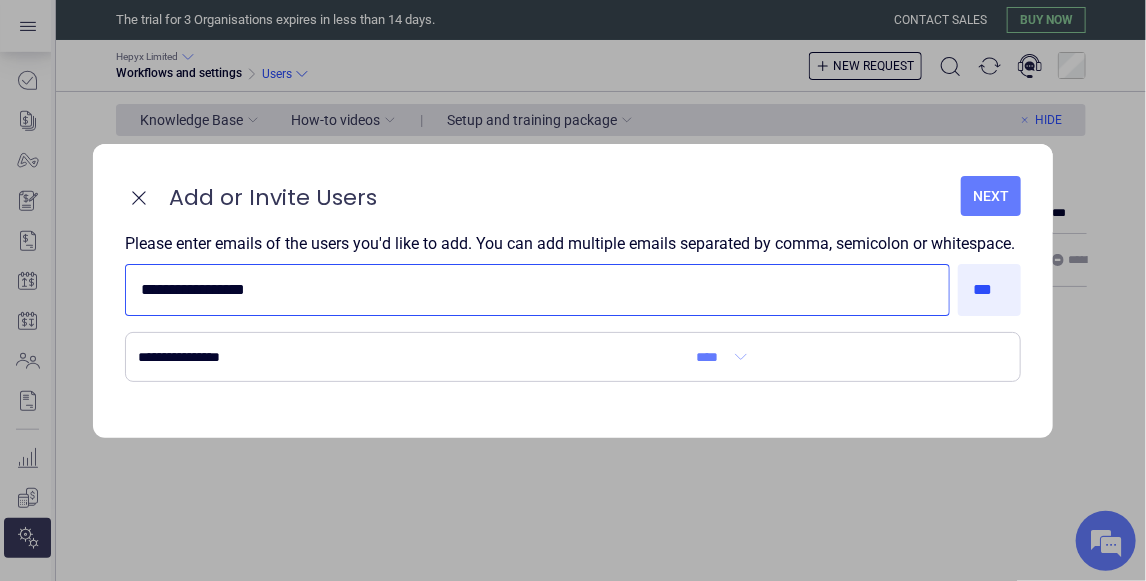 type on "**********" 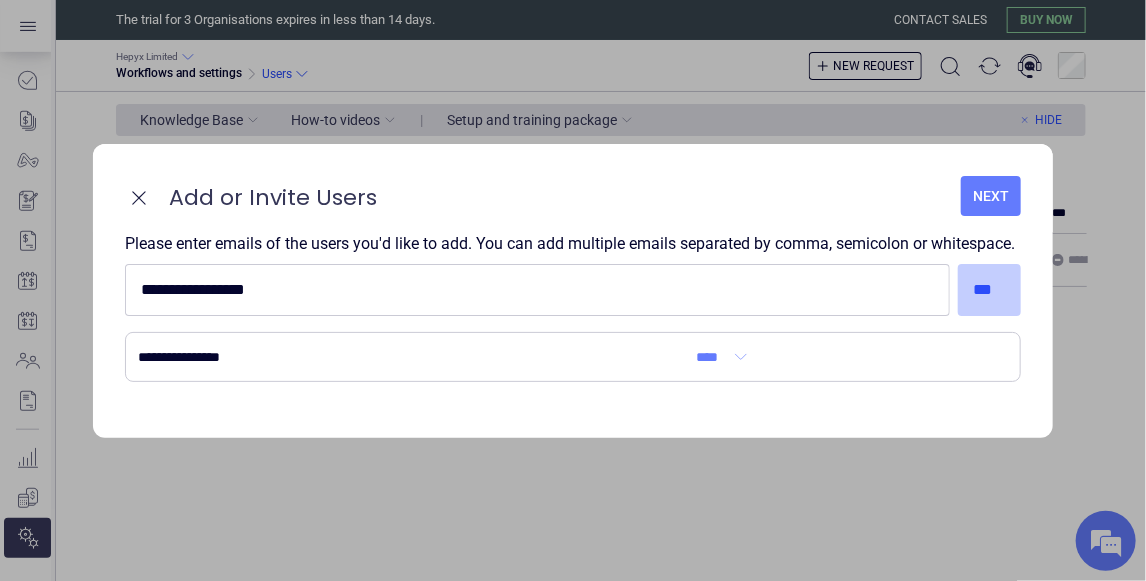 click on "***" at bounding box center [990, 290] 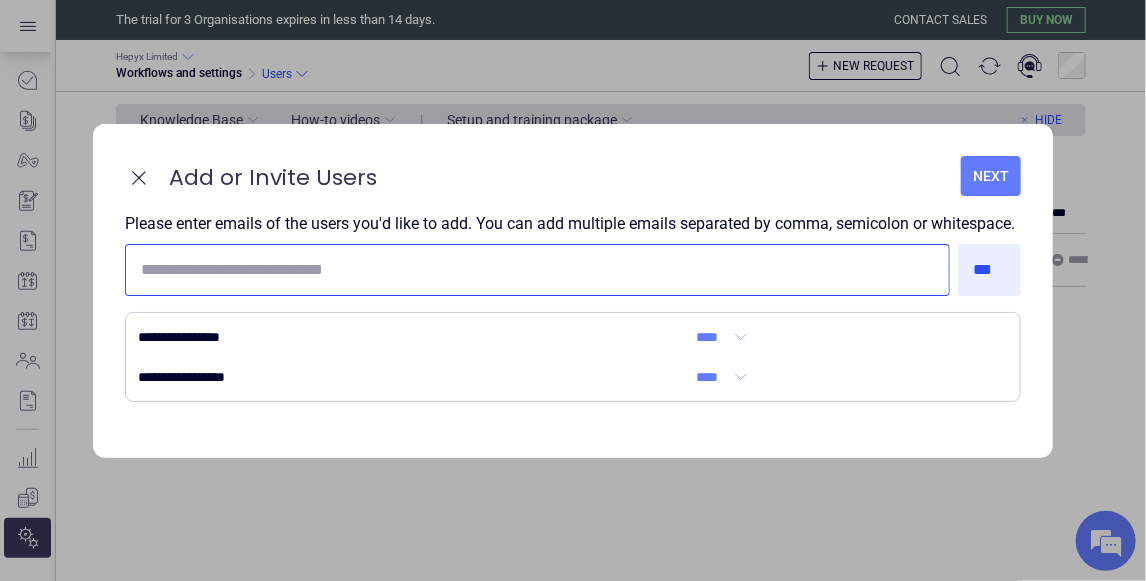 click at bounding box center [533, 270] 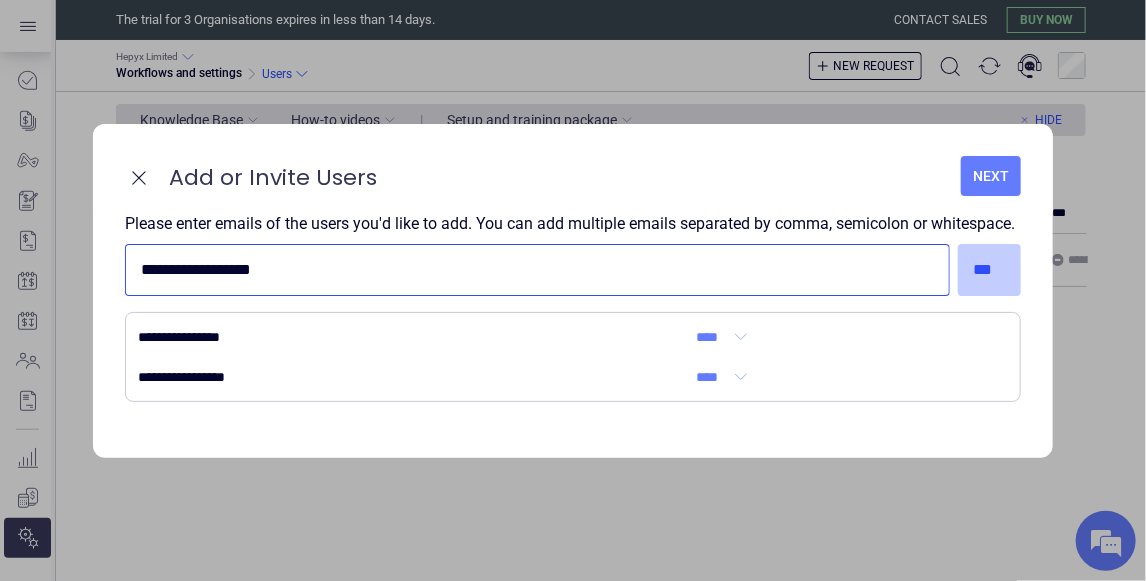 type on "**********" 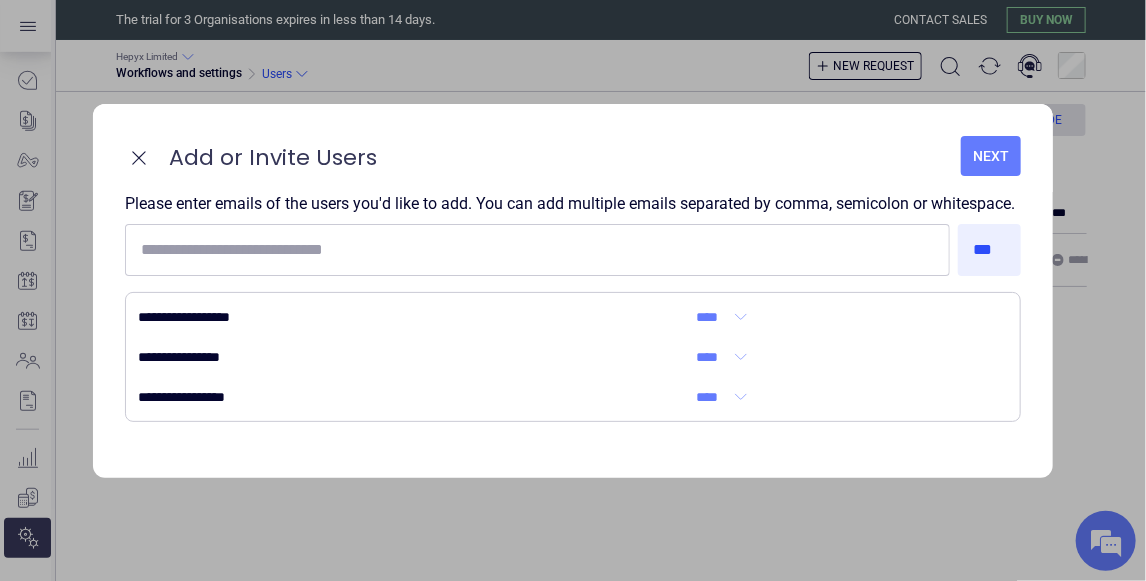 click on "Next" at bounding box center [991, 156] 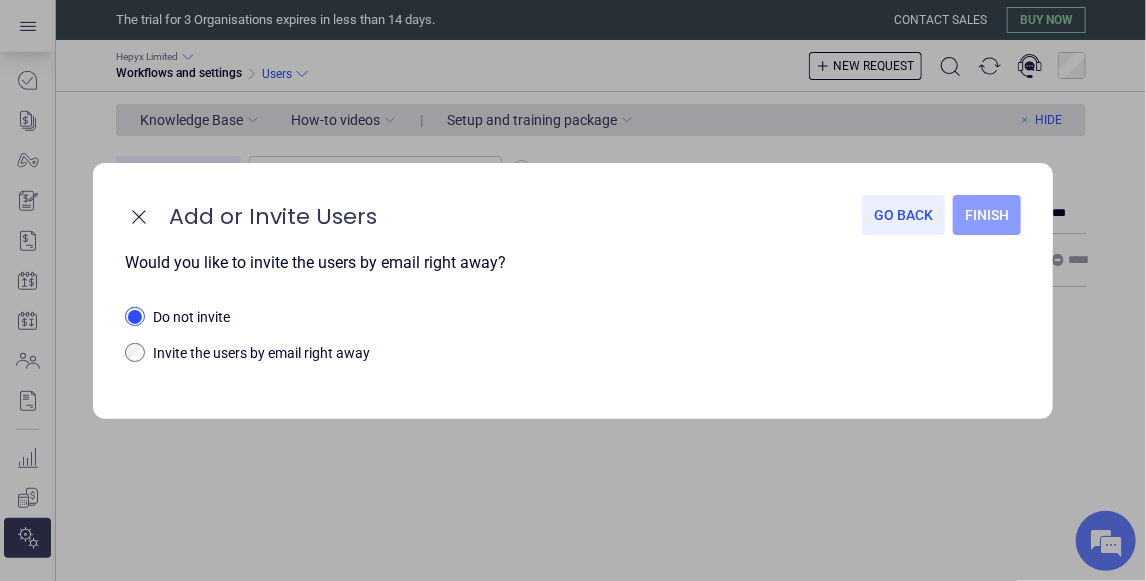 click on "Finish" at bounding box center (987, 215) 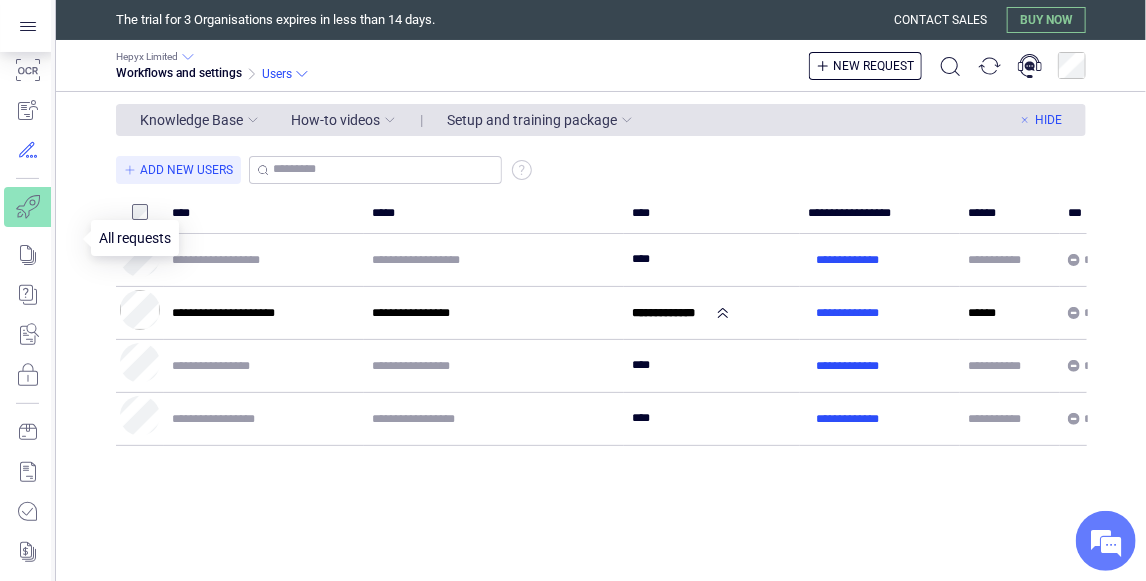 scroll, scrollTop: 100, scrollLeft: 0, axis: vertical 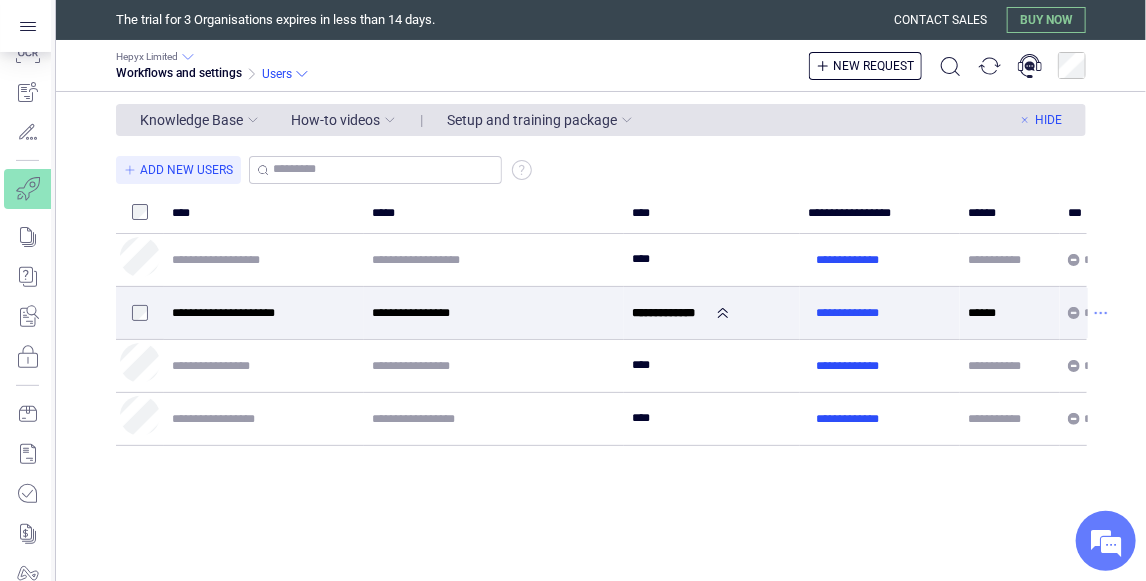 click 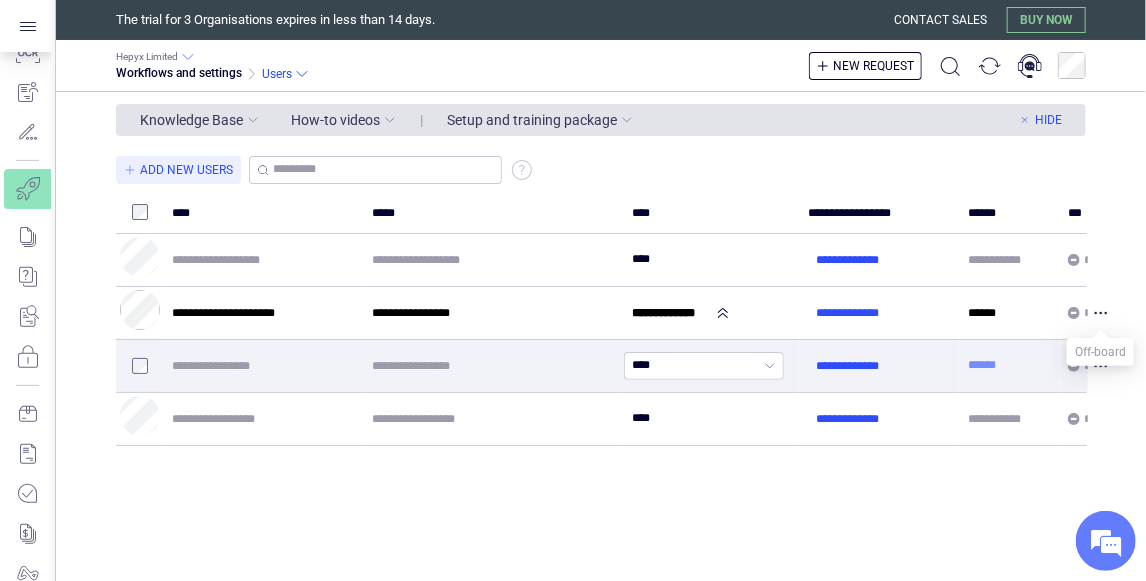 click on "******" at bounding box center (982, 365) 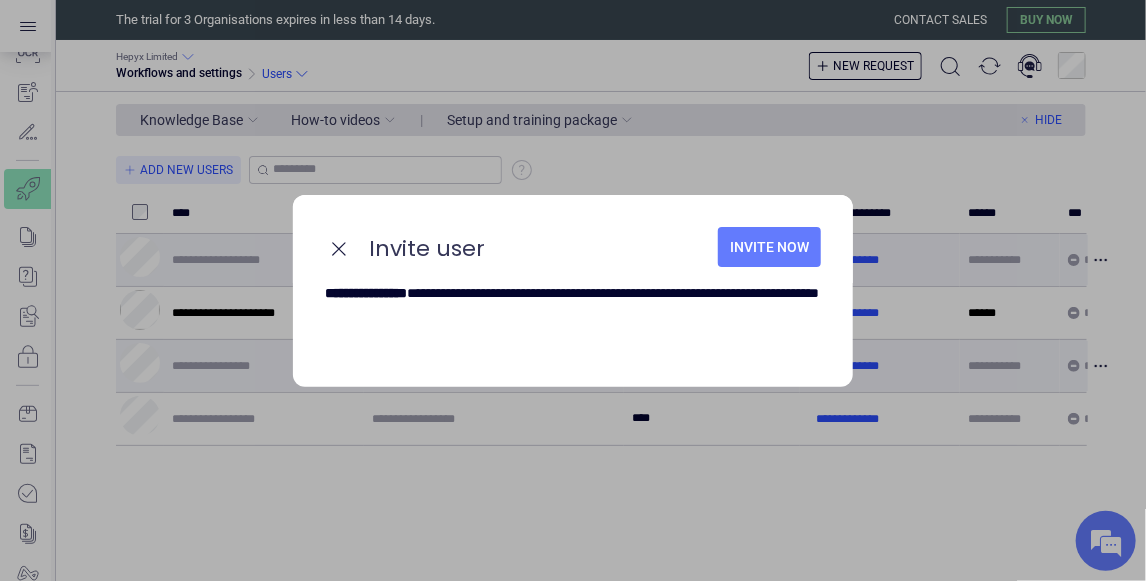click on "Invite now" at bounding box center [769, 247] 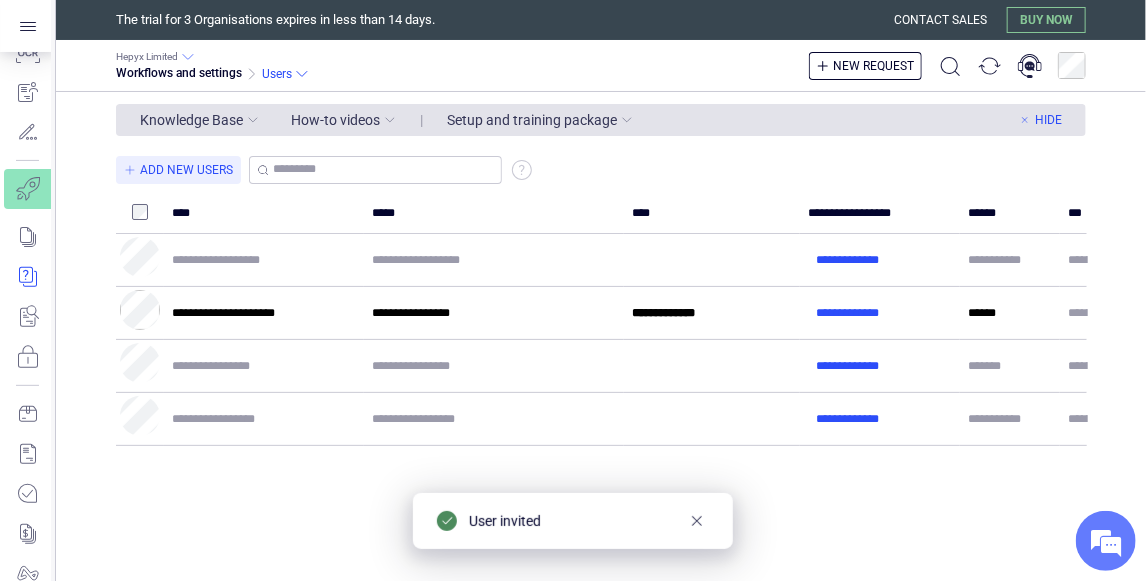 type on "****" 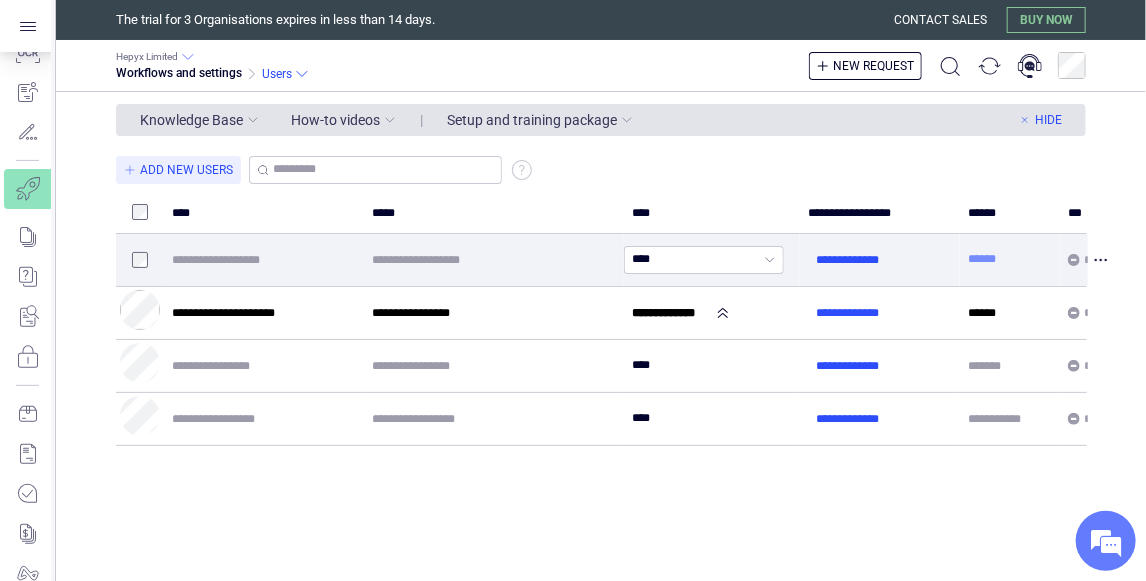 click on "******" at bounding box center [982, 259] 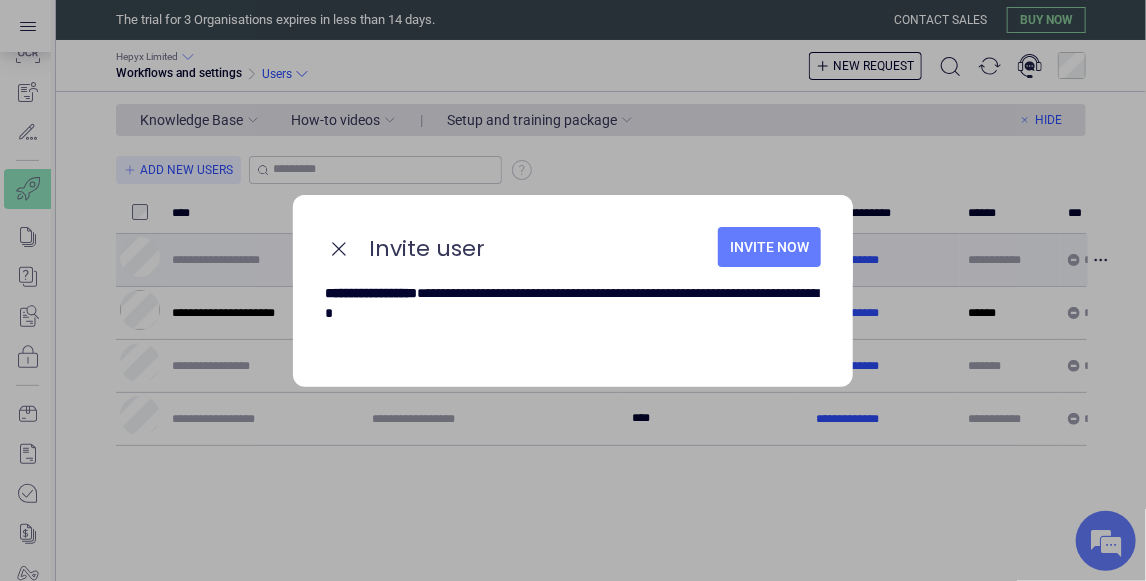 click on "Invite now" at bounding box center (769, 247) 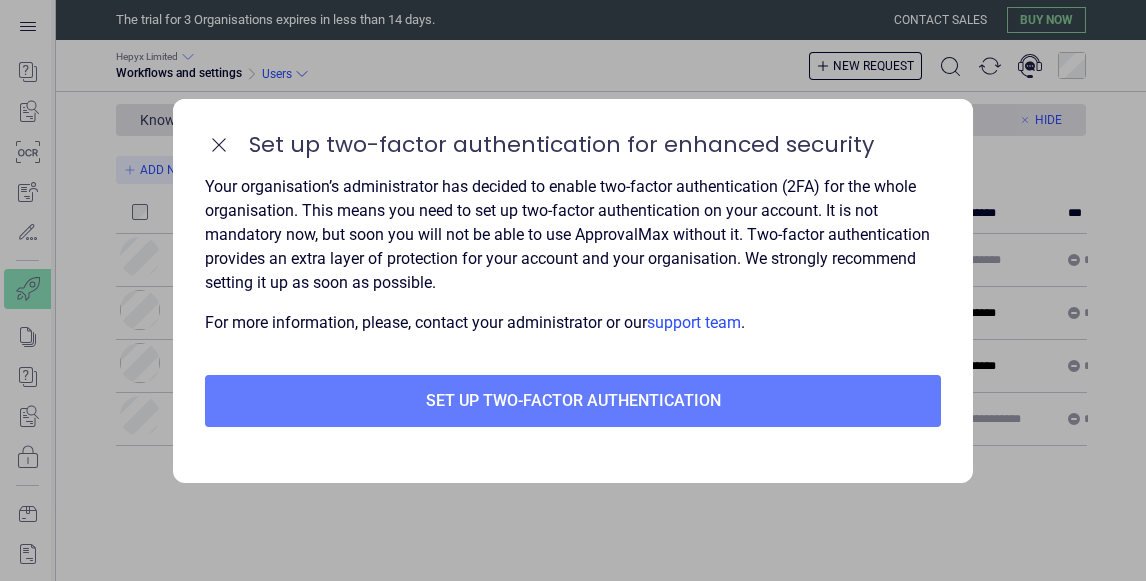 scroll, scrollTop: 0, scrollLeft: 0, axis: both 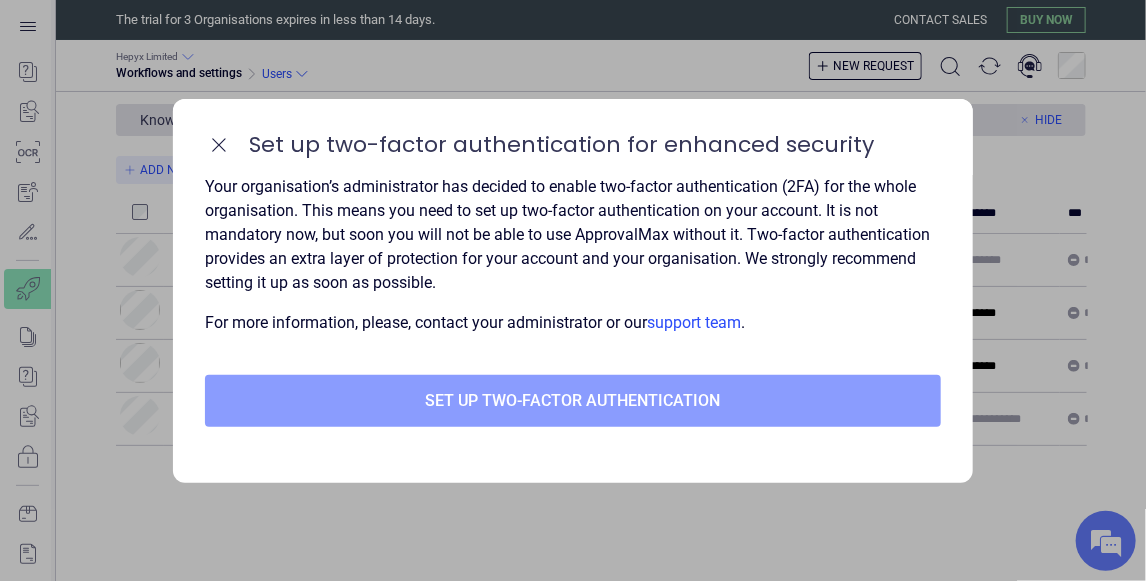 click on "Set up Two-Factor Authentication" at bounding box center [573, 401] 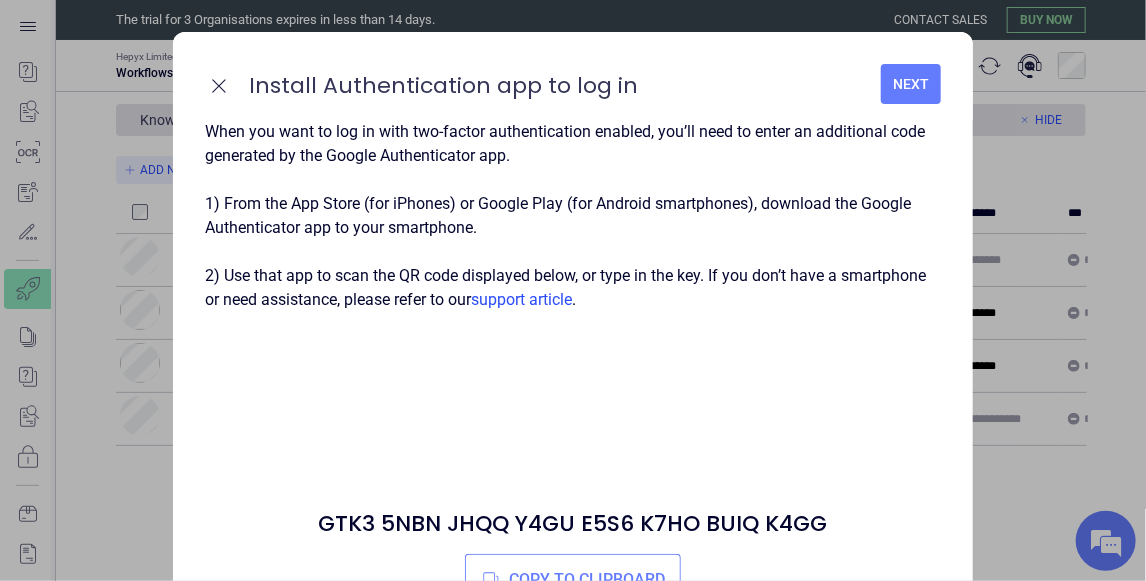 scroll, scrollTop: 100, scrollLeft: 0, axis: vertical 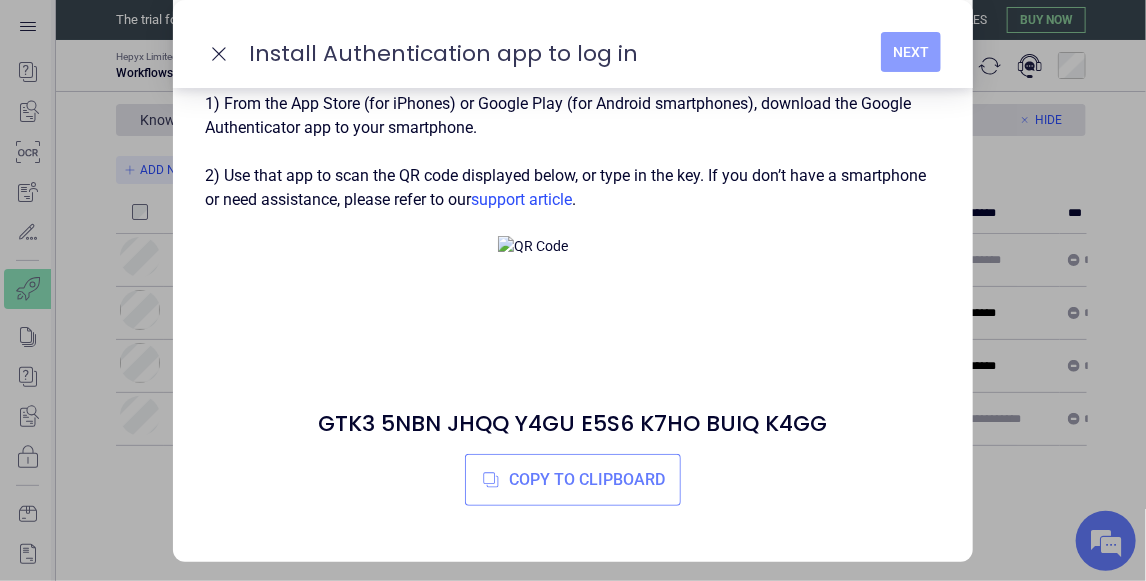 click on "Next" at bounding box center [911, 52] 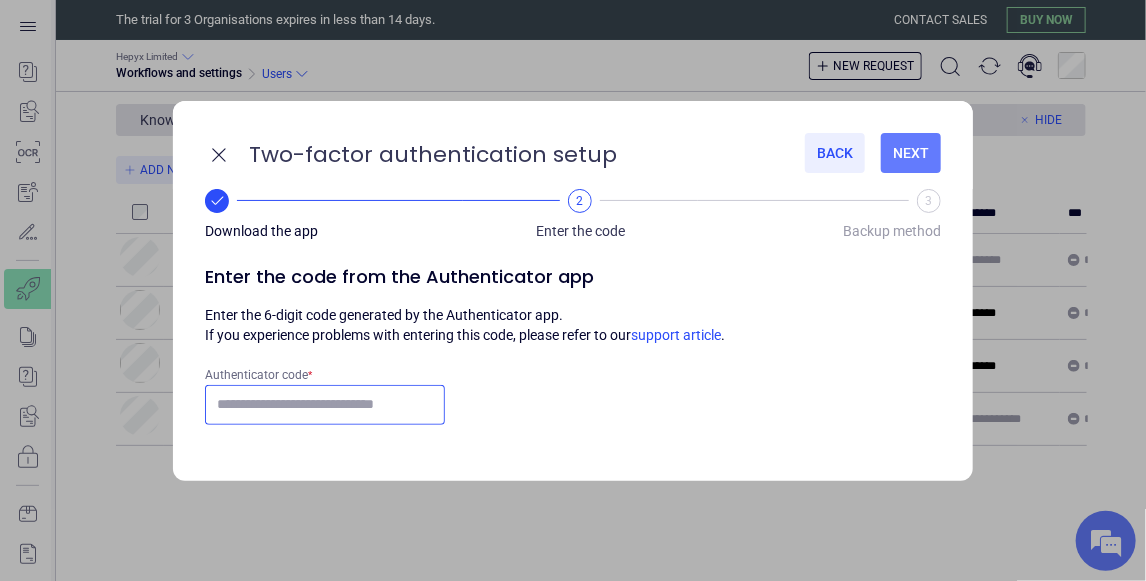 scroll, scrollTop: 0, scrollLeft: 0, axis: both 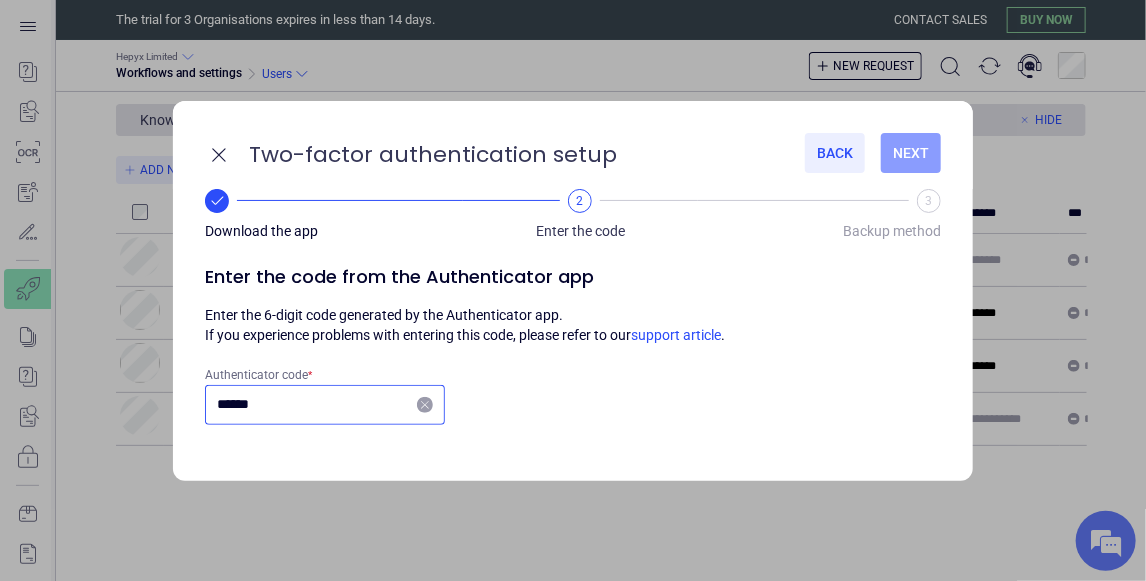 type on "******" 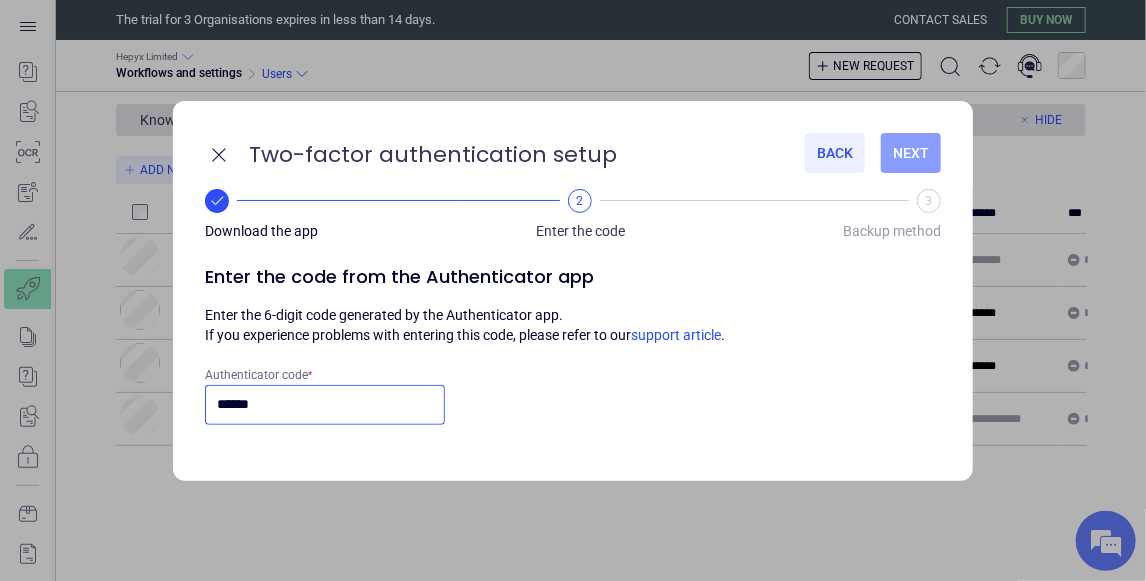click on "Next" at bounding box center (911, 153) 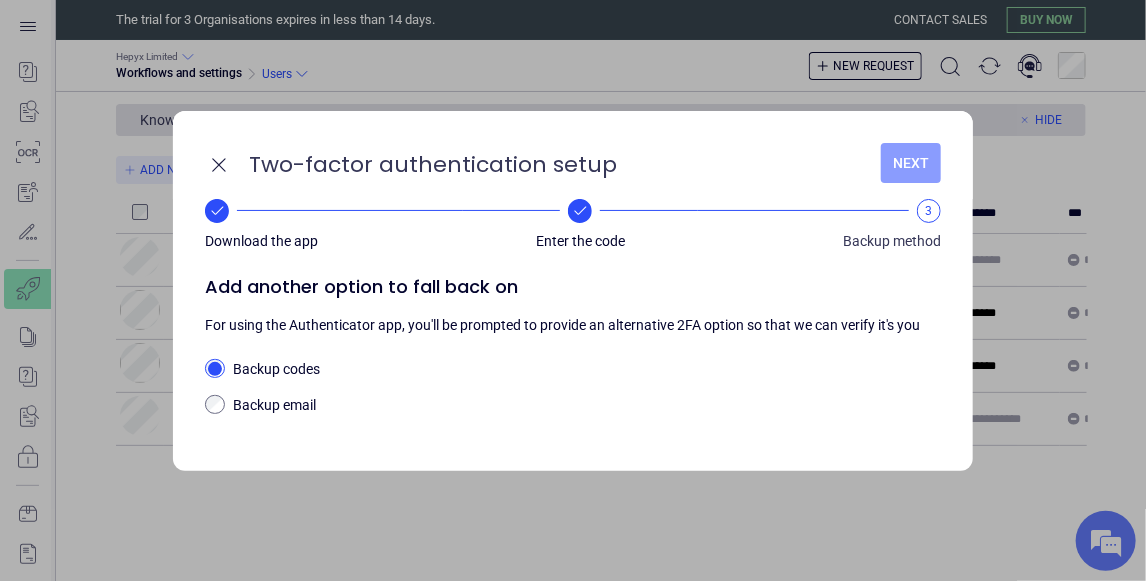 click on "Next" at bounding box center (911, 163) 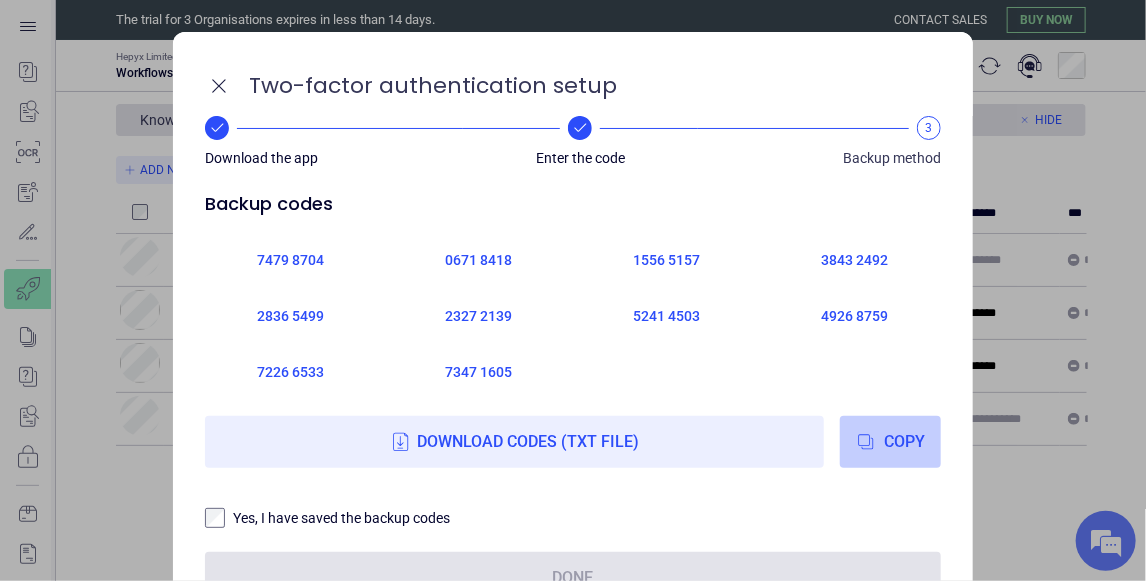 click on "Copy" at bounding box center (890, 442) 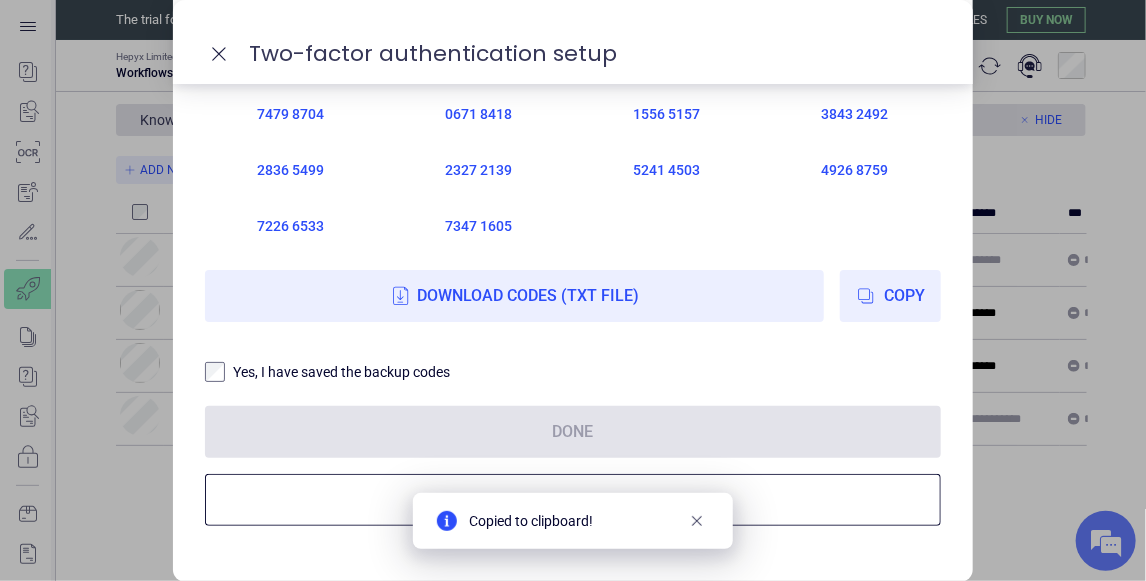 scroll, scrollTop: 178, scrollLeft: 0, axis: vertical 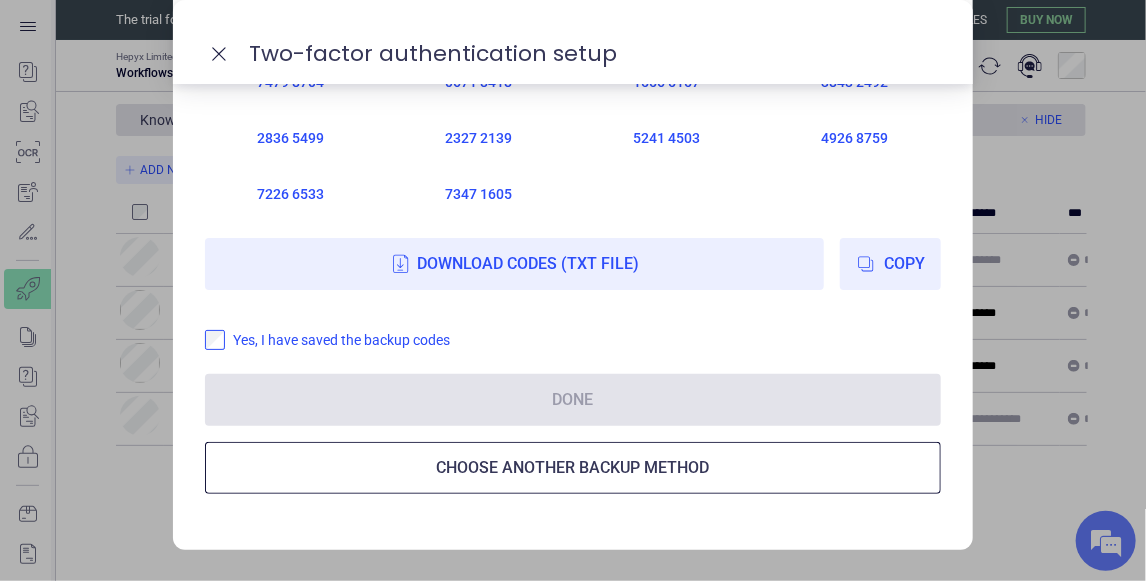 click on "Yes, I have saved the backup codes" at bounding box center [587, 340] 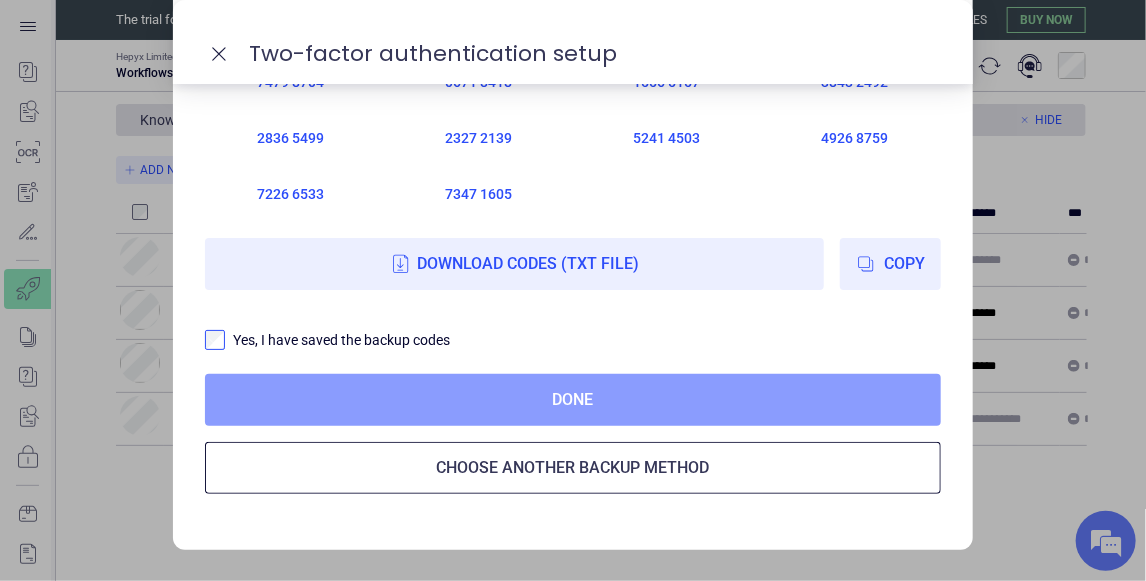 click on "Done" at bounding box center [573, 400] 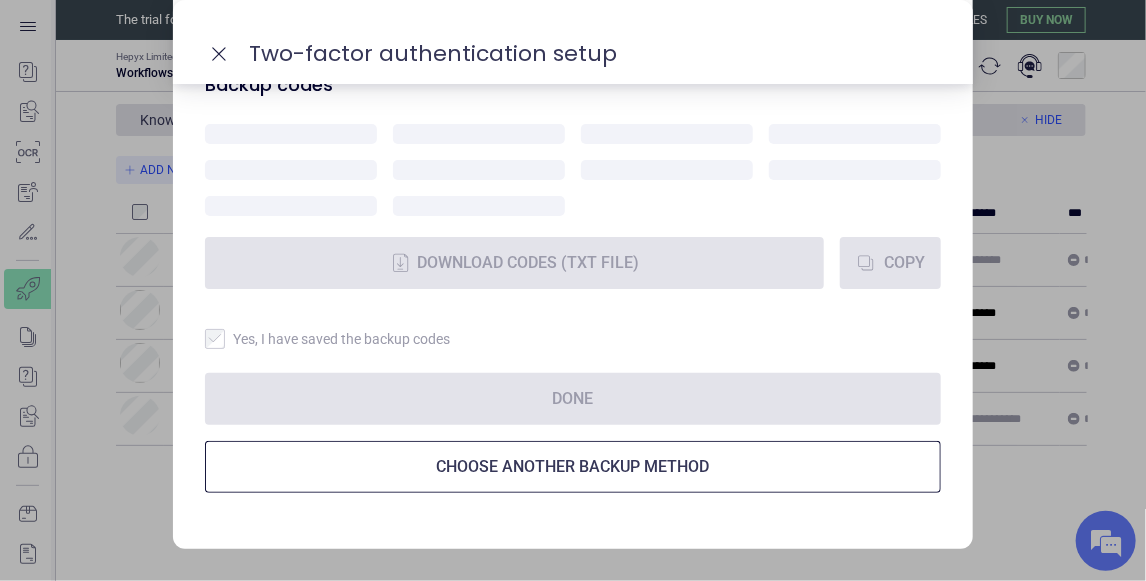 scroll, scrollTop: 118, scrollLeft: 0, axis: vertical 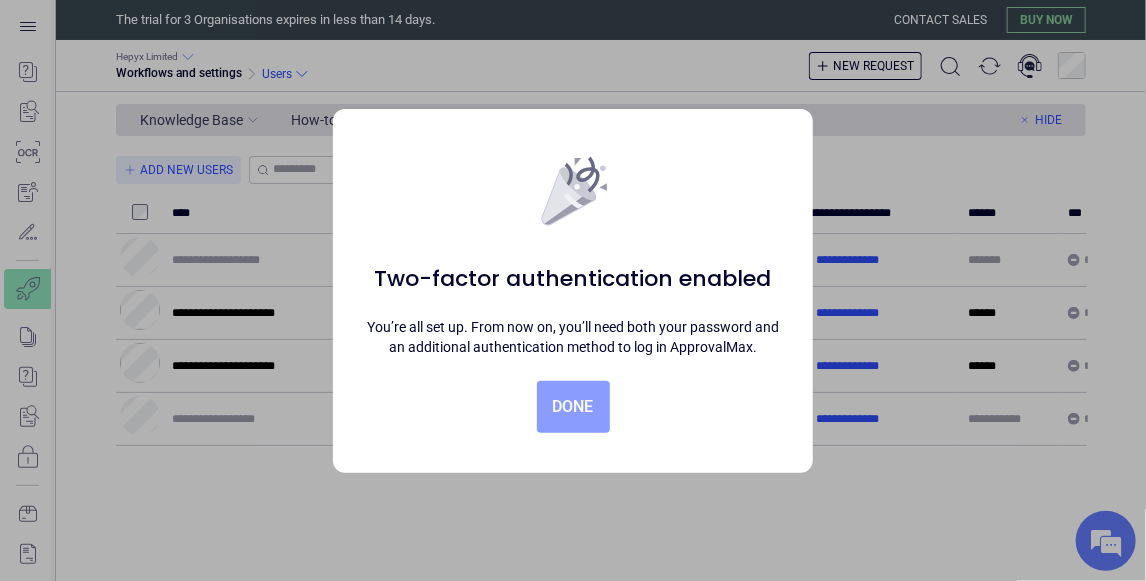click on "Done" at bounding box center [573, 407] 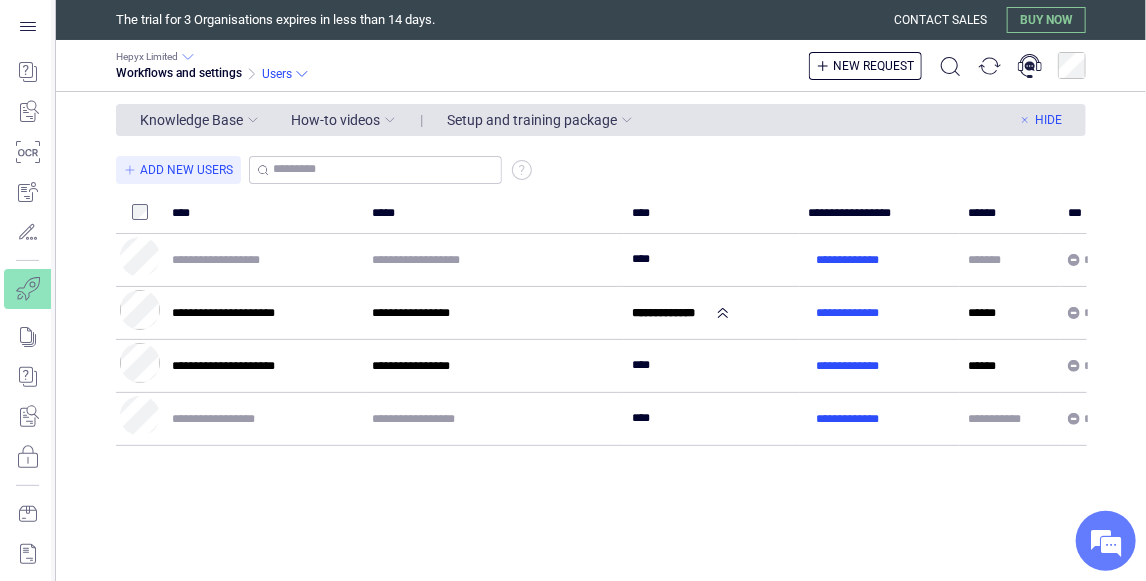 click on "**********" at bounding box center [616, 366] 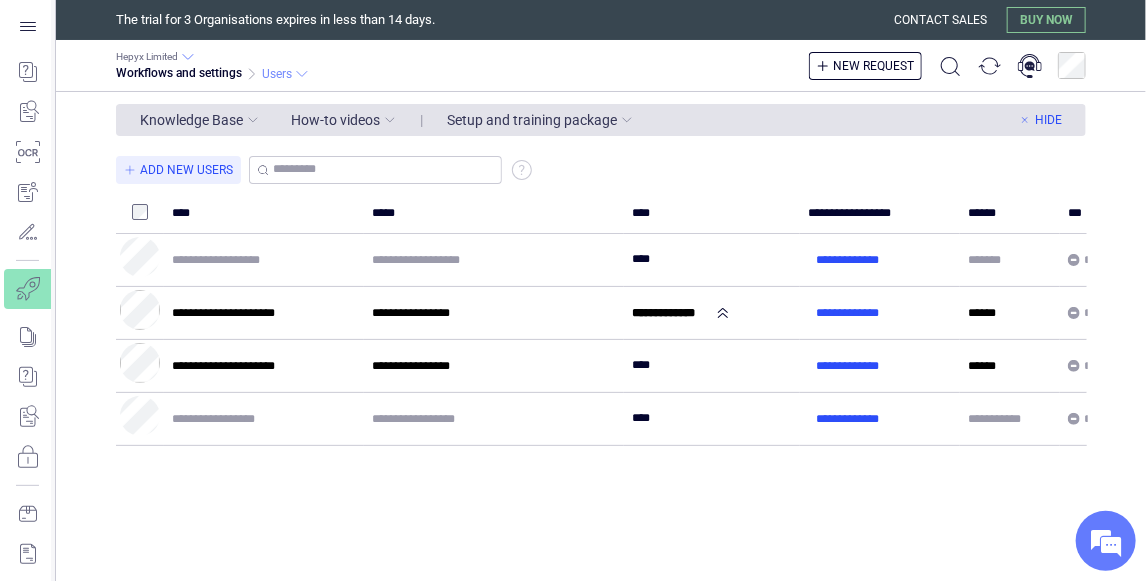 click on "Users" at bounding box center (277, 74) 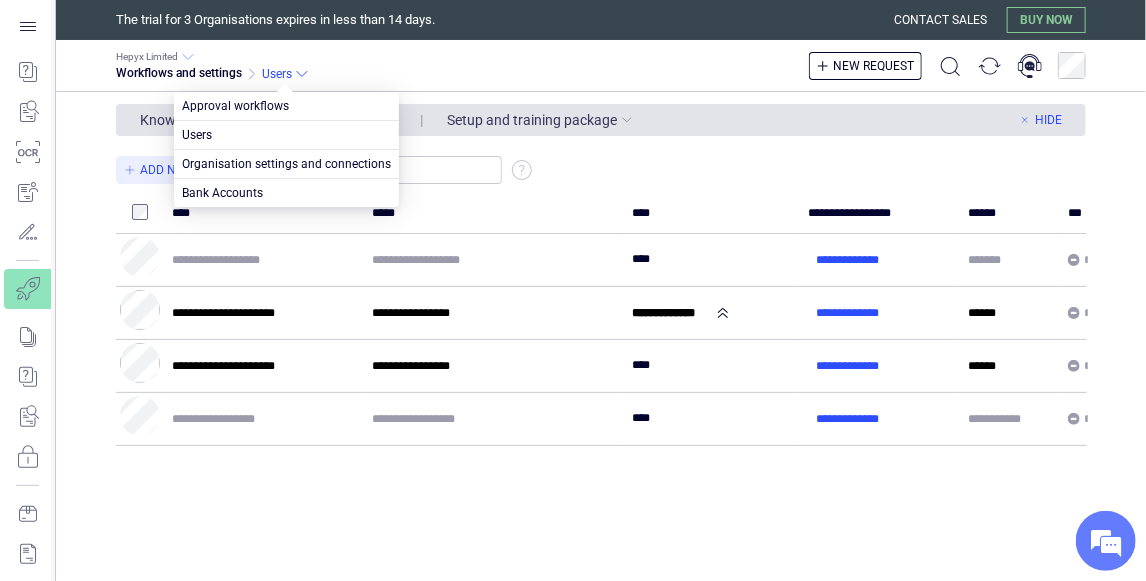 click on "**********" at bounding box center (573, 290) 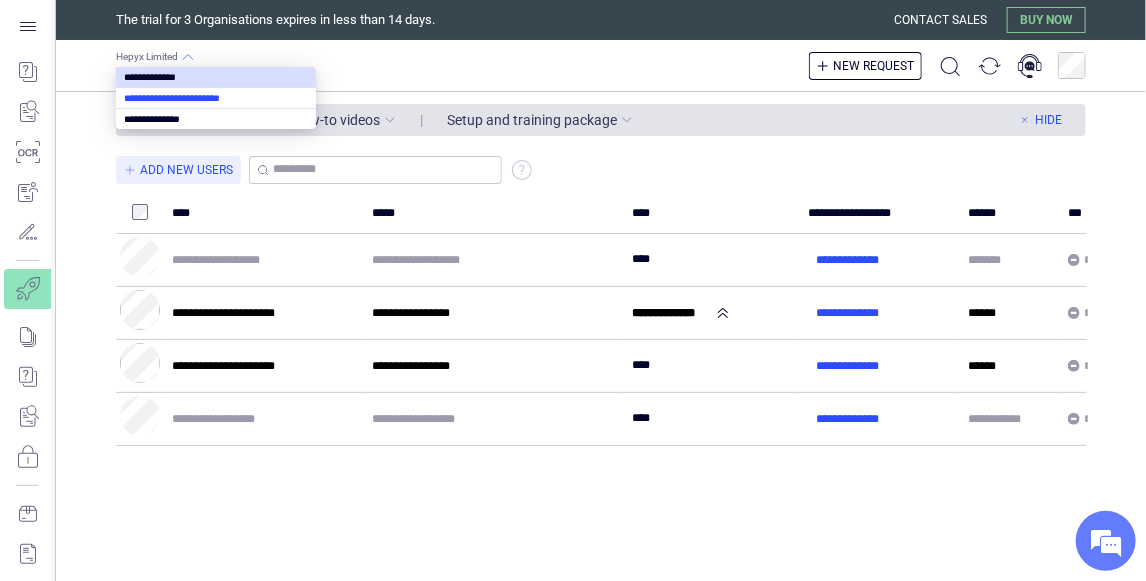 click at bounding box center [216, 98] 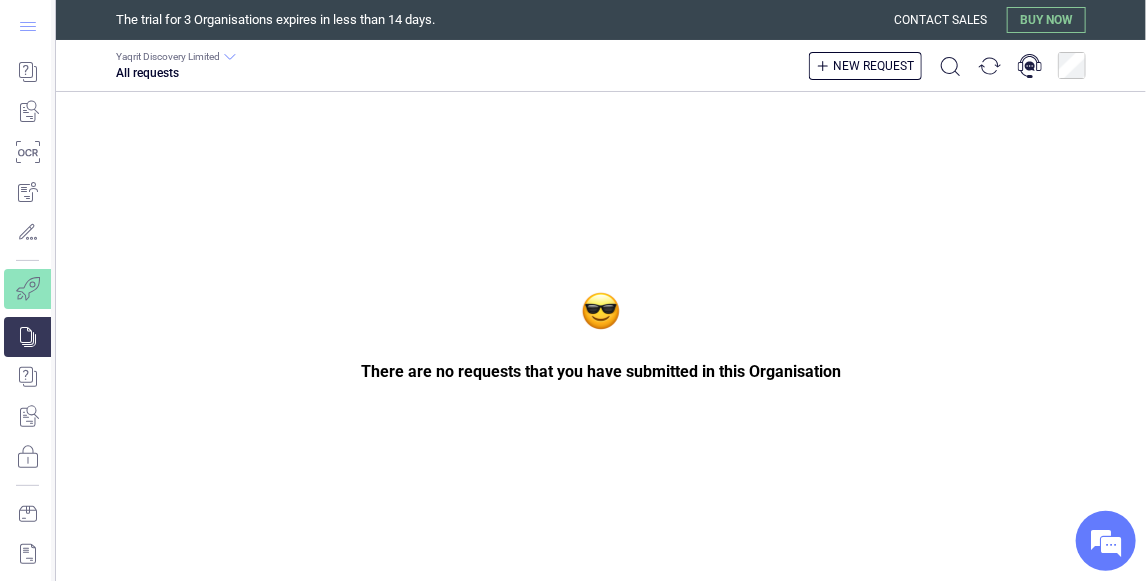 click 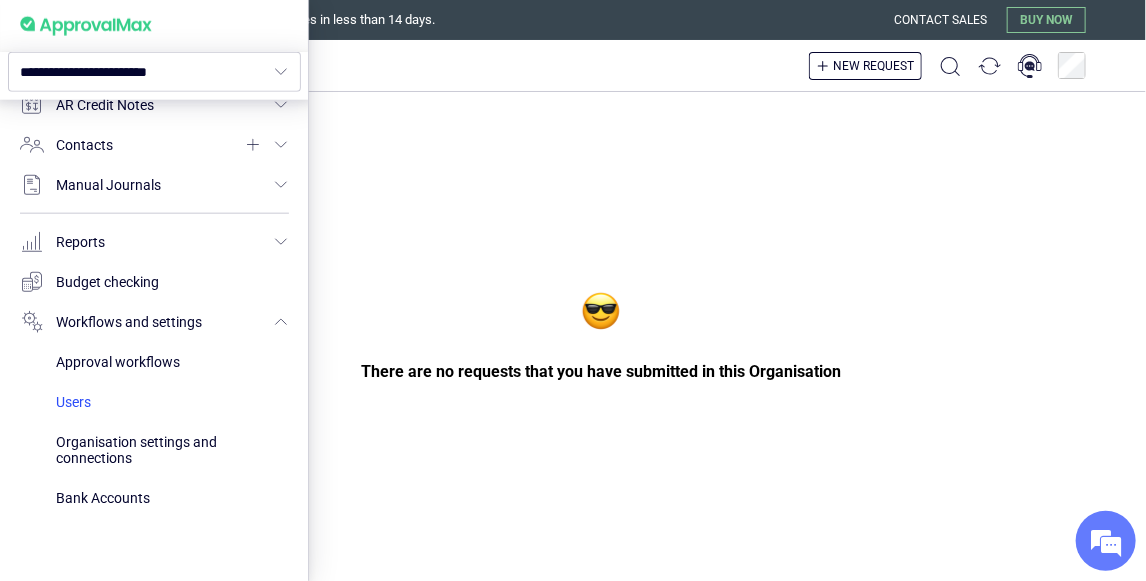 click at bounding box center (172, 402) 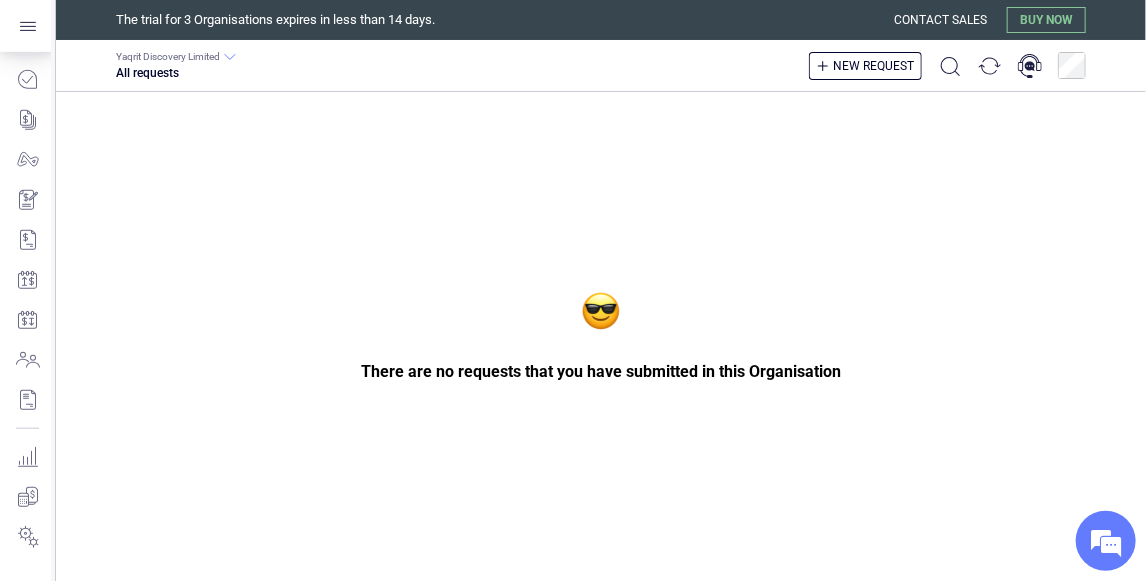scroll, scrollTop: 513, scrollLeft: 0, axis: vertical 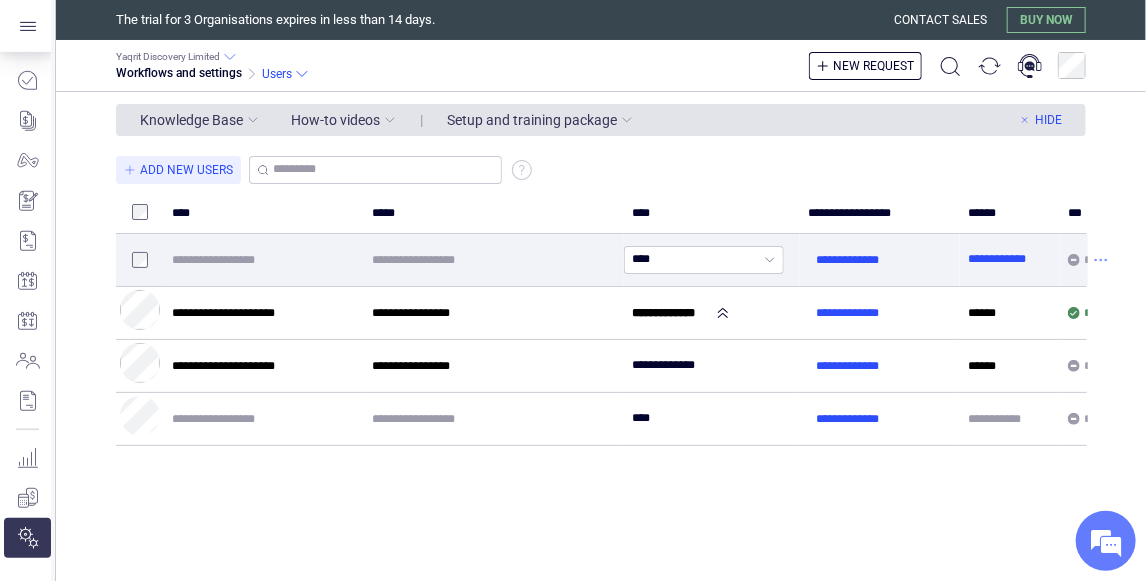 click 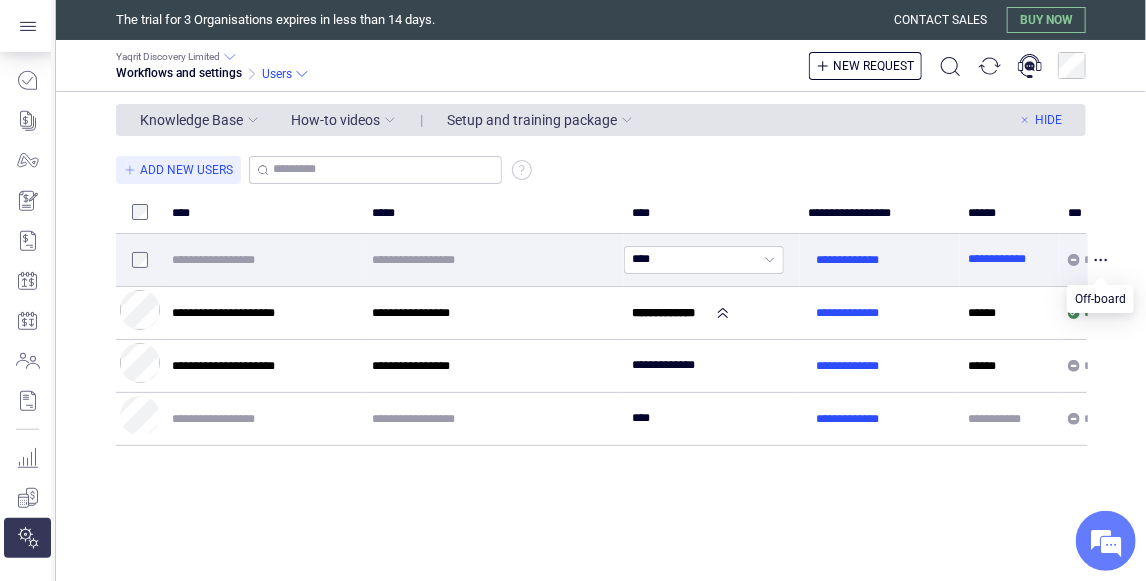 click 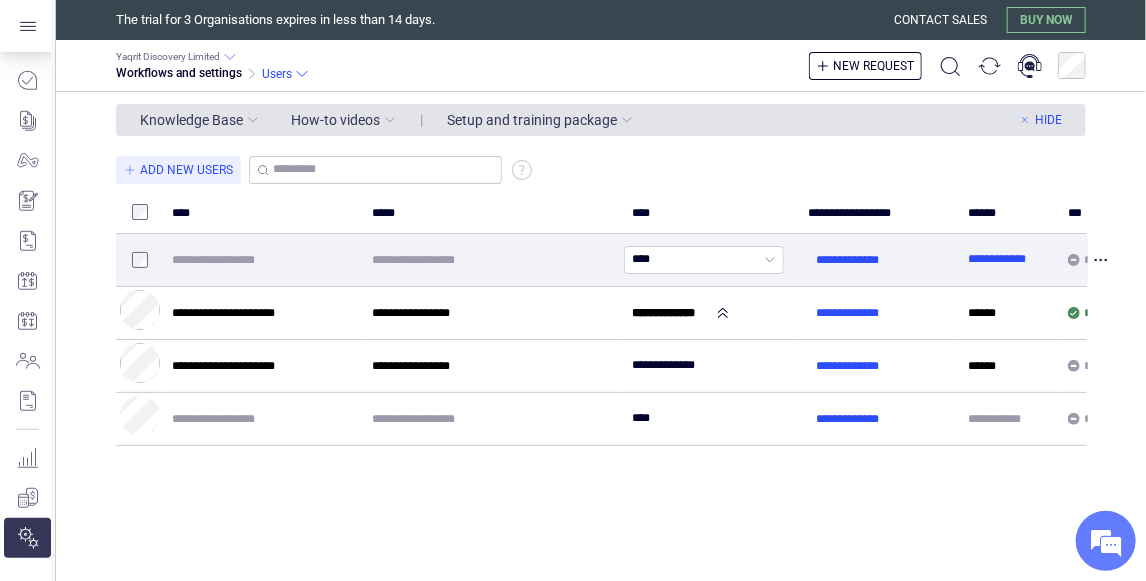 click 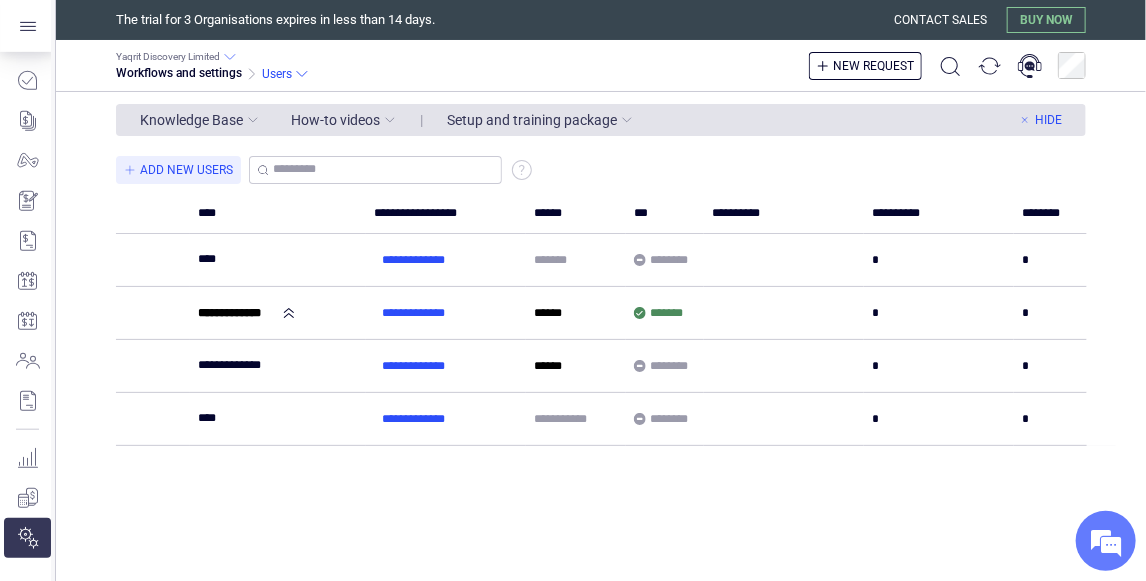 scroll, scrollTop: 0, scrollLeft: 446, axis: horizontal 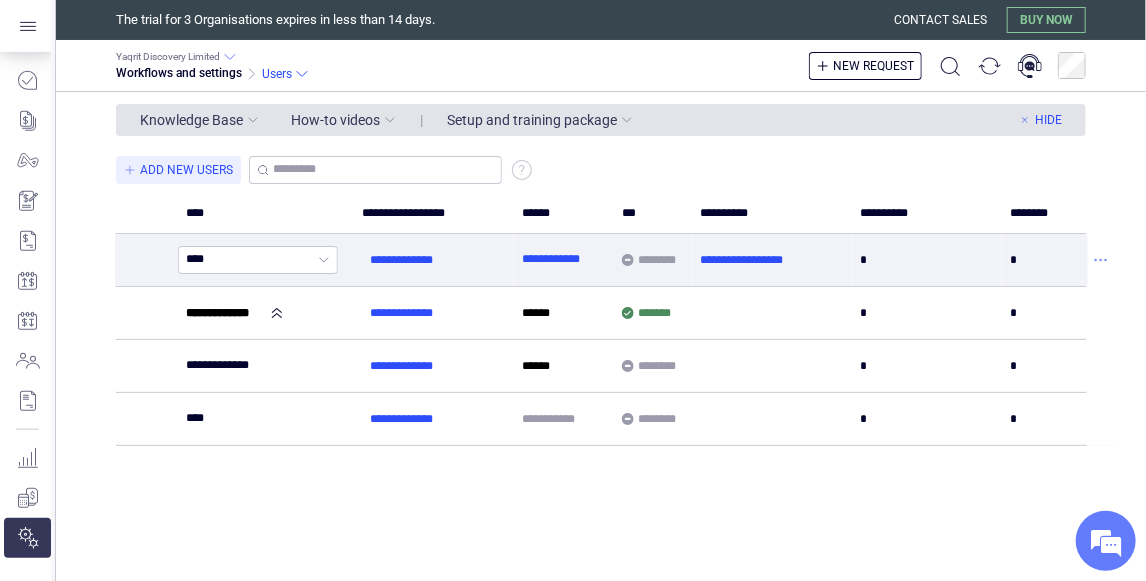 click at bounding box center (1101, 260) 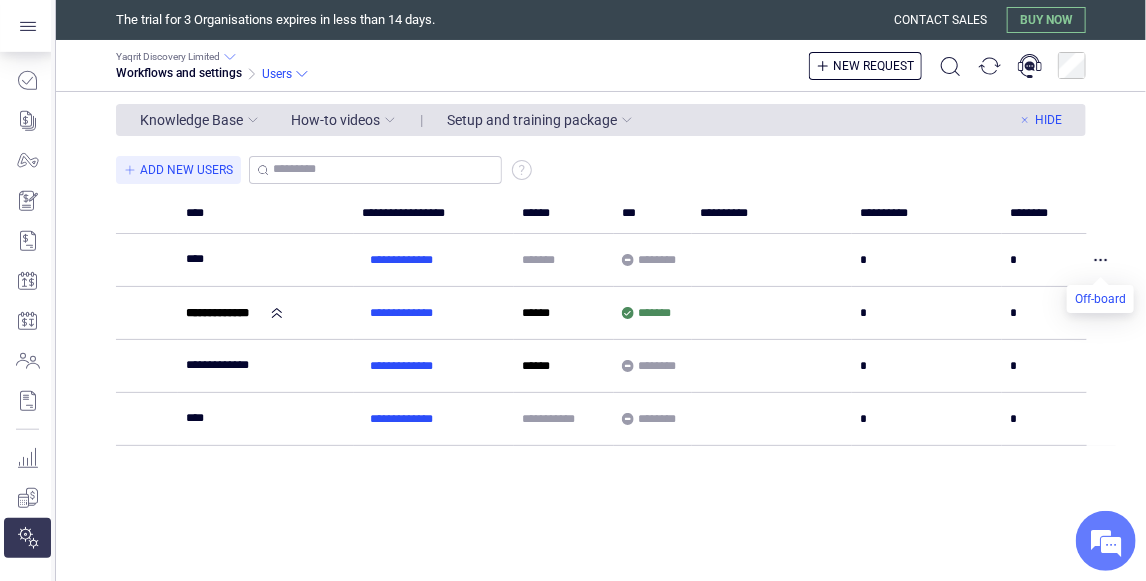 click at bounding box center [1100, 299] 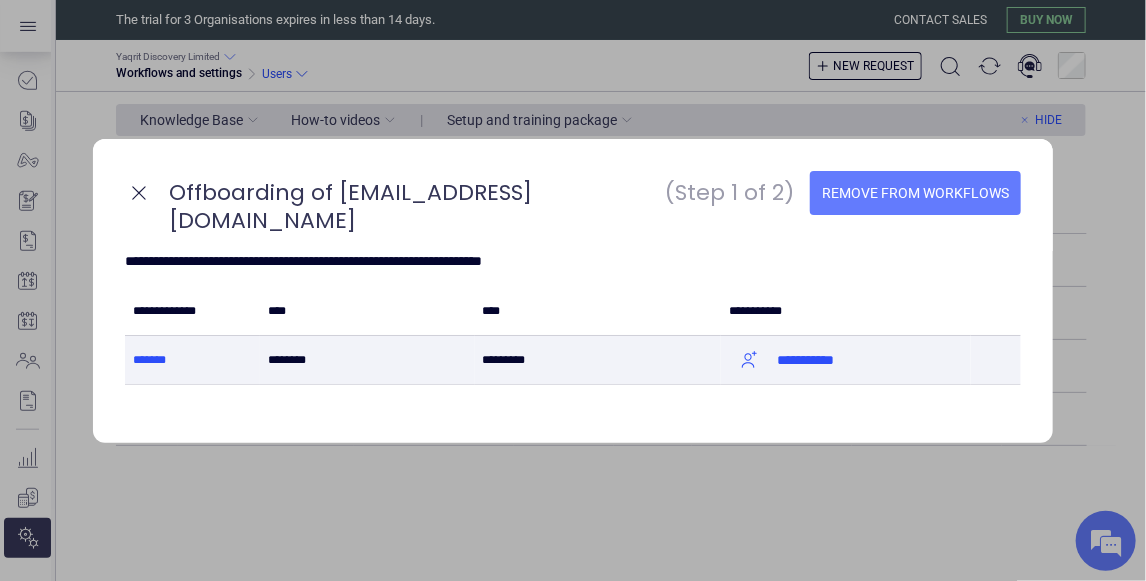 click on "**********" at bounding box center [816, 360] 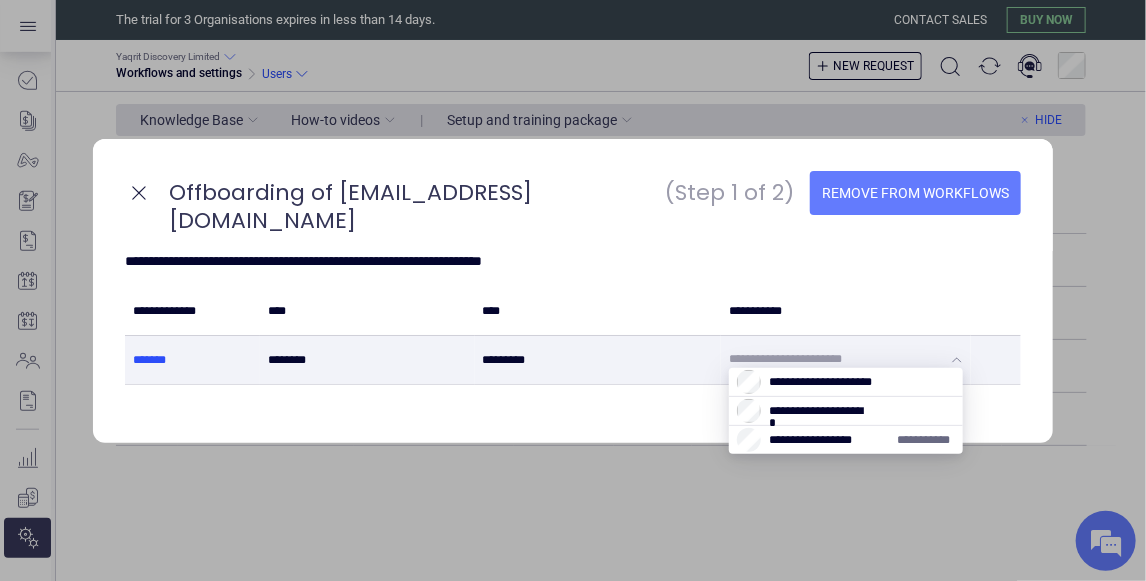 click at bounding box center (846, 411) 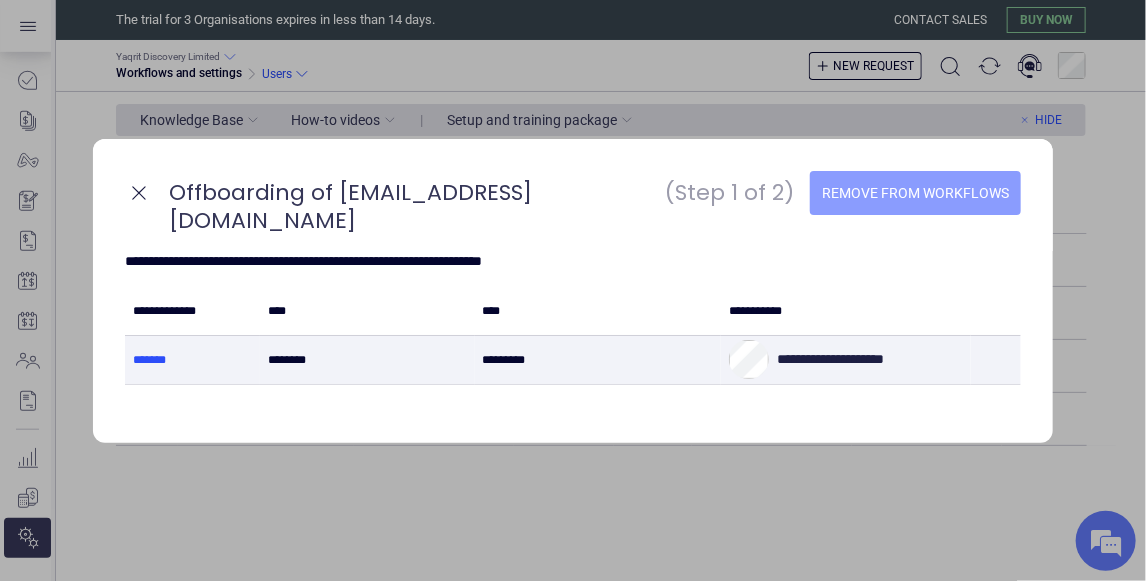 click on "Remove from workflows" at bounding box center (915, 193) 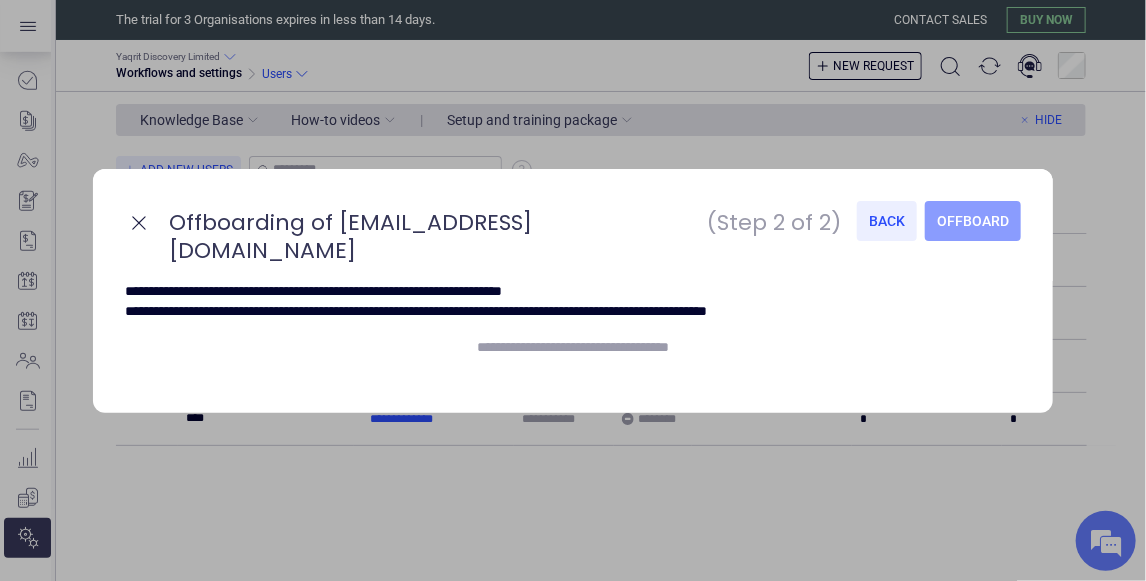 click on "Offboard" at bounding box center (973, 221) 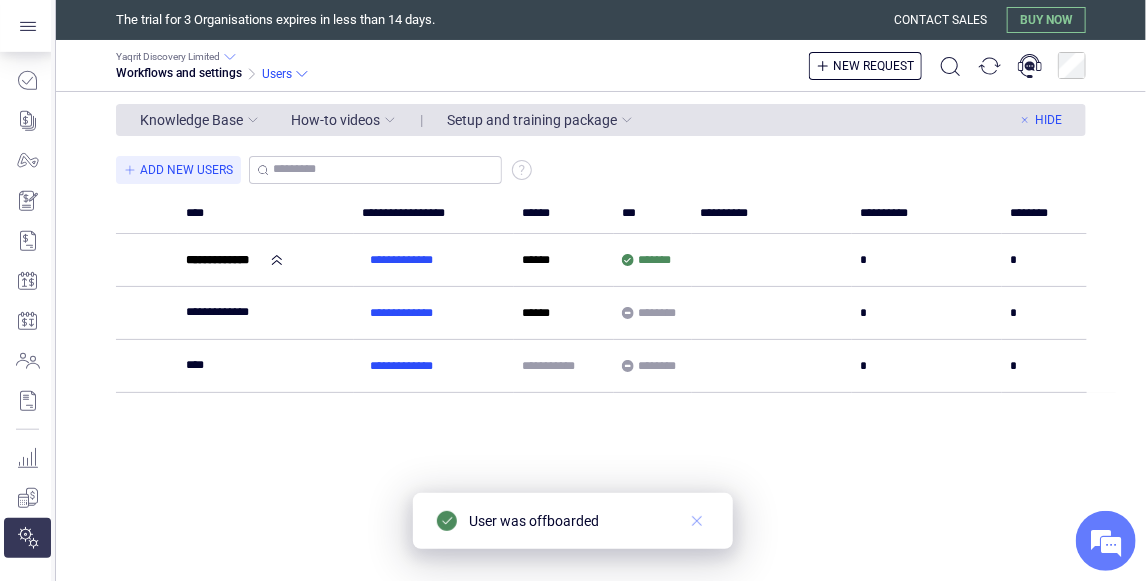 click 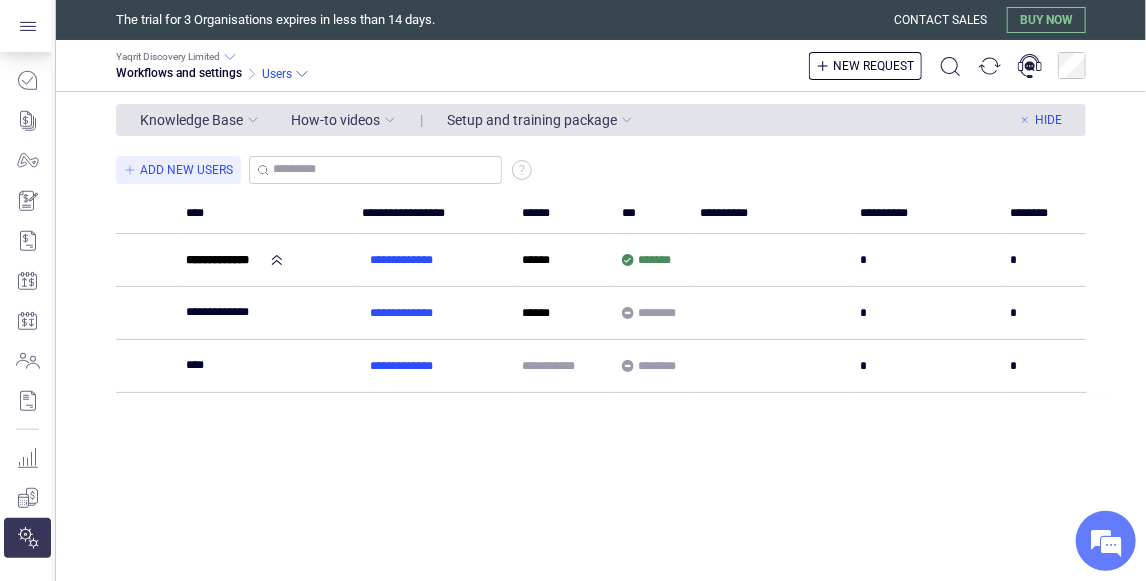 drag, startPoint x: 714, startPoint y: 532, endPoint x: 358, endPoint y: 552, distance: 356.56134 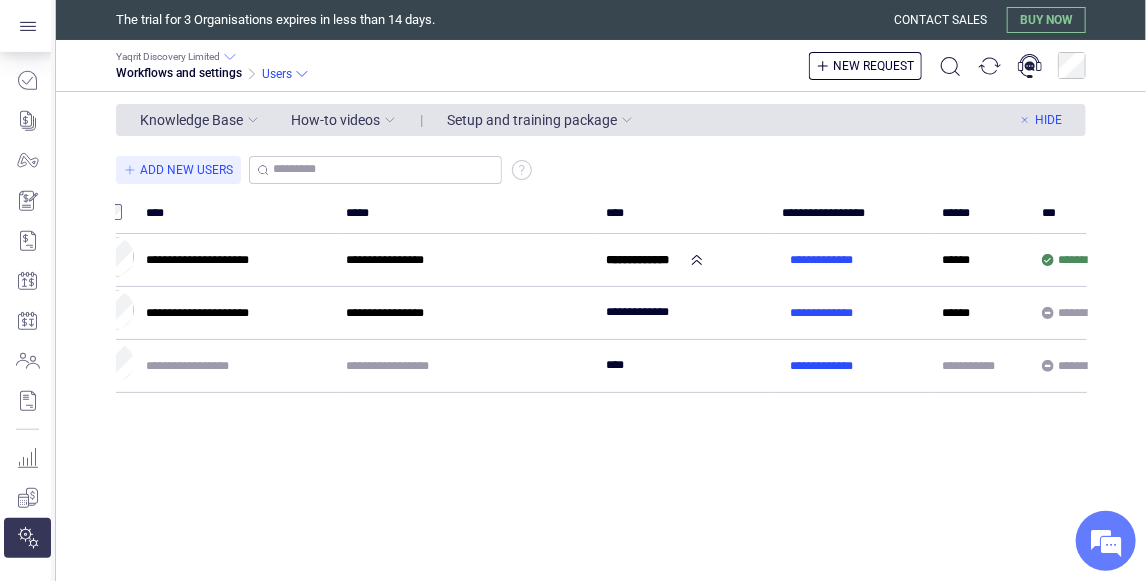 scroll, scrollTop: 0, scrollLeft: 0, axis: both 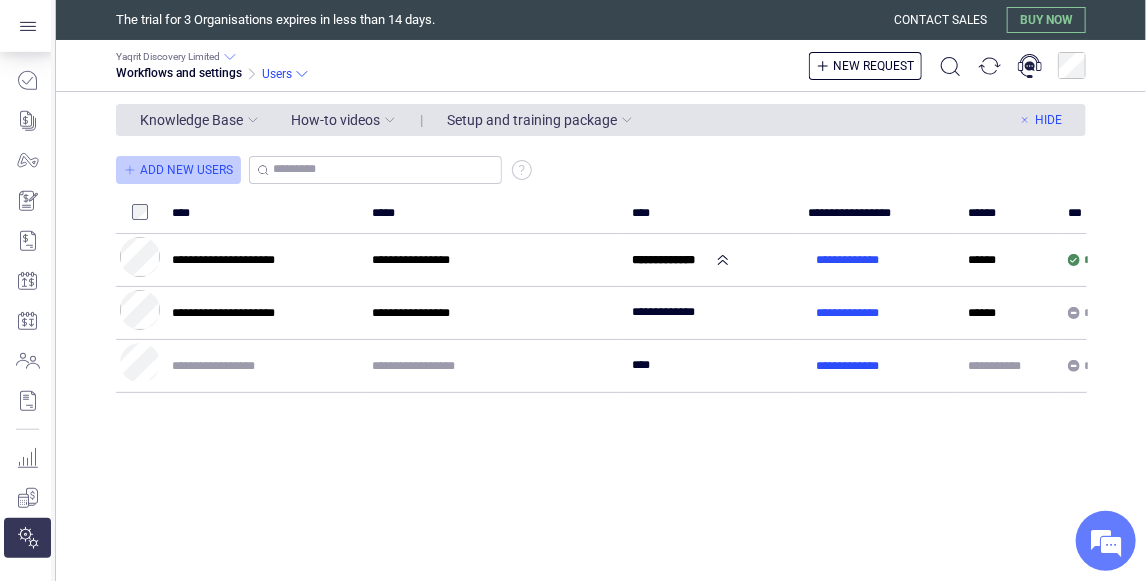 click on "Add New Users" at bounding box center [186, 170] 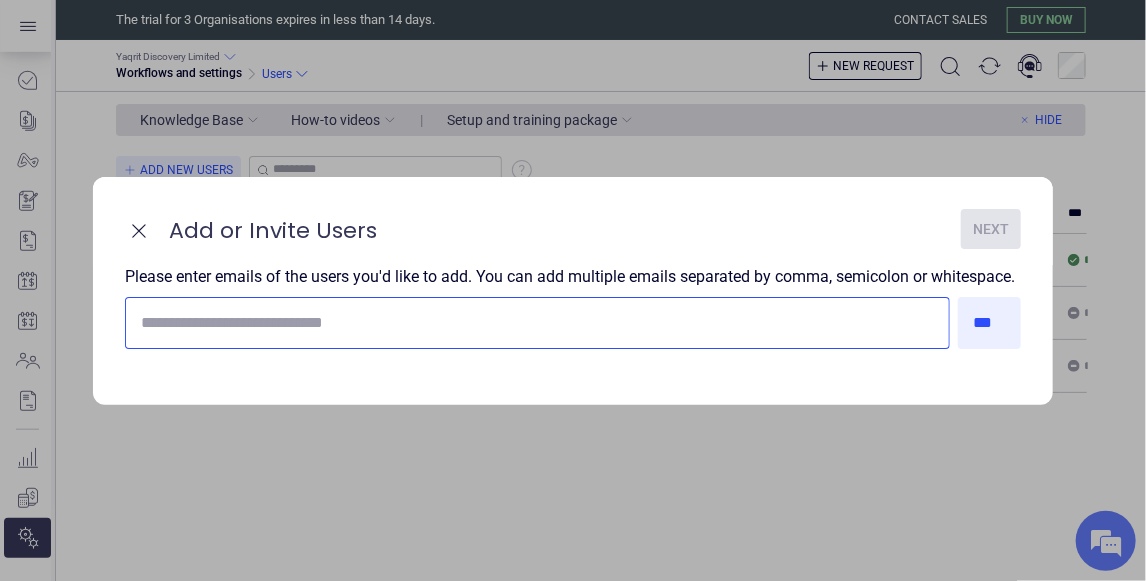 click at bounding box center [533, 323] 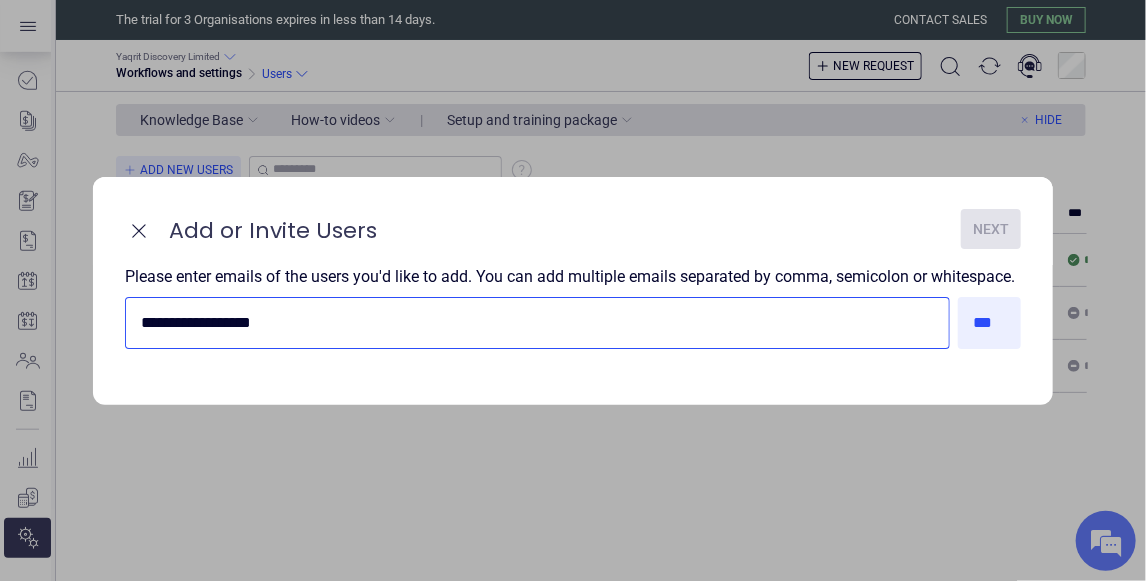 type on "**********" 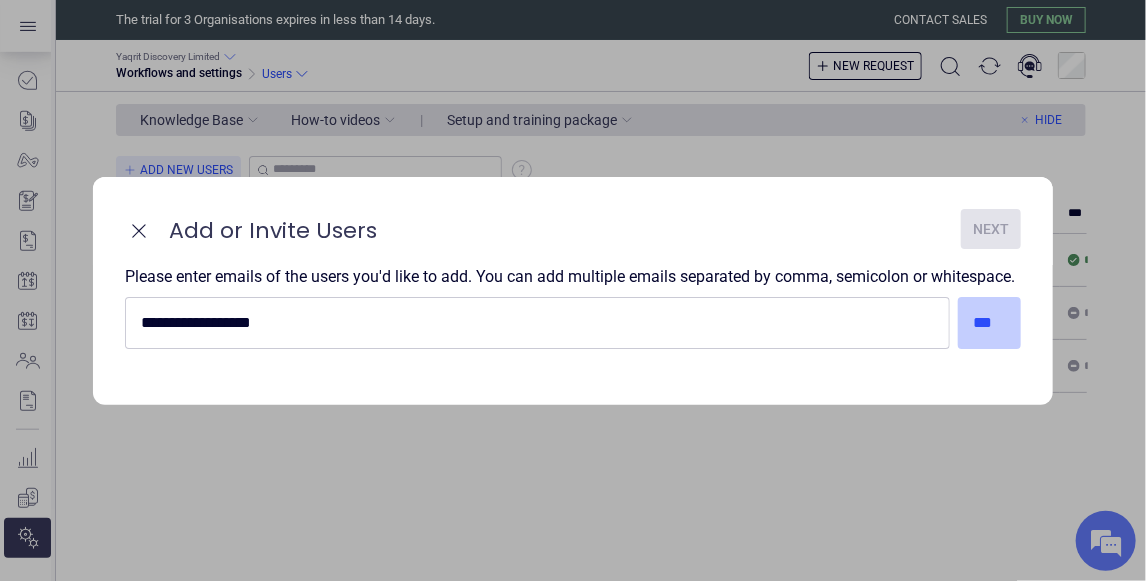 click on "***" at bounding box center (990, 323) 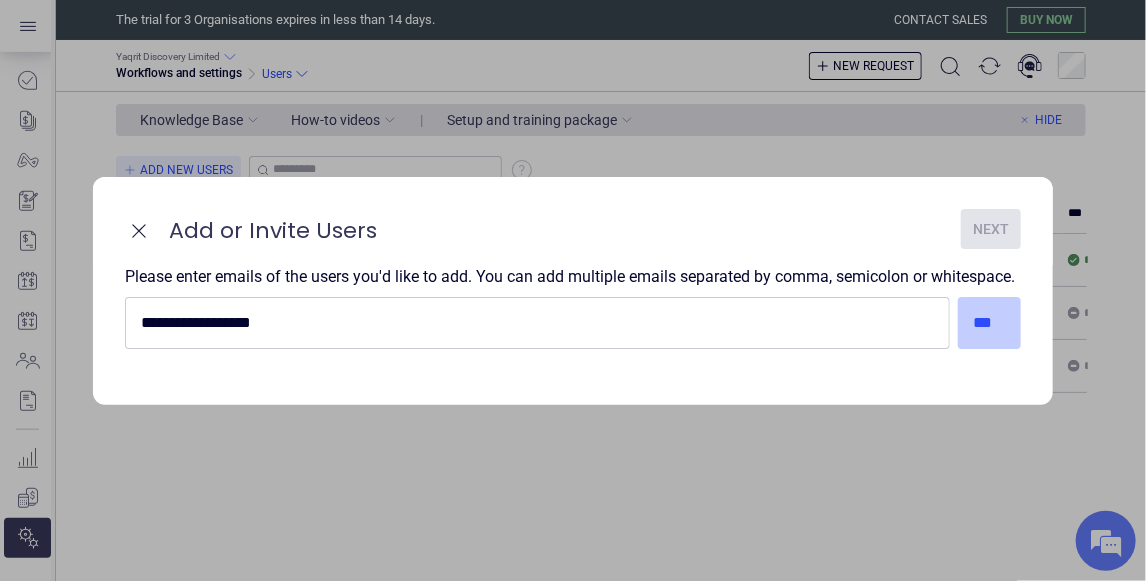 type 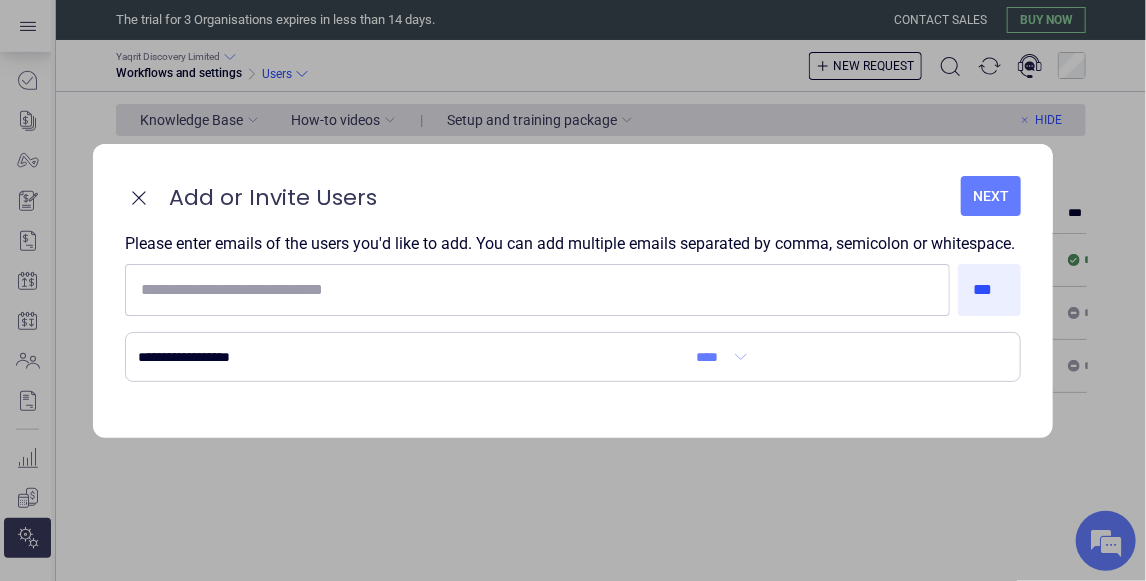 click on "Next" at bounding box center [991, 196] 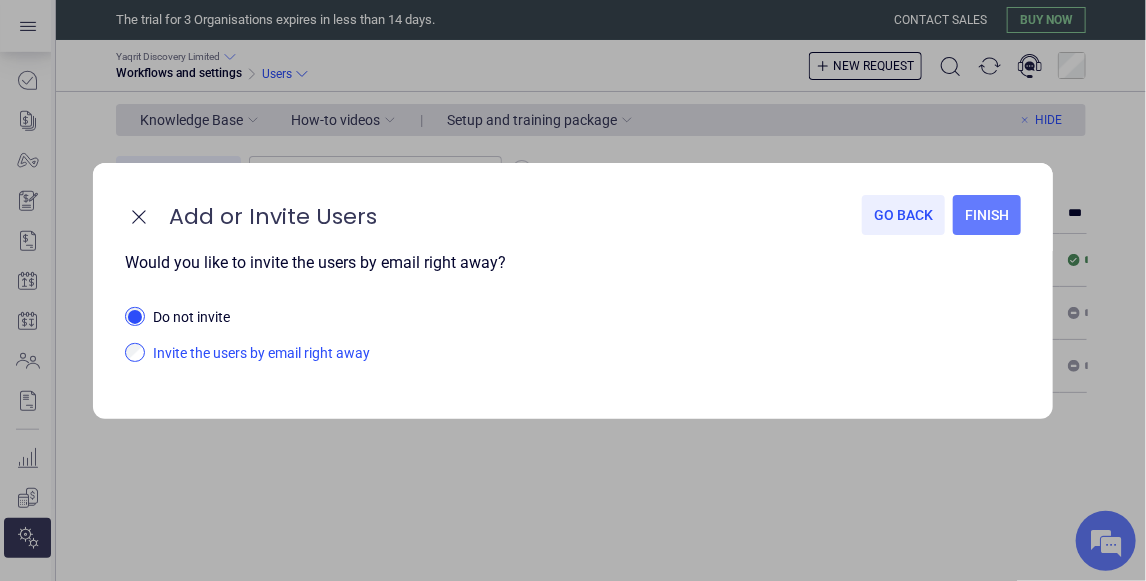 click on "Invite the users by email right away" at bounding box center (587, 354) 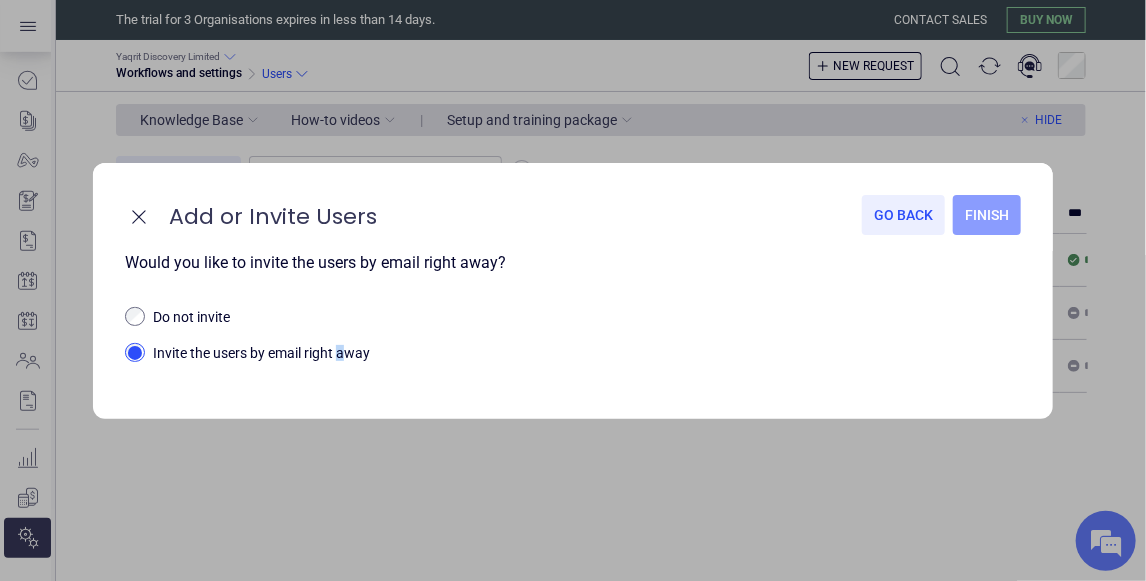 click on "Finish" at bounding box center [987, 215] 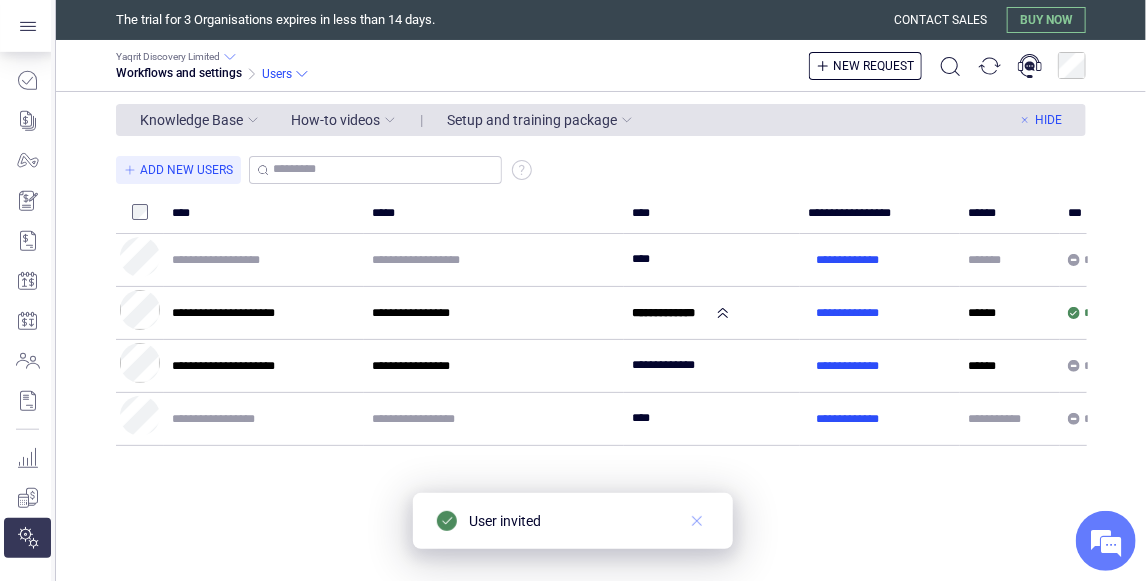 click 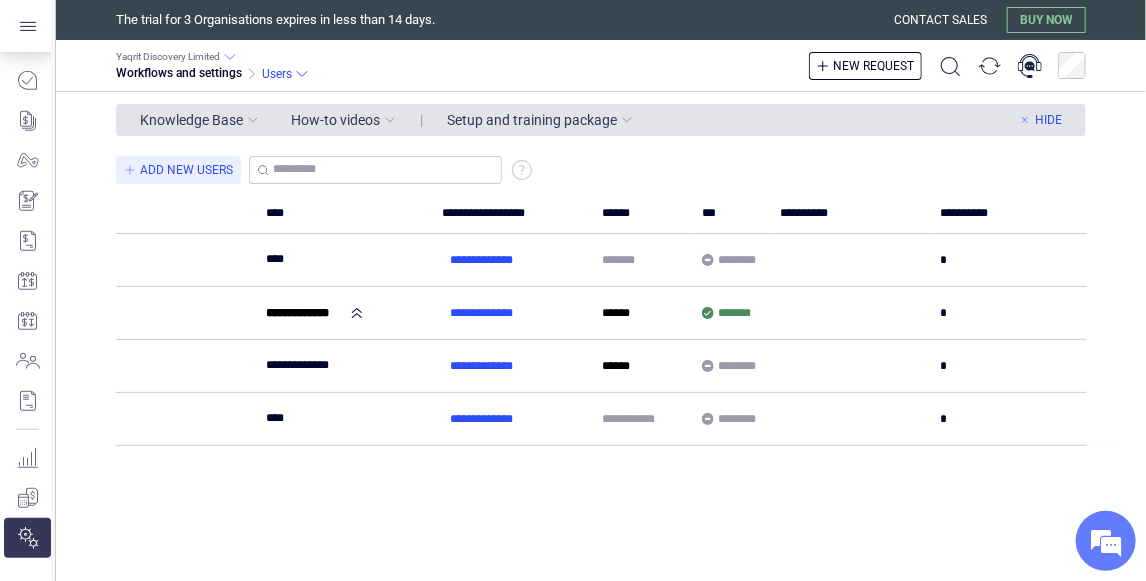 scroll, scrollTop: 0, scrollLeft: 379, axis: horizontal 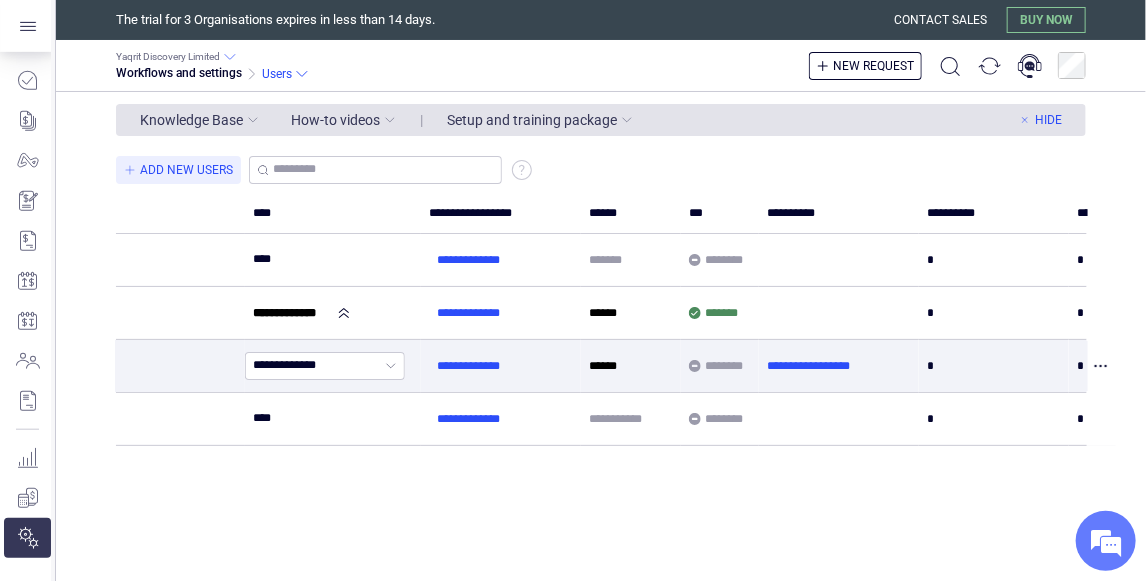 click 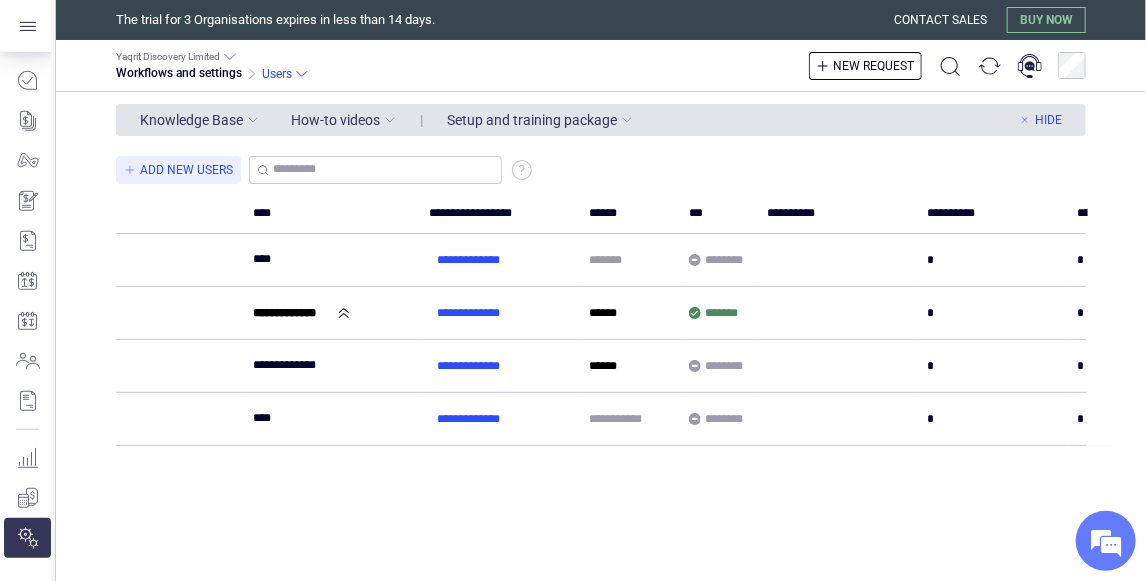 drag, startPoint x: 599, startPoint y: 531, endPoint x: 344, endPoint y: 544, distance: 255.33116 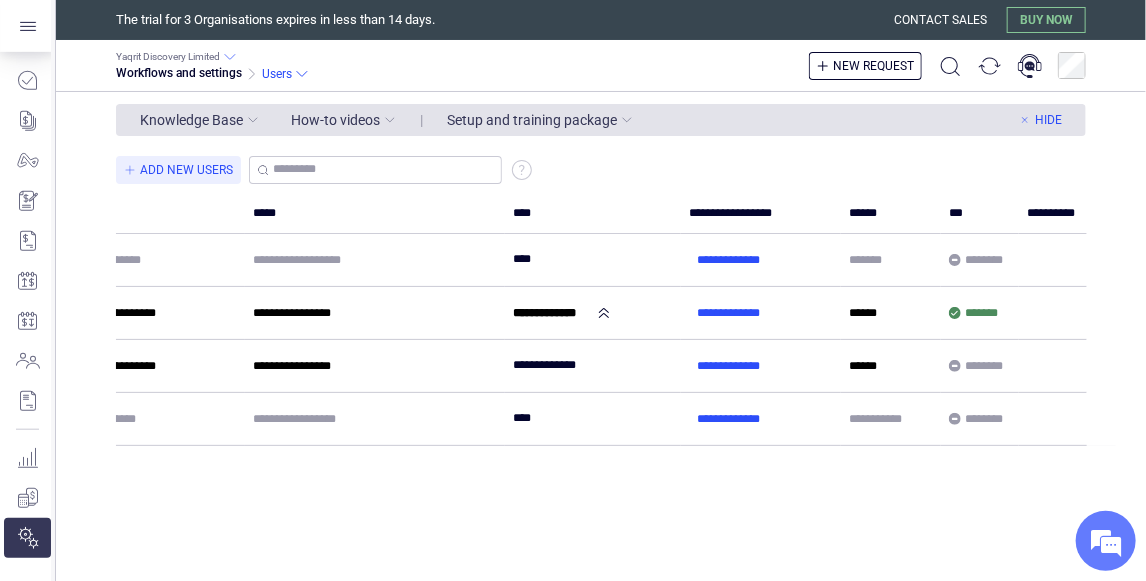 scroll, scrollTop: 0, scrollLeft: 0, axis: both 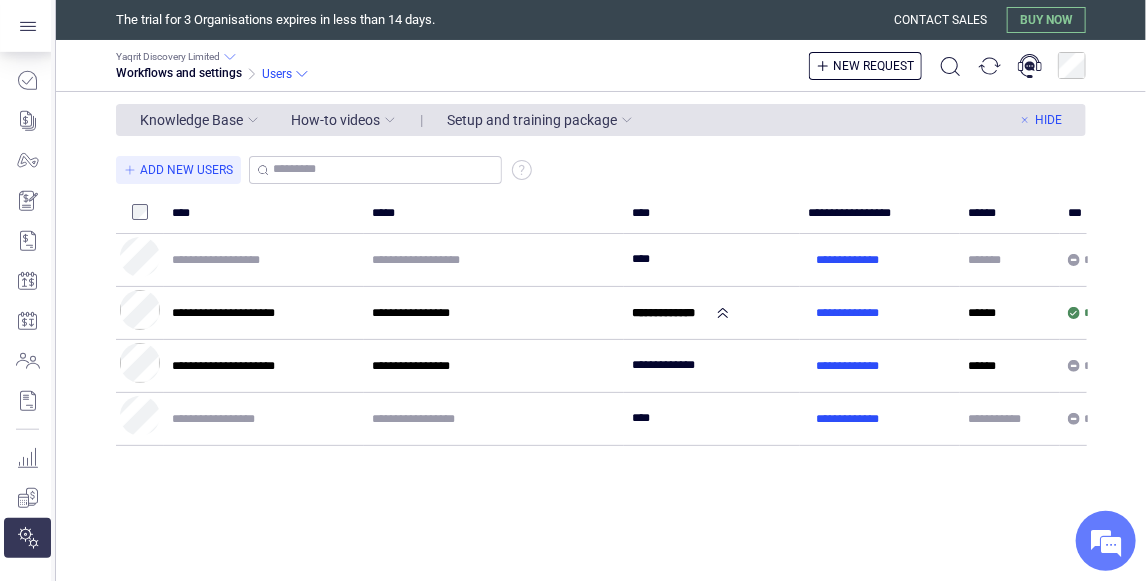 click on "**********" at bounding box center (616, 366) 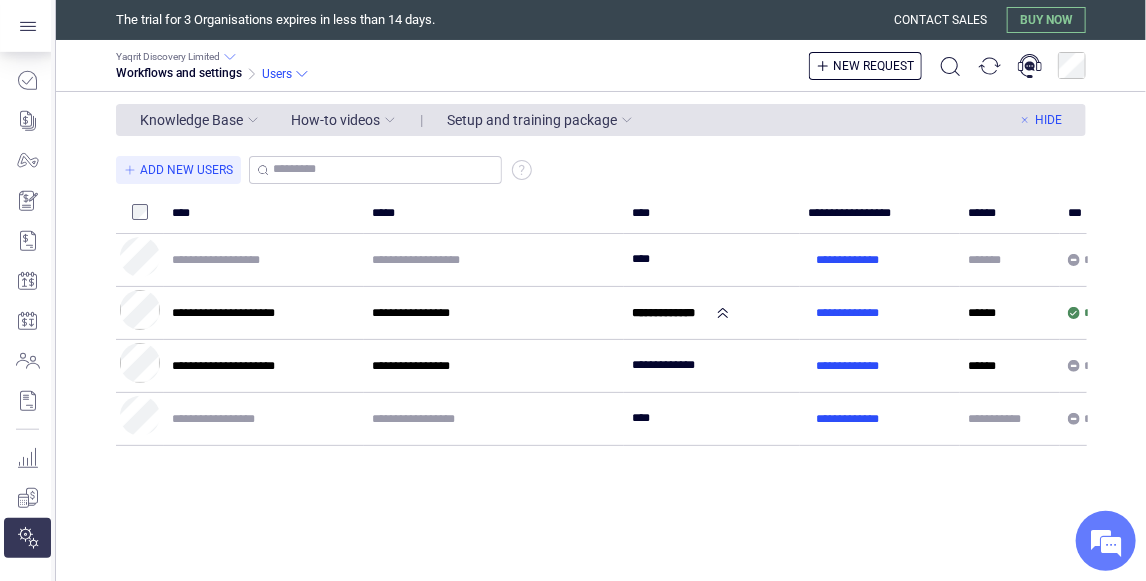 click on "**********" at bounding box center (616, 366) 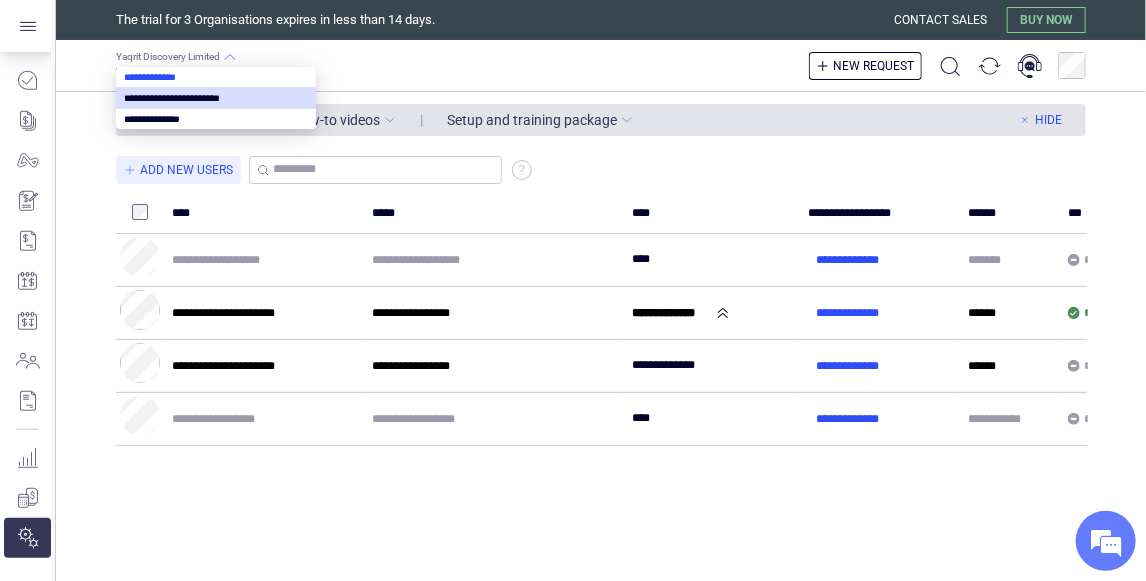 click on "**********" at bounding box center (573, 290) 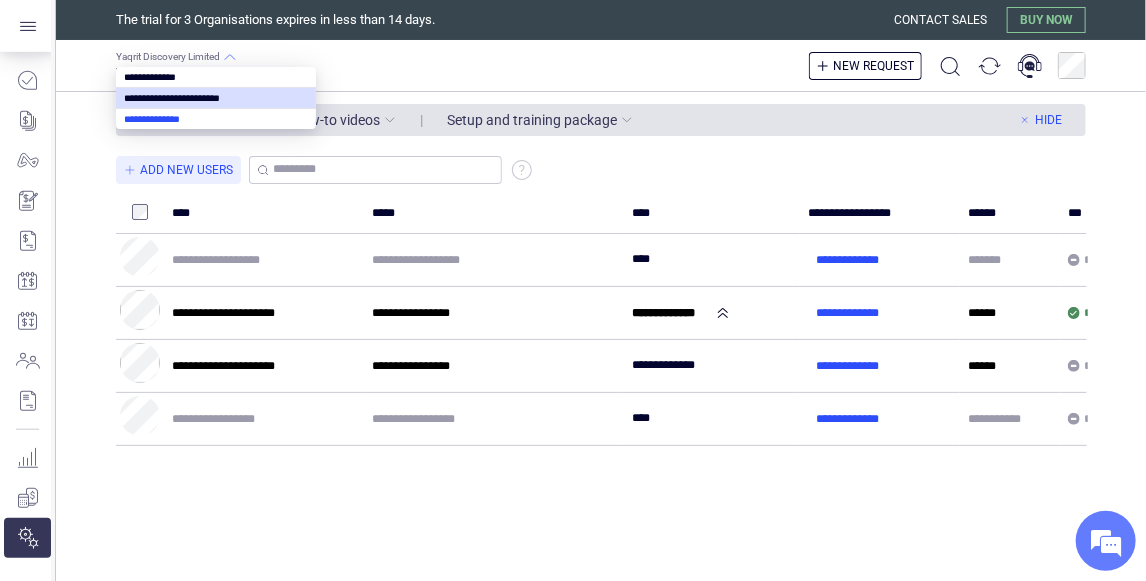 click at bounding box center (216, 119) 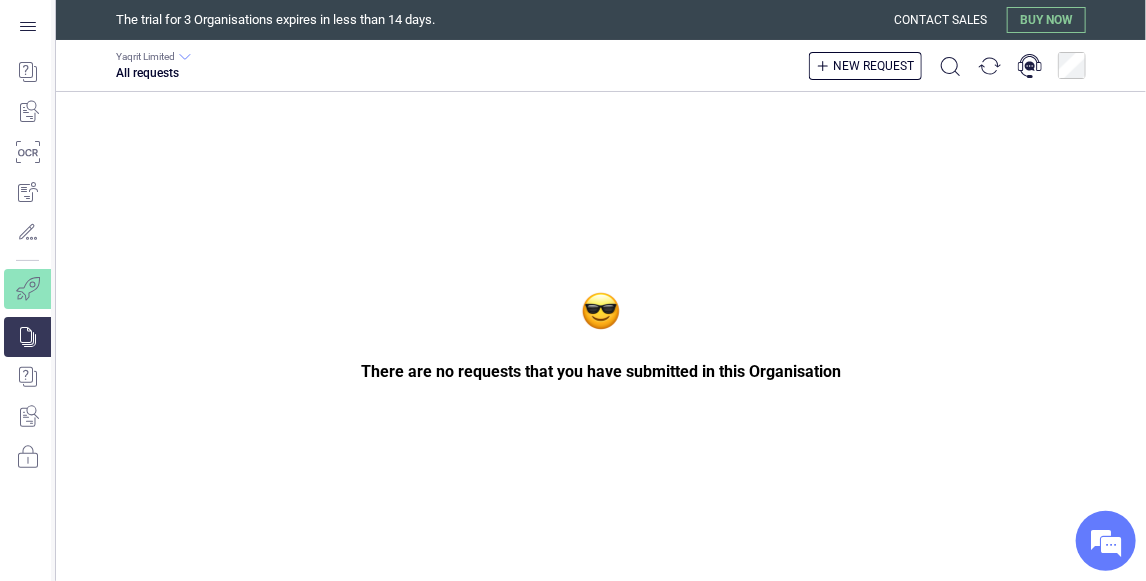scroll, scrollTop: 0, scrollLeft: 0, axis: both 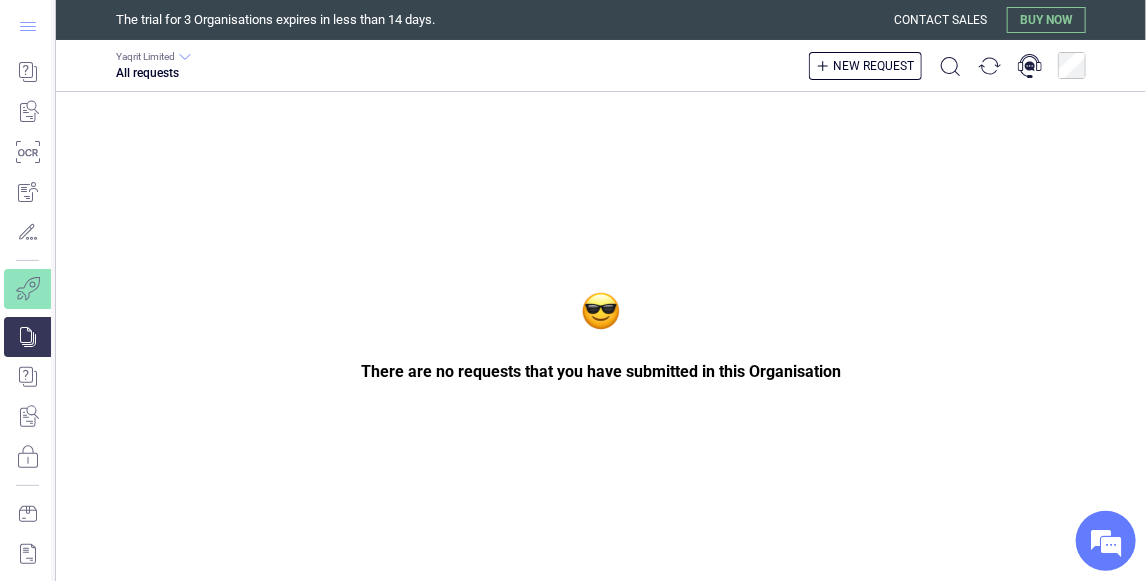 click 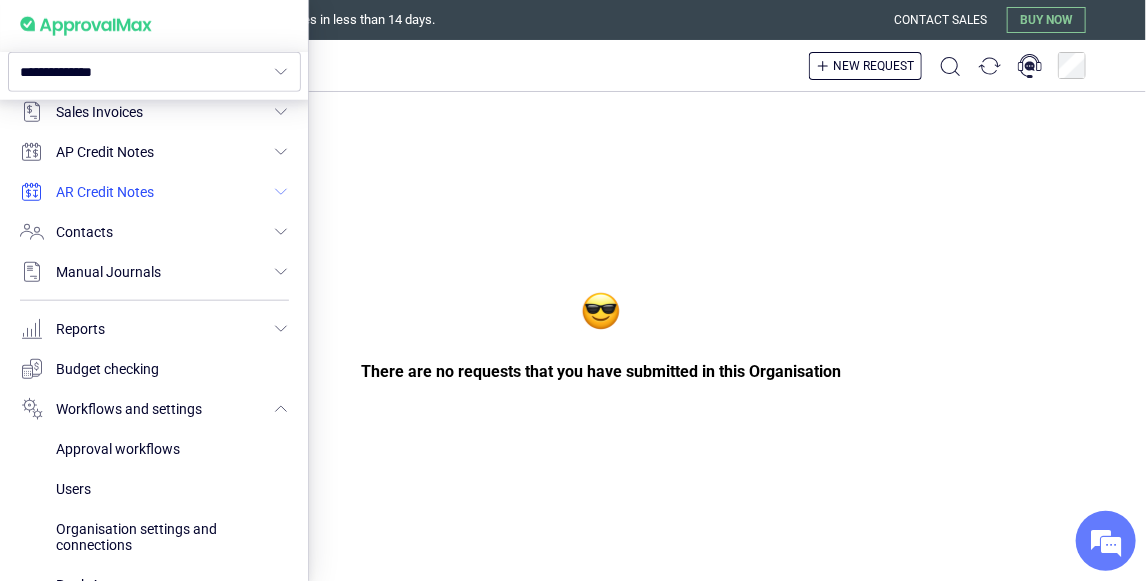 scroll, scrollTop: 768, scrollLeft: 0, axis: vertical 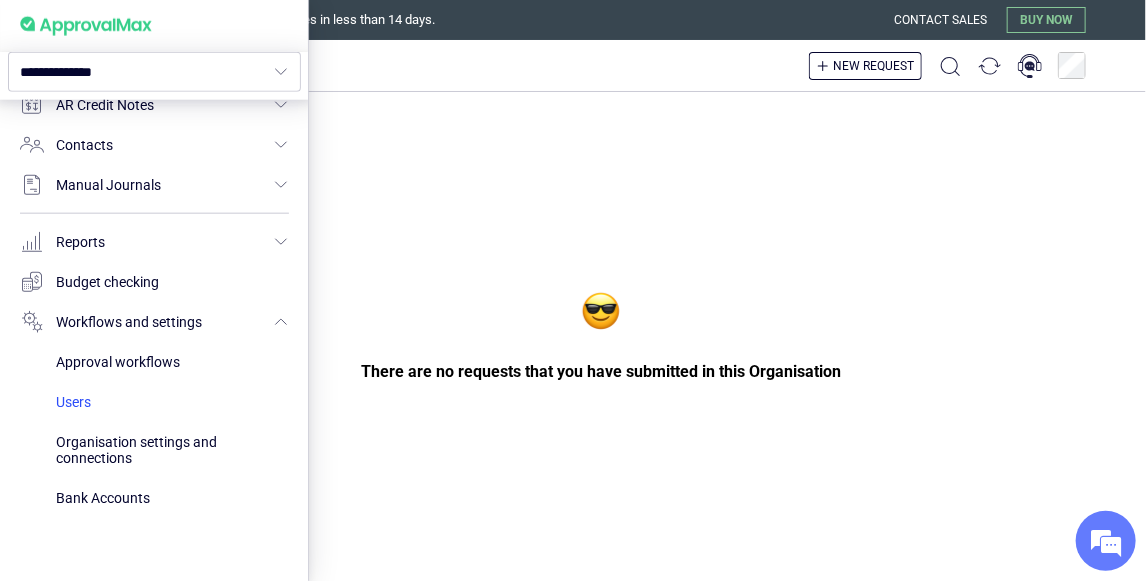 click at bounding box center (172, 402) 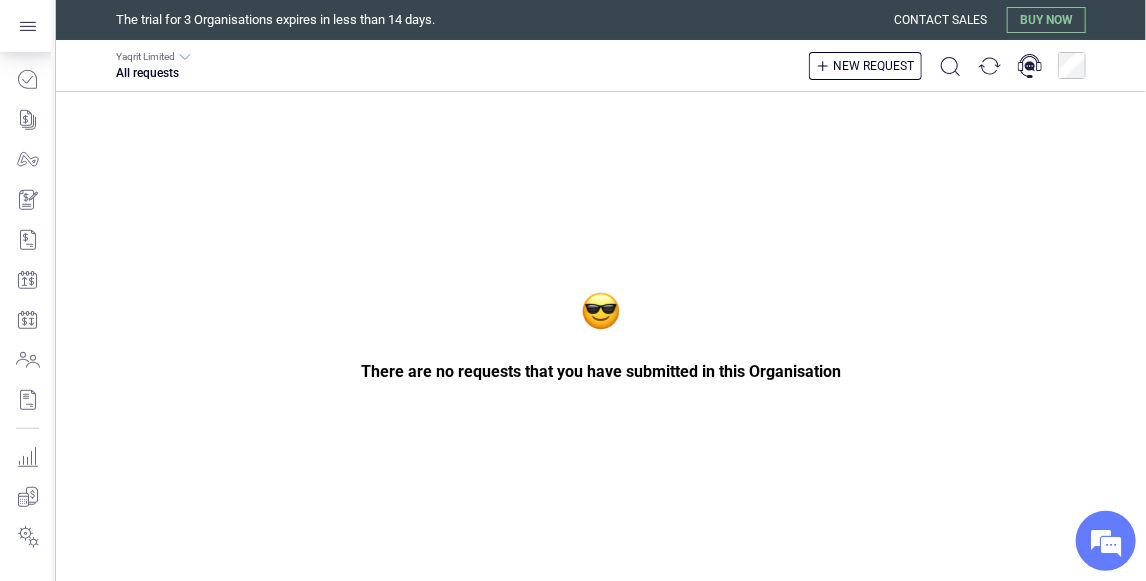 scroll, scrollTop: 513, scrollLeft: 0, axis: vertical 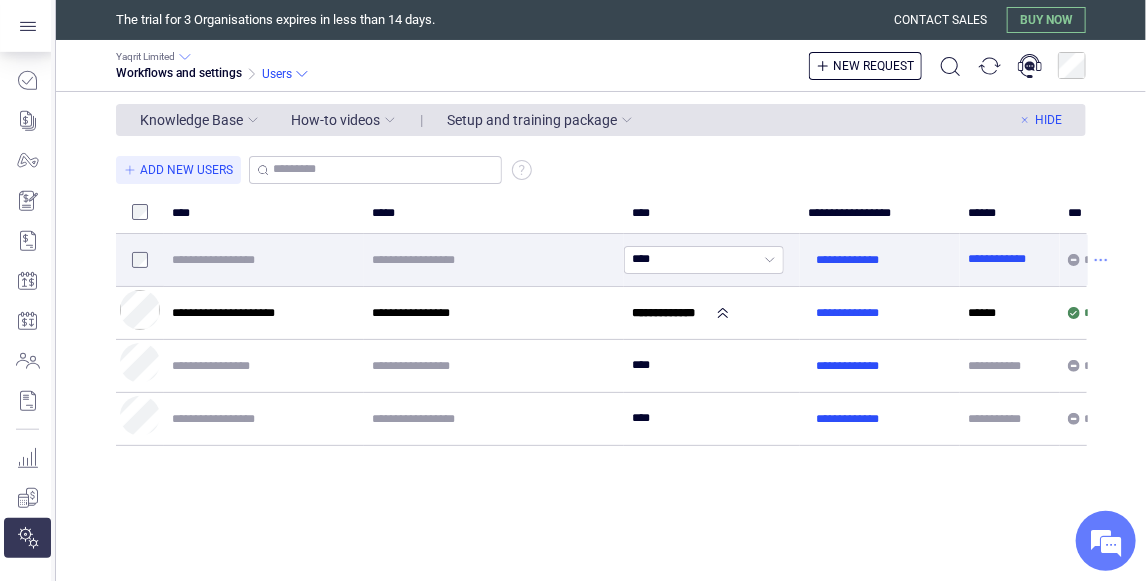 click 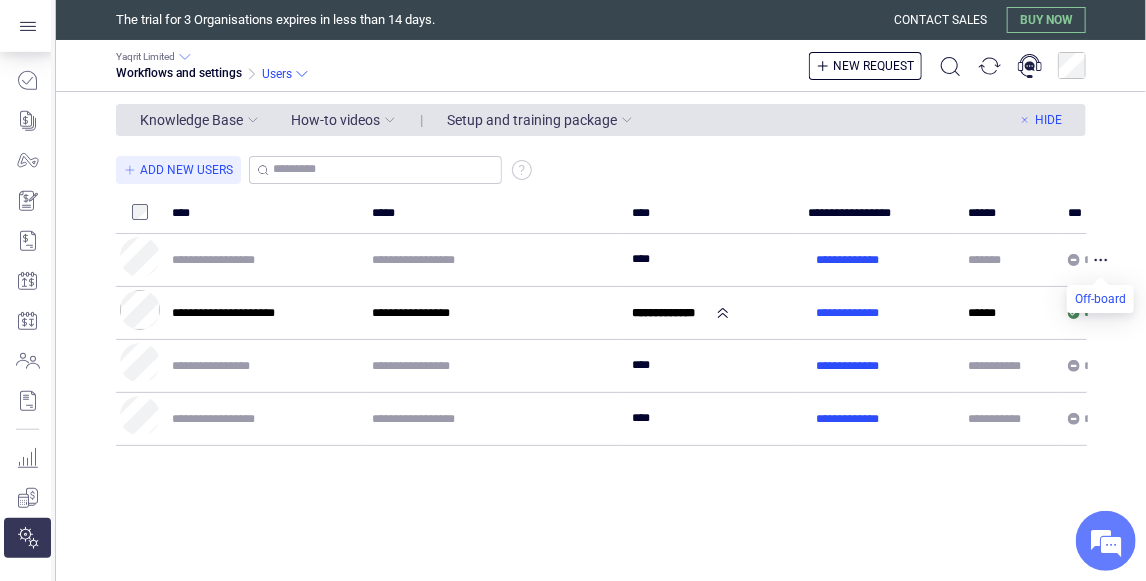 click at bounding box center (1100, 299) 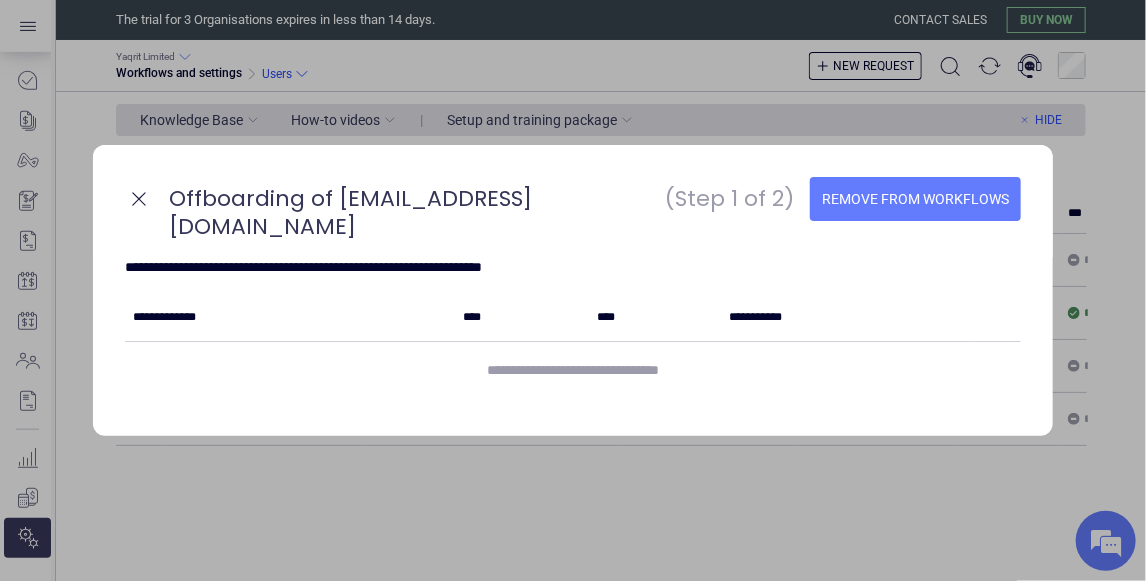 click on "Remove from workflows" at bounding box center (915, 199) 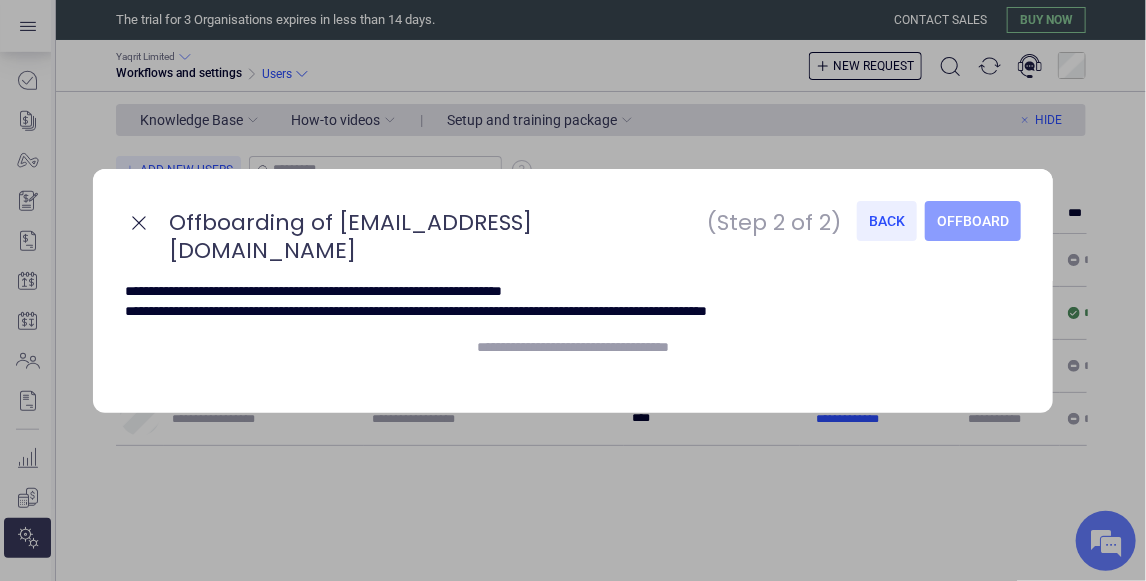 click on "Offboard" at bounding box center (973, 221) 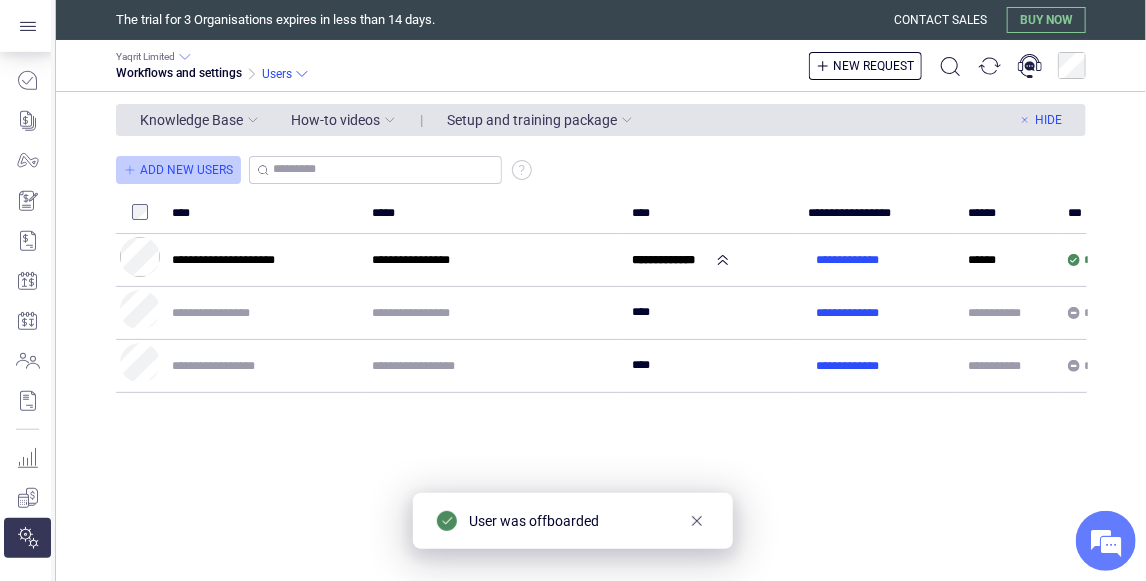 click on "Add New Users" at bounding box center [178, 170] 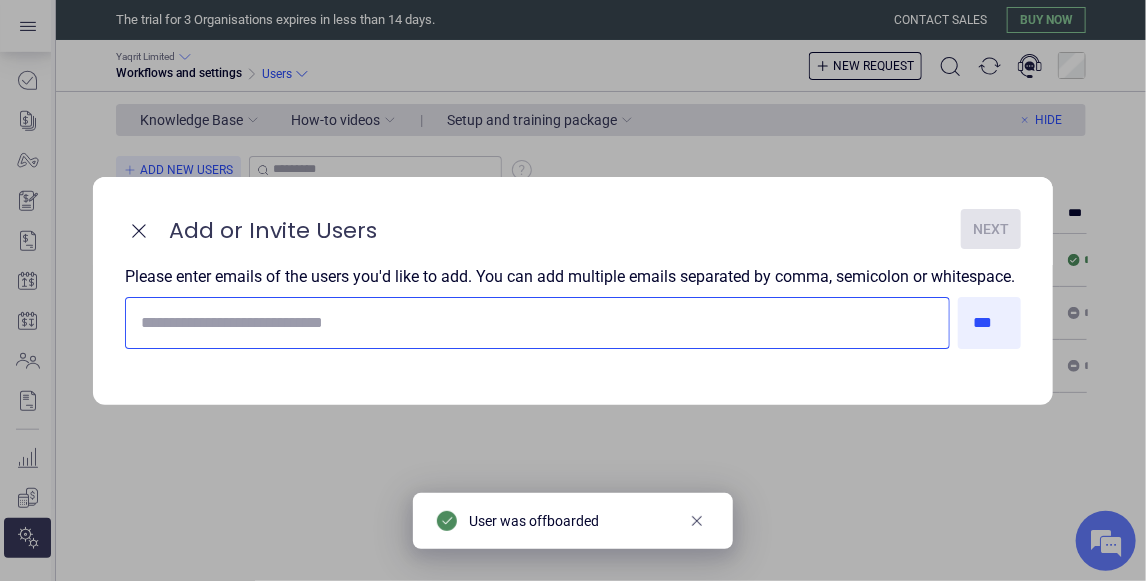 click at bounding box center [533, 323] 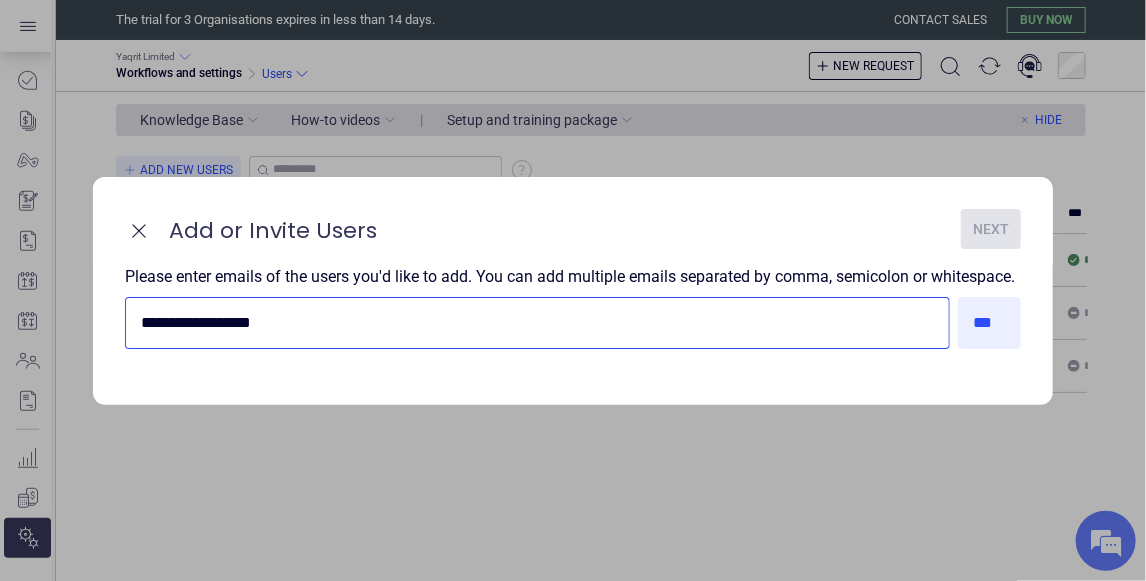 type on "**********" 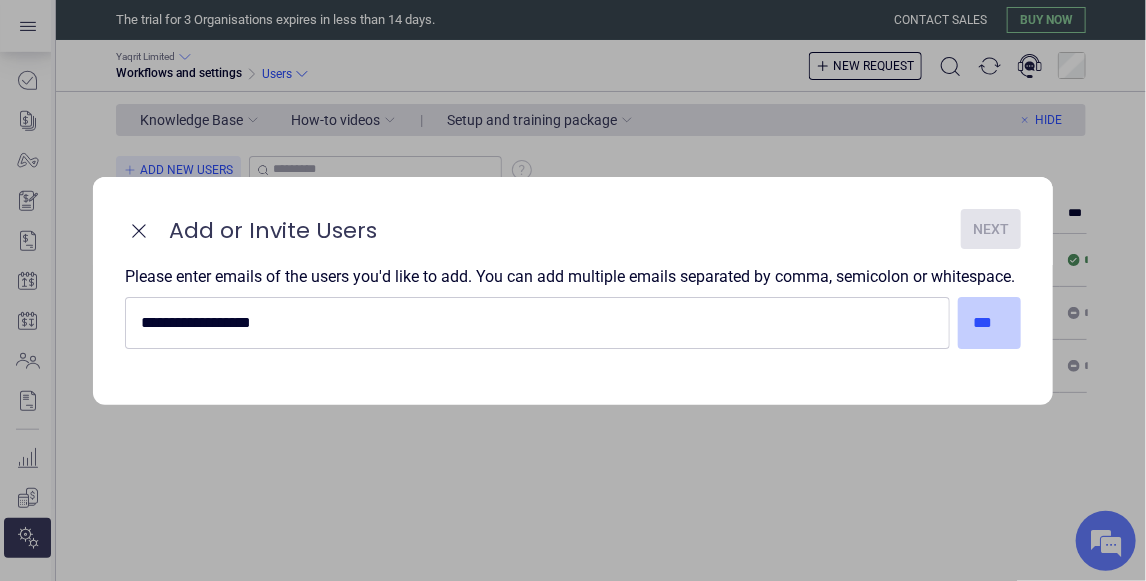 click on "***" at bounding box center (990, 323) 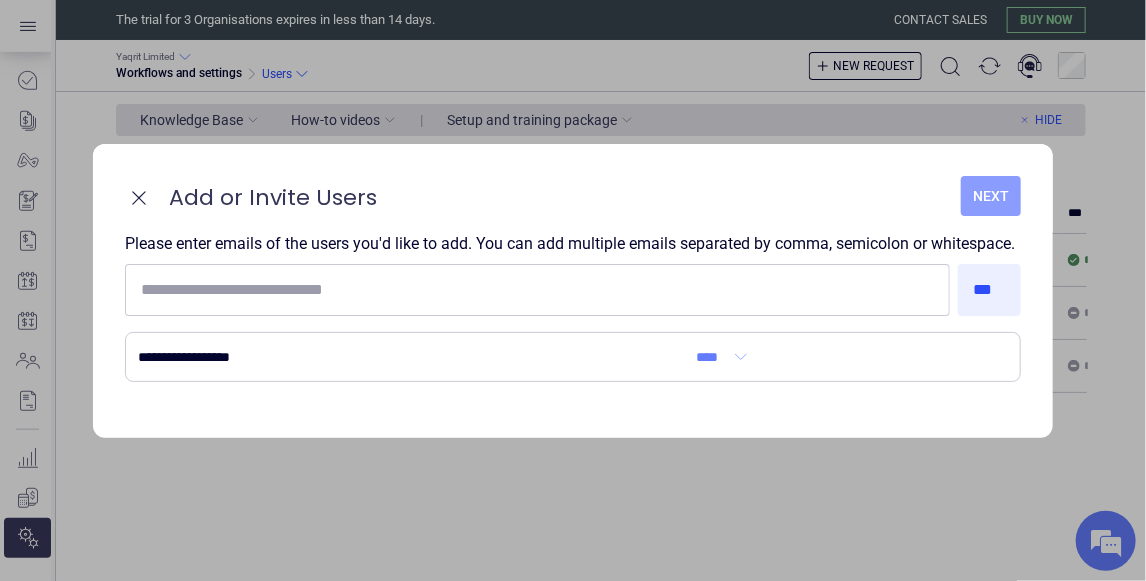 click on "Next" at bounding box center [991, 196] 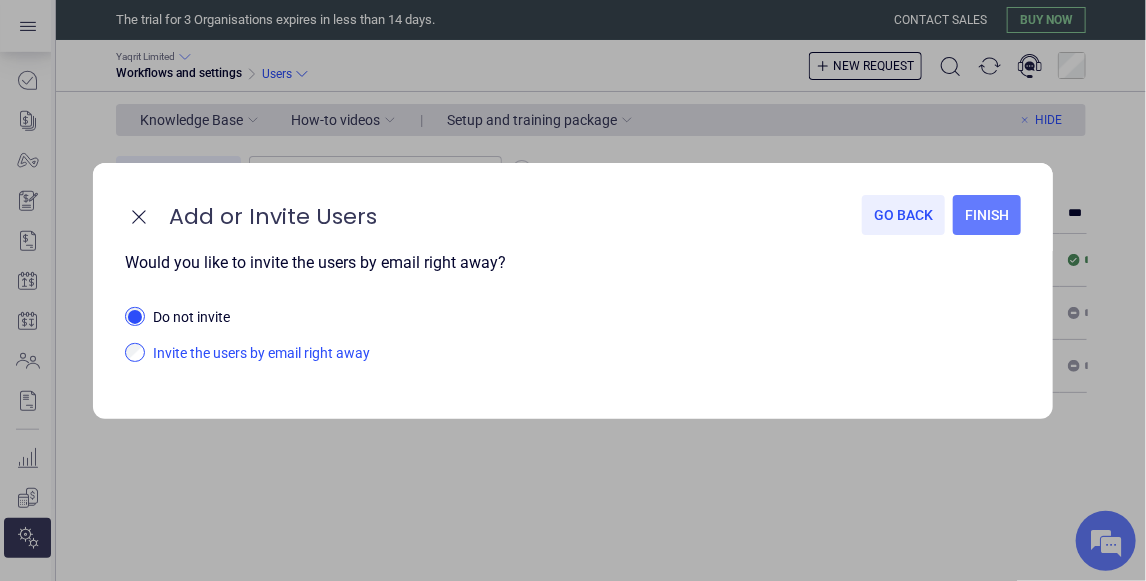 click on "Invite the users by email right away" at bounding box center [587, 354] 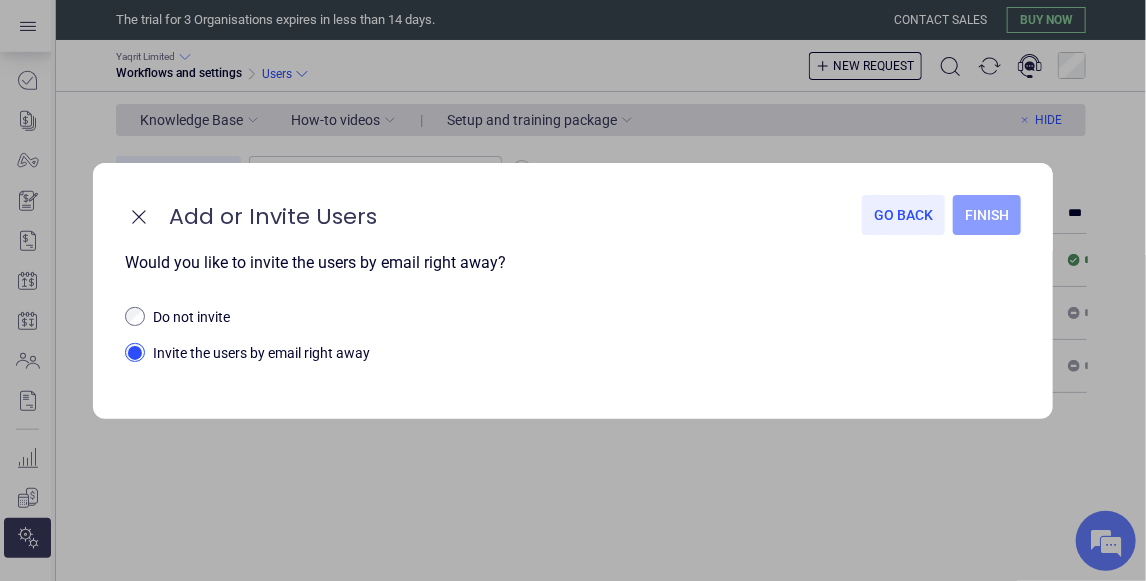 click on "Finish" at bounding box center (987, 215) 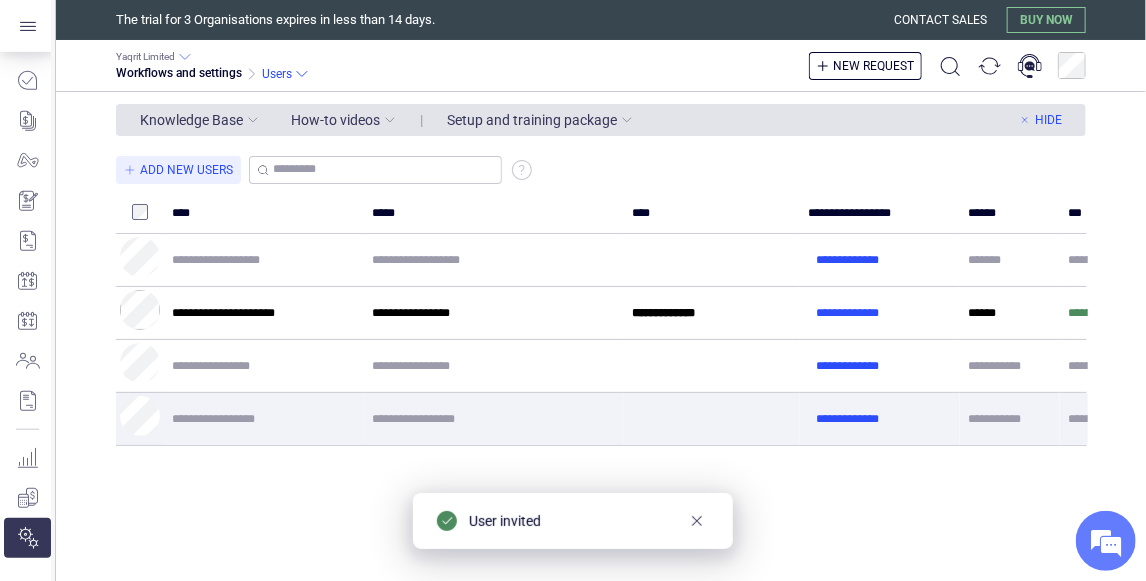 type on "****" 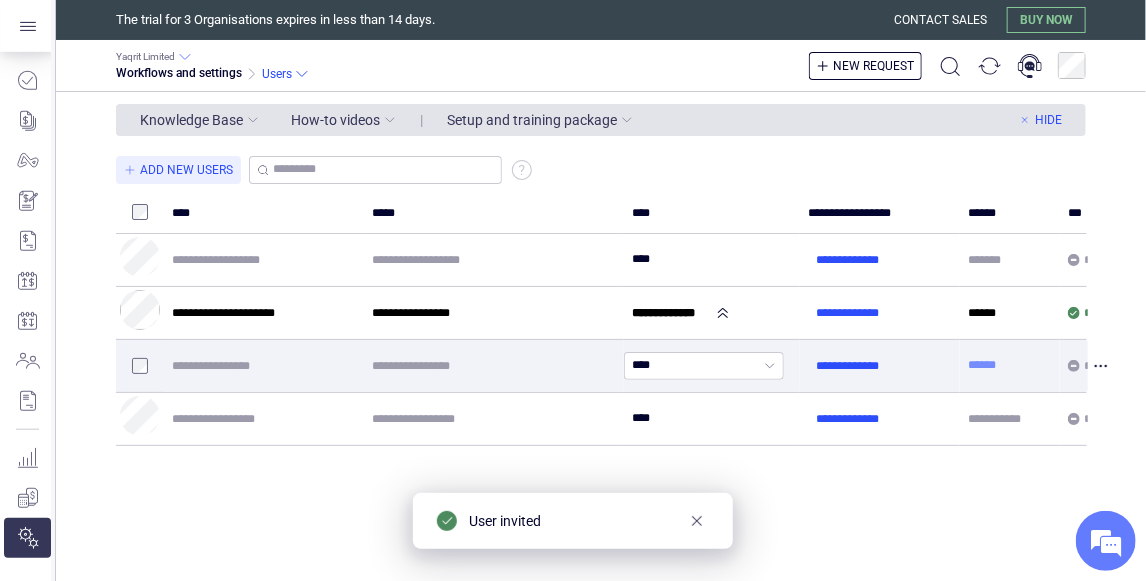 click on "******" at bounding box center (982, 365) 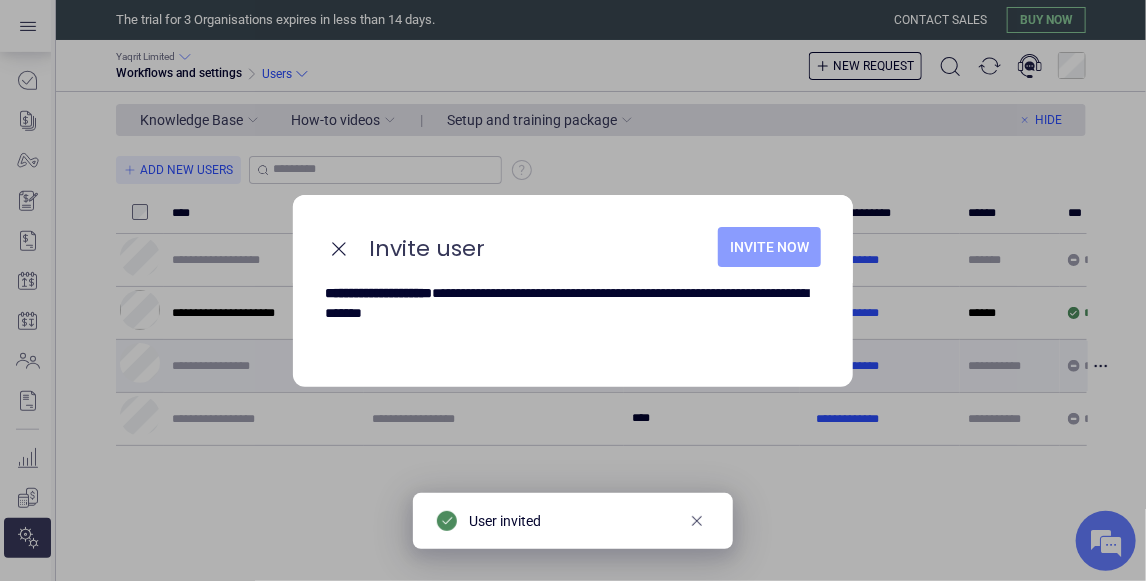 click on "Invite now" at bounding box center (769, 247) 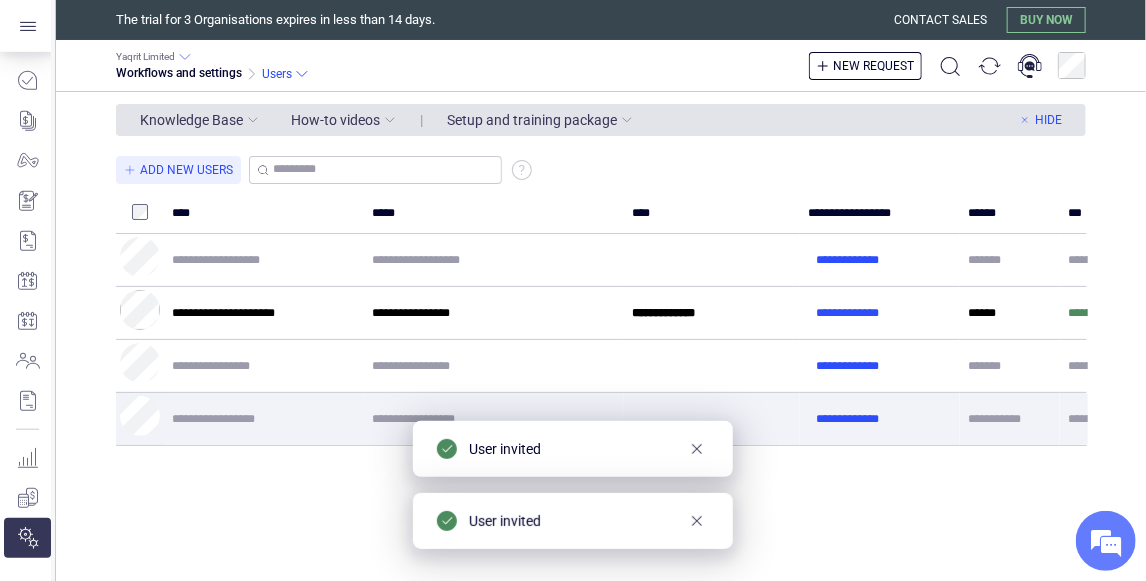 type on "****" 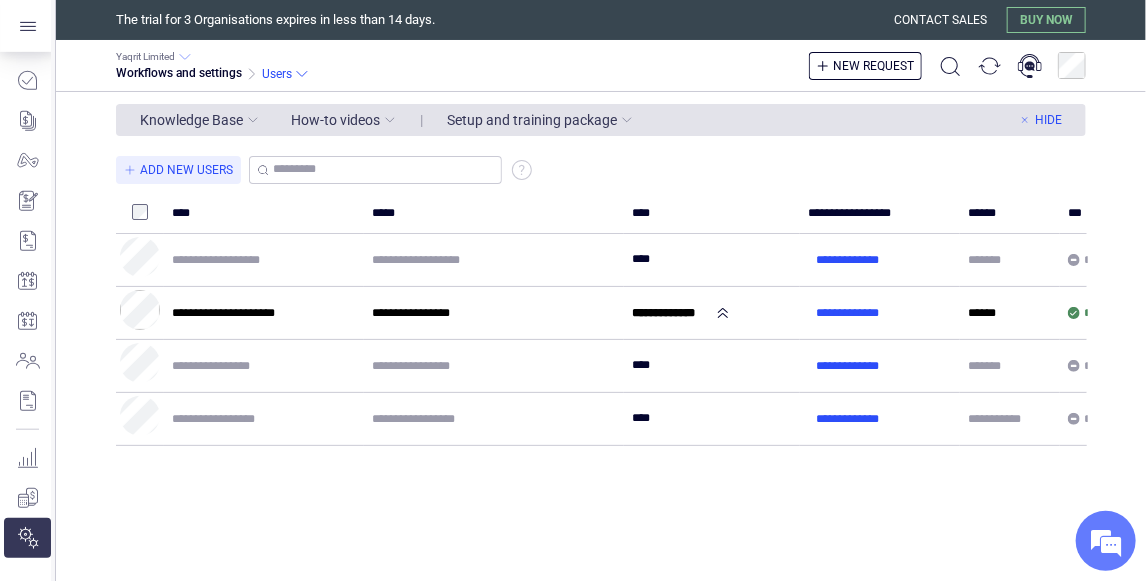 click 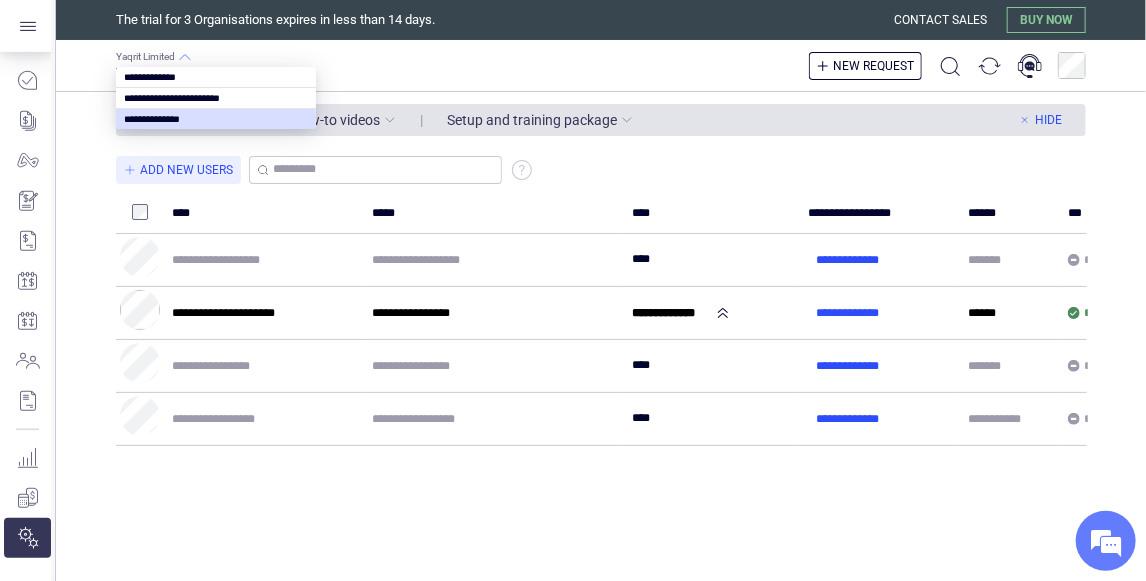 click on "New request" at bounding box center (703, 66) 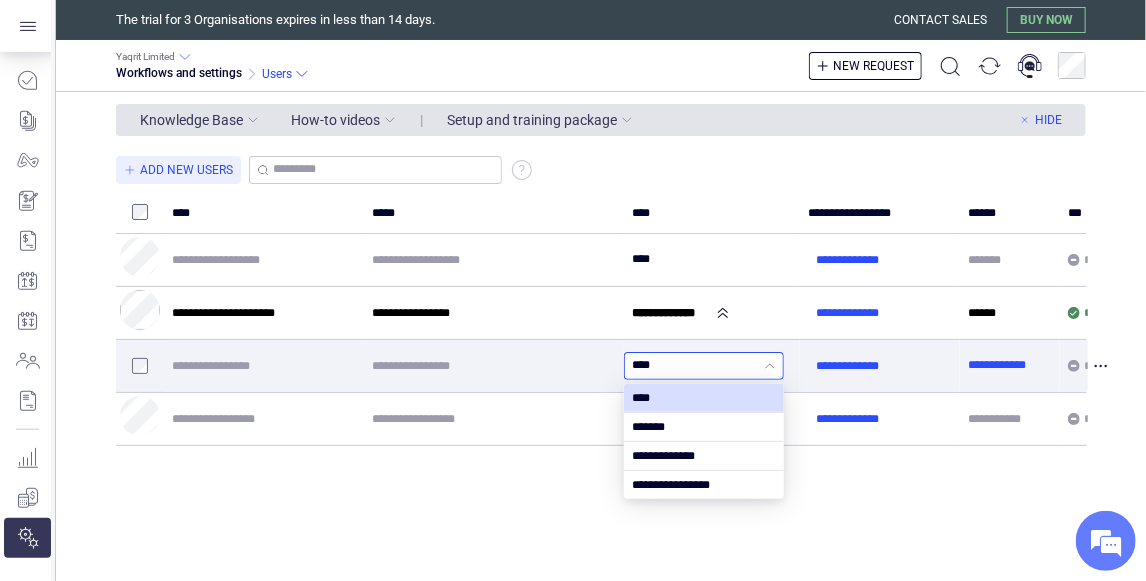 click on "****" at bounding box center (696, 366) 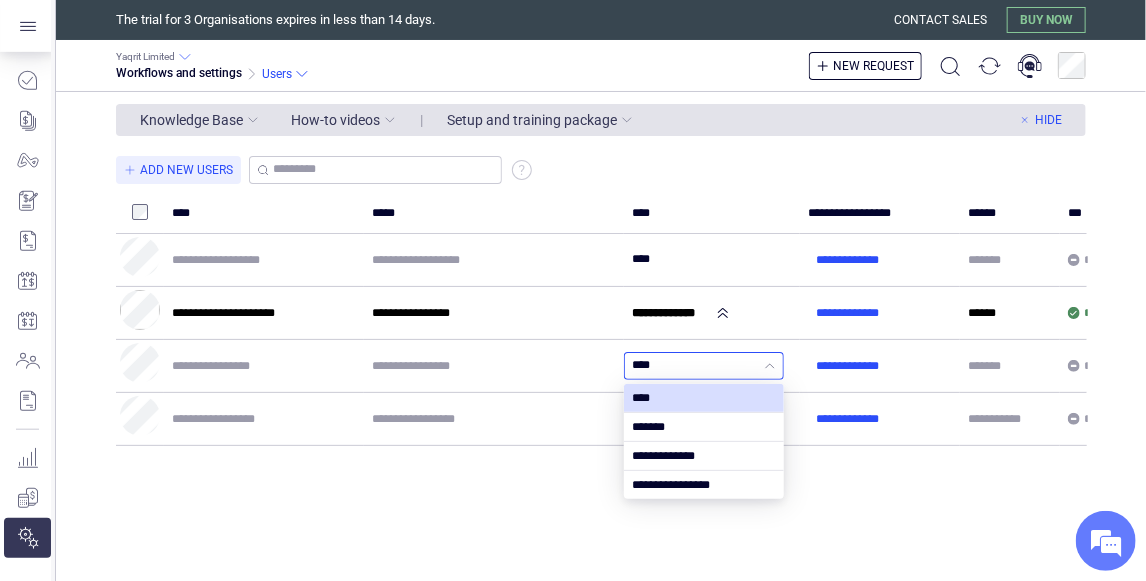 click at bounding box center [704, 456] 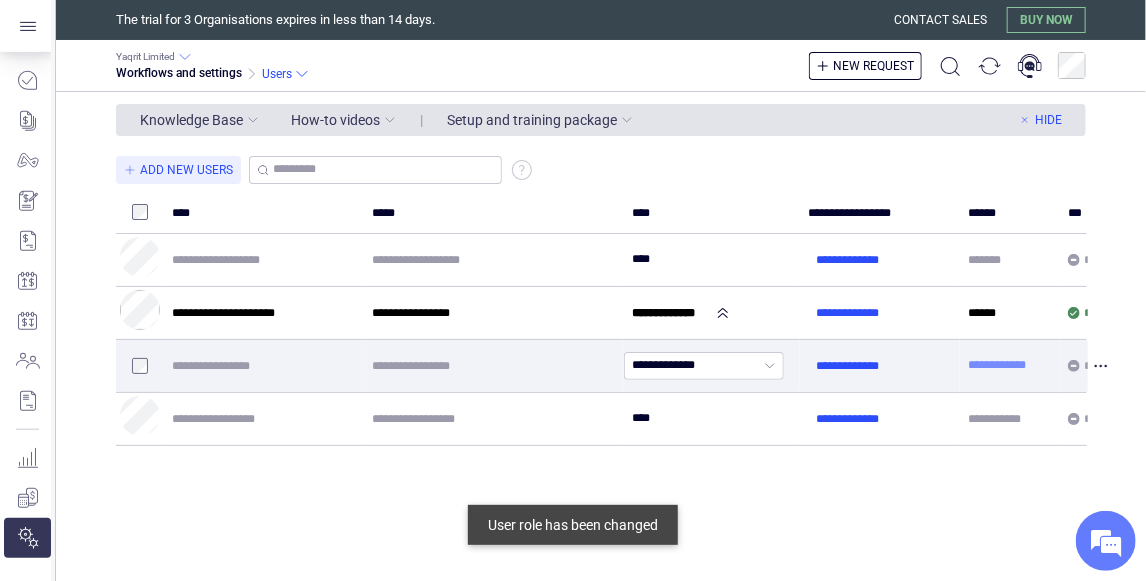 click on "**********" at bounding box center (998, 365) 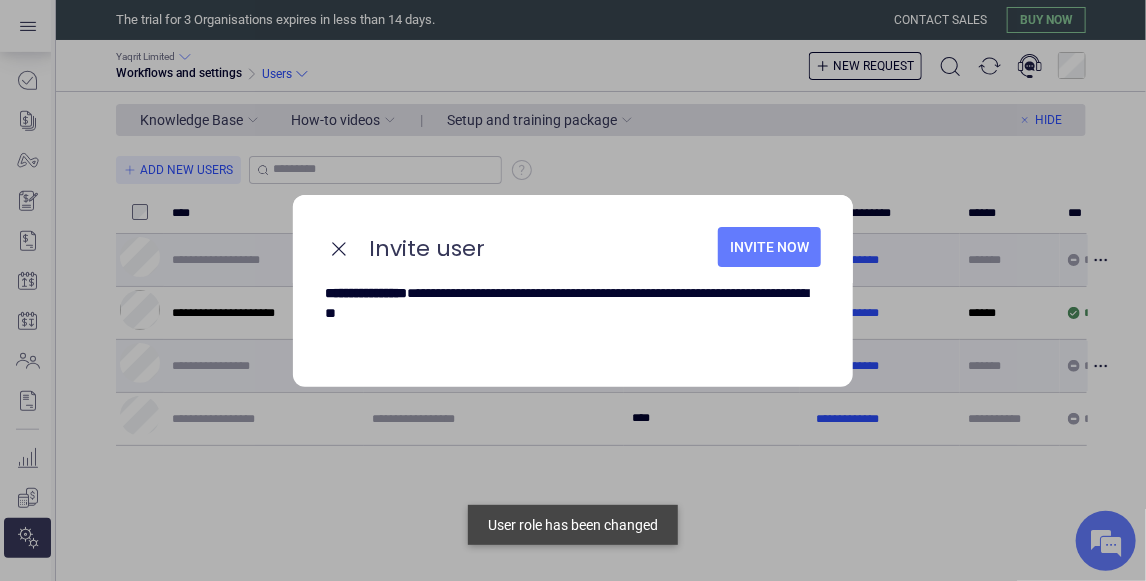 click on "Invite now" at bounding box center (769, 247) 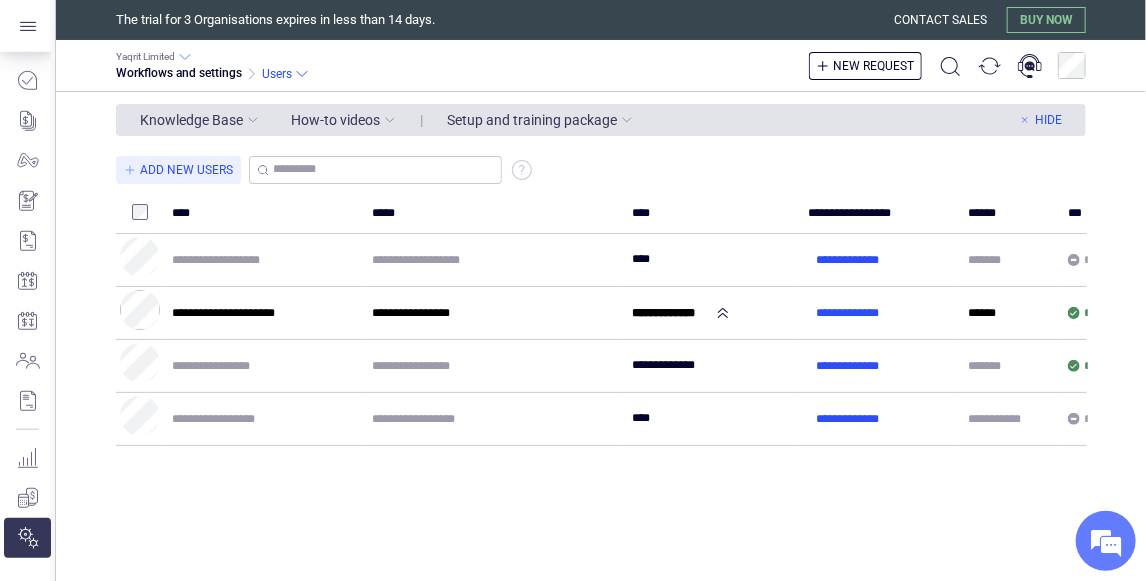 click on "New request" at bounding box center (703, 66) 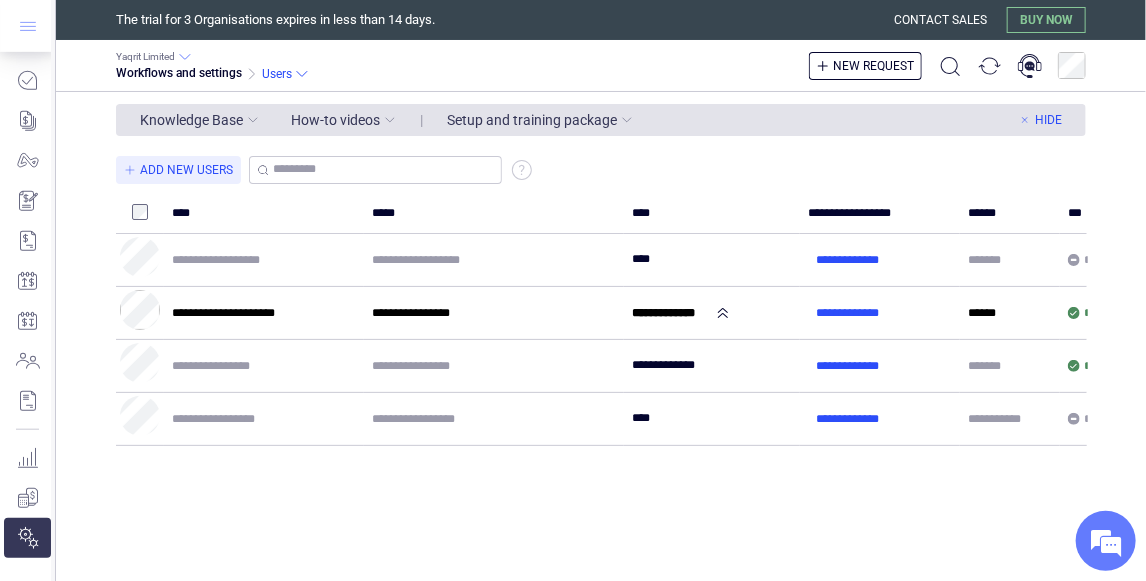 click 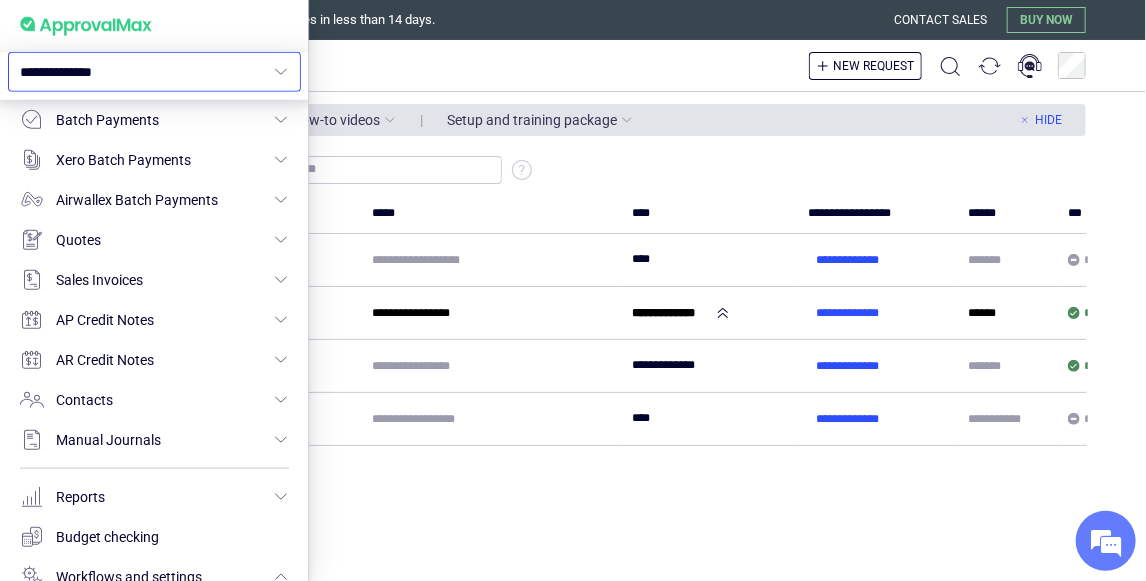click 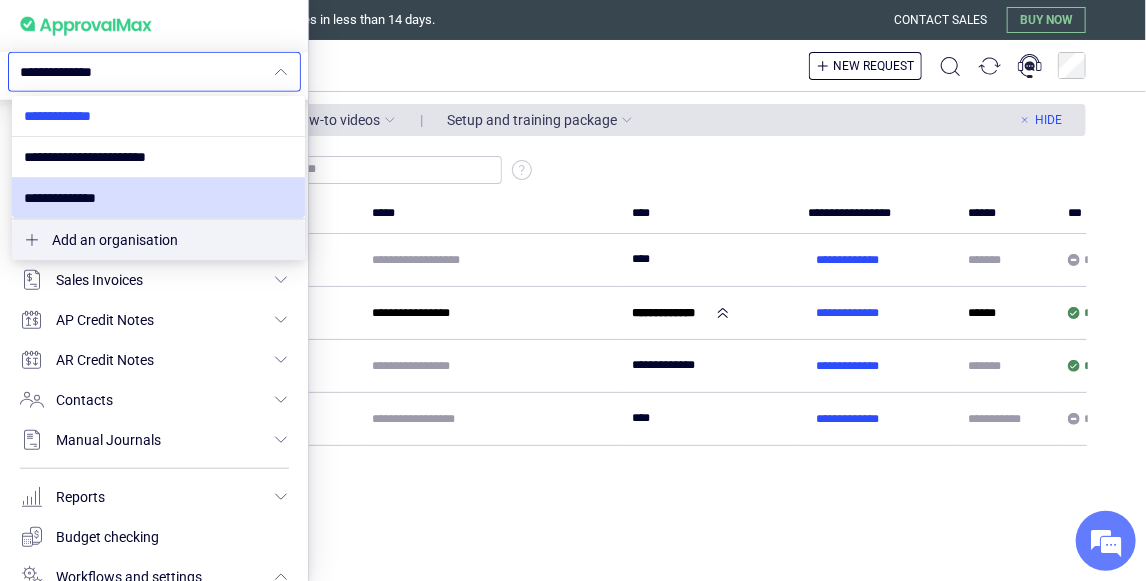click at bounding box center (158, 116) 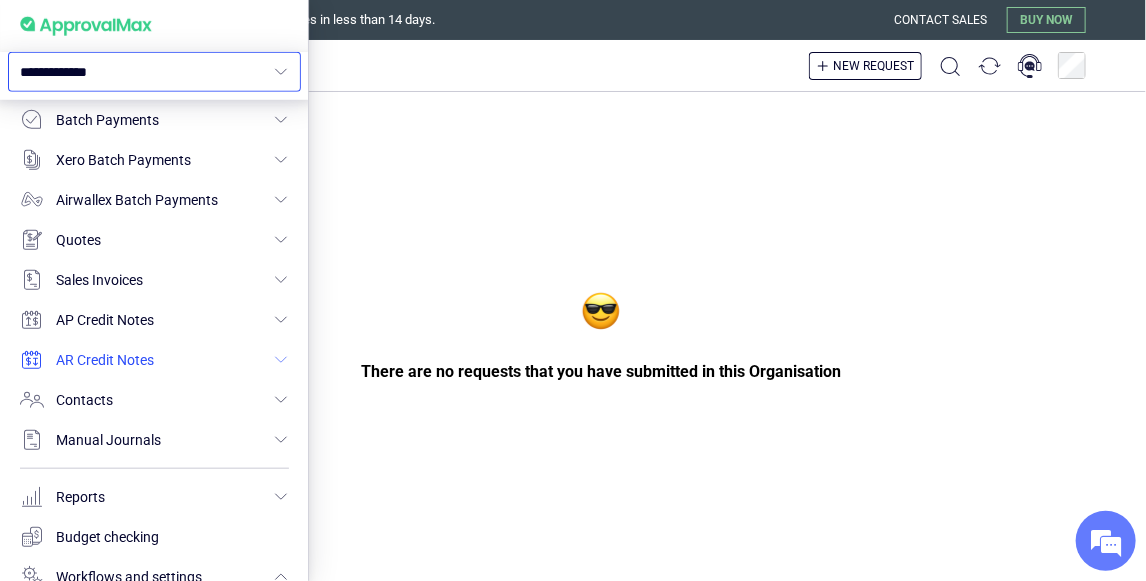 scroll, scrollTop: 768, scrollLeft: 0, axis: vertical 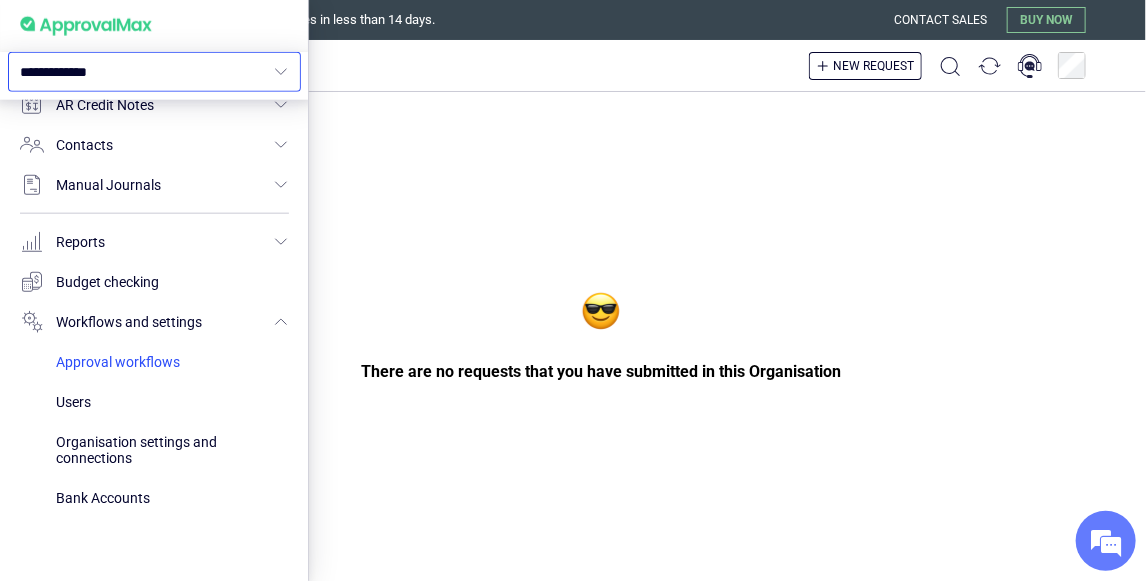 click at bounding box center [172, 362] 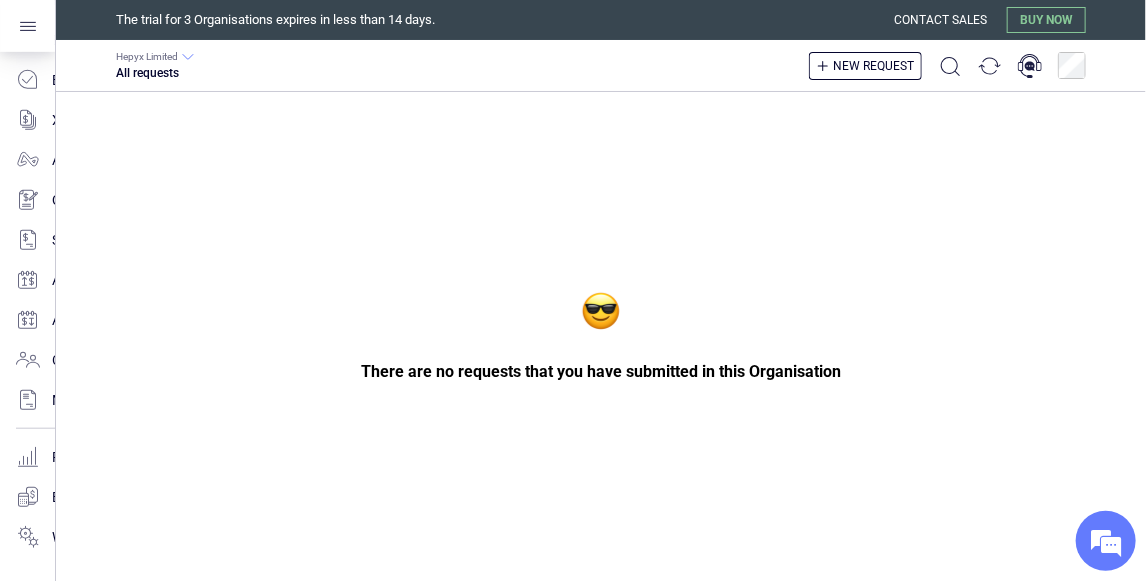 scroll, scrollTop: 513, scrollLeft: 0, axis: vertical 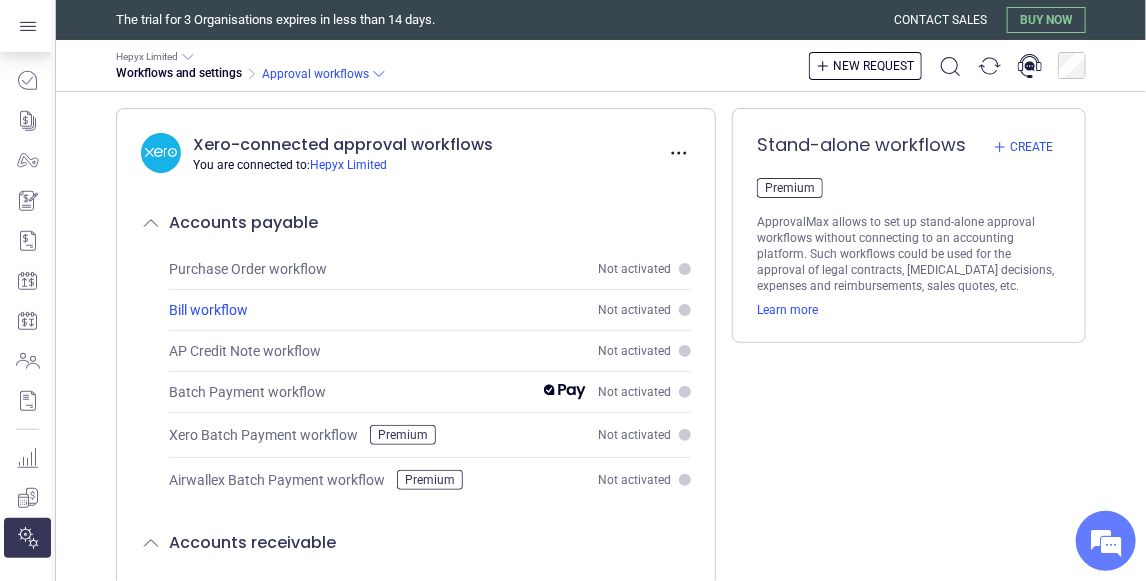click on "Bill workflow" at bounding box center (208, 310) 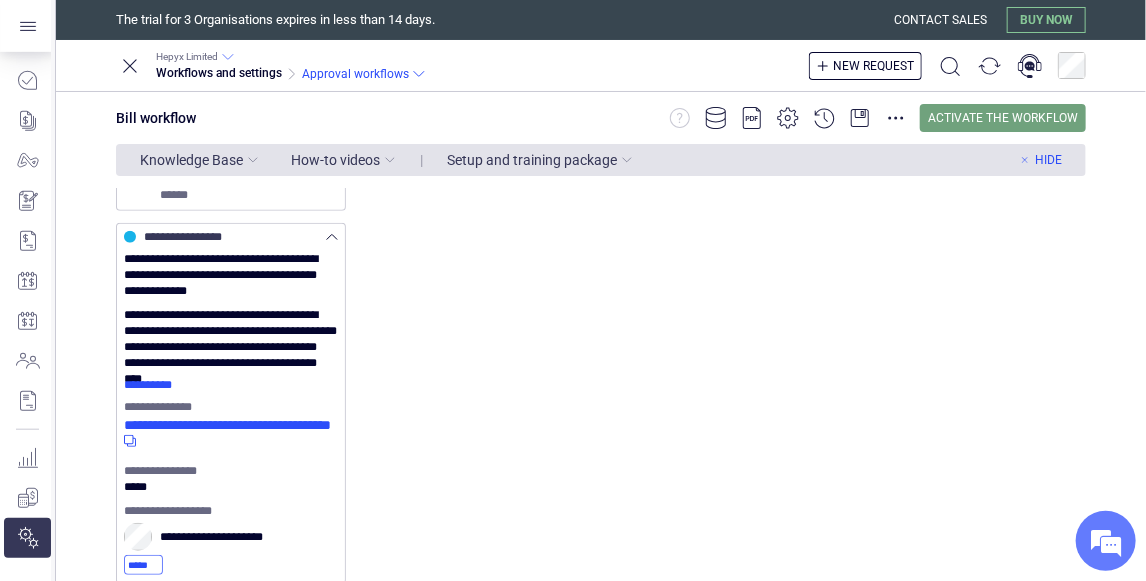 scroll, scrollTop: 561, scrollLeft: 0, axis: vertical 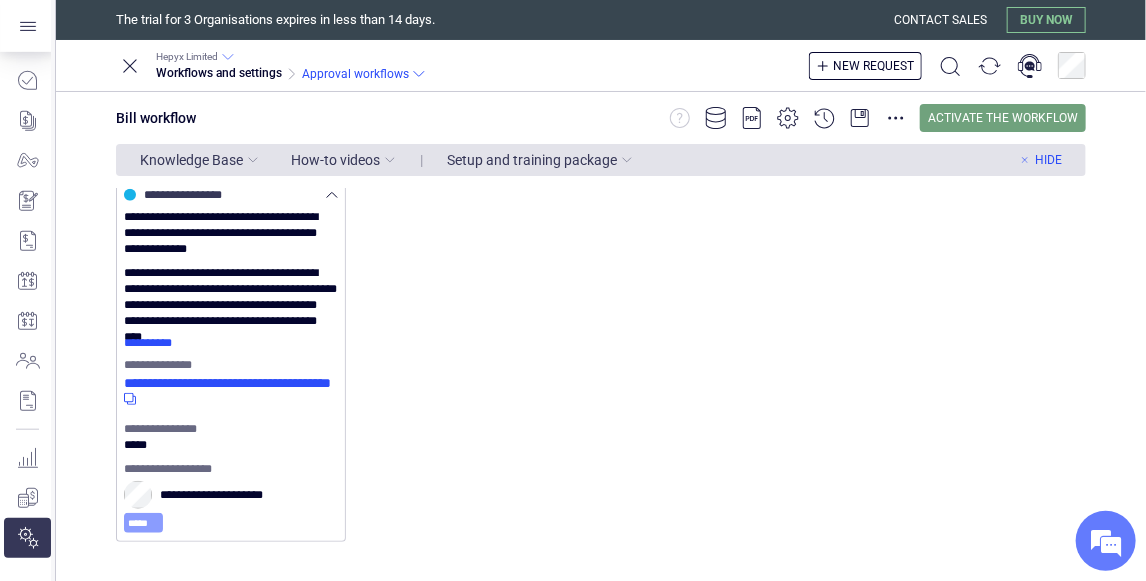 click on "*****" at bounding box center [143, 523] 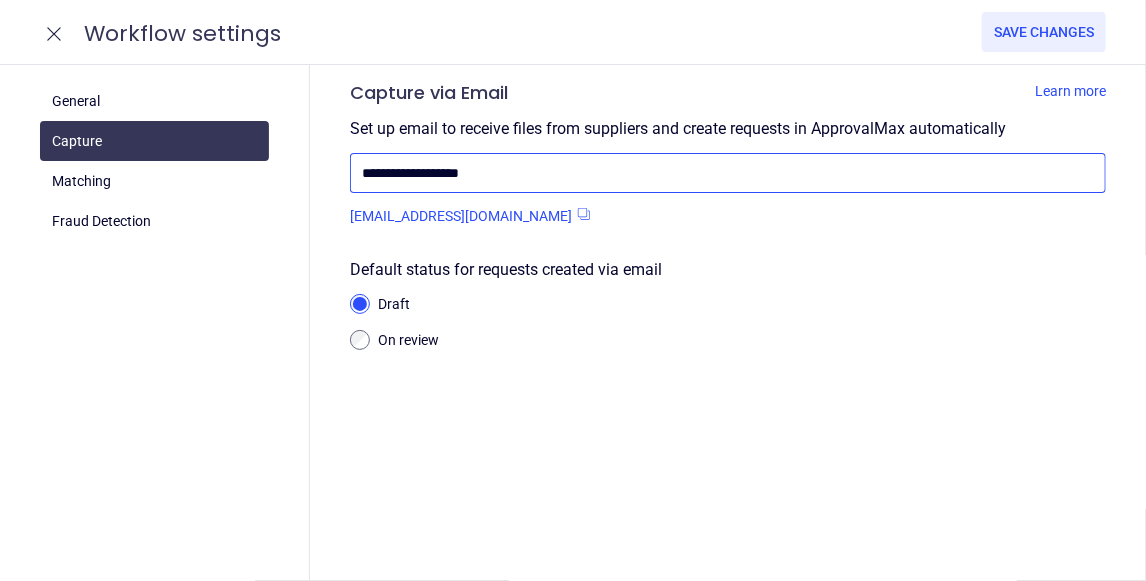 drag, startPoint x: 404, startPoint y: 169, endPoint x: 653, endPoint y: 179, distance: 249.20073 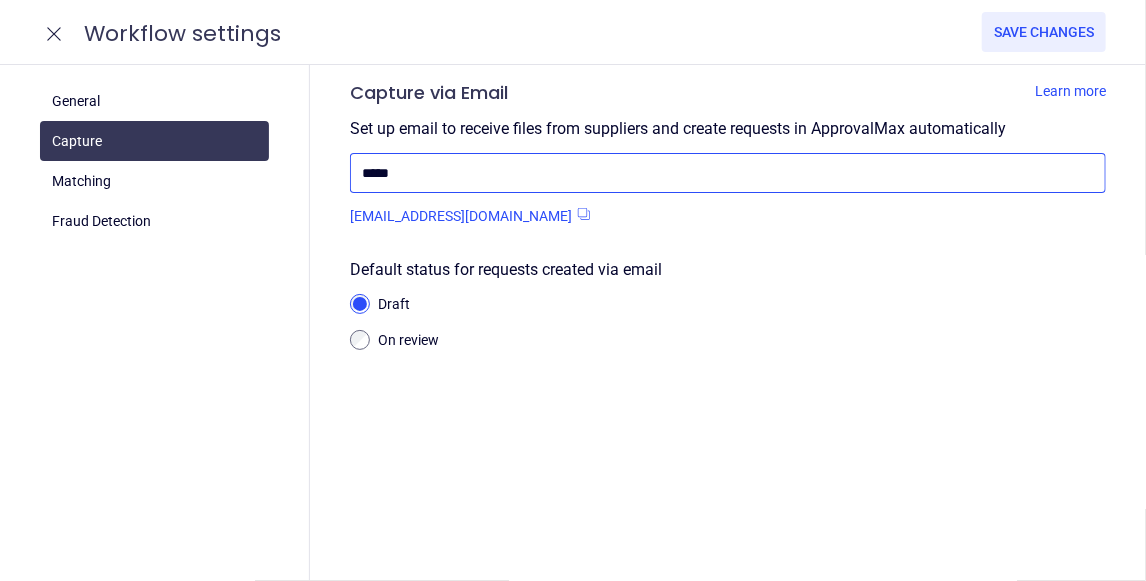 type on "*****" 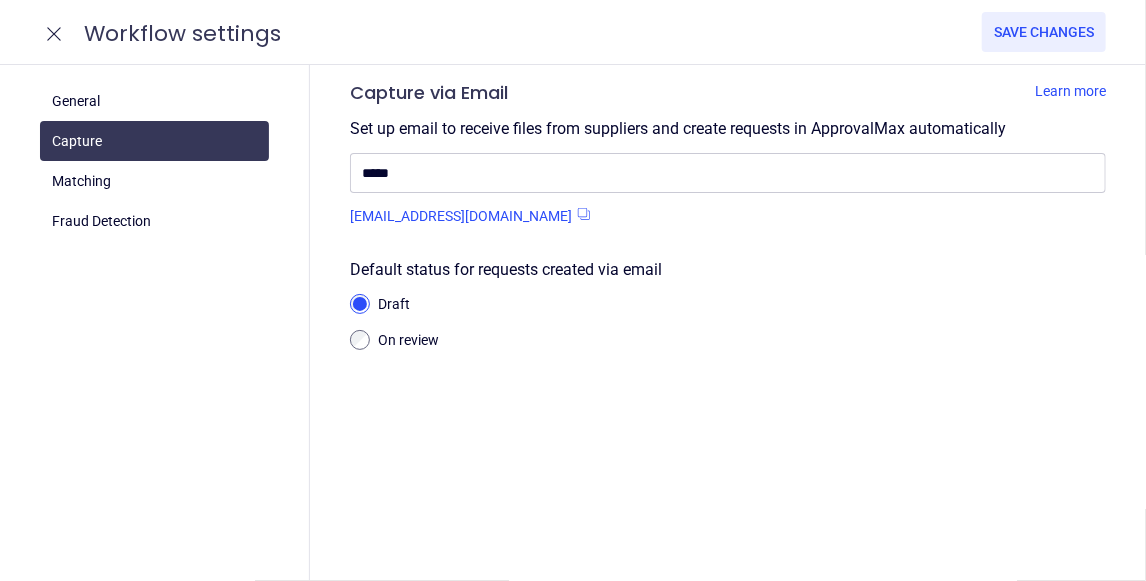 click on "Set up email to receive files from suppliers and create requests in ApprovalMax automatically ***** hepyx@mail.approvalmax.com Default status for requests created via email Draft On review" at bounding box center (728, 233) 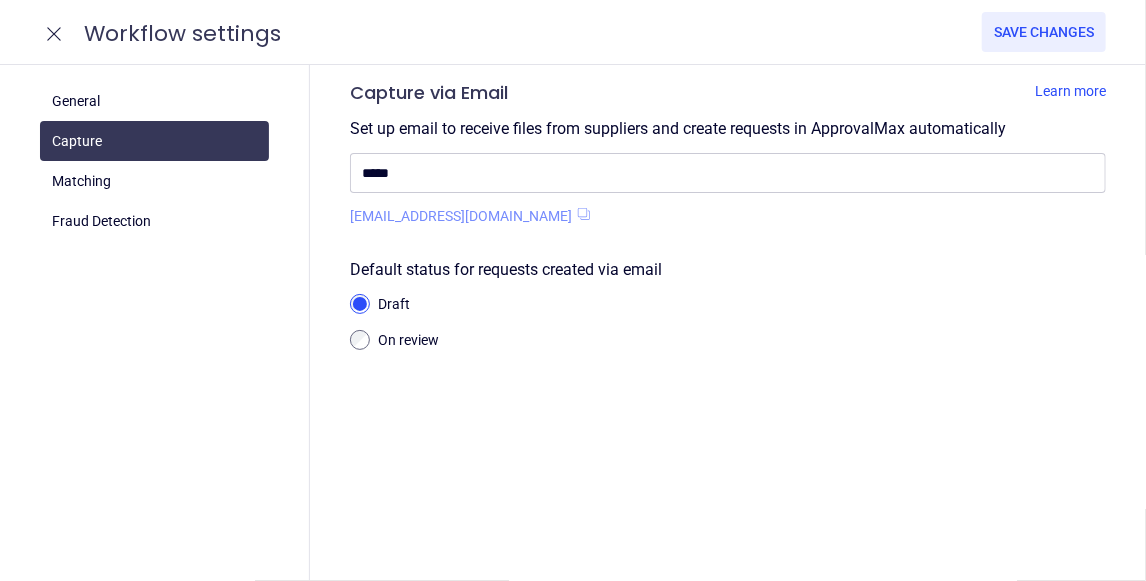 click 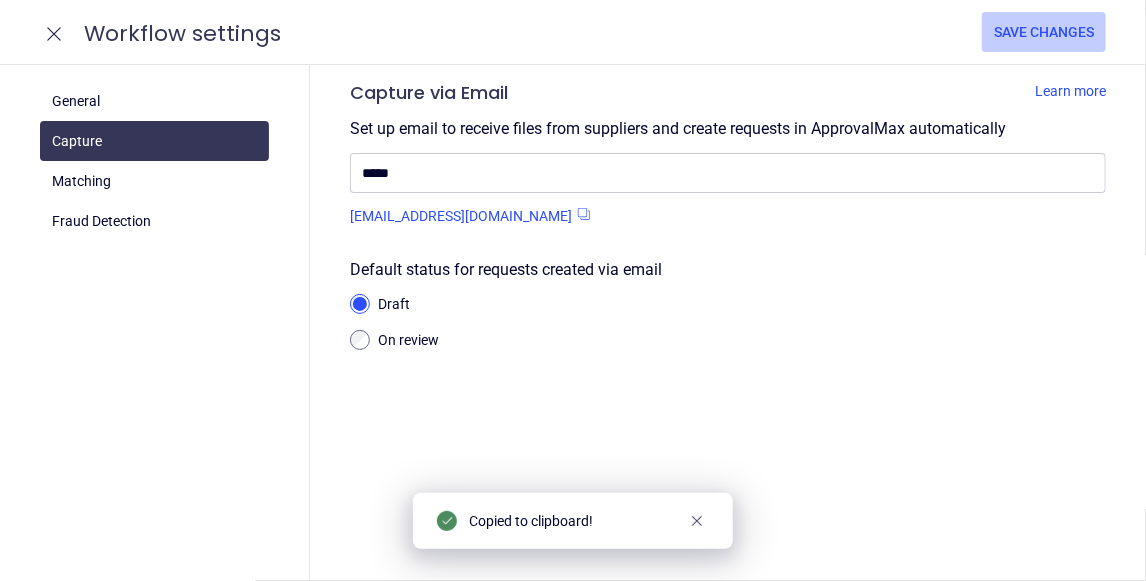 click on "Save changes" at bounding box center (1044, 32) 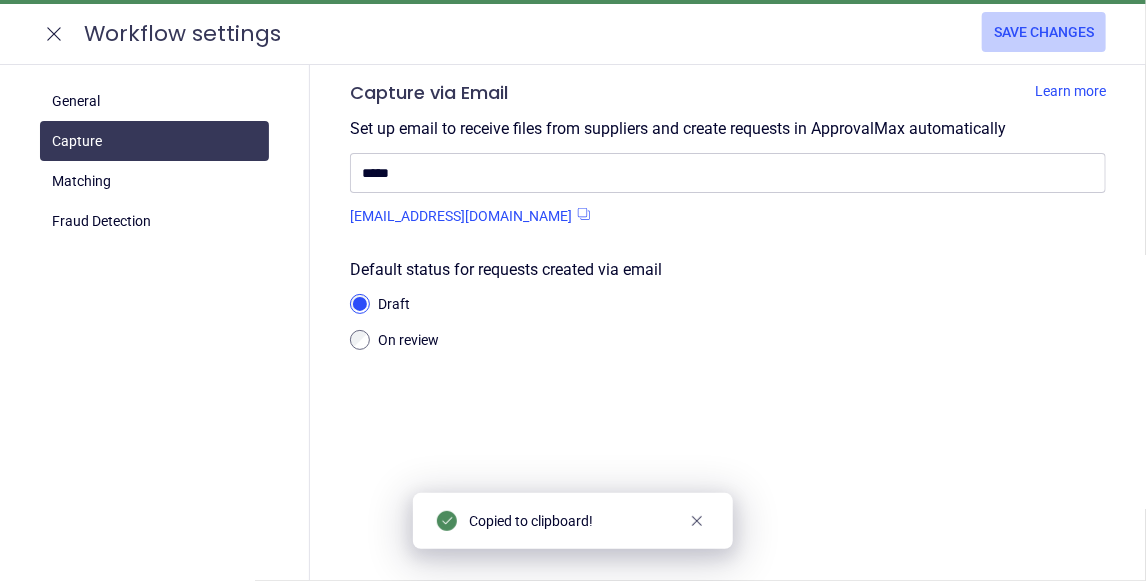 scroll, scrollTop: 541, scrollLeft: 0, axis: vertical 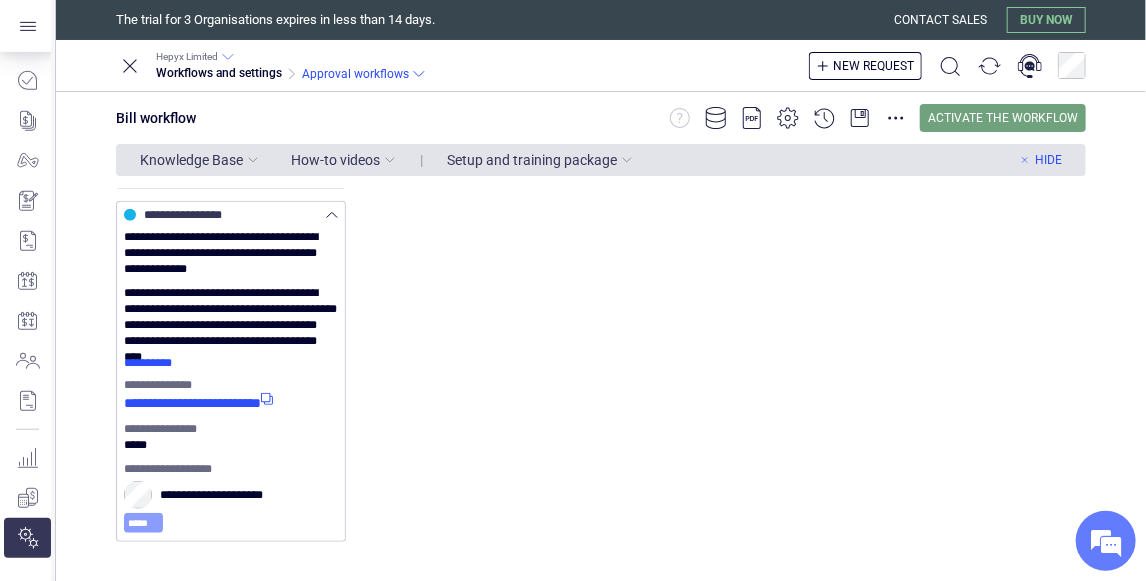 click on "*****" at bounding box center (143, 523) 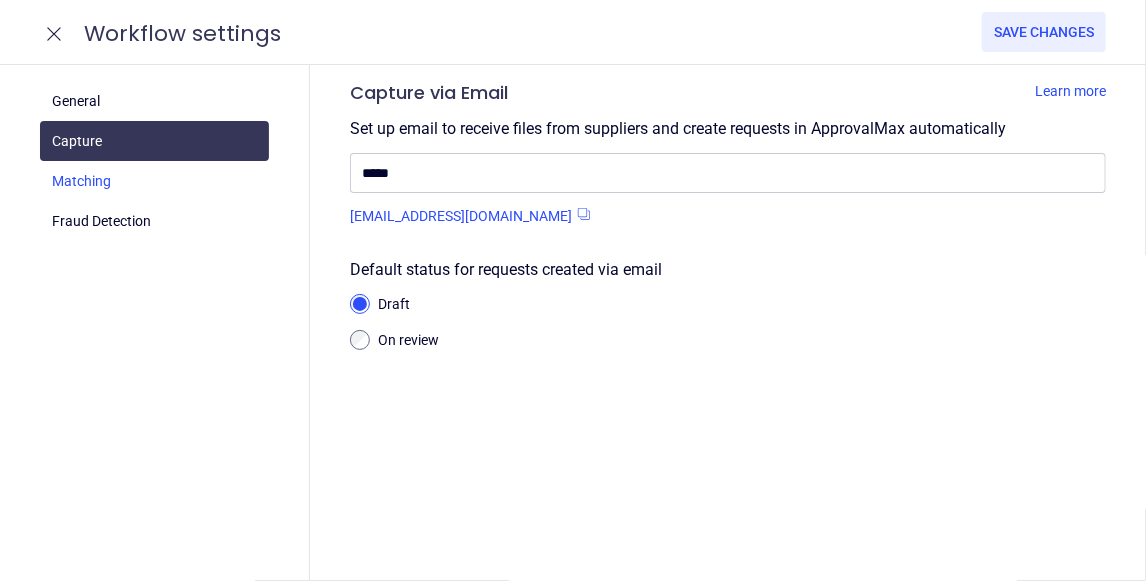 click at bounding box center (154, 181) 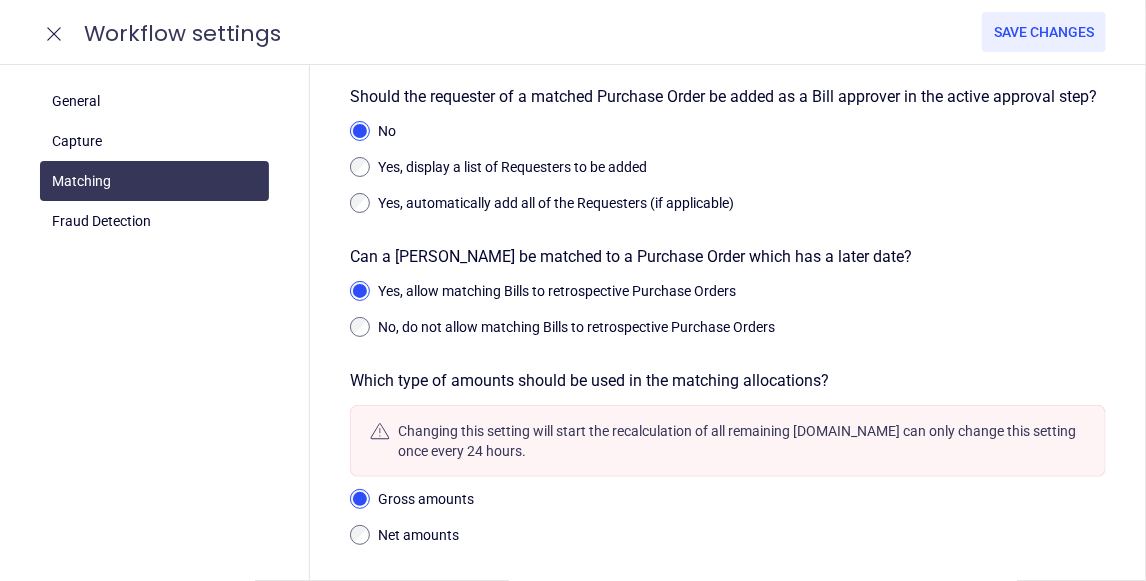 scroll, scrollTop: 927, scrollLeft: 0, axis: vertical 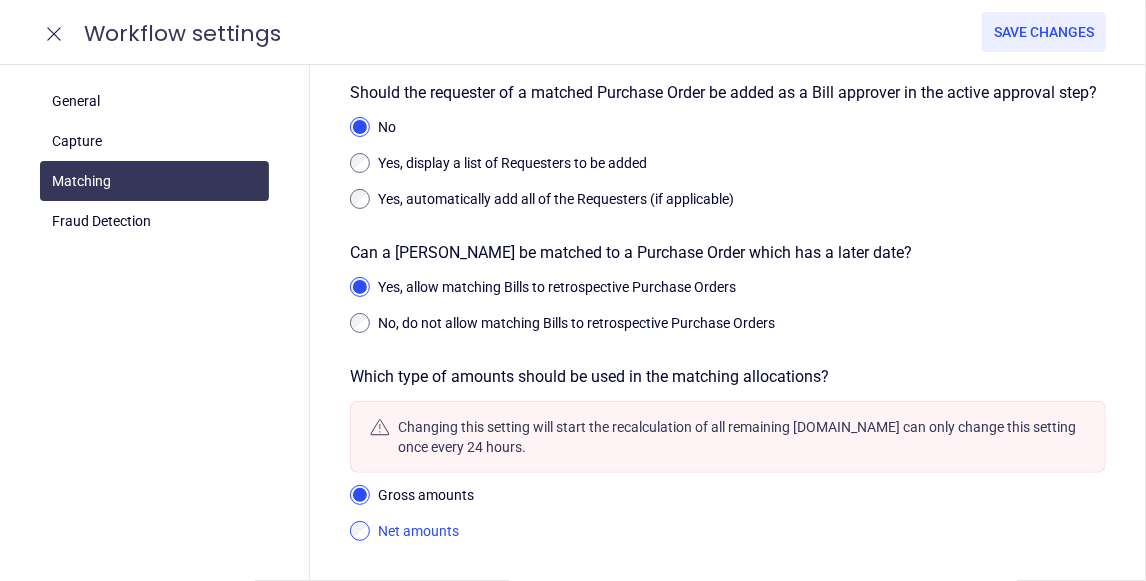 click on "Net amounts" at bounding box center [742, 532] 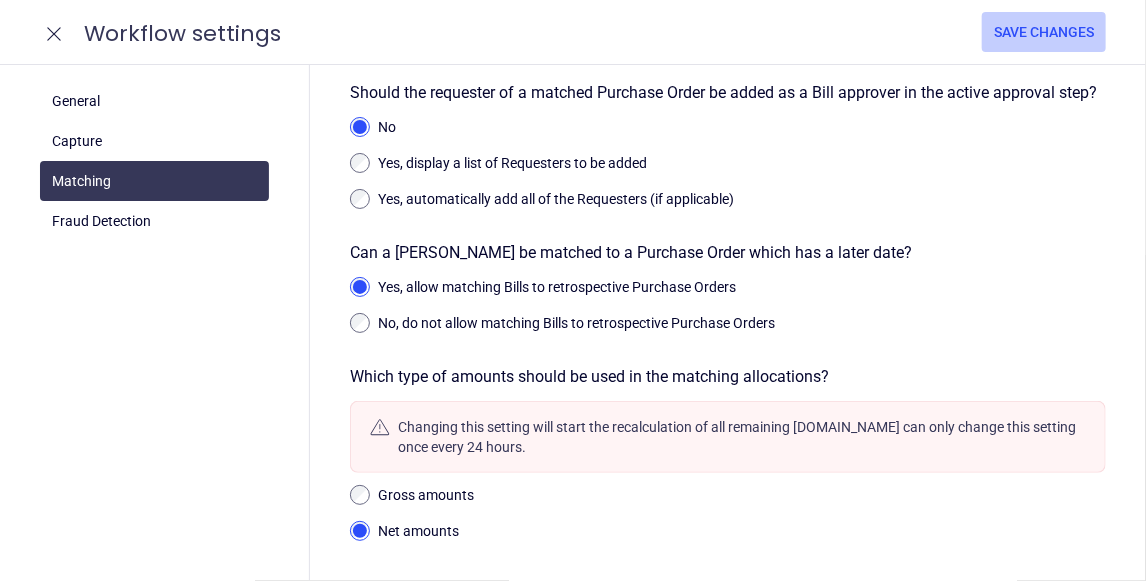 click on "Save changes" at bounding box center (1044, 32) 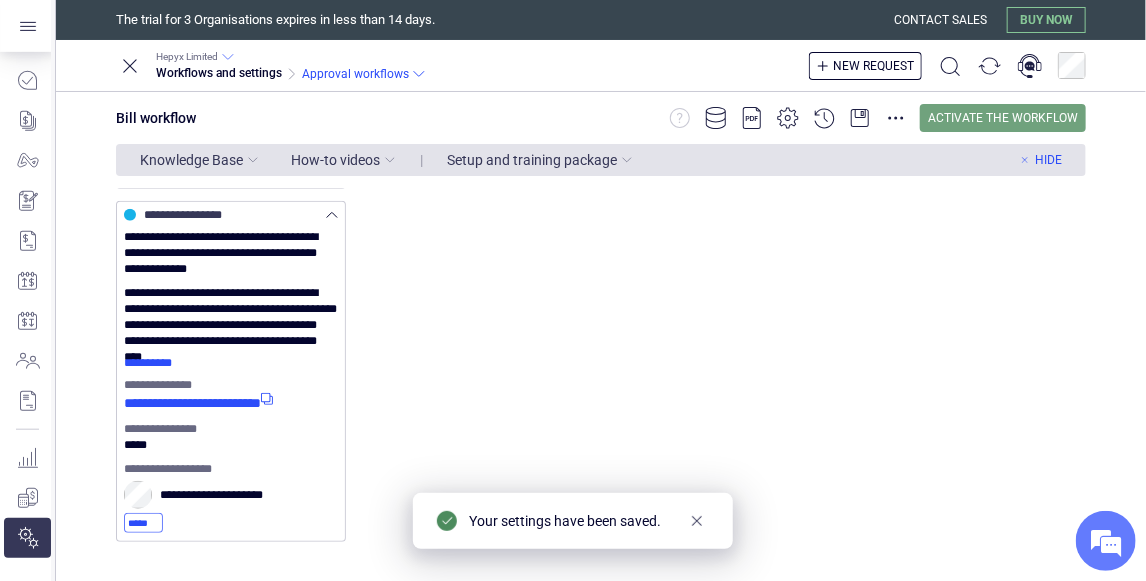 click 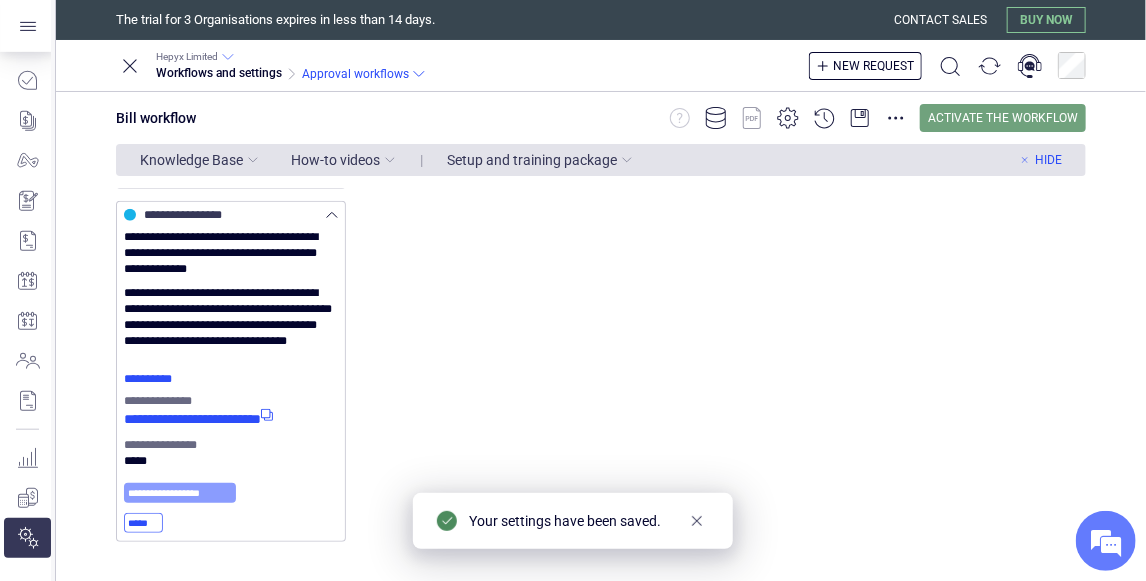 click on "**********" at bounding box center (180, 493) 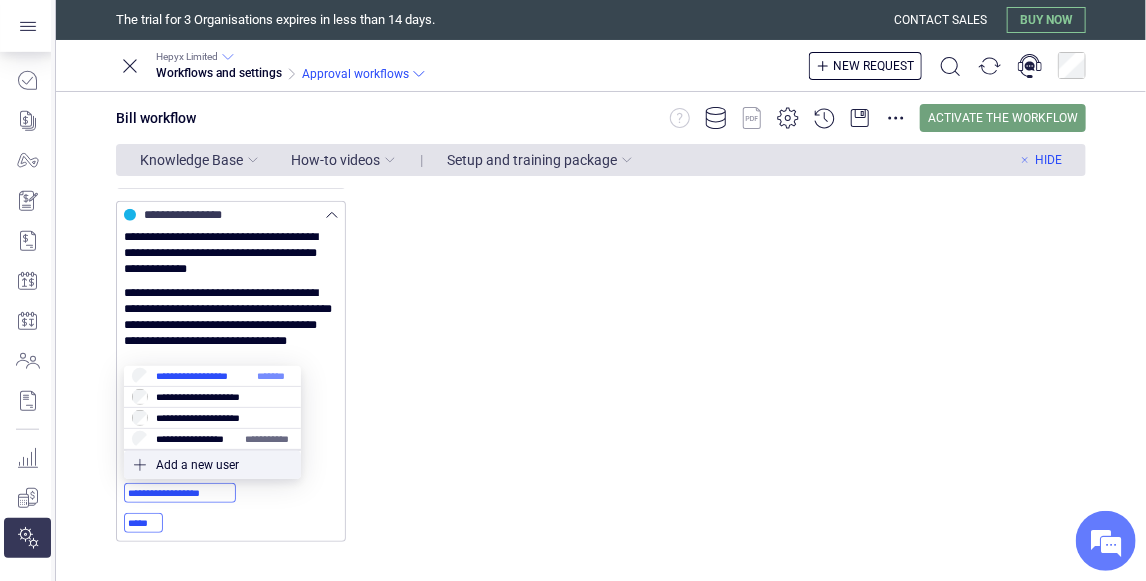 click at bounding box center (212, 376) 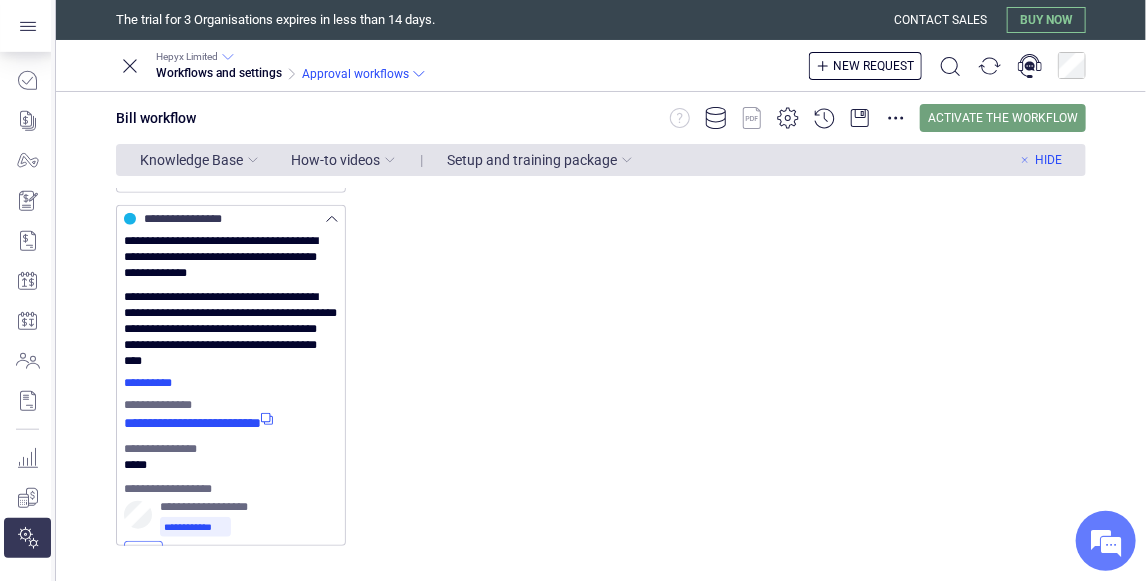 scroll, scrollTop: 541, scrollLeft: 0, axis: vertical 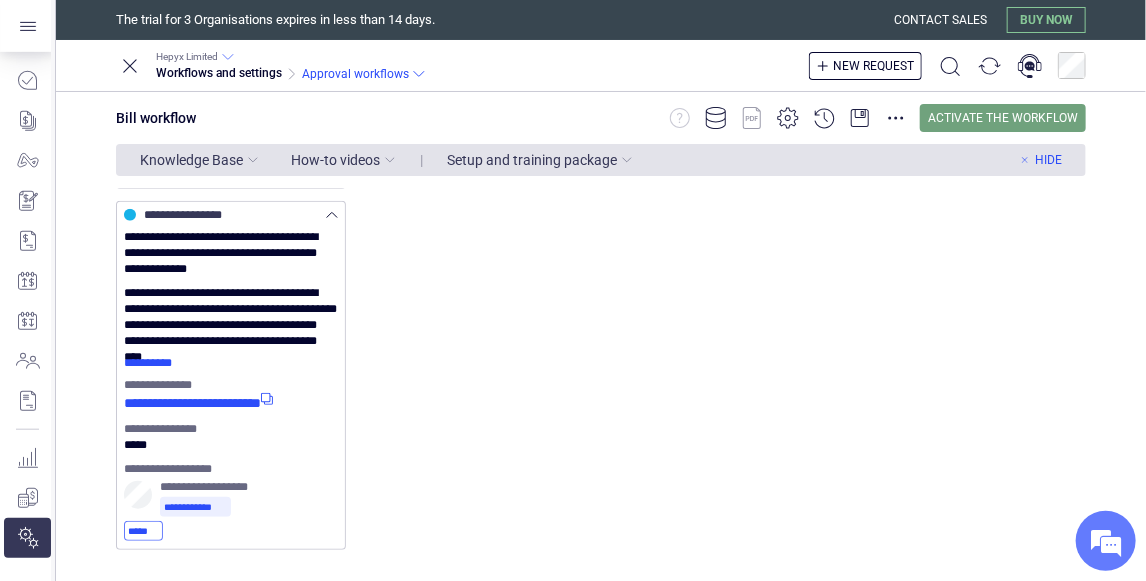 click on "**********" at bounding box center [601, 106] 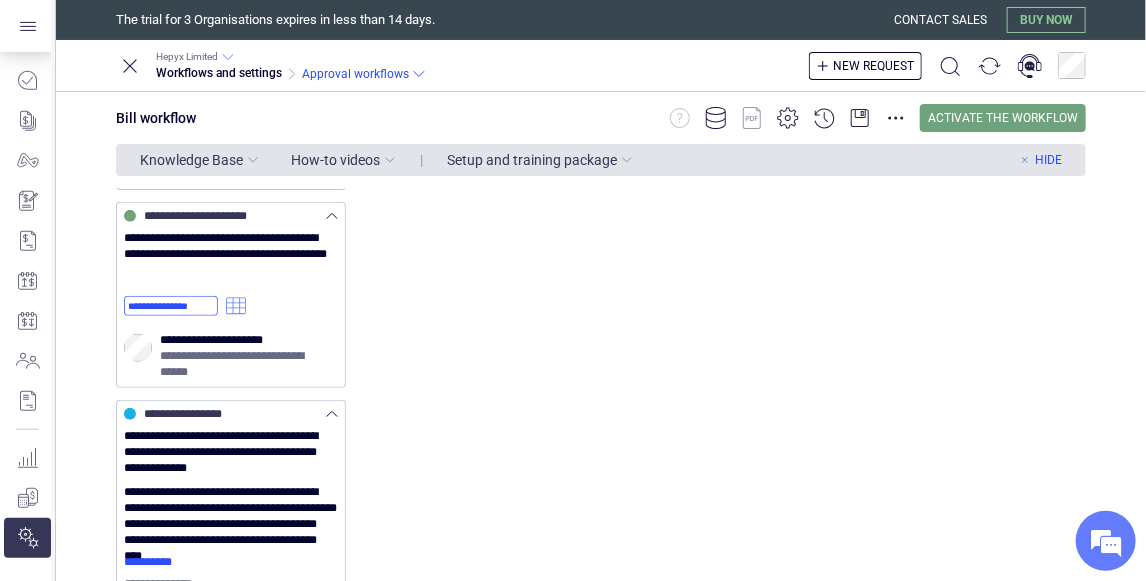 scroll, scrollTop: 0, scrollLeft: 0, axis: both 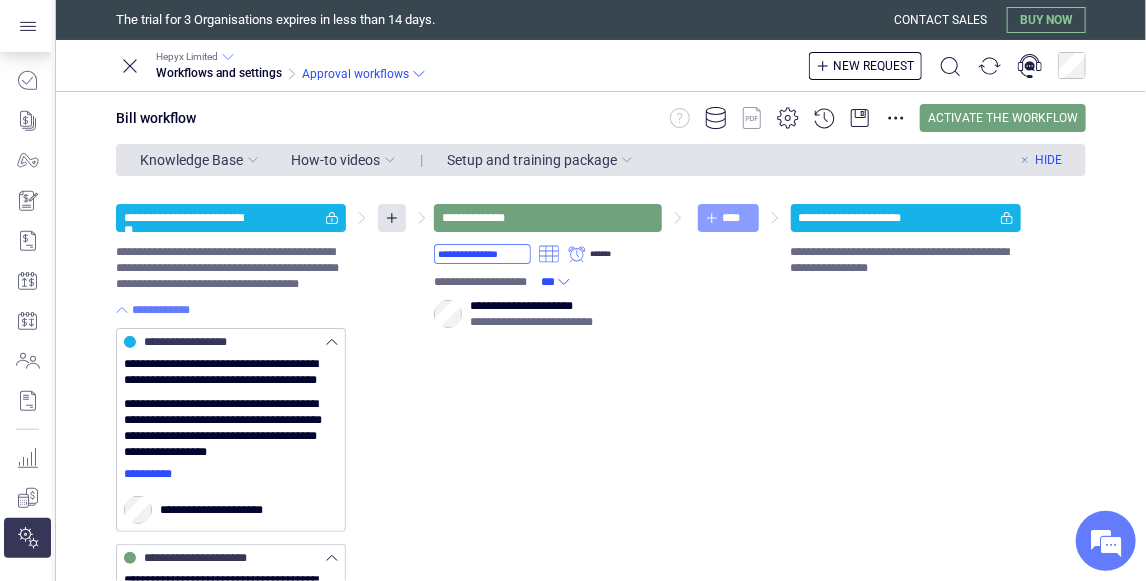 click on "****" at bounding box center (736, 218) 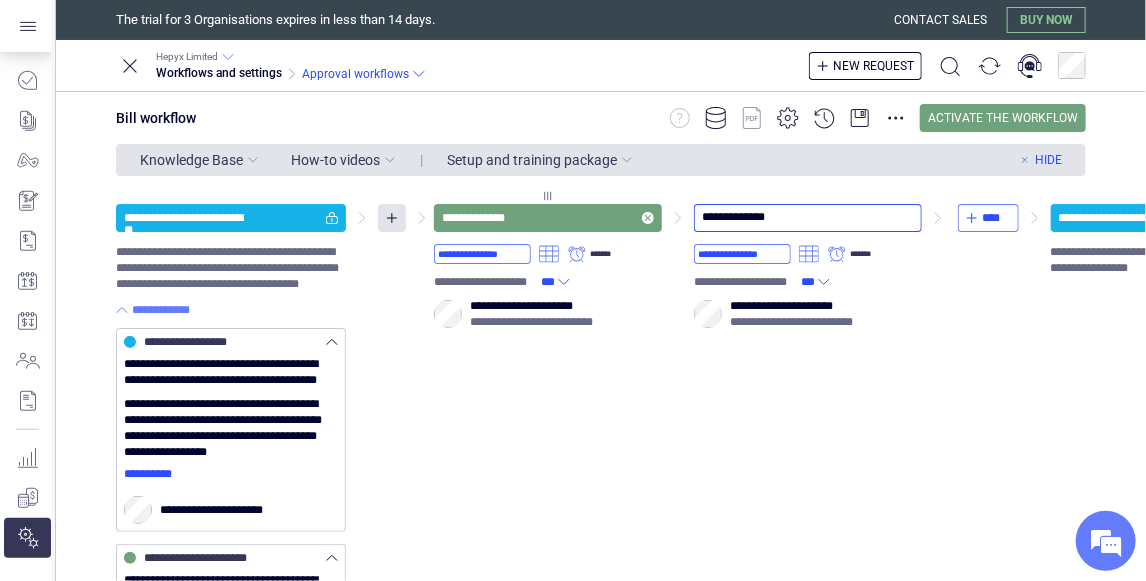 drag, startPoint x: 787, startPoint y: 219, endPoint x: 630, endPoint y: 216, distance: 157.02866 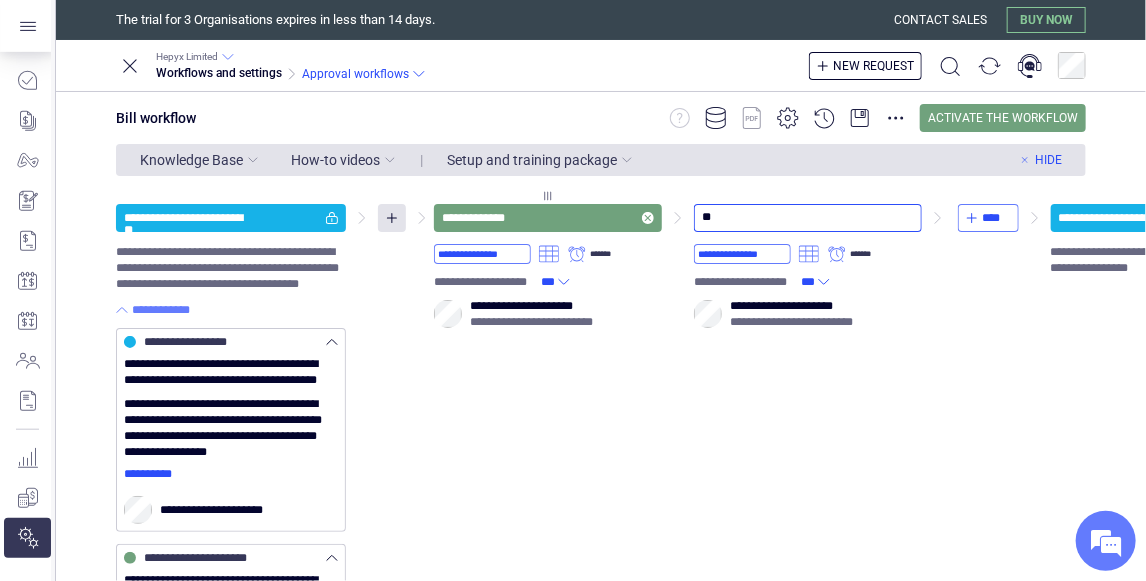 type on "***" 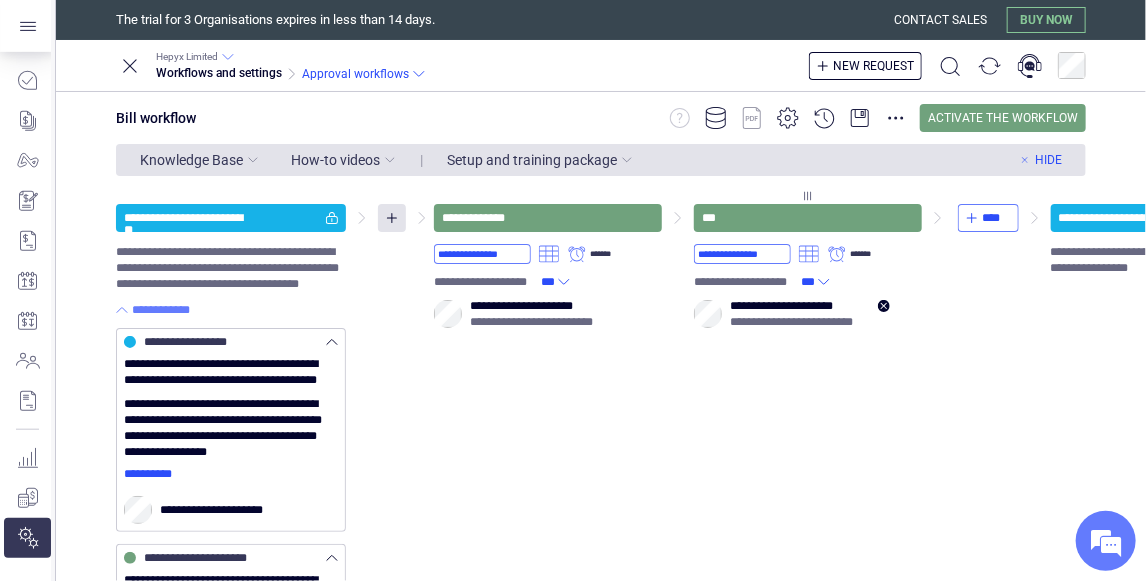 click 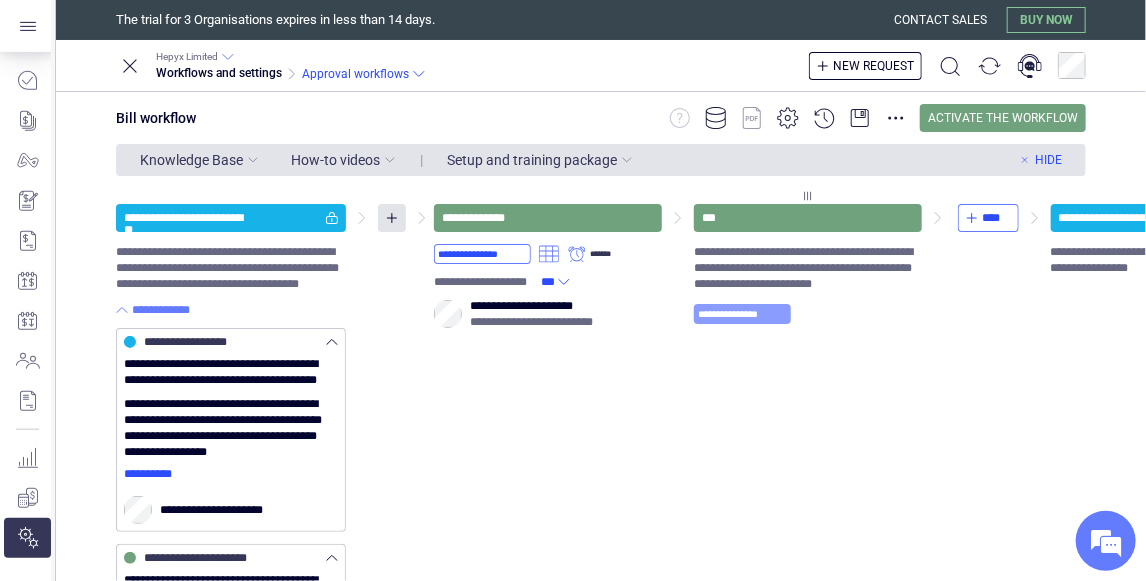 click on "**********" at bounding box center [742, 314] 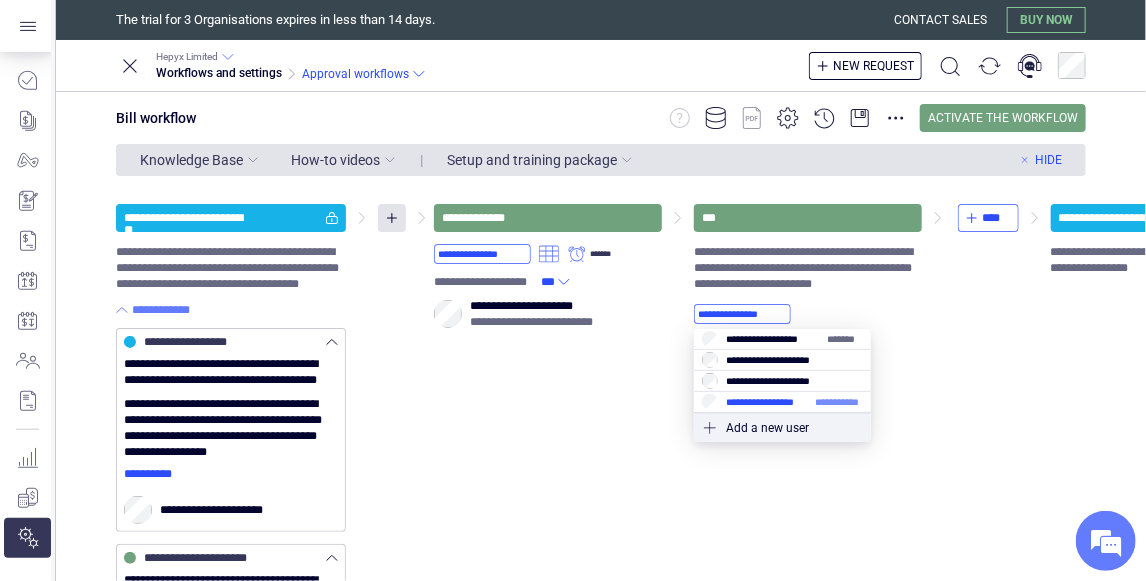 click at bounding box center (782, 402) 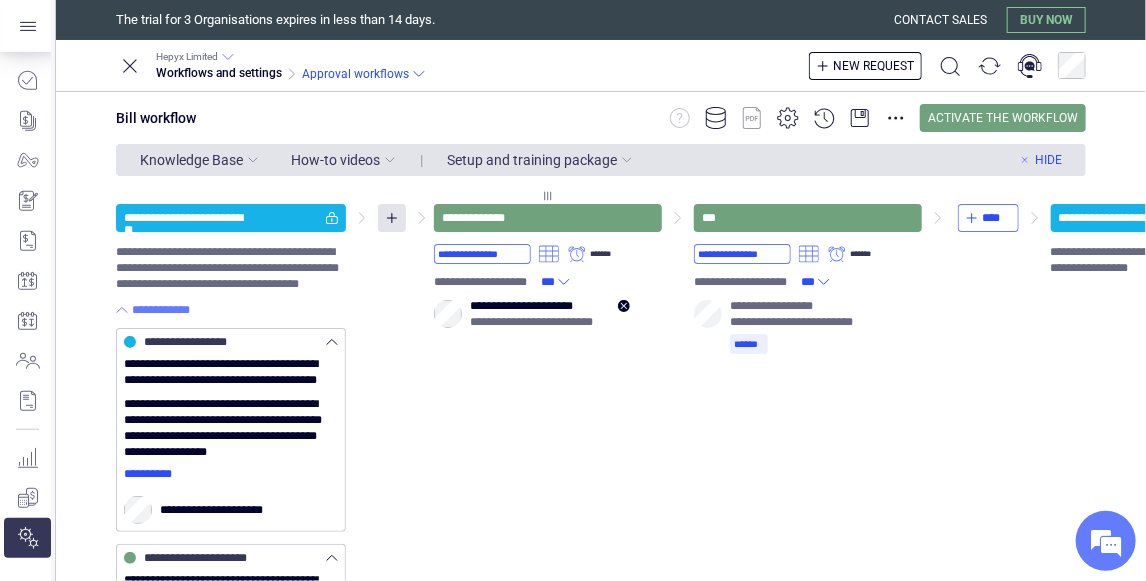 click 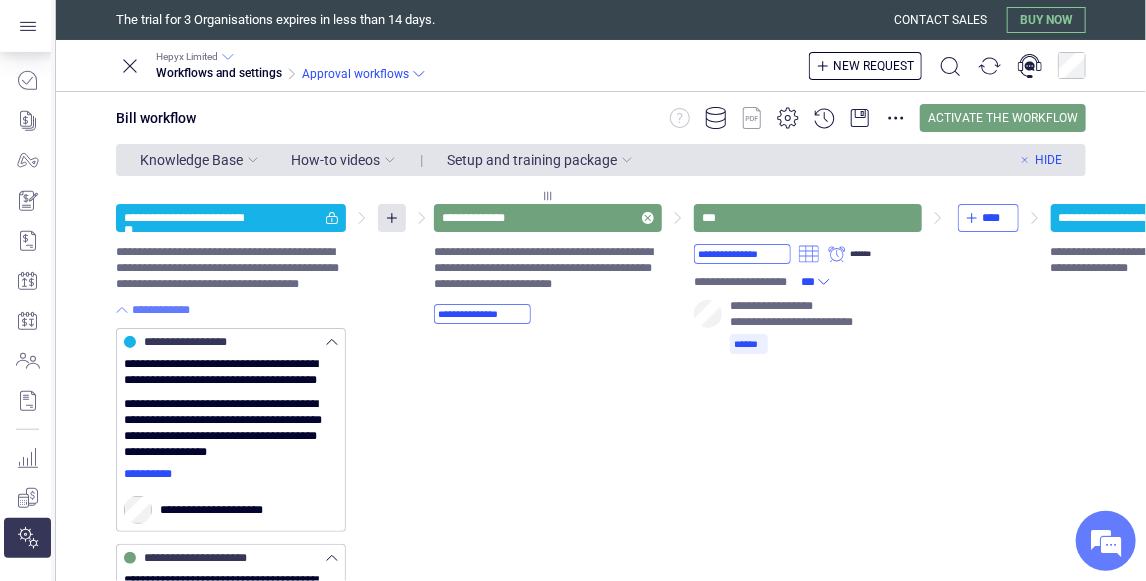 click on "**********" at bounding box center [548, 218] 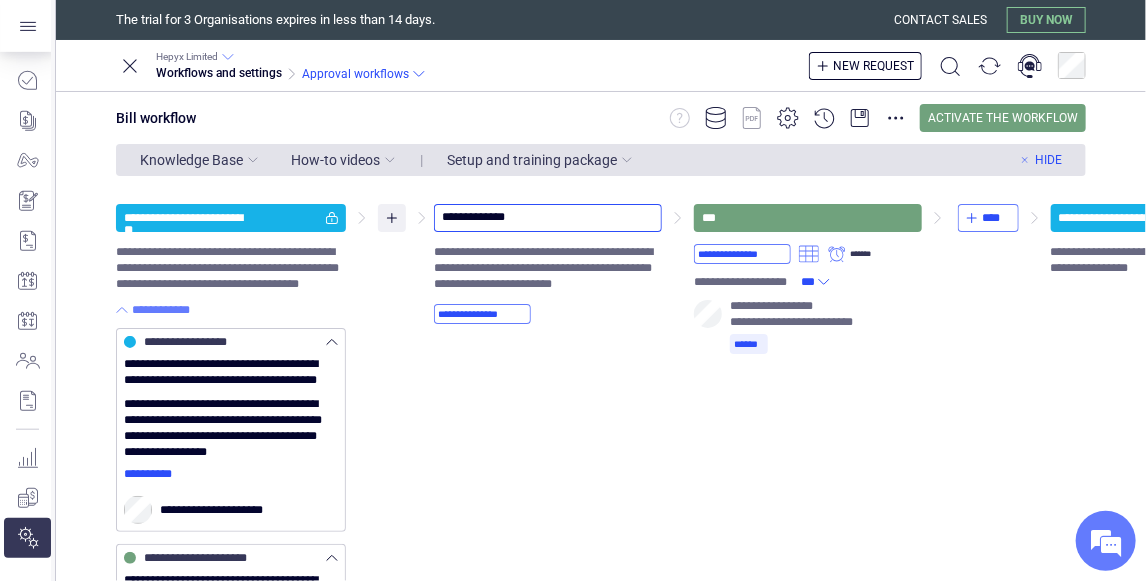 drag, startPoint x: 563, startPoint y: 217, endPoint x: 402, endPoint y: 217, distance: 161 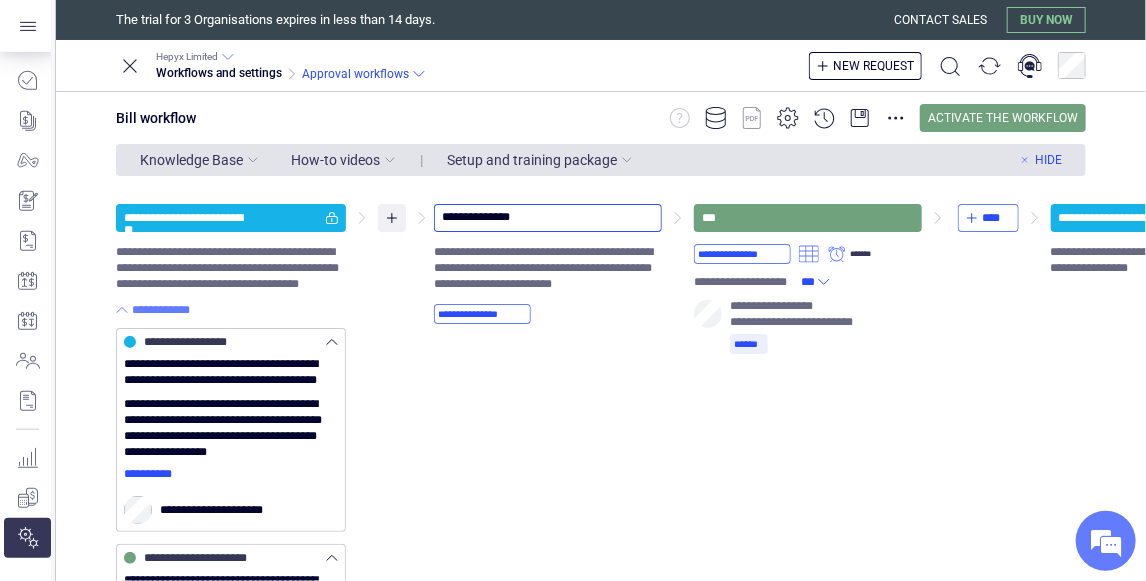 type on "**********" 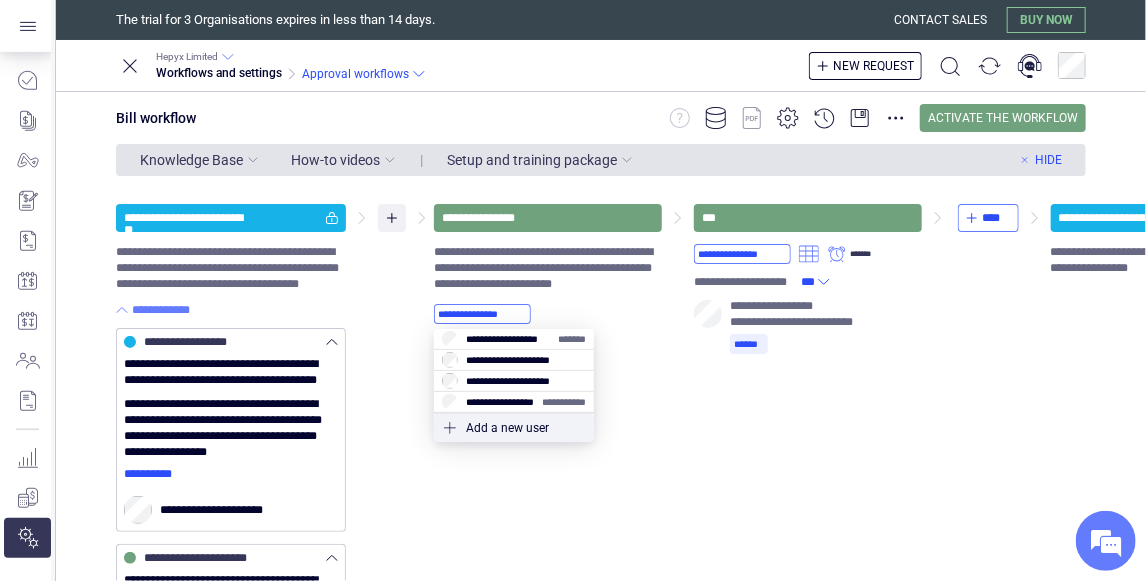 type 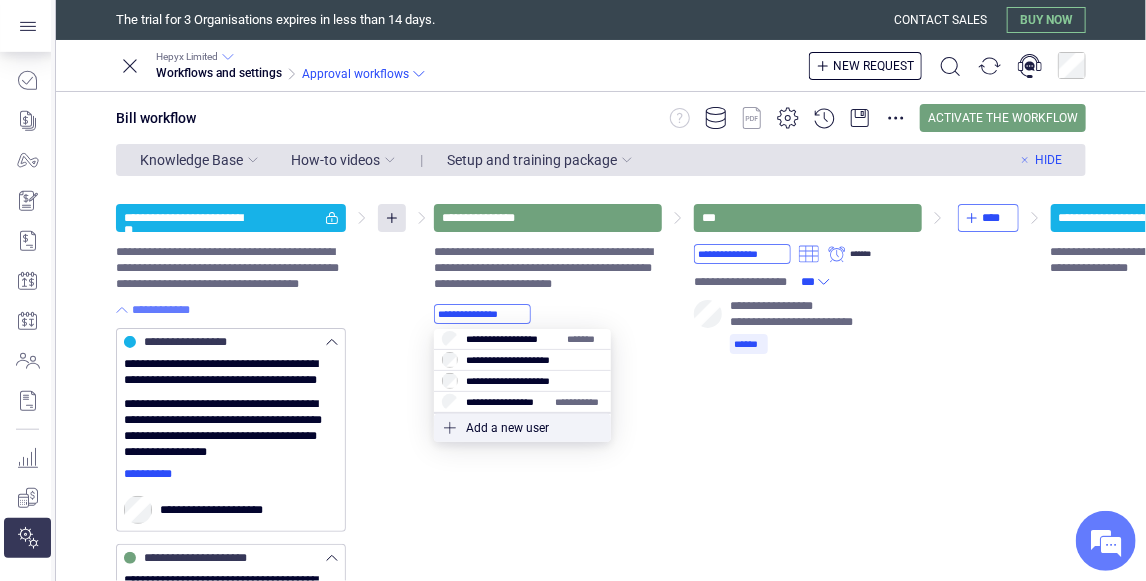 click on "**********" at bounding box center [698, 647] 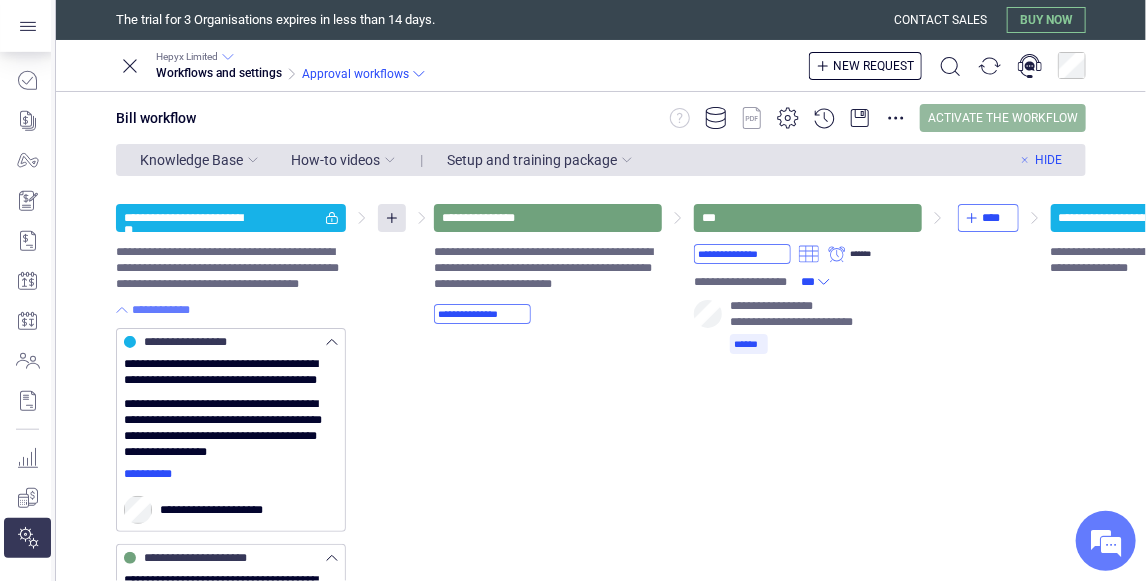click on "Activate the workflow" at bounding box center (1003, 118) 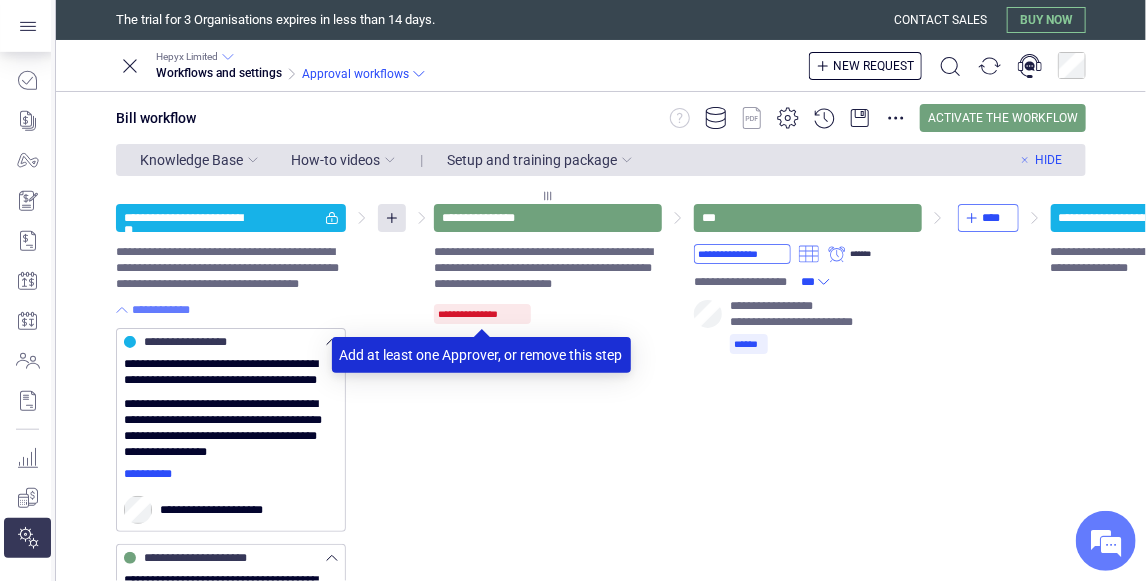 click on "**********" at bounding box center [482, 314] 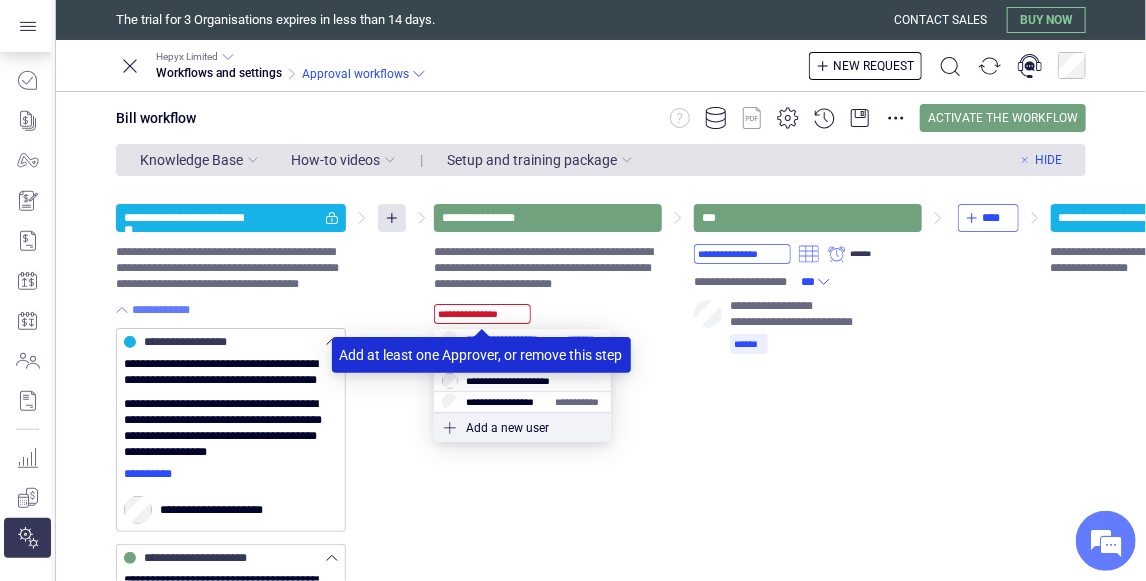 click at bounding box center (522, 339) 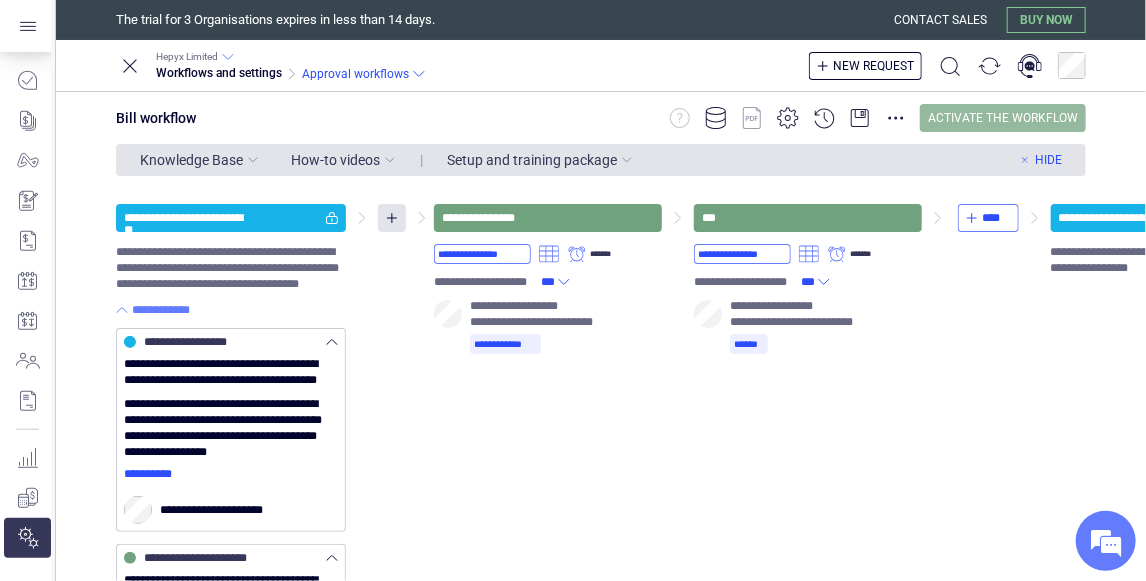 click on "Activate the workflow" at bounding box center [1003, 118] 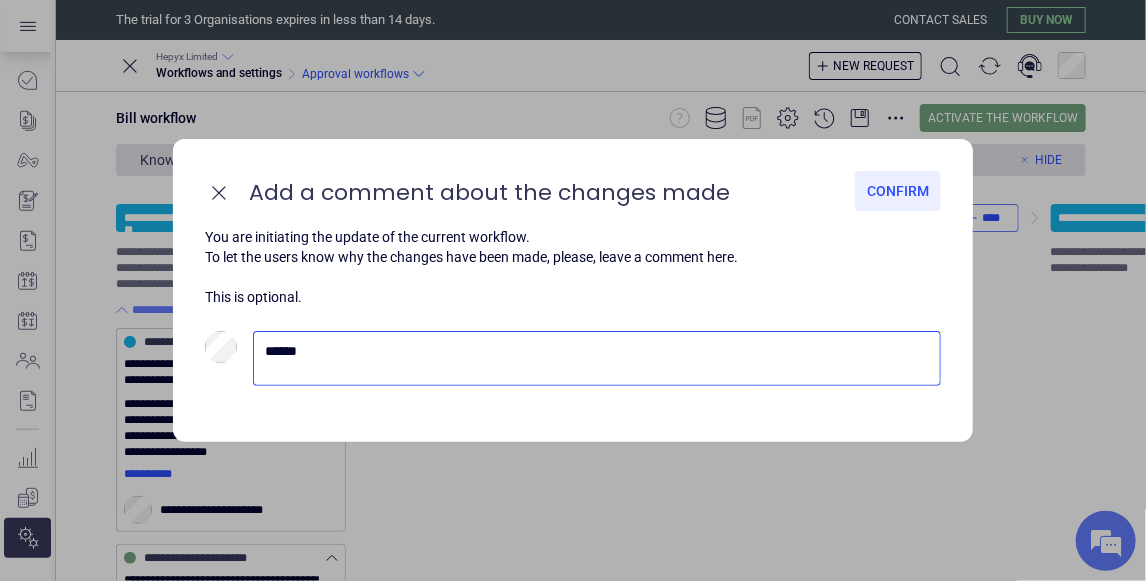 type on "******" 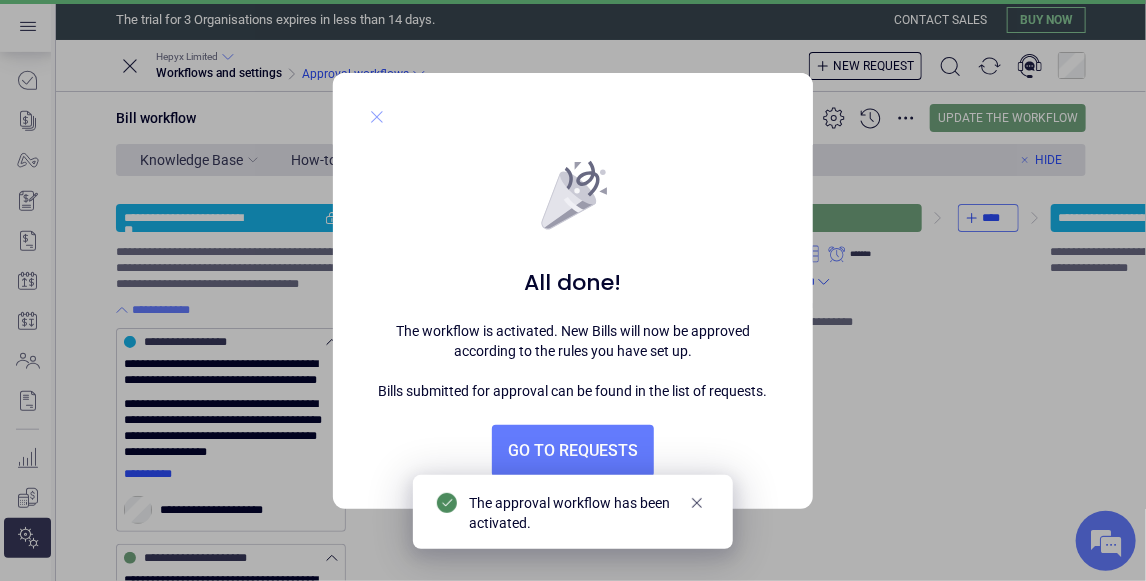 click 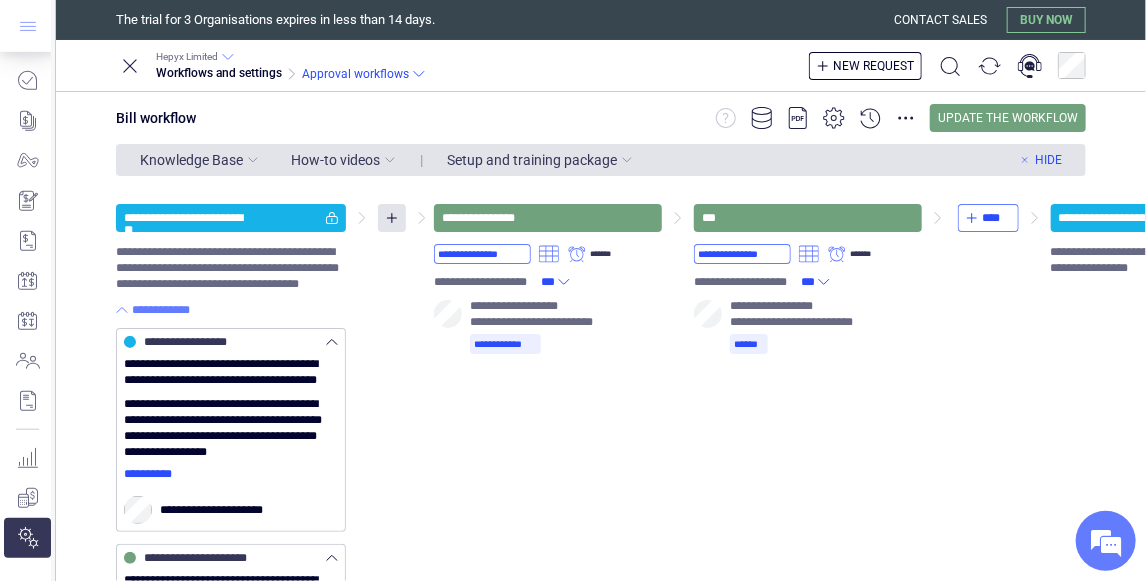 click 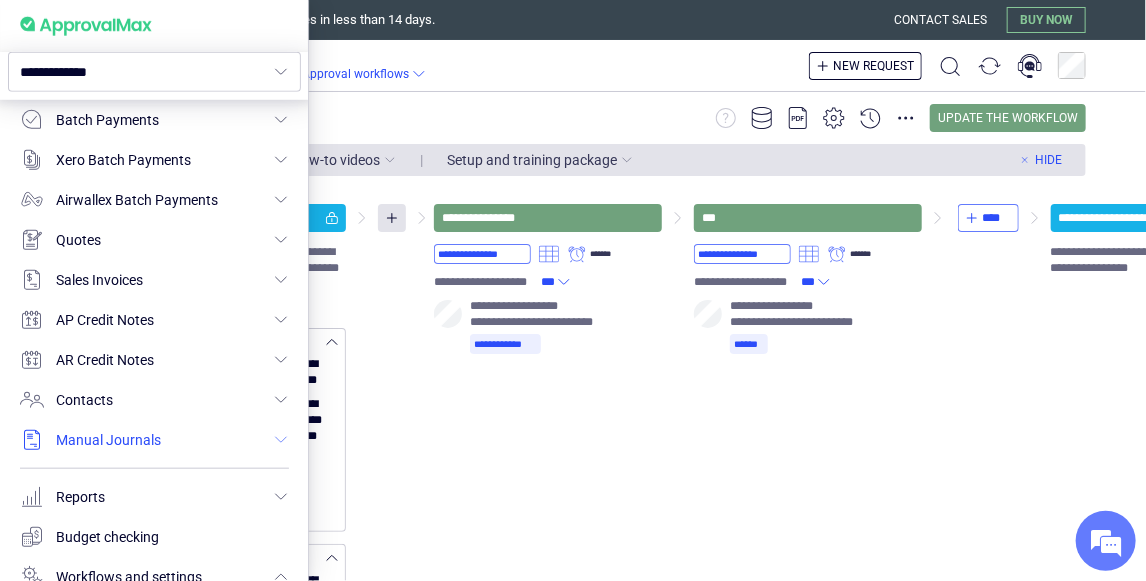 scroll, scrollTop: 768, scrollLeft: 0, axis: vertical 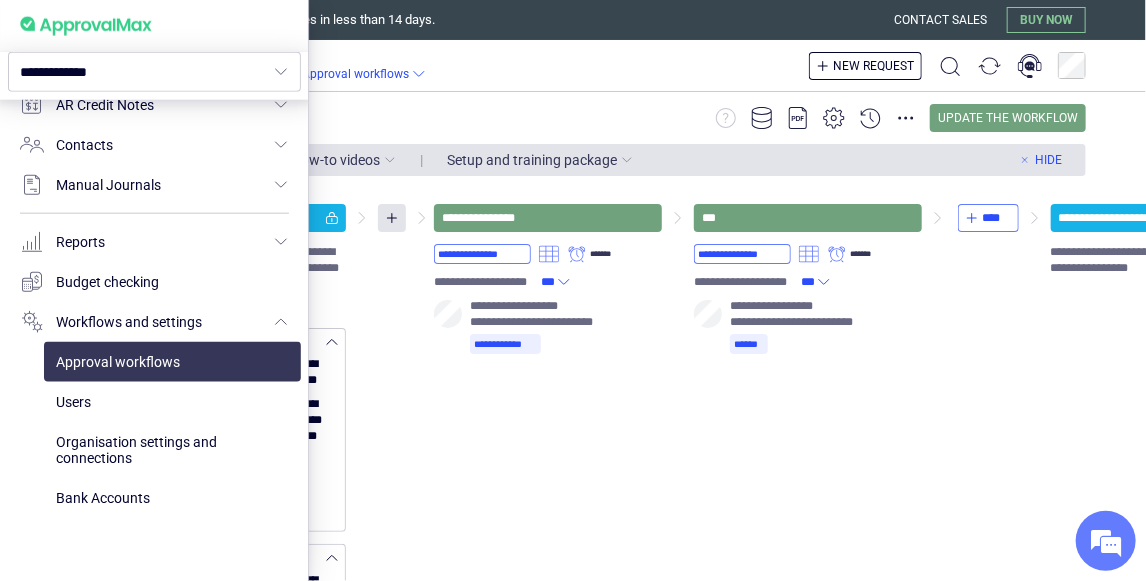click at bounding box center [172, 402] 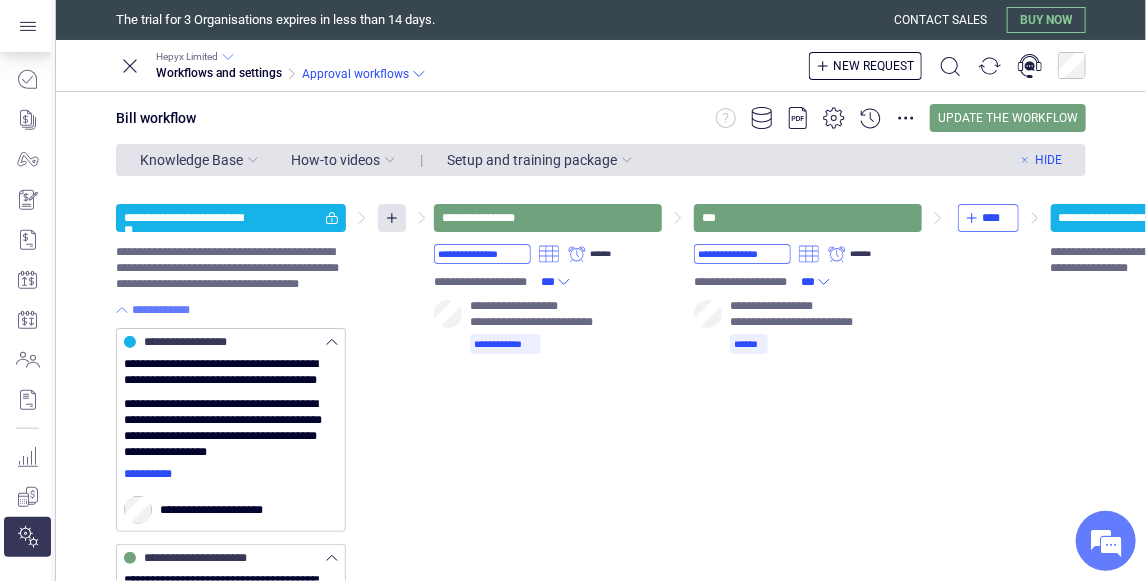 scroll, scrollTop: 513, scrollLeft: 0, axis: vertical 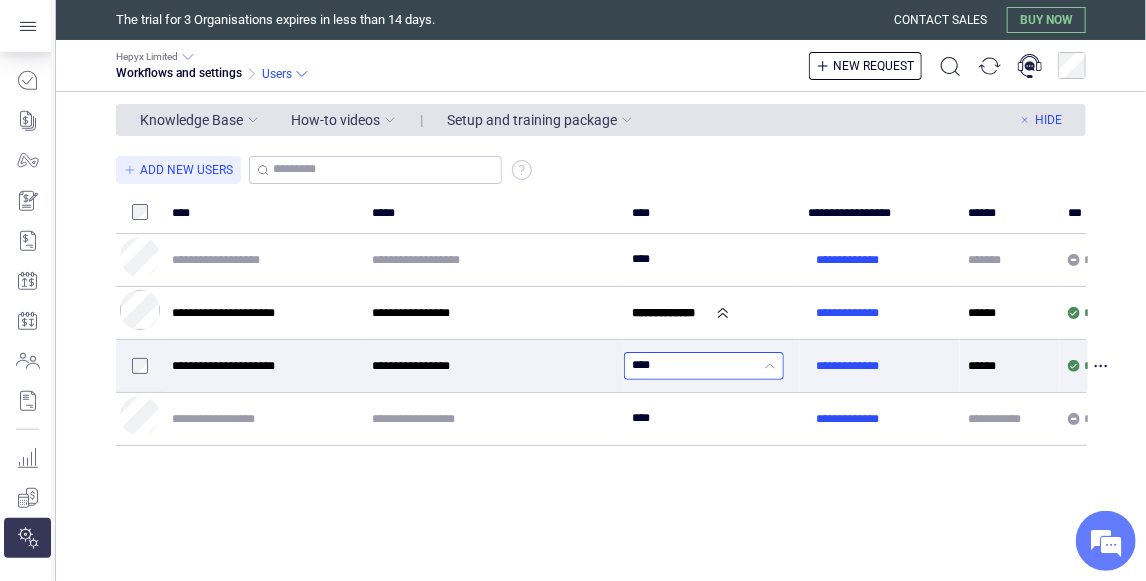 click on "****" at bounding box center [696, 366] 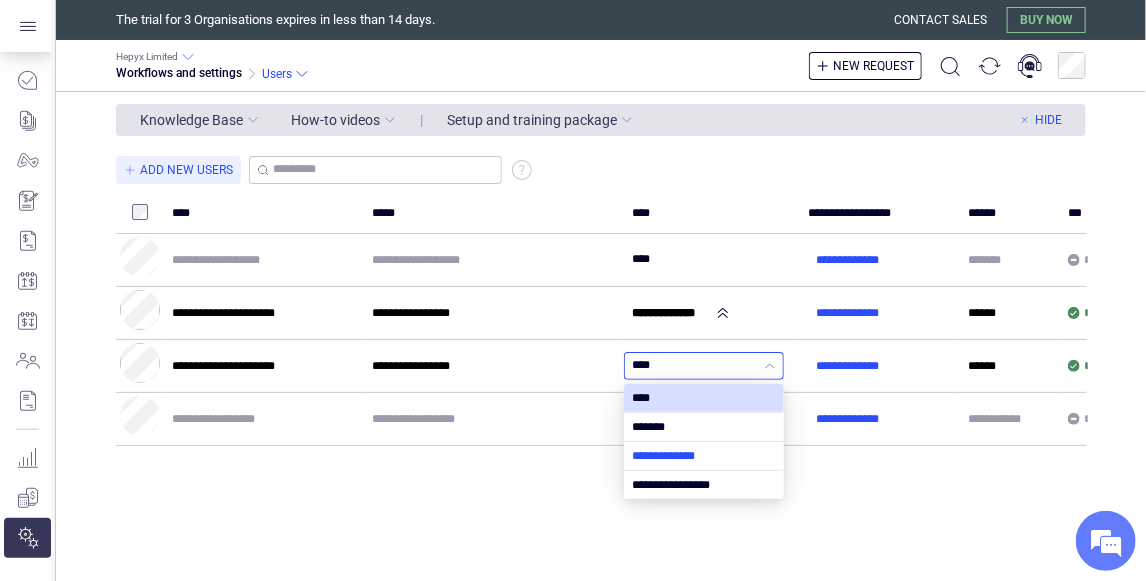 click at bounding box center (704, 456) 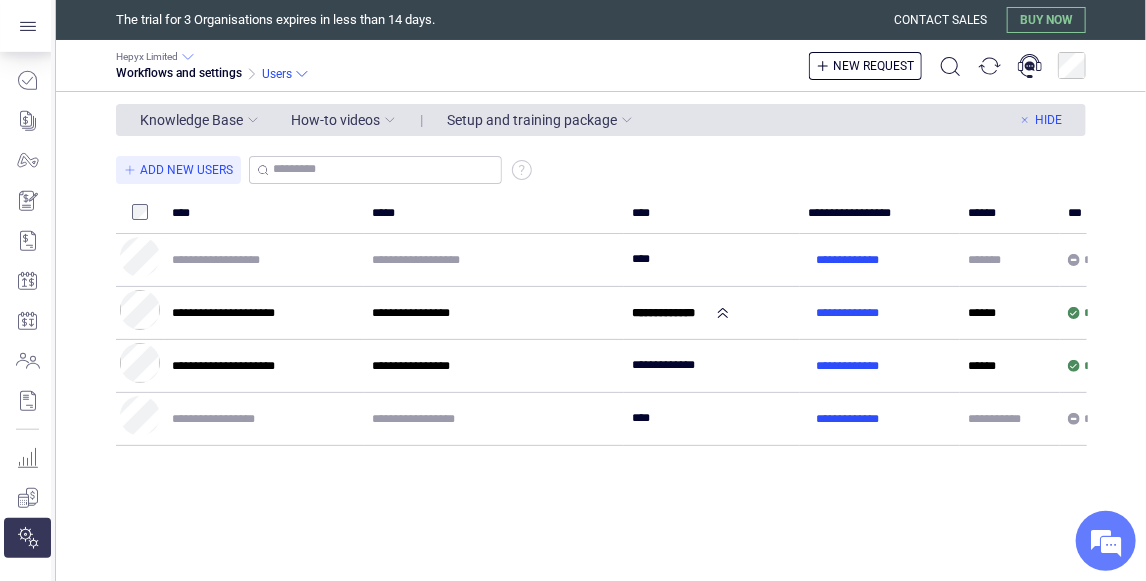 click 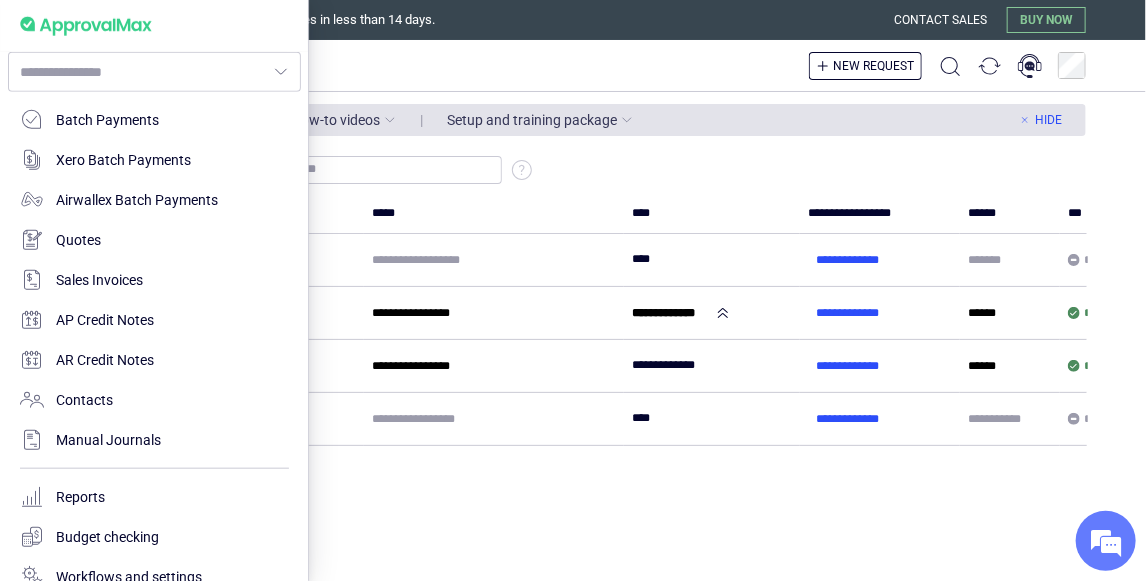 type on "**********" 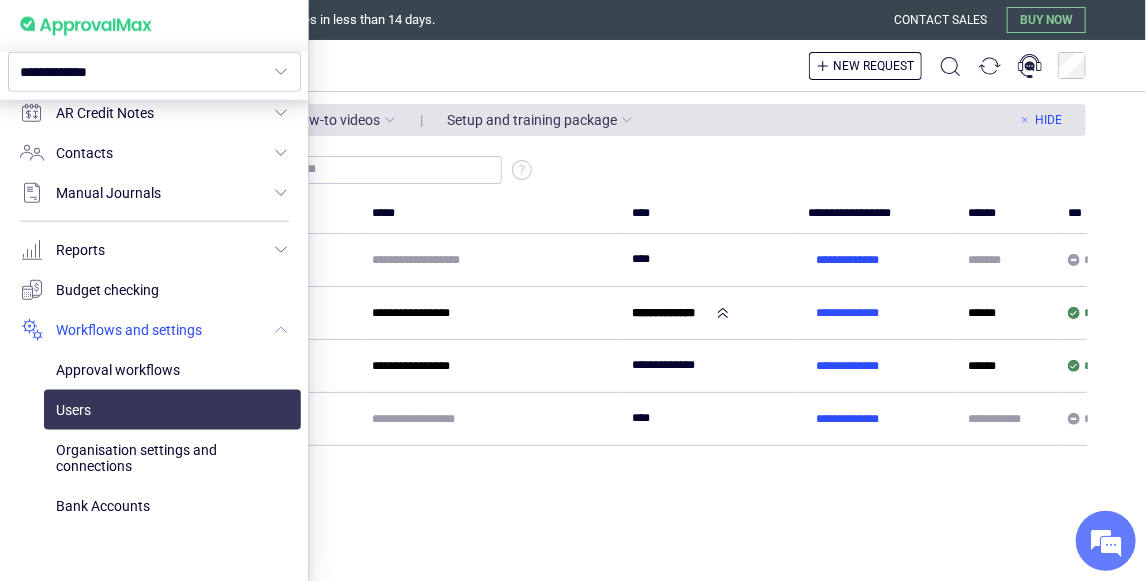 scroll, scrollTop: 768, scrollLeft: 0, axis: vertical 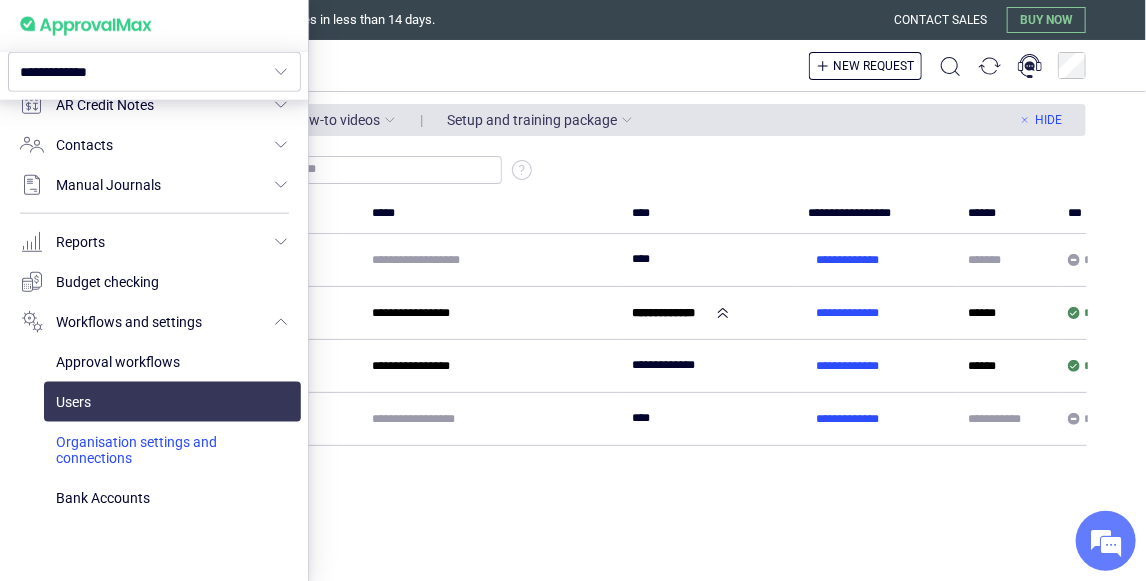 click at bounding box center [172, 450] 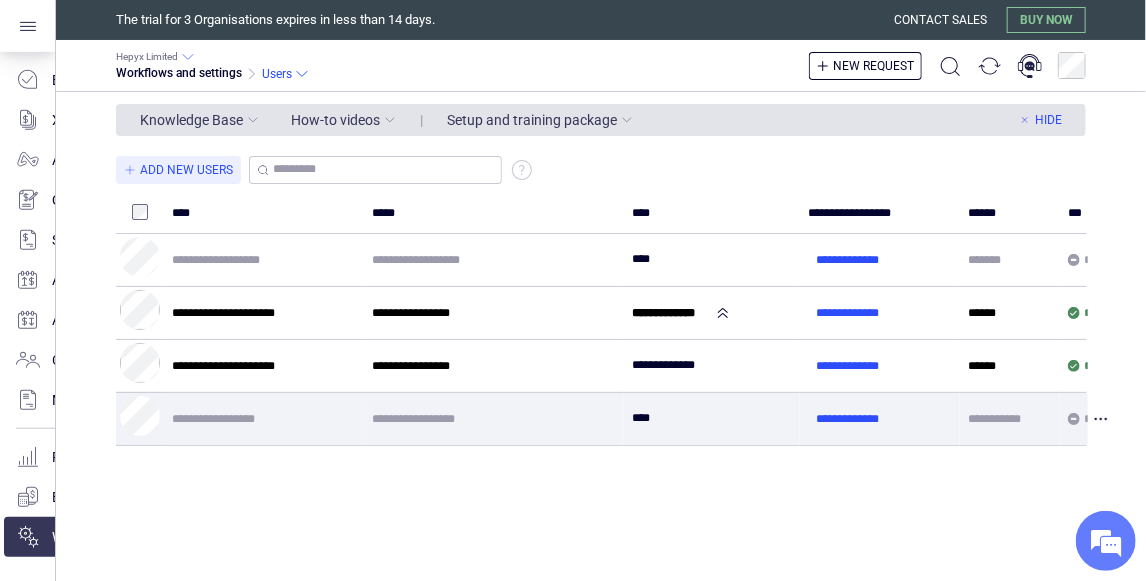 scroll, scrollTop: 513, scrollLeft: 0, axis: vertical 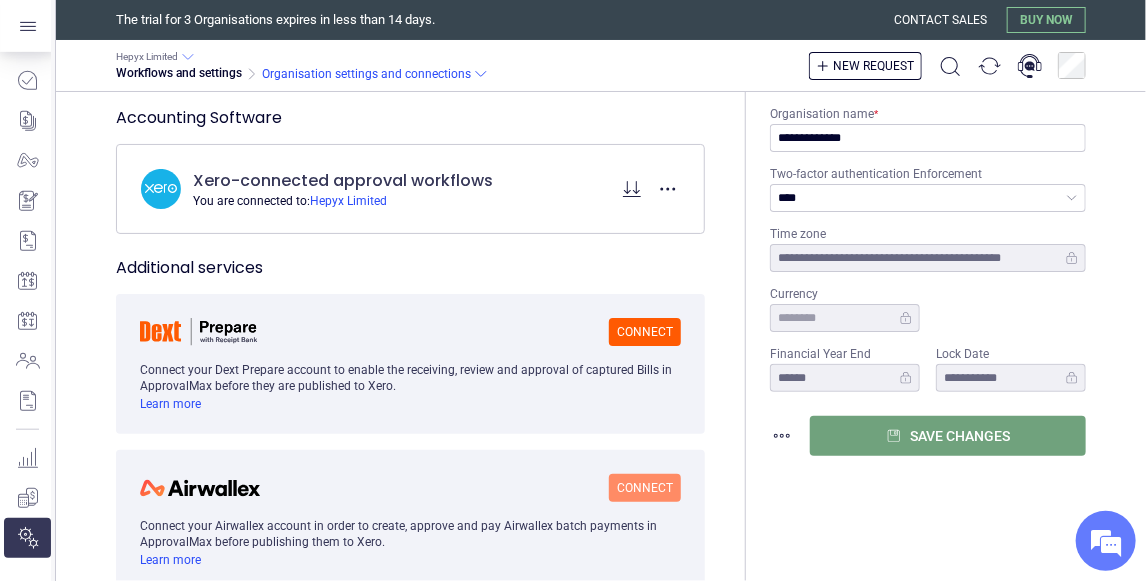 type on "**********" 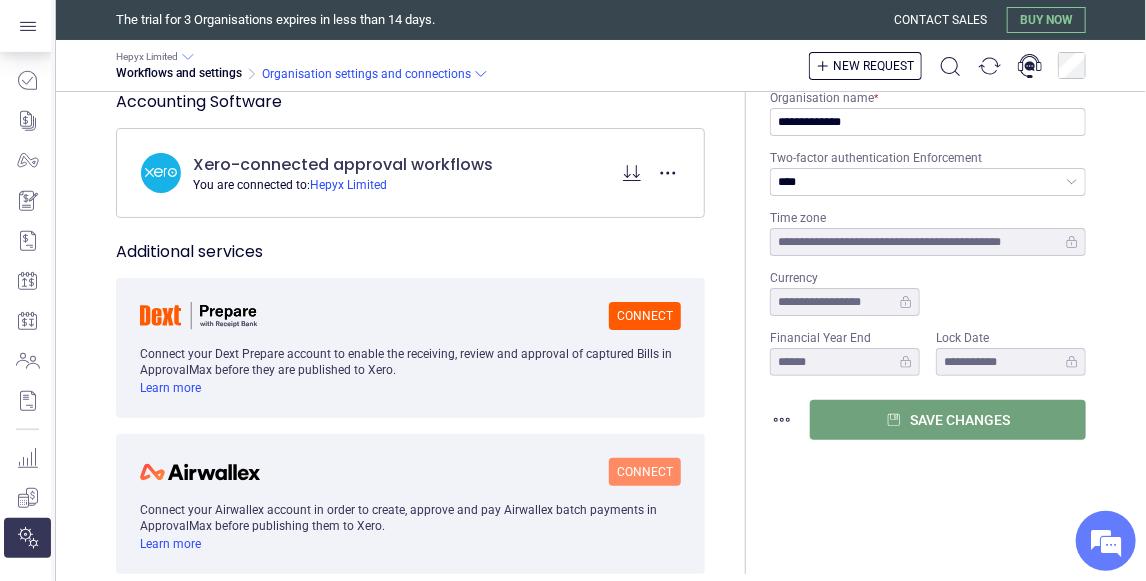 scroll, scrollTop: 0, scrollLeft: 0, axis: both 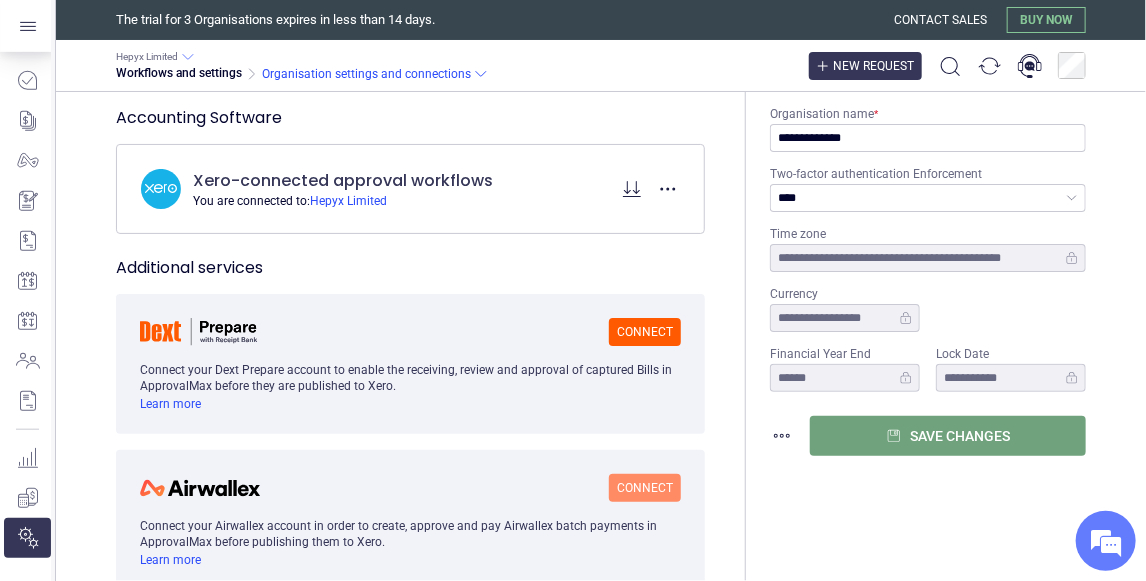 click on "New request" at bounding box center [873, 66] 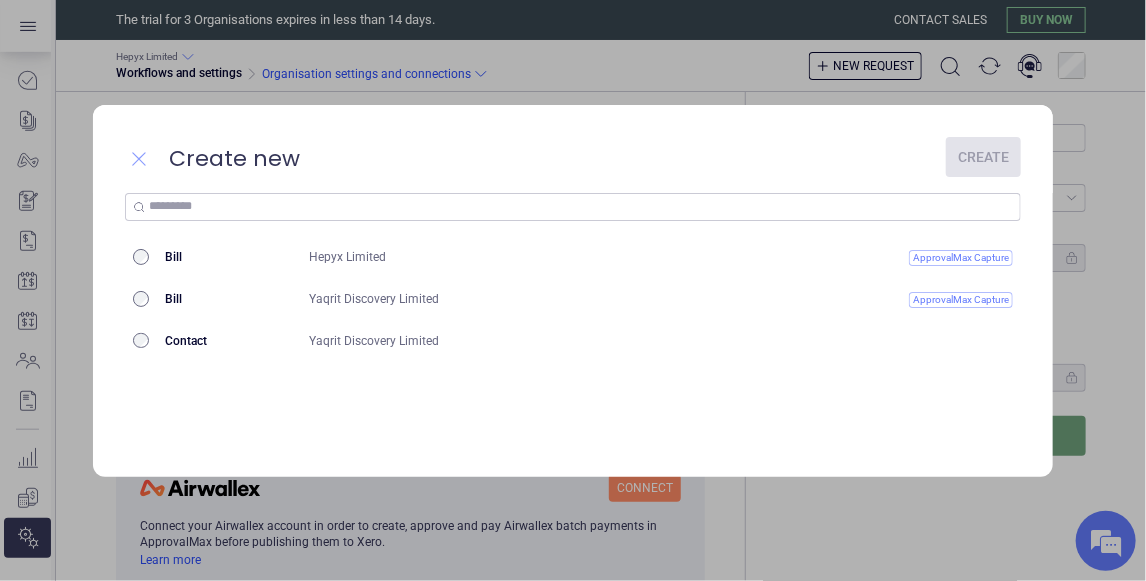 click 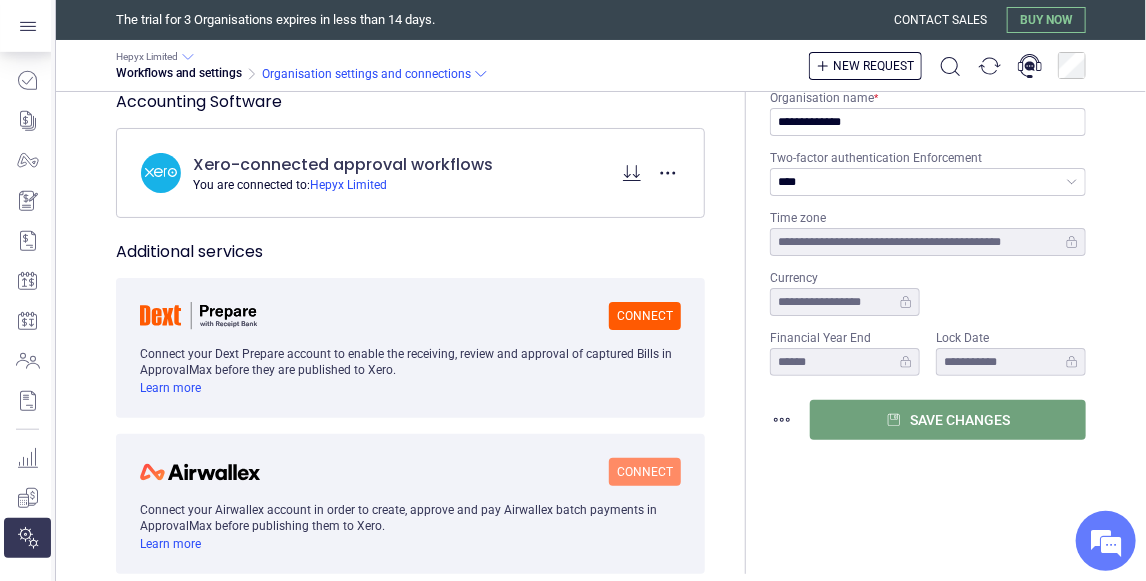 scroll, scrollTop: 0, scrollLeft: 0, axis: both 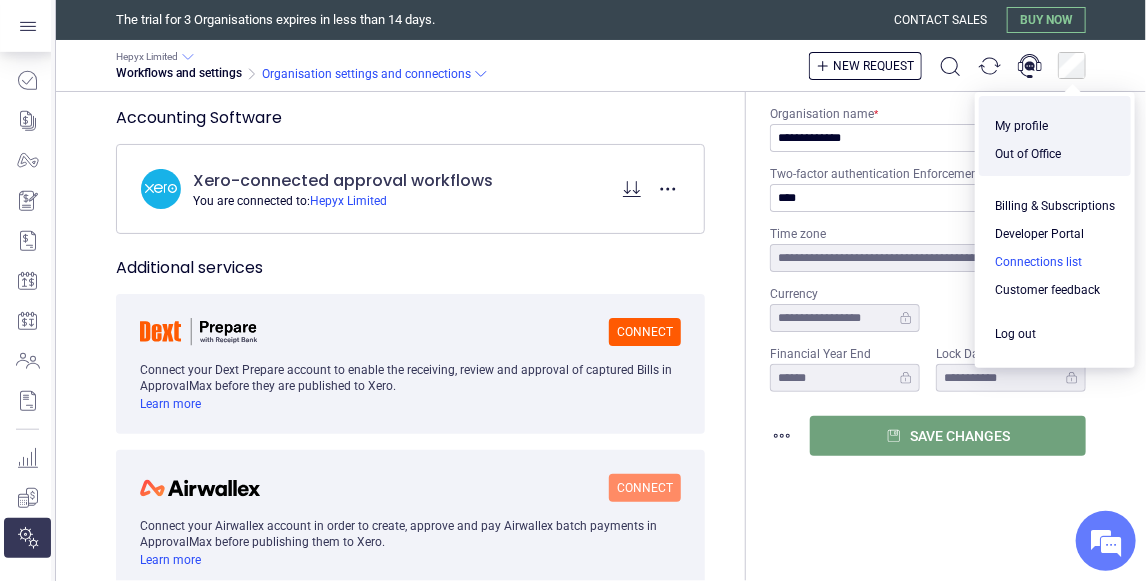 click at bounding box center [1055, 262] 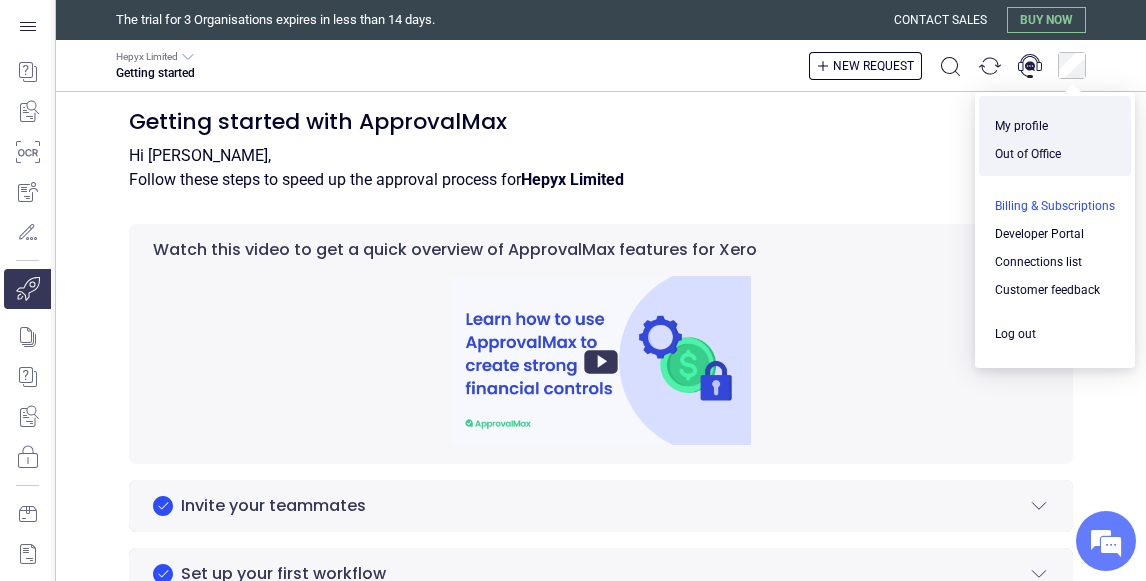 scroll, scrollTop: 0, scrollLeft: 0, axis: both 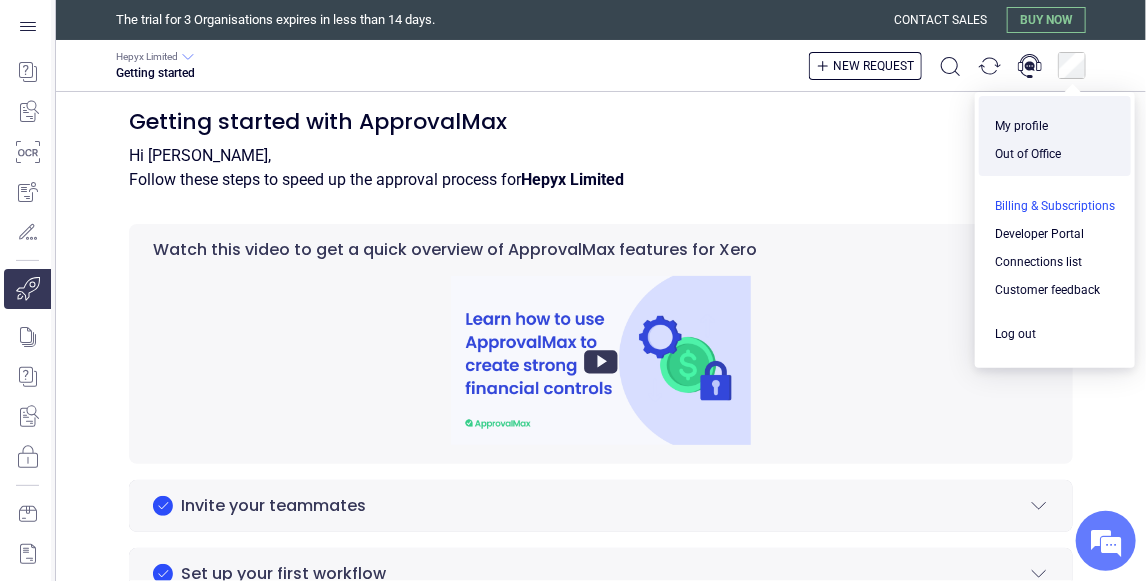 click at bounding box center (1055, 206) 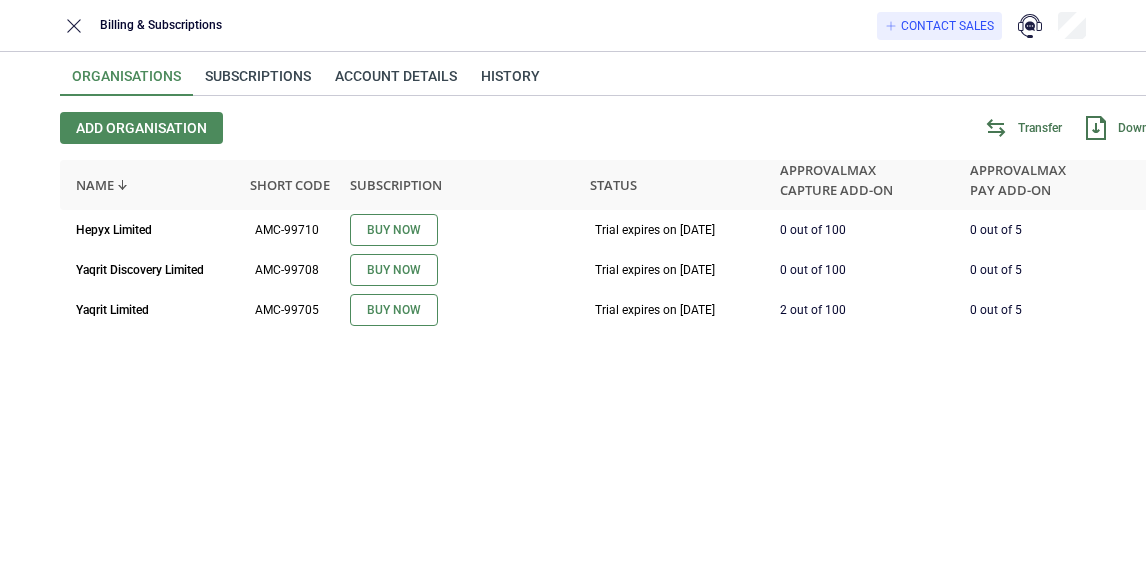 scroll, scrollTop: 0, scrollLeft: 0, axis: both 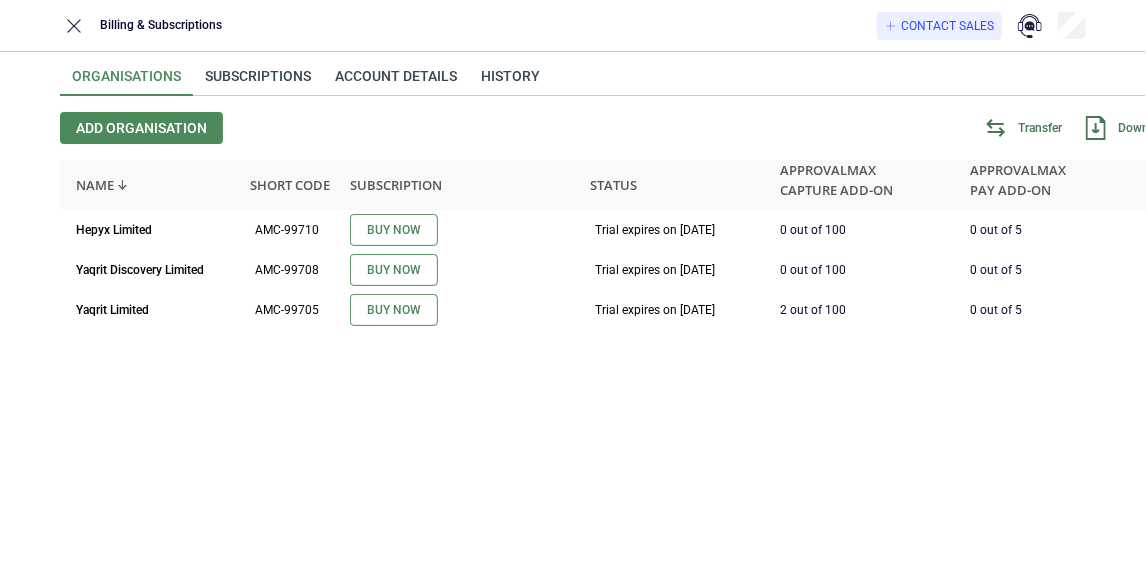 click on "Transfer" at bounding box center (1024, 128) 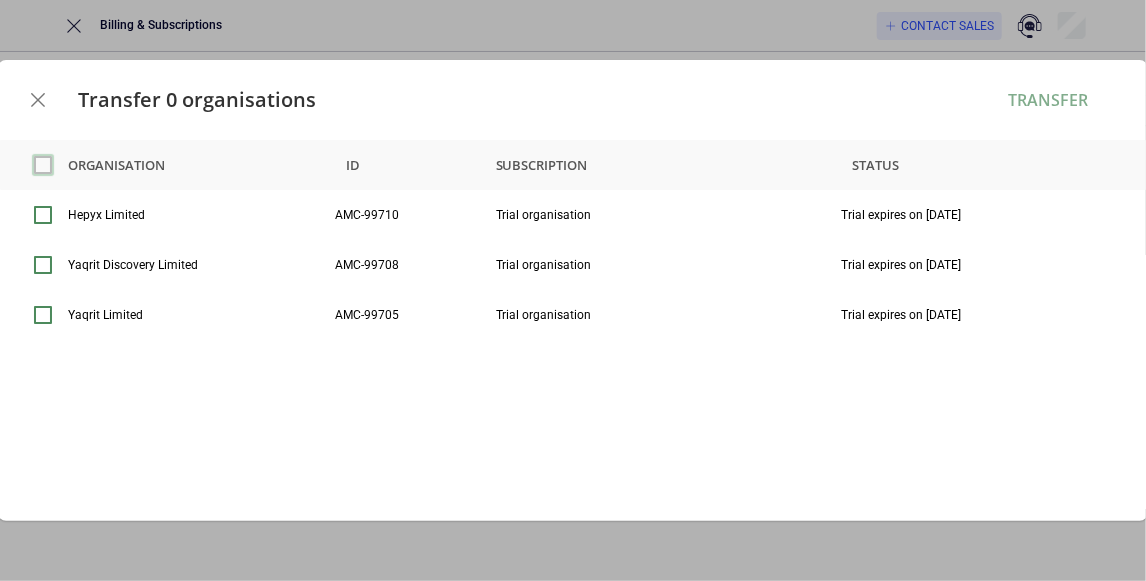 click at bounding box center (43, 165) 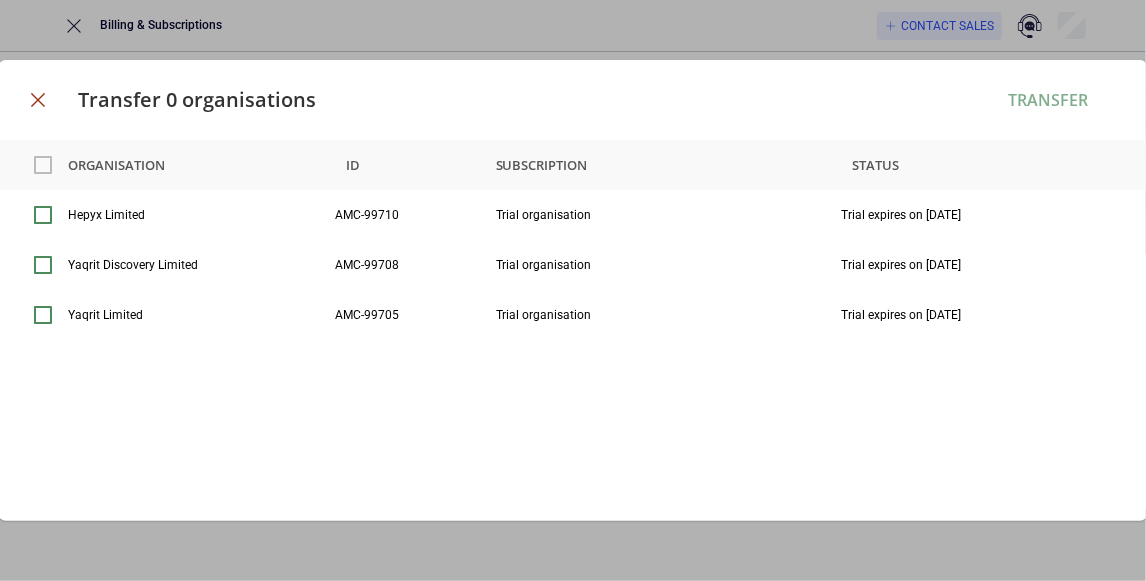 click 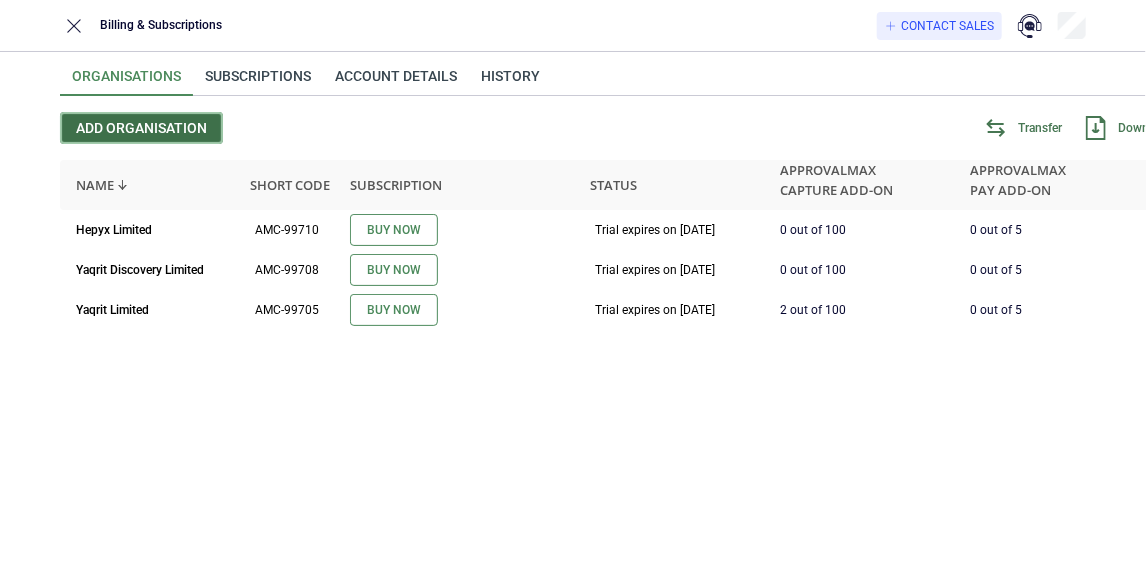 click on "Add organisation" at bounding box center (141, 128) 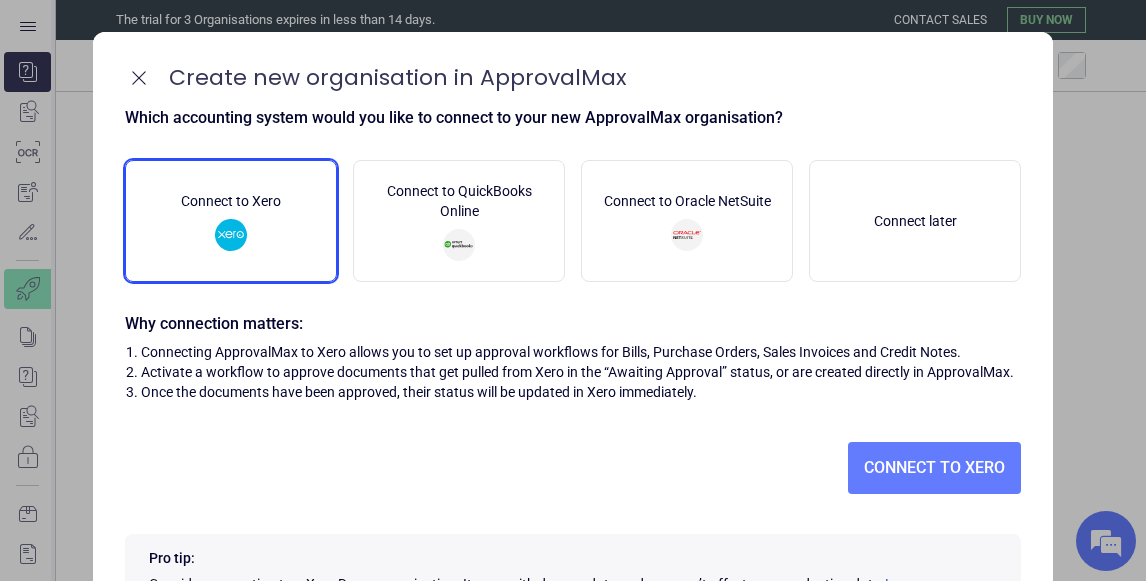 scroll, scrollTop: 0, scrollLeft: 0, axis: both 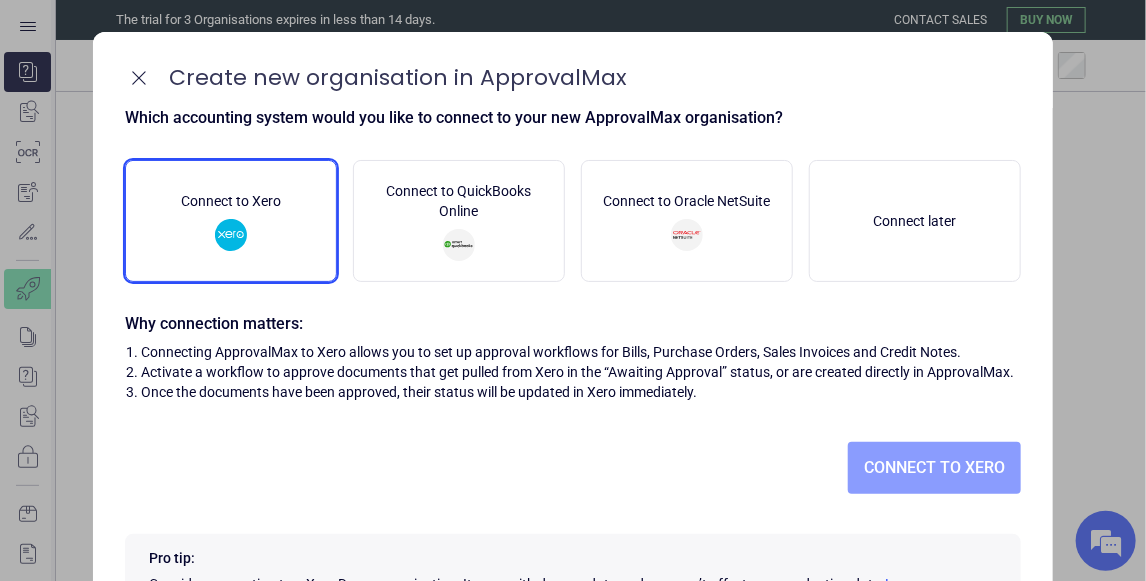 click on "Connect to Xero" at bounding box center [934, 468] 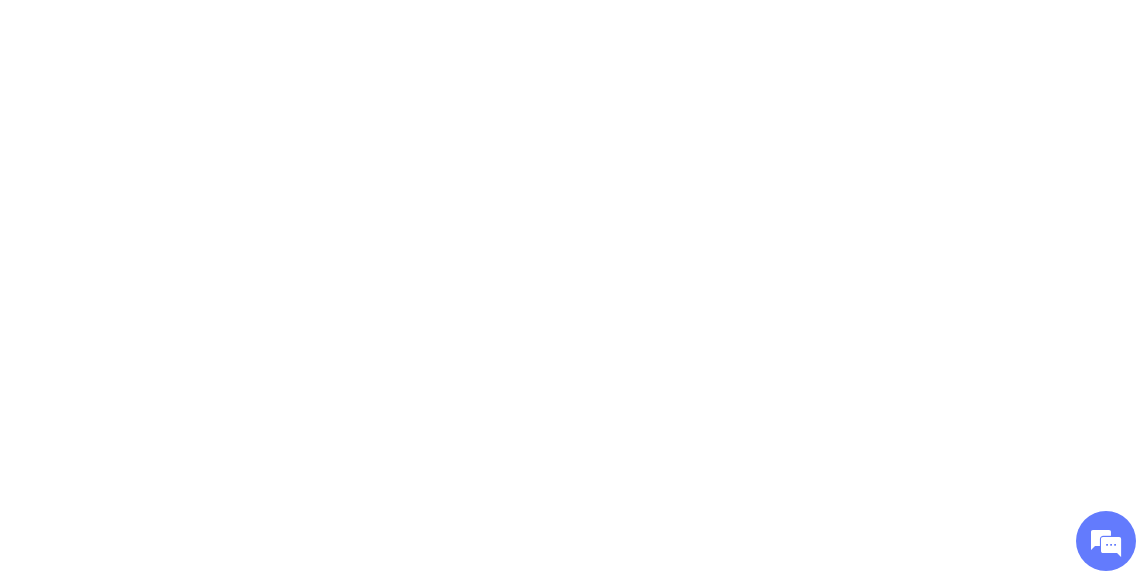 scroll, scrollTop: 0, scrollLeft: 0, axis: both 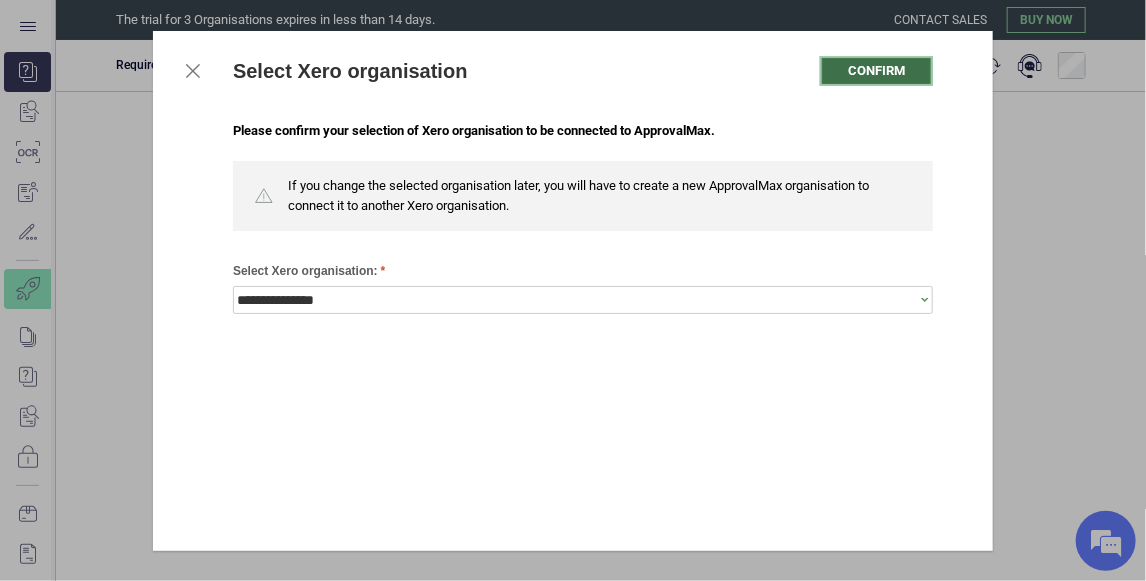click on "Confirm" at bounding box center (876, 71) 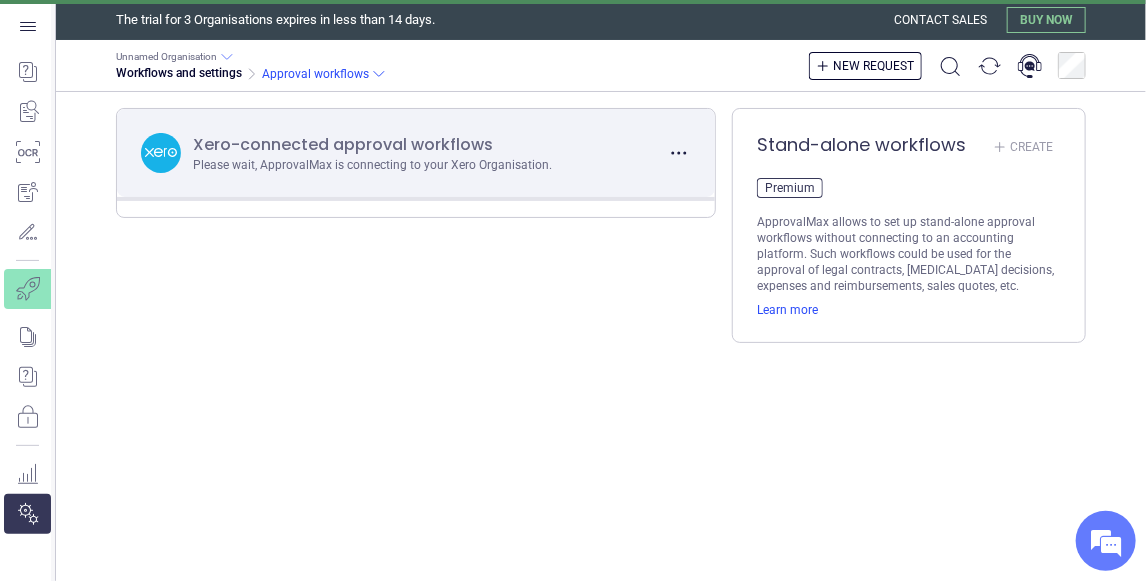 scroll, scrollTop: 0, scrollLeft: 0, axis: both 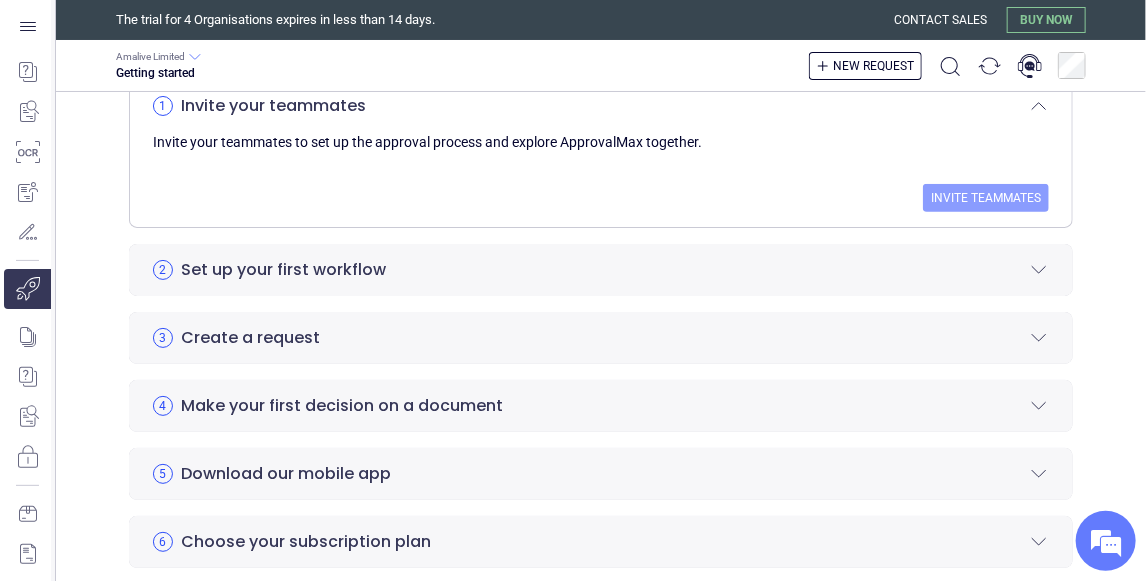 click on "Invite teammates" at bounding box center (986, 198) 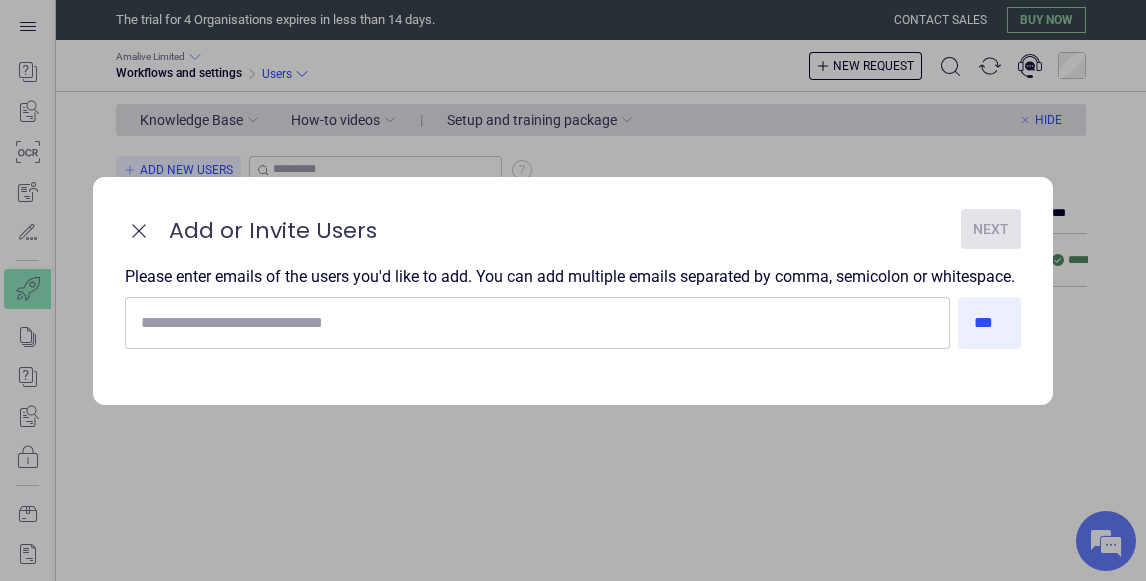 scroll, scrollTop: 0, scrollLeft: 0, axis: both 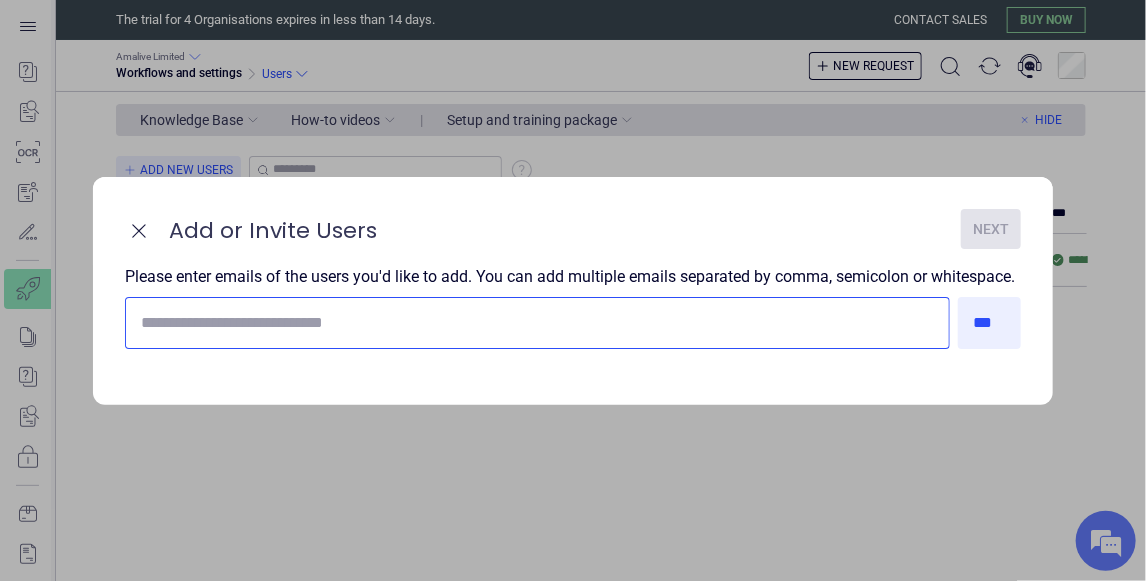 click at bounding box center [533, 323] 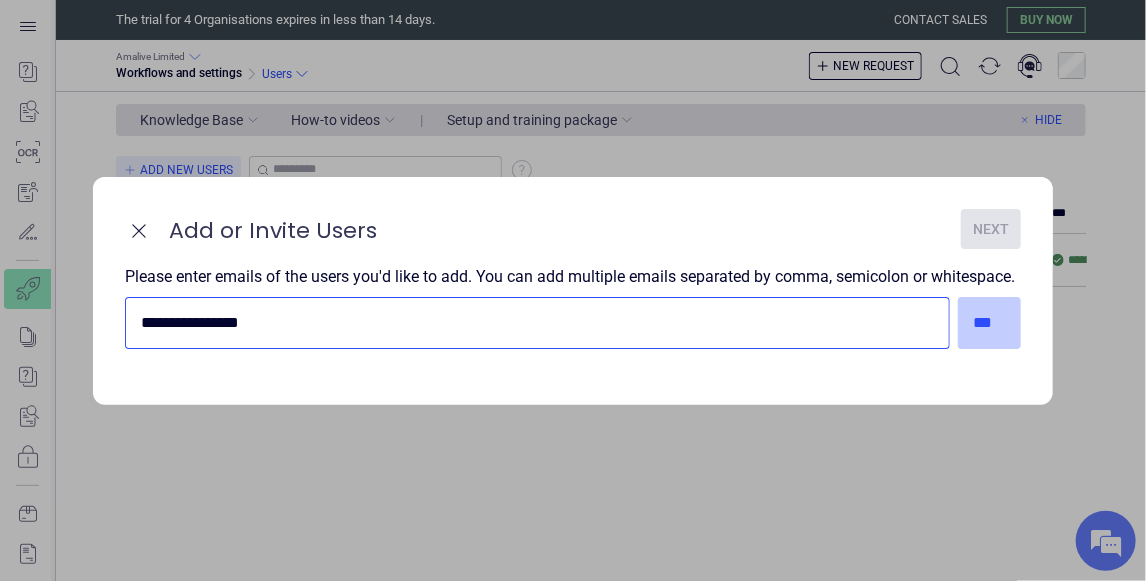 type on "**********" 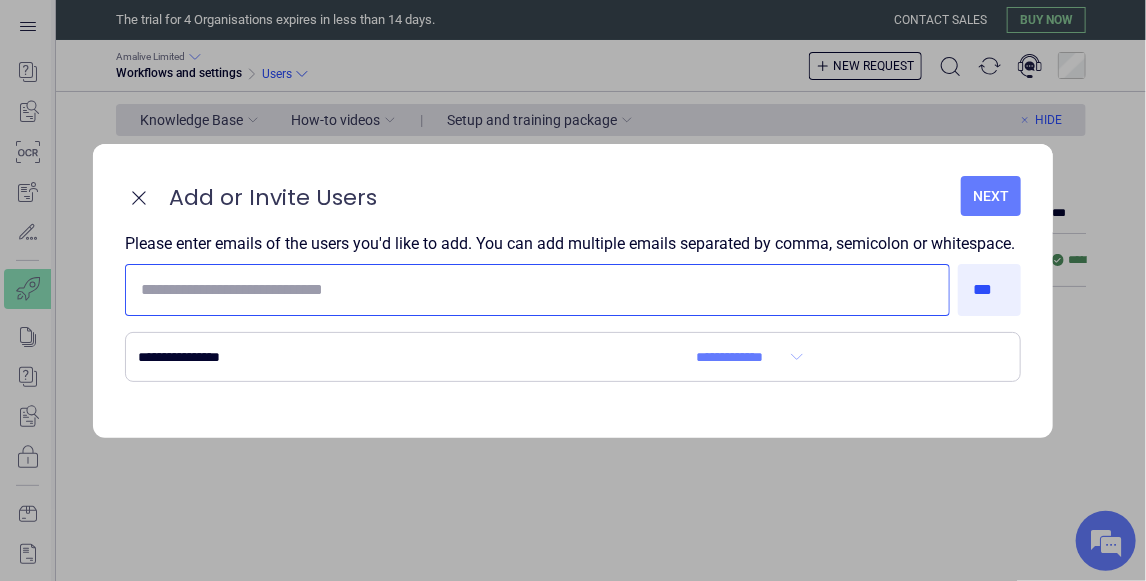 click at bounding box center [533, 290] 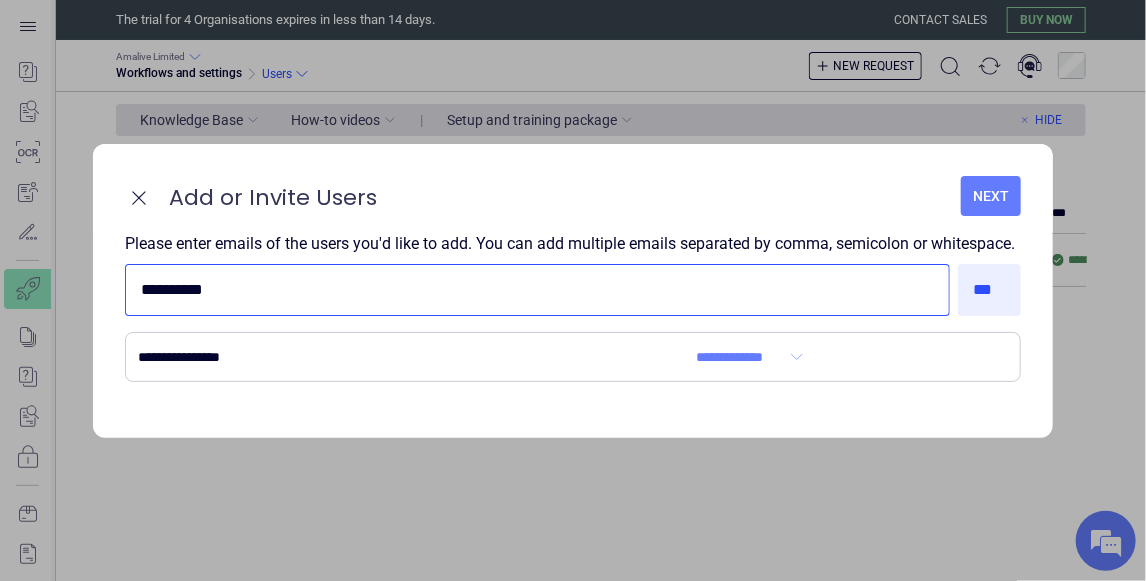 scroll, scrollTop: 0, scrollLeft: 0, axis: both 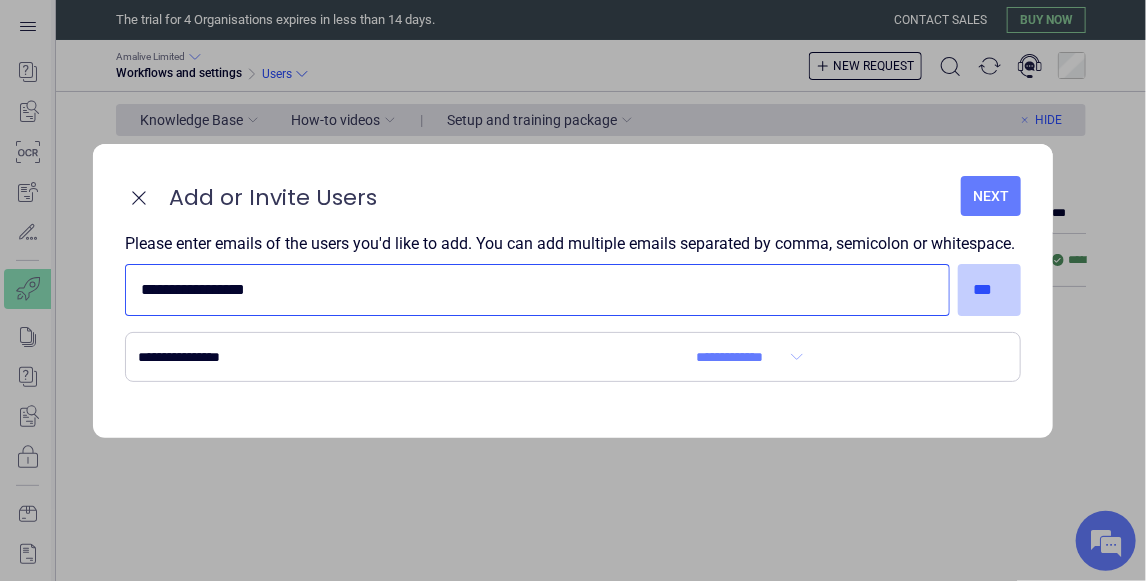 type on "**********" 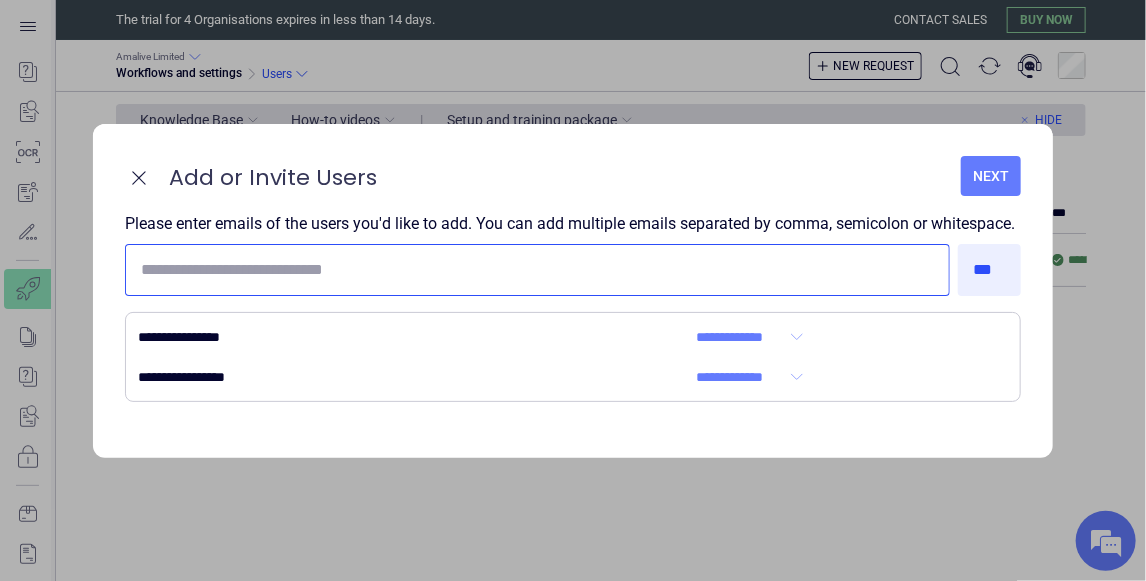 click at bounding box center (533, 270) 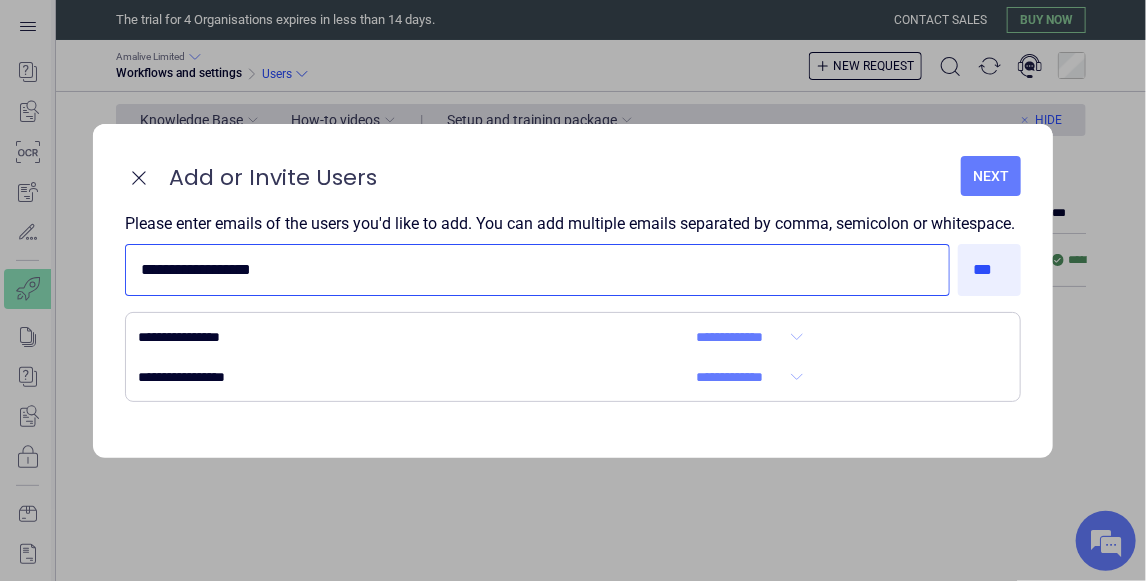 type on "**********" 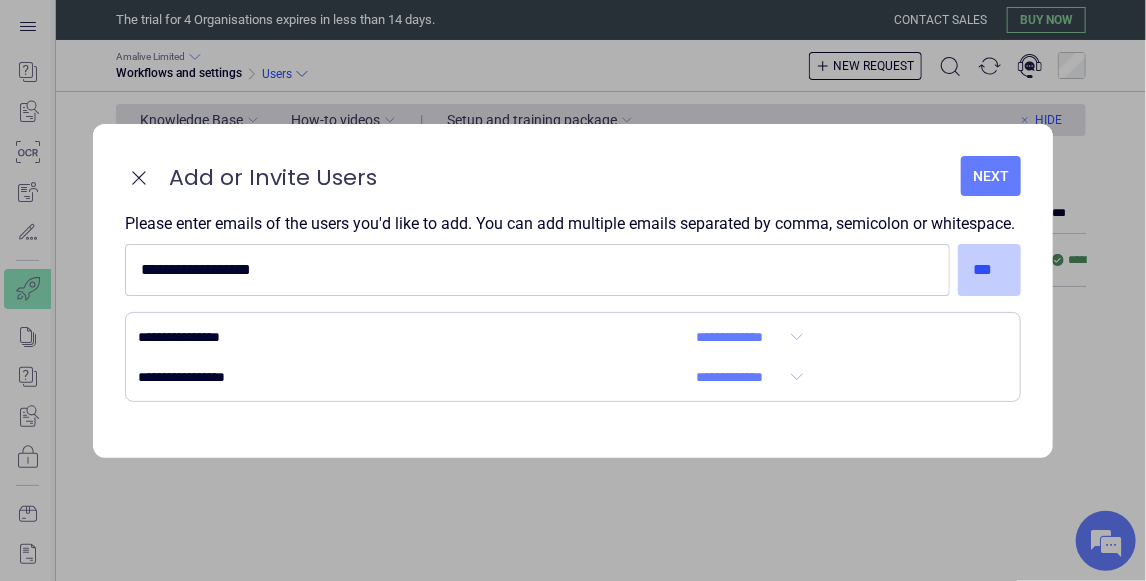 click on "***" at bounding box center [990, 270] 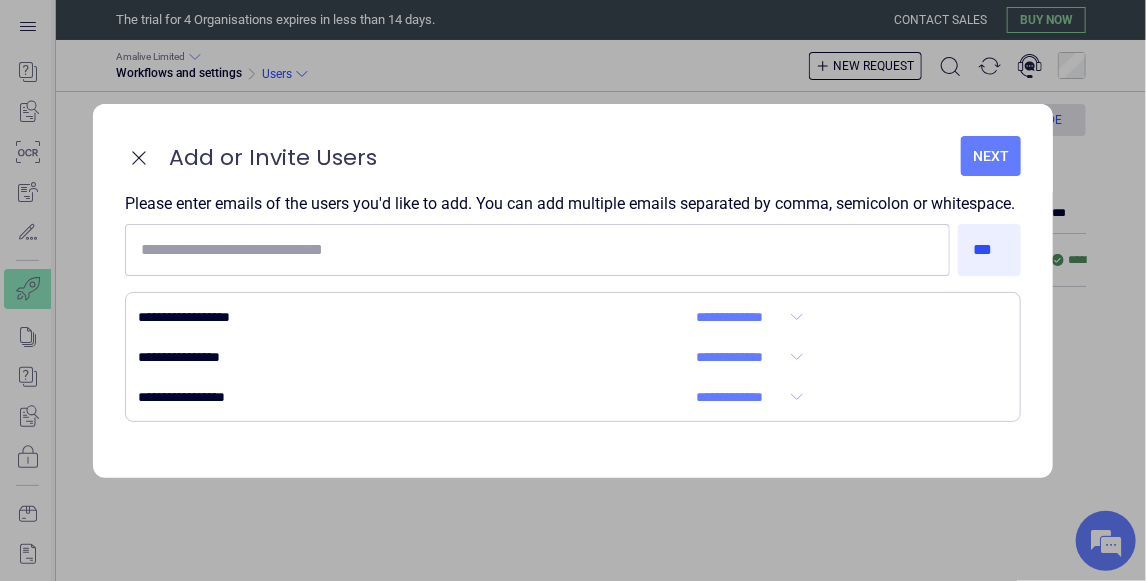 click on "Next" at bounding box center (991, 156) 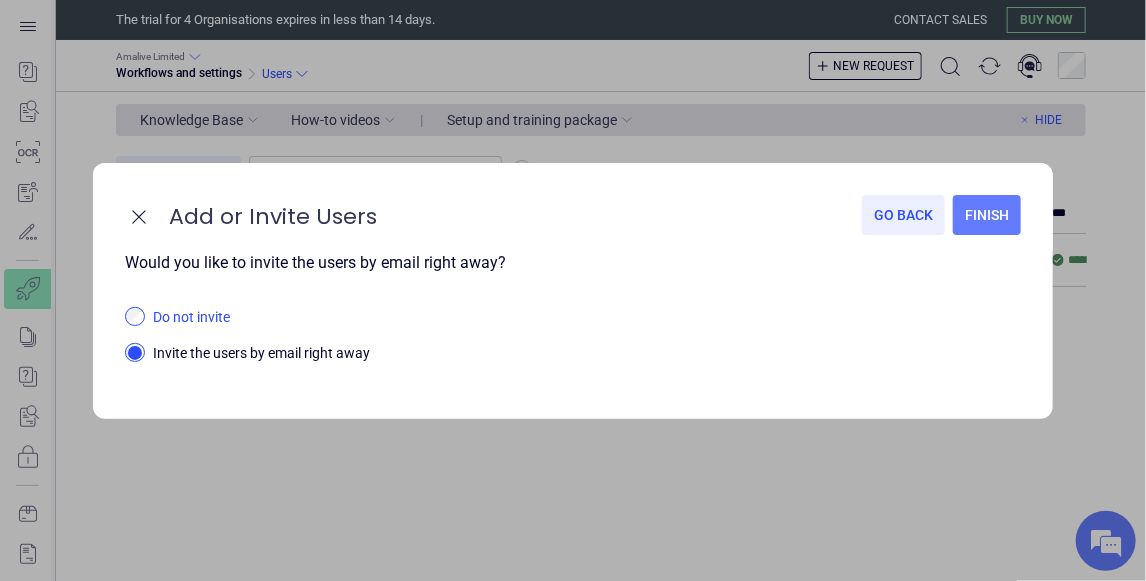click on "Do not invite" at bounding box center [587, 318] 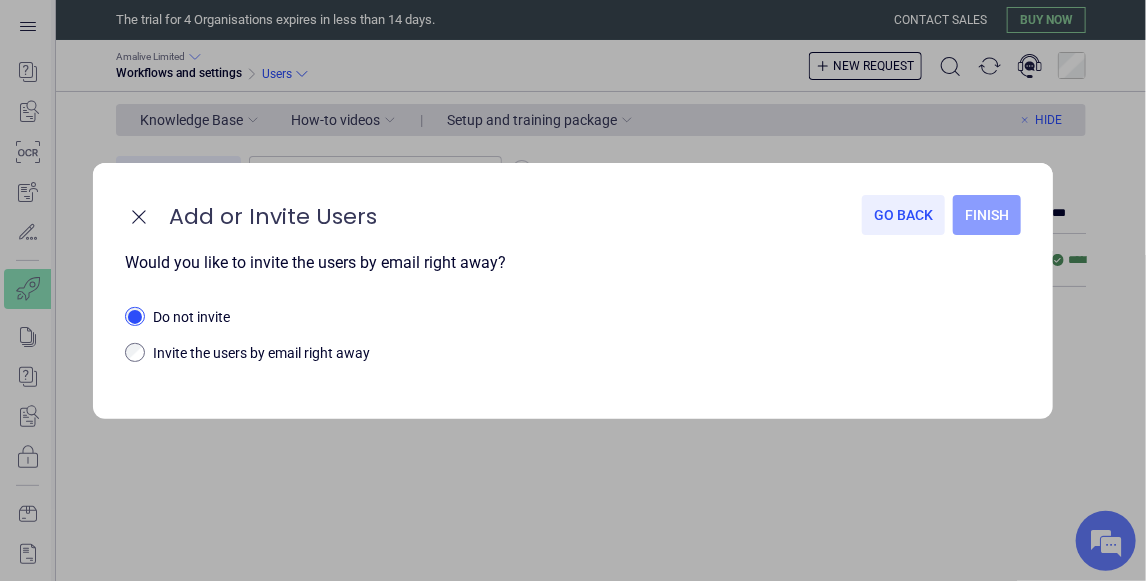 click on "Finish" at bounding box center [987, 215] 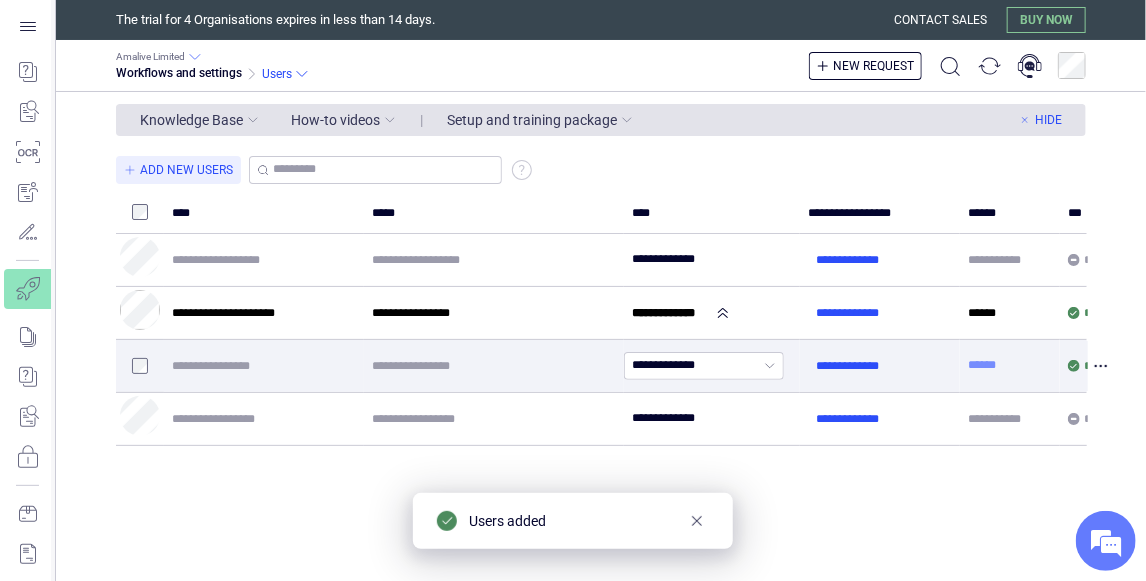 click on "******" at bounding box center [982, 365] 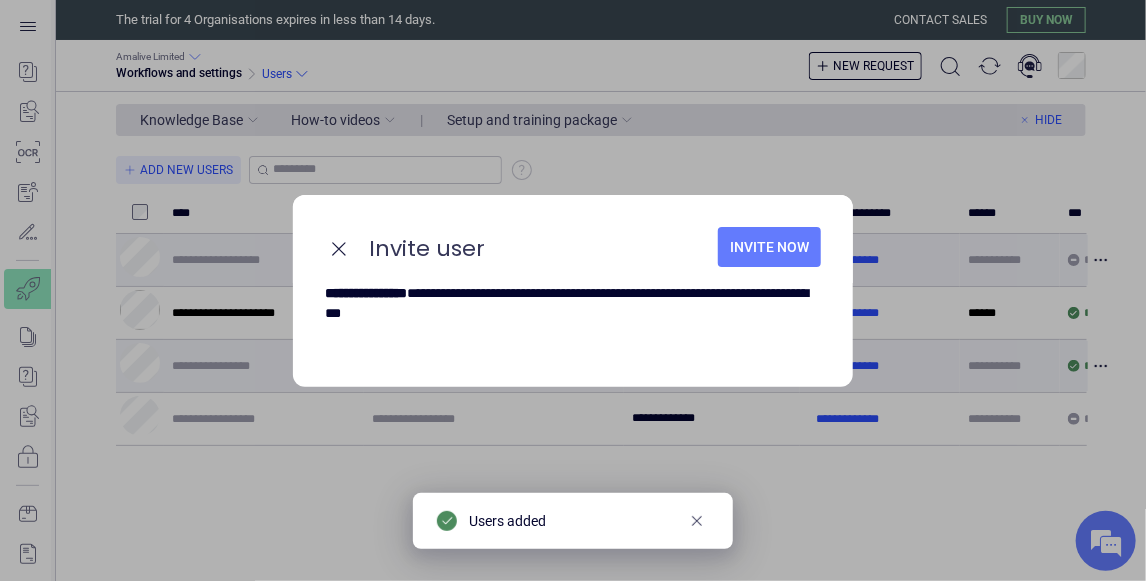 click on "Invite now" at bounding box center [769, 247] 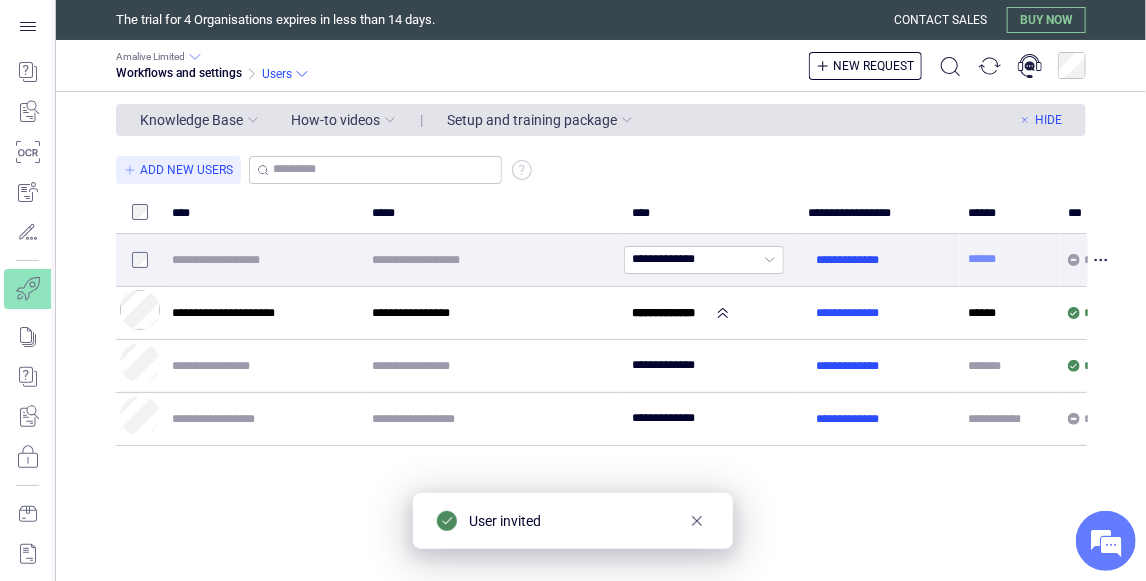 click on "******" at bounding box center (982, 259) 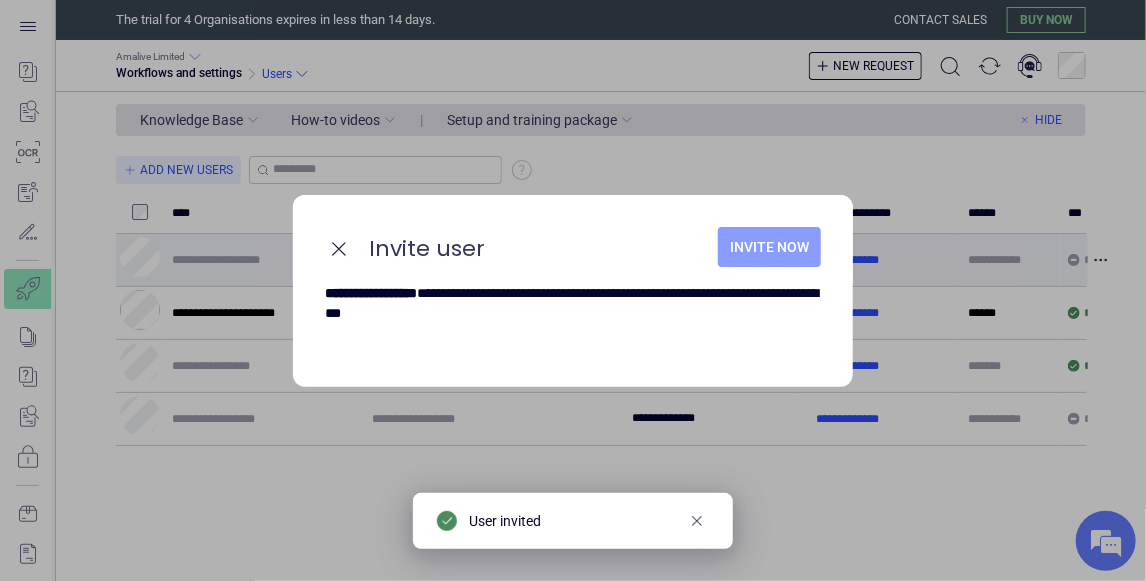 click on "Invite now" at bounding box center (769, 247) 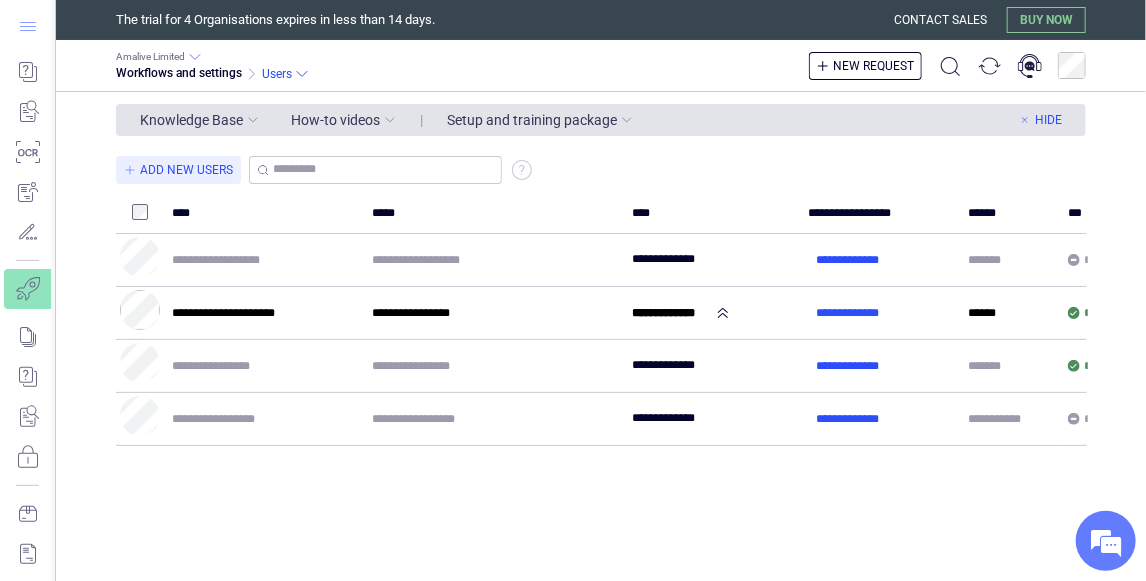 click 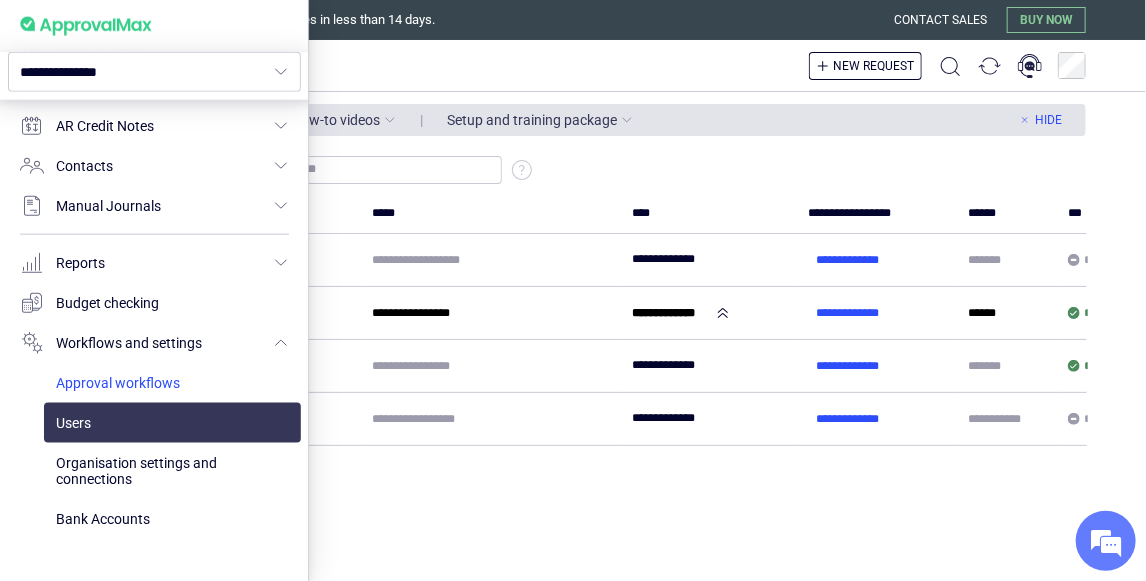 scroll, scrollTop: 768, scrollLeft: 0, axis: vertical 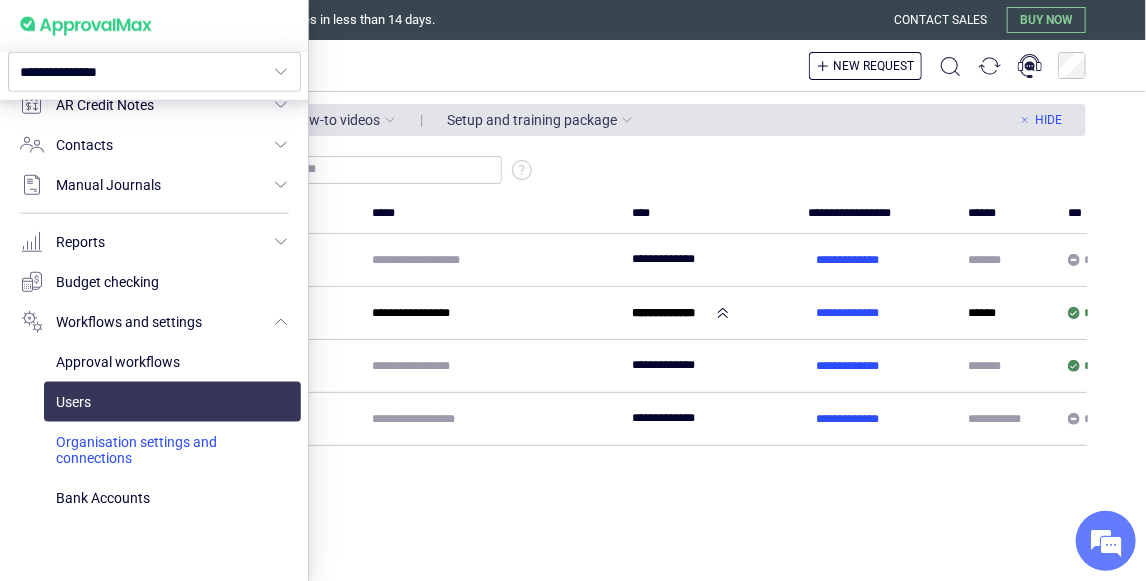 click at bounding box center (172, 450) 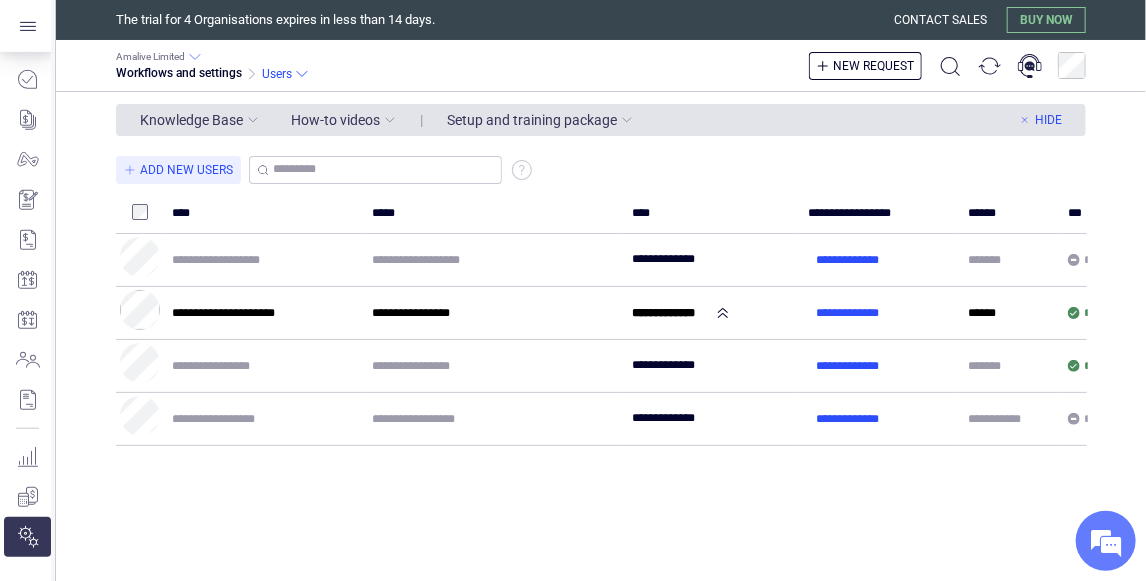 scroll, scrollTop: 513, scrollLeft: 0, axis: vertical 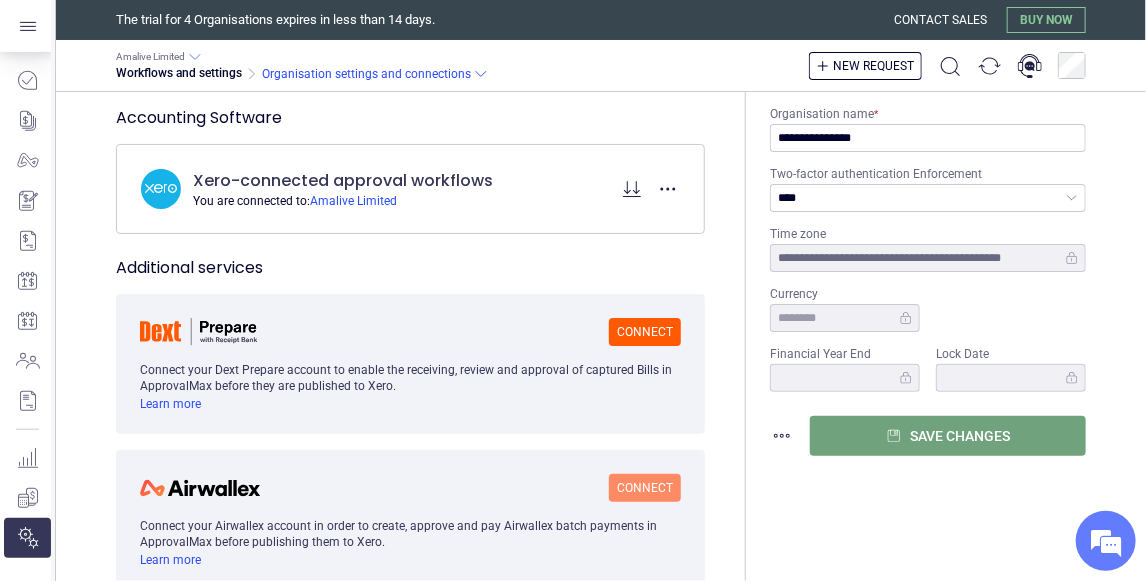 type on "**********" 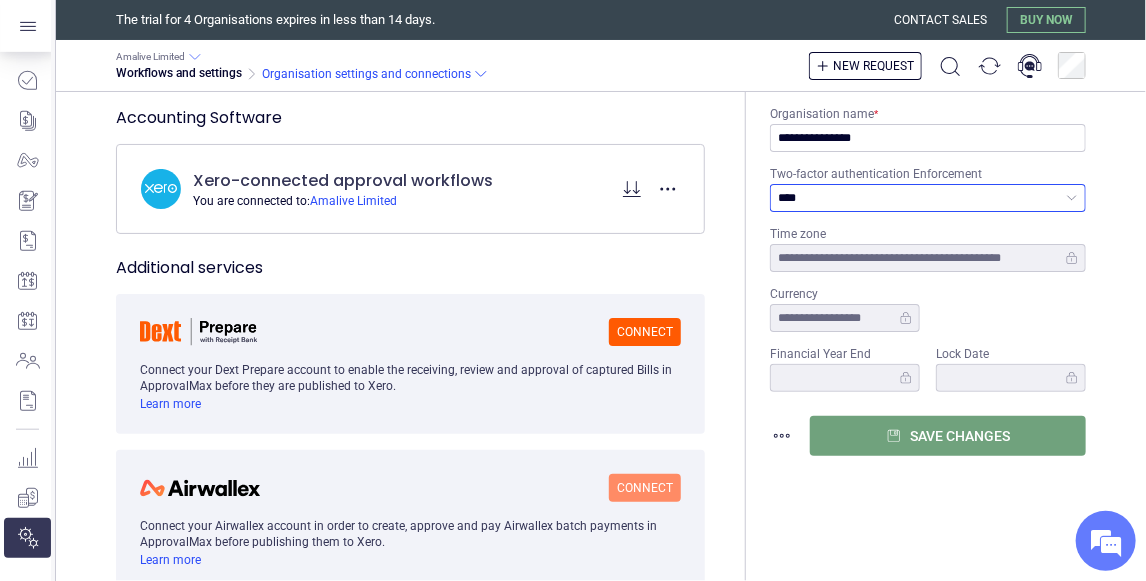 click on "****" at bounding box center [920, 198] 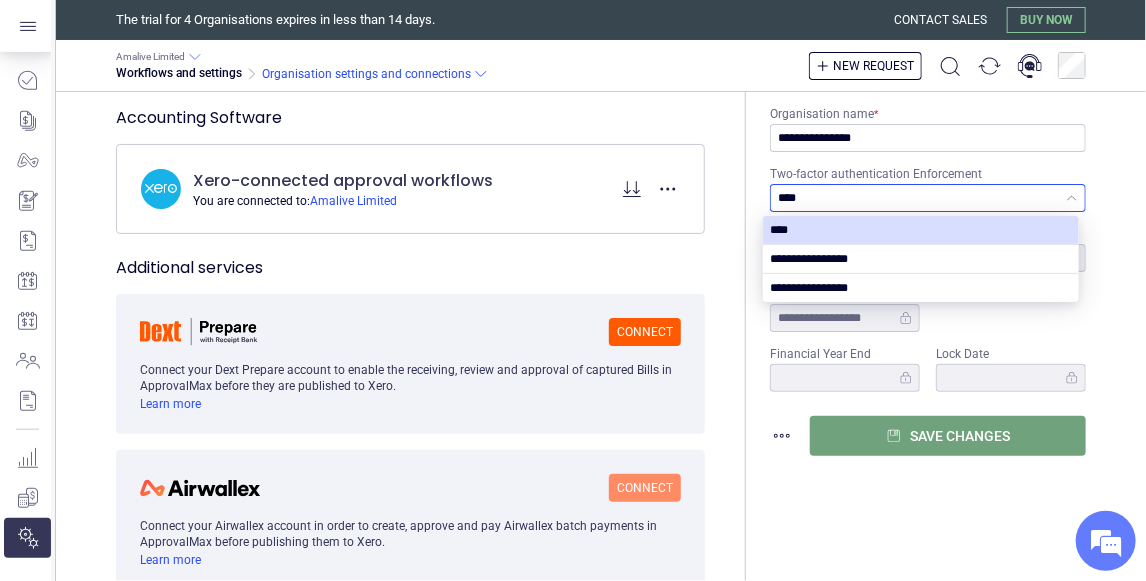 click at bounding box center [921, 288] 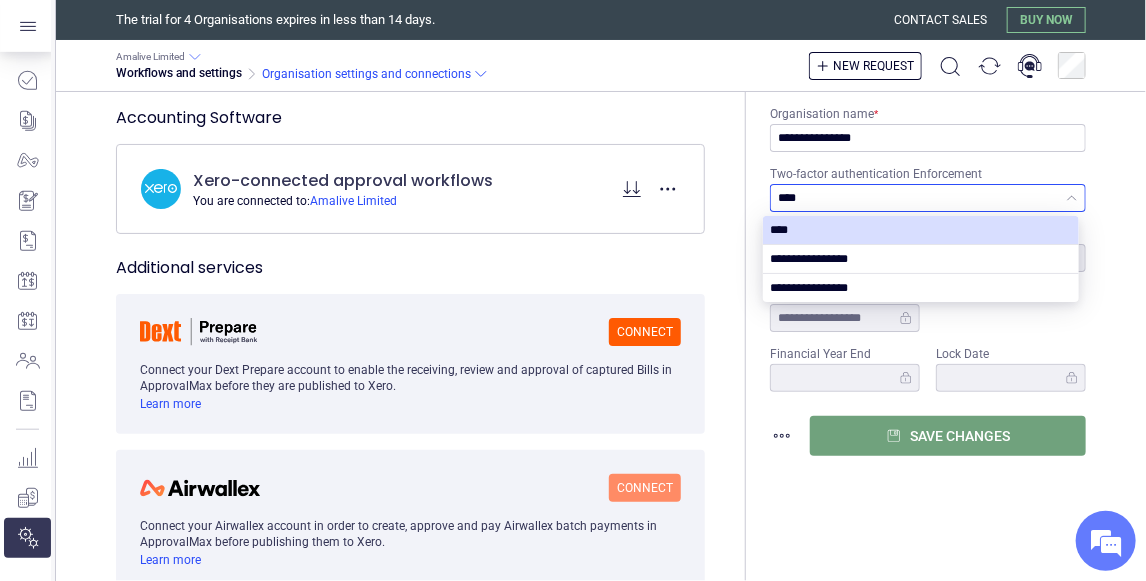 type on "**********" 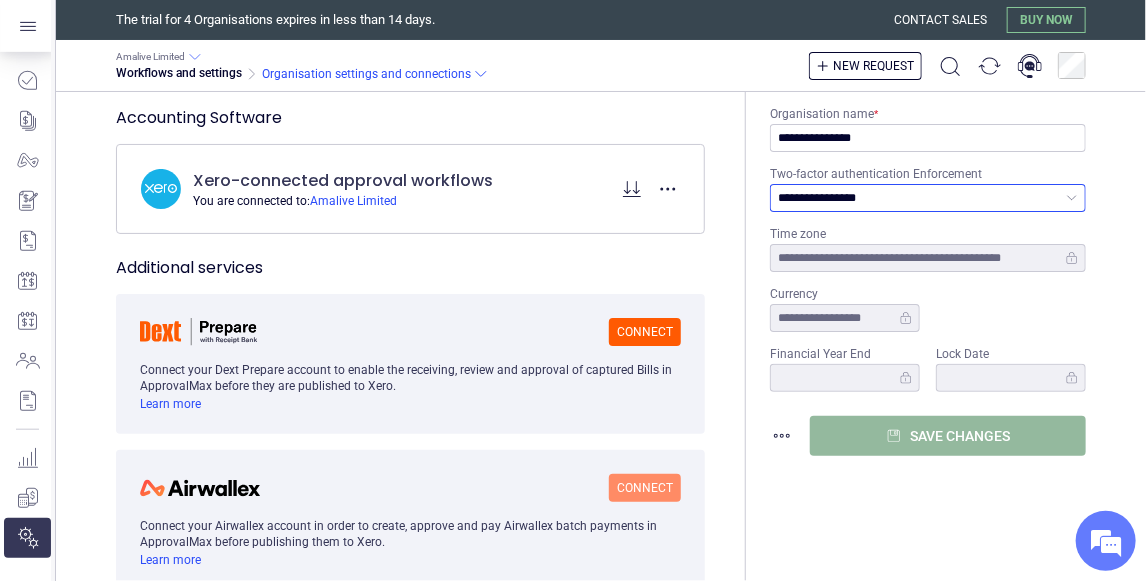 click on "Save changes" at bounding box center (960, 436) 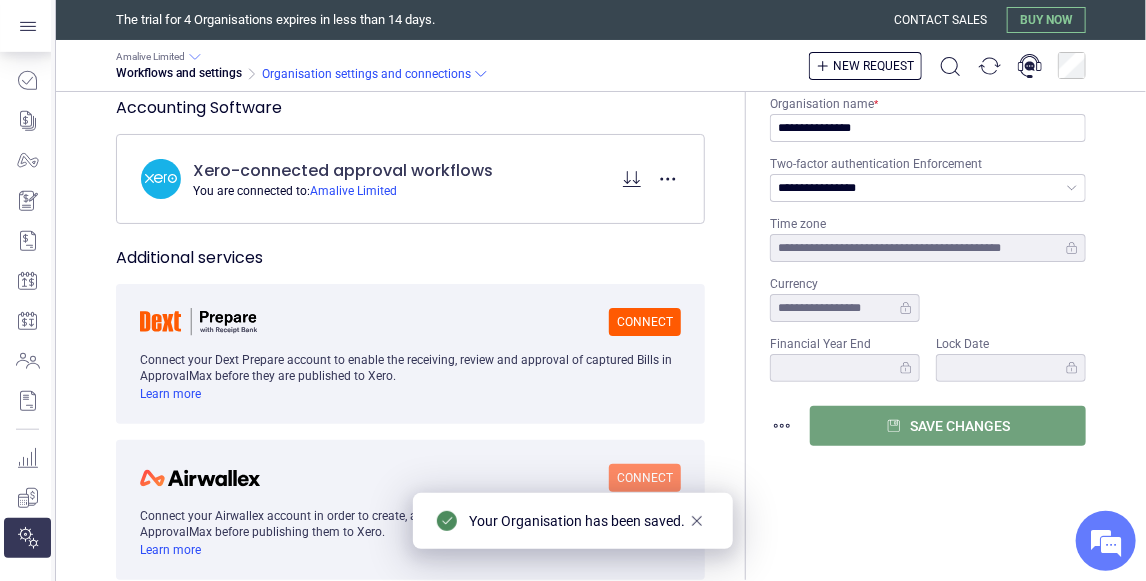 scroll, scrollTop: 16, scrollLeft: 0, axis: vertical 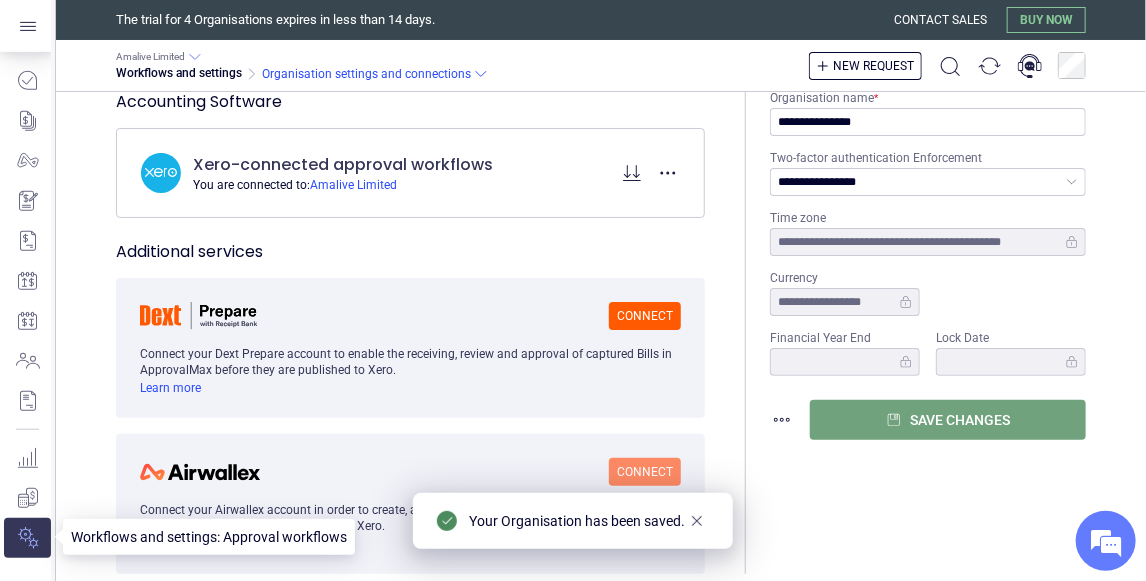 click at bounding box center [27, 538] 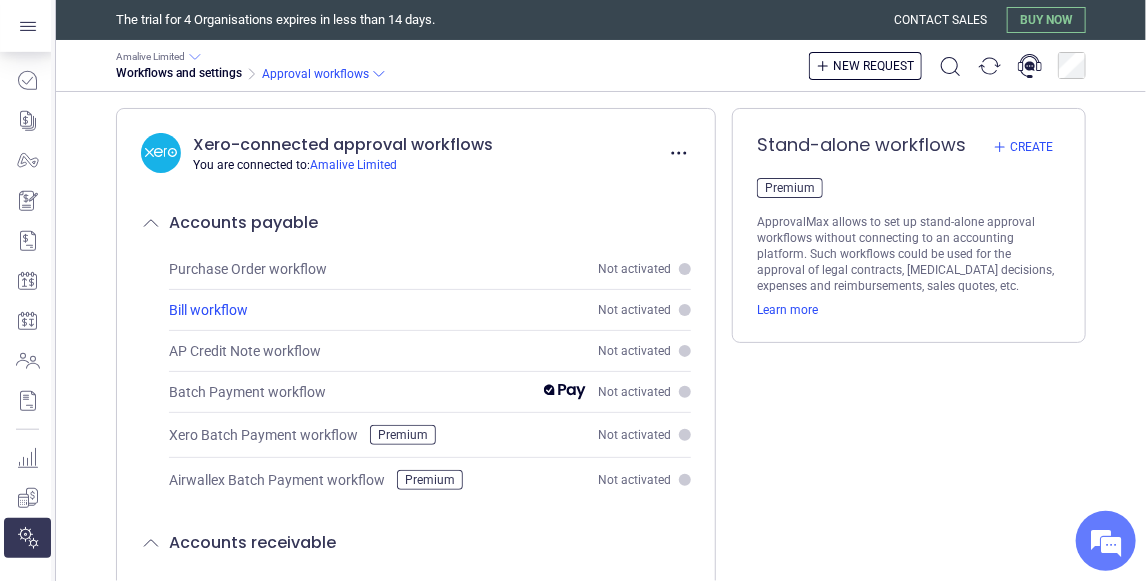 click on "Bill workflow" at bounding box center [208, 310] 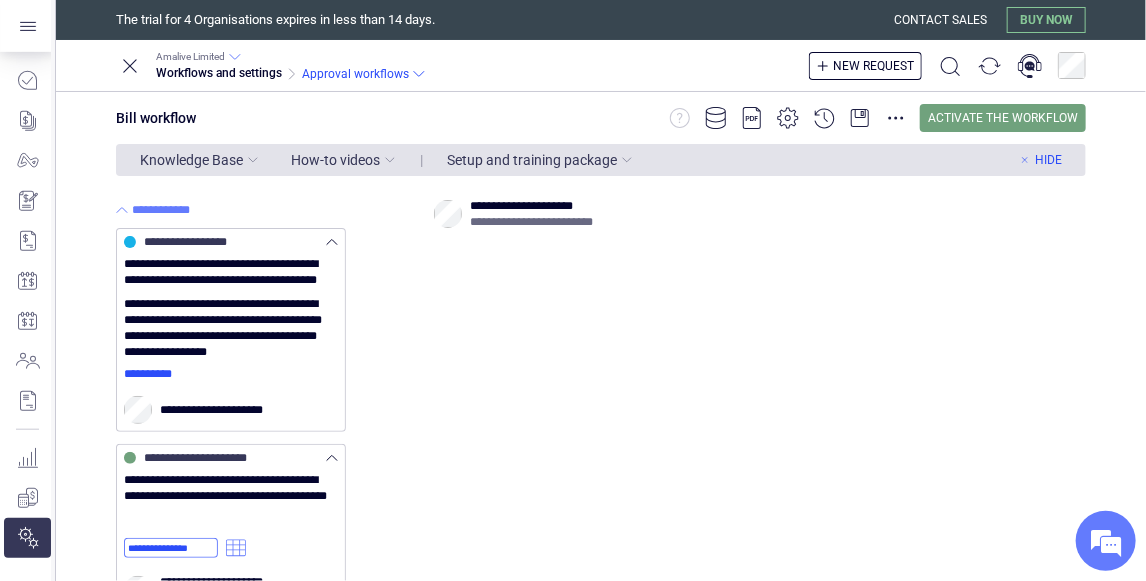 scroll, scrollTop: 200, scrollLeft: 0, axis: vertical 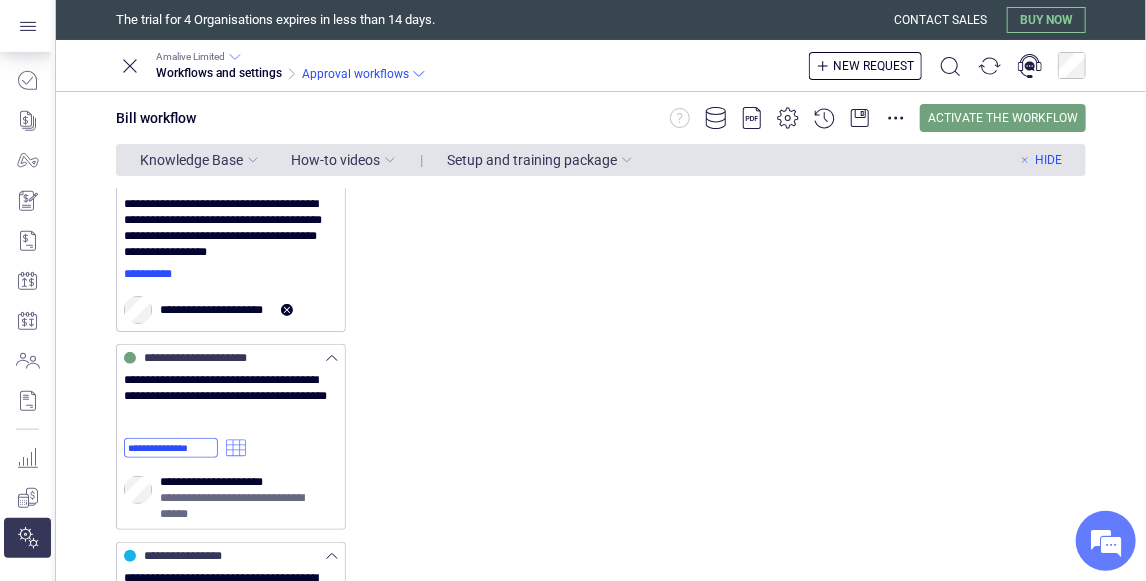 click 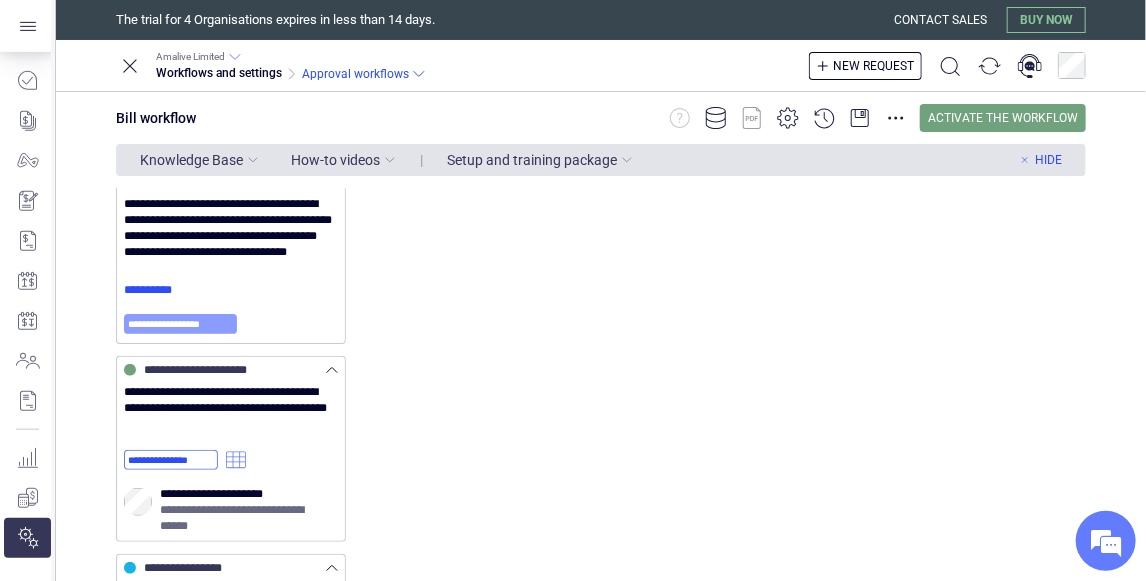 click on "**********" at bounding box center [180, 324] 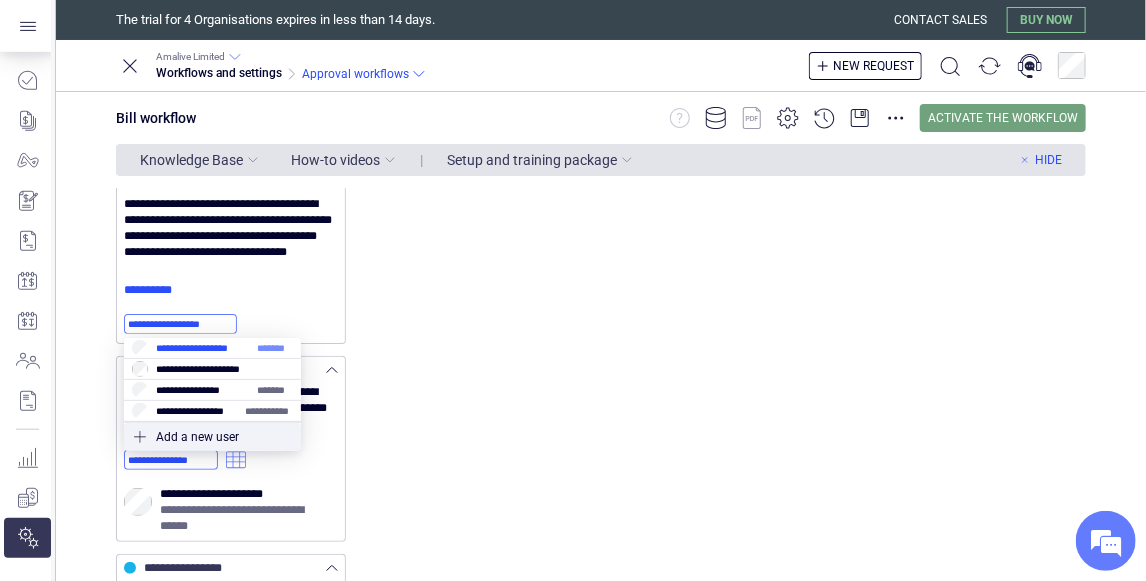 click at bounding box center (212, 348) 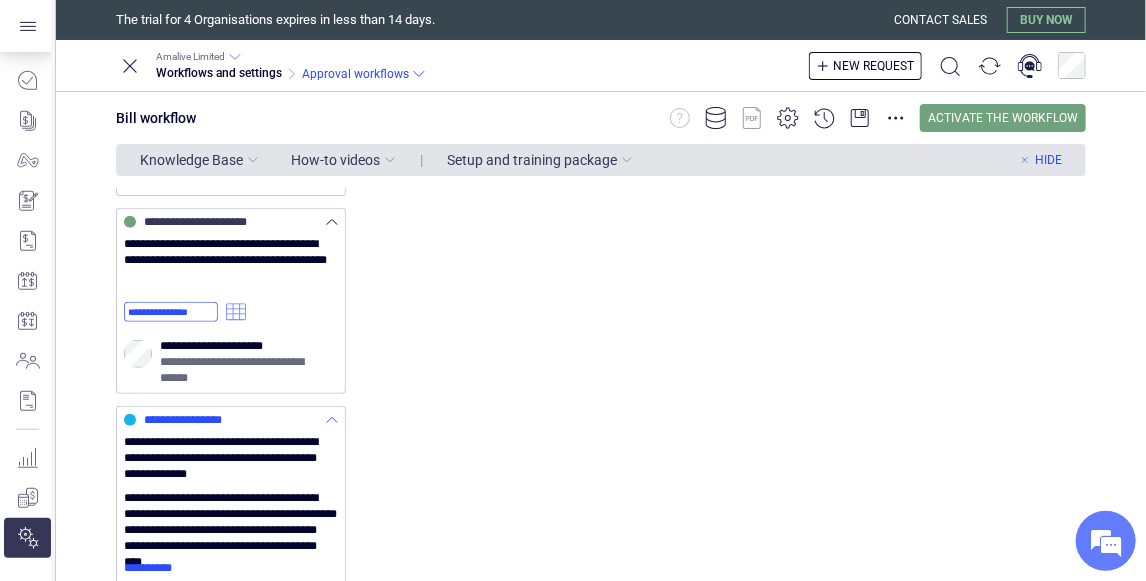 scroll, scrollTop: 400, scrollLeft: 0, axis: vertical 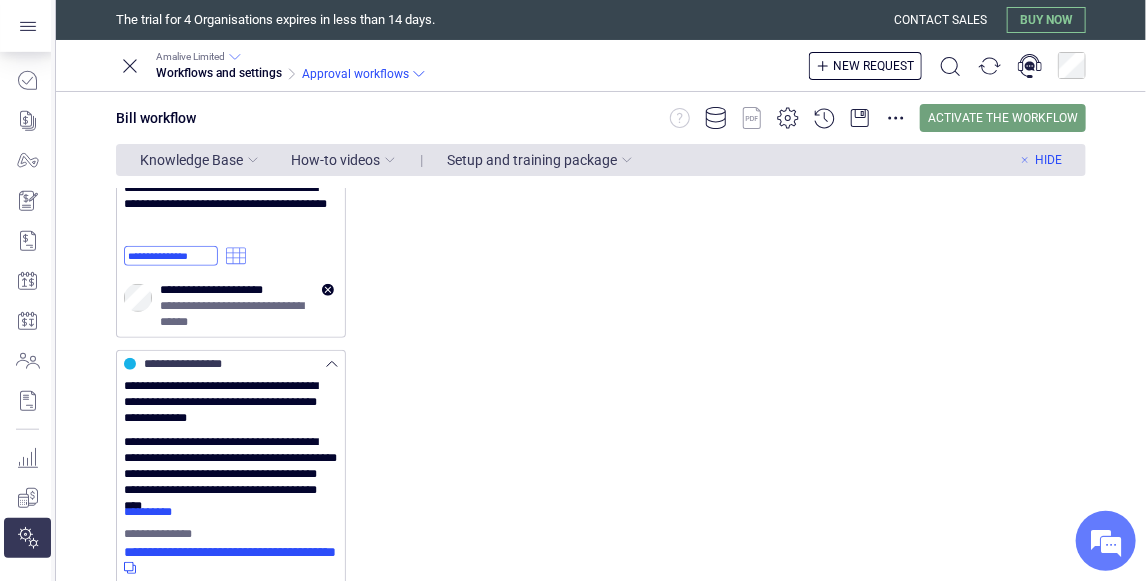 click 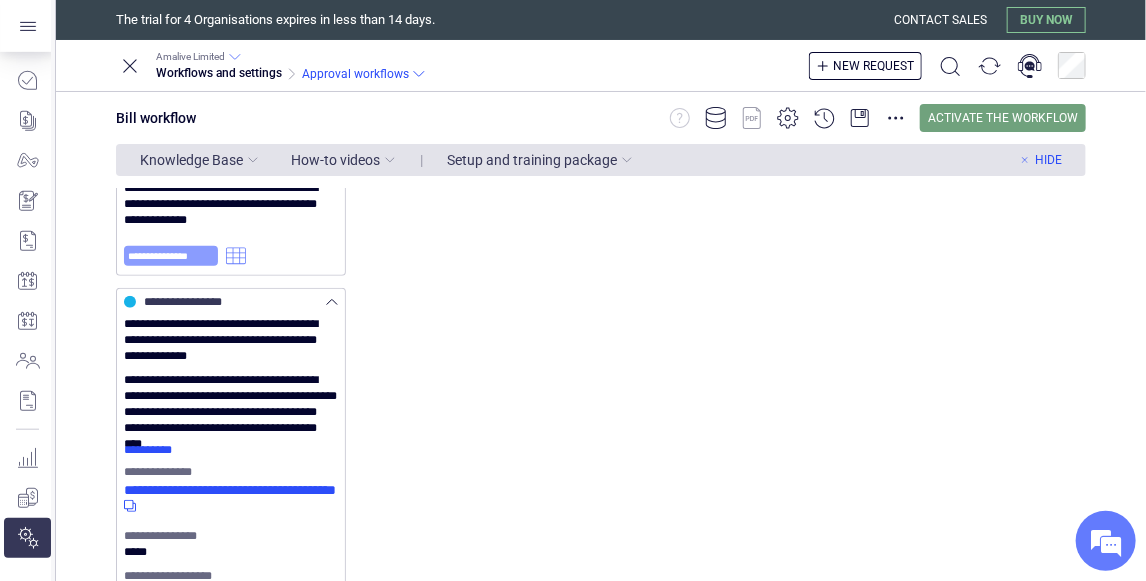 click on "**********" at bounding box center [171, 256] 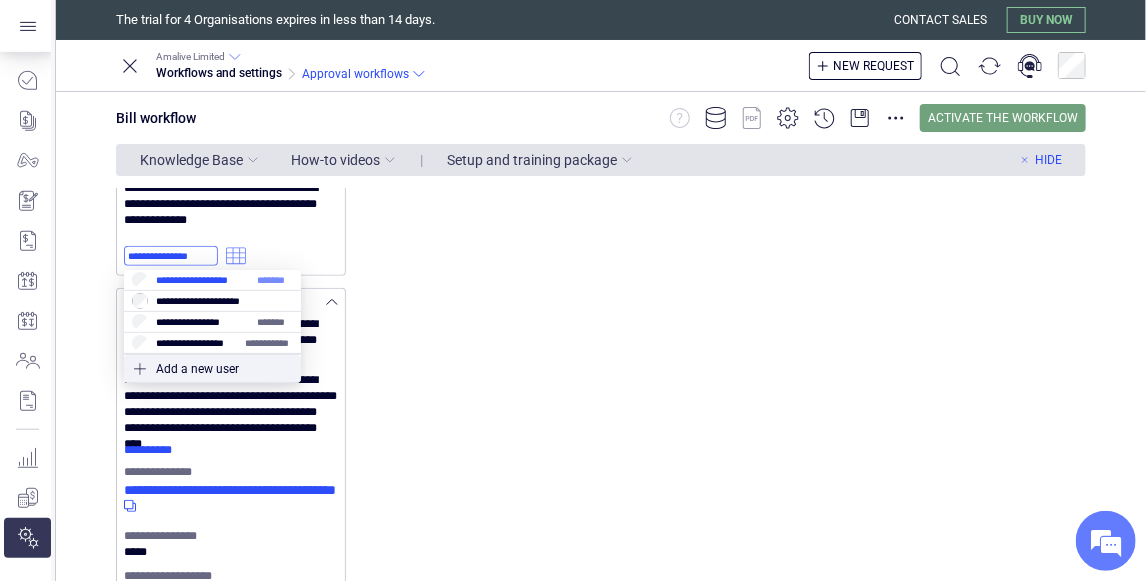 click at bounding box center [212, 280] 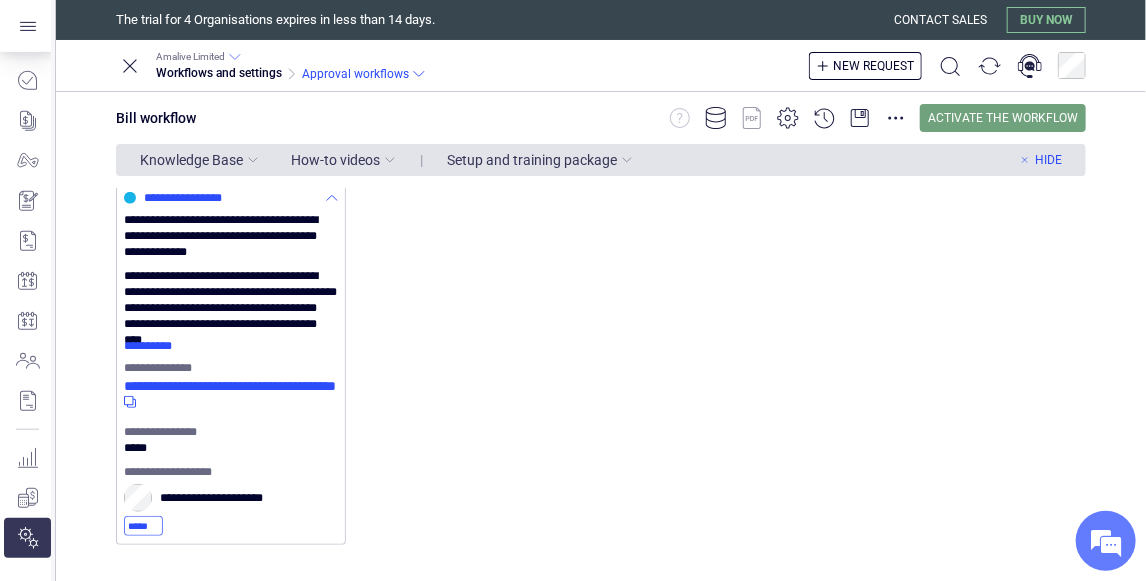 scroll, scrollTop: 593, scrollLeft: 0, axis: vertical 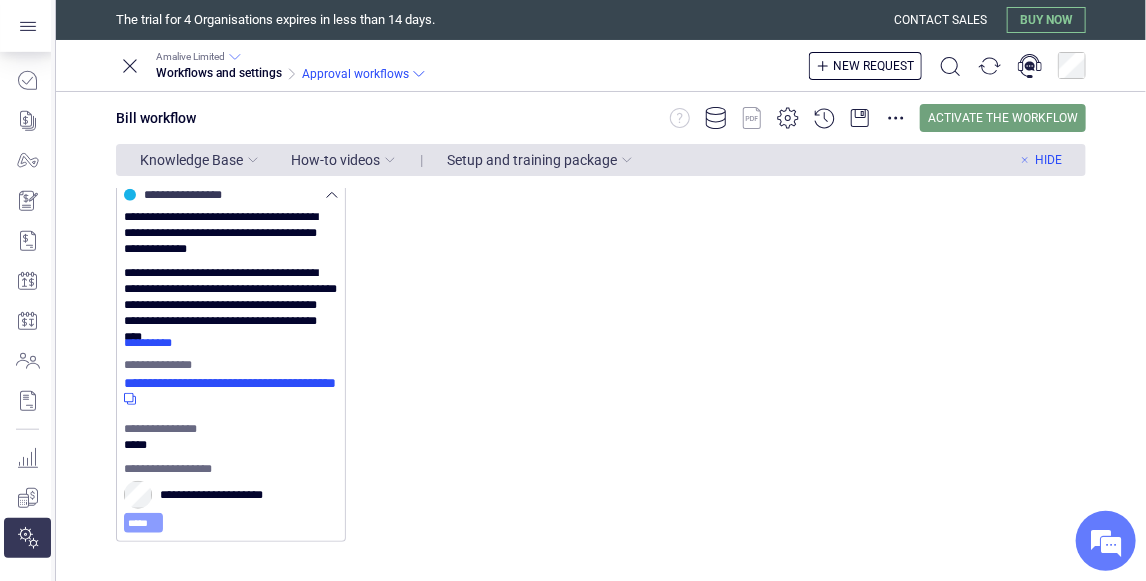 click on "*****" at bounding box center [143, 523] 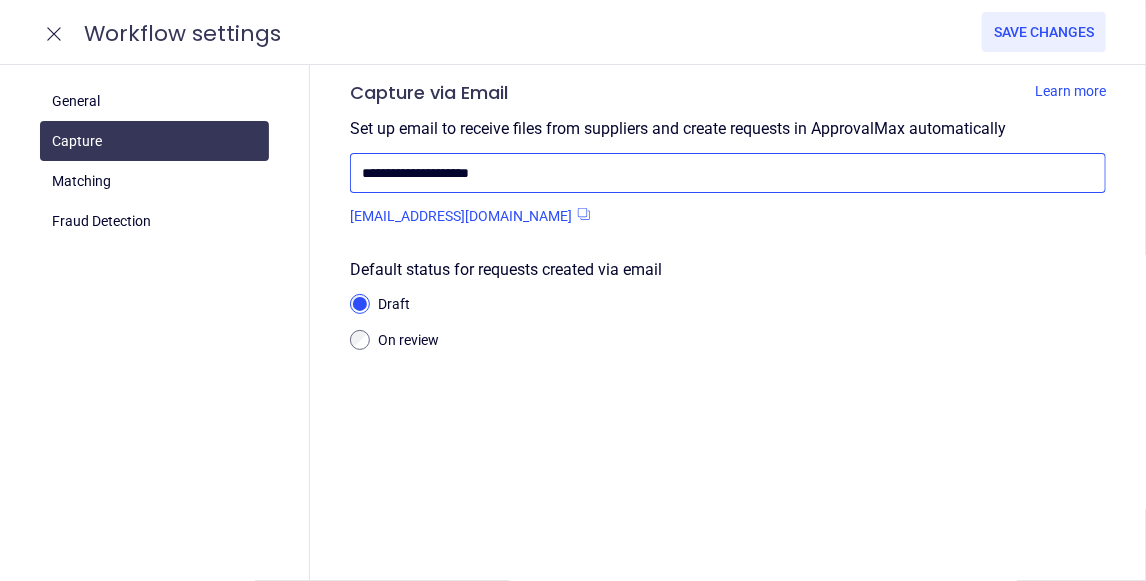 drag, startPoint x: 417, startPoint y: 168, endPoint x: 799, endPoint y: 191, distance: 382.69177 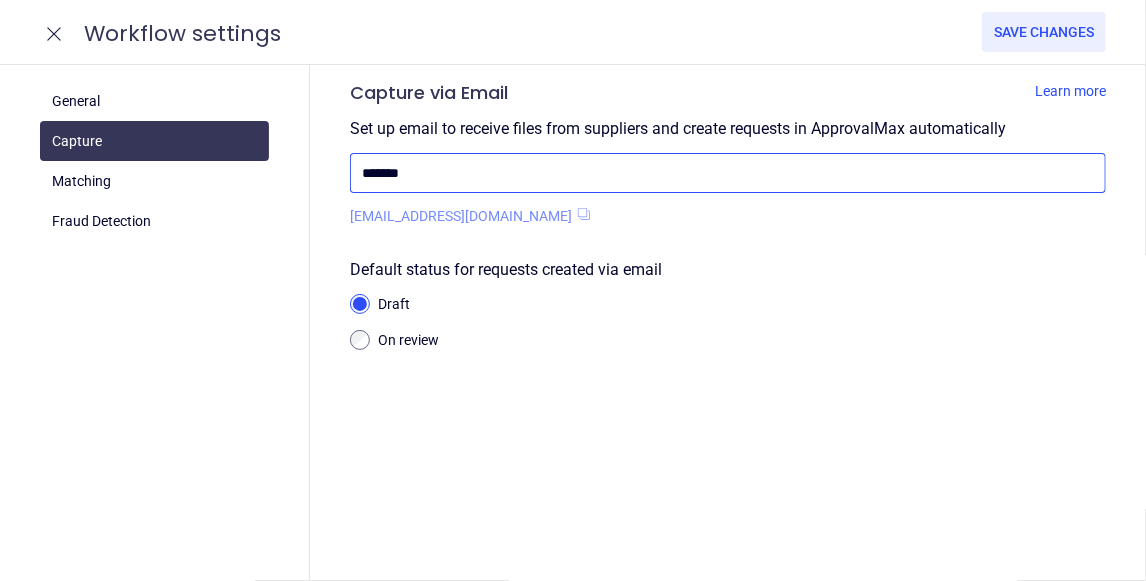 type on "*******" 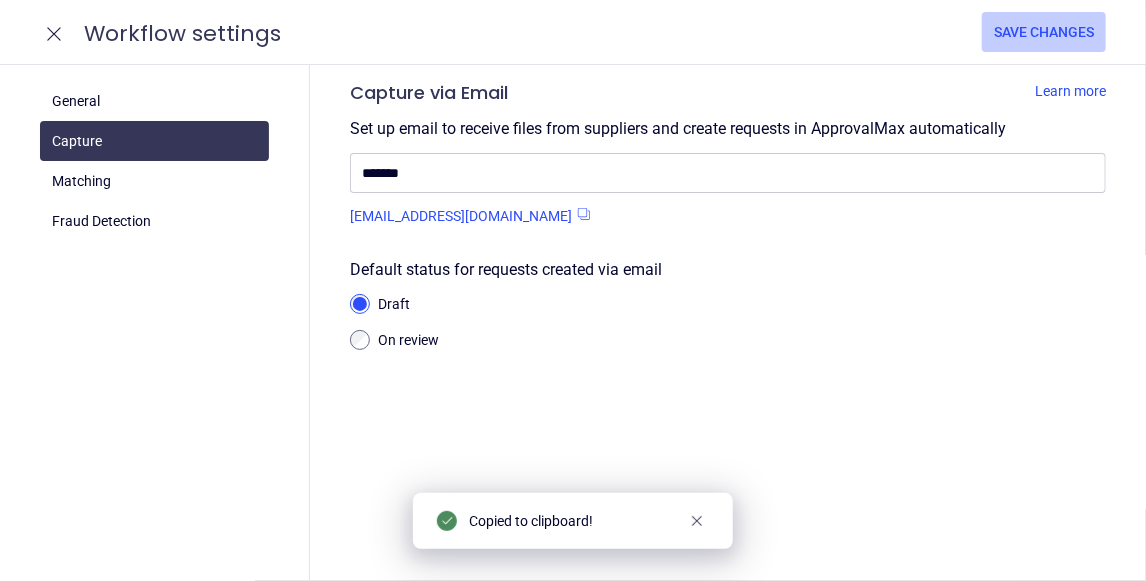 click on "Save changes" at bounding box center (1044, 32) 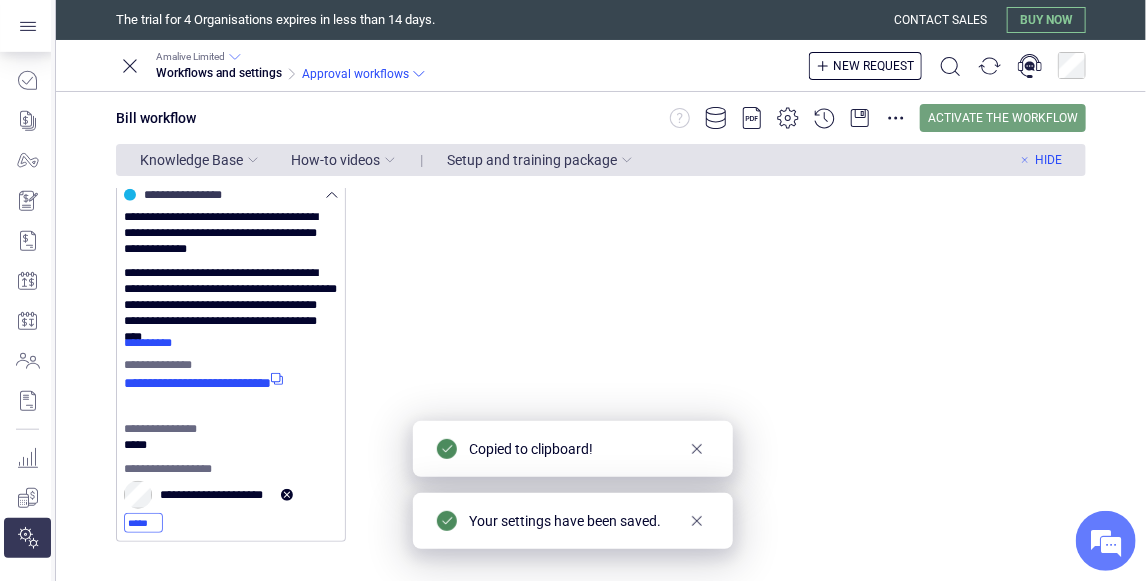 click 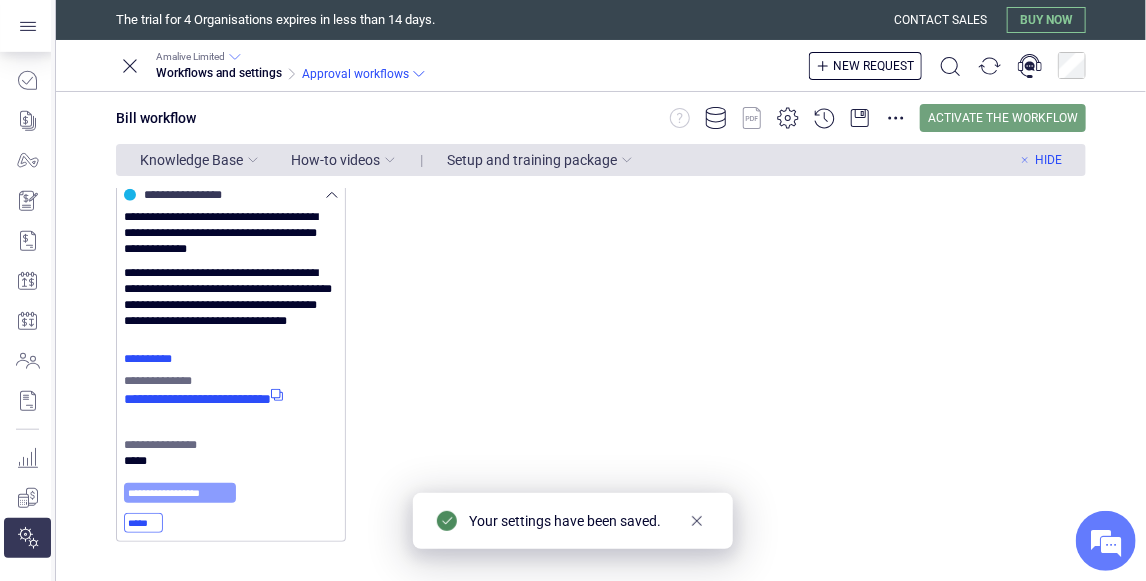 click on "**********" at bounding box center (180, 493) 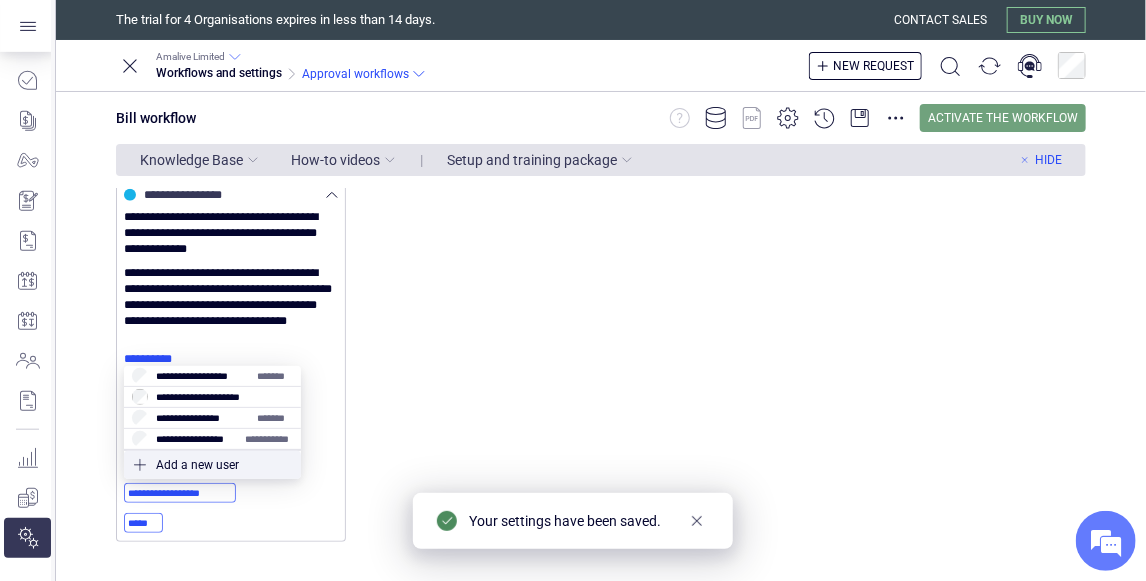 click at bounding box center [212, 376] 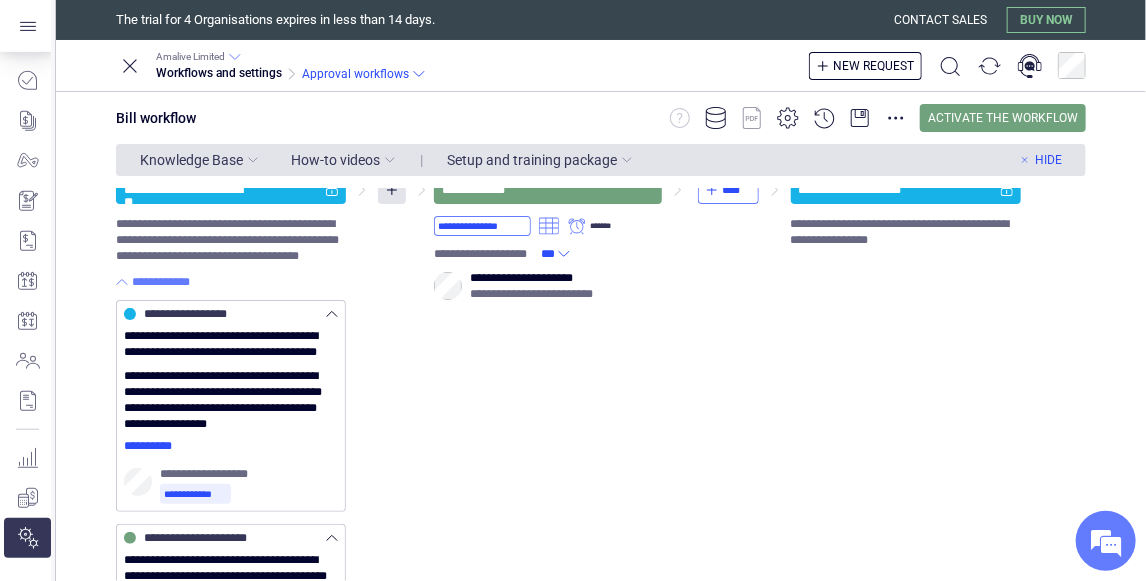 scroll, scrollTop: 0, scrollLeft: 0, axis: both 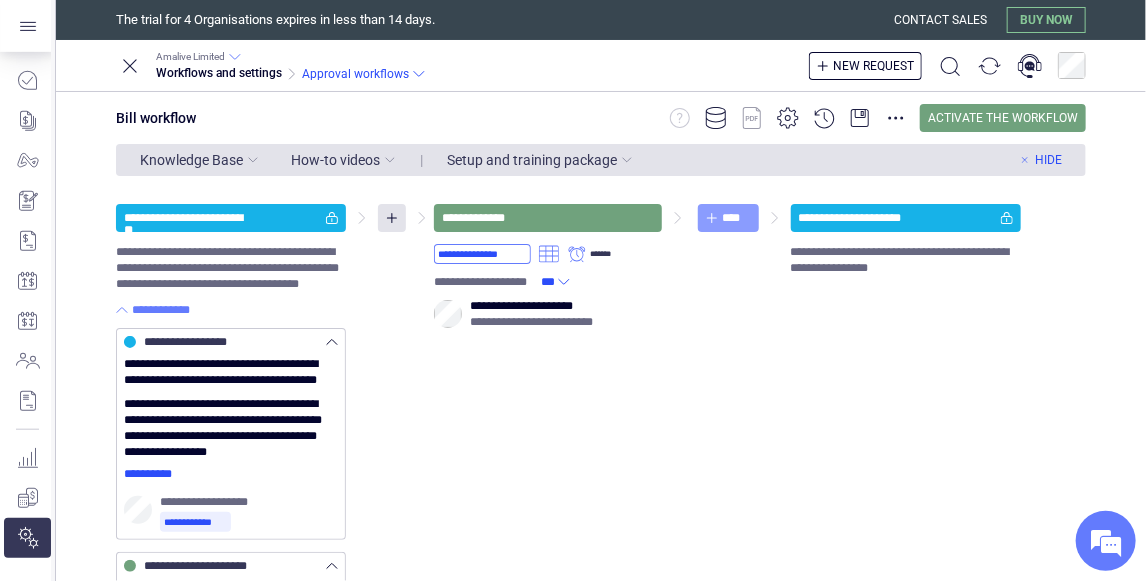 click on "****" at bounding box center [736, 218] 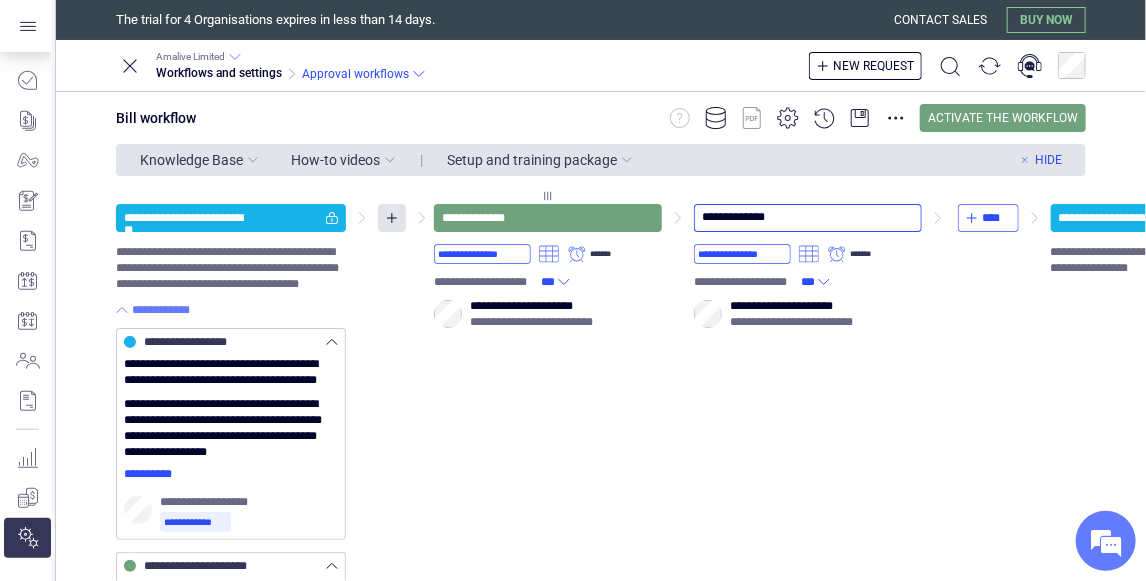 drag, startPoint x: 725, startPoint y: 226, endPoint x: 555, endPoint y: 238, distance: 170.423 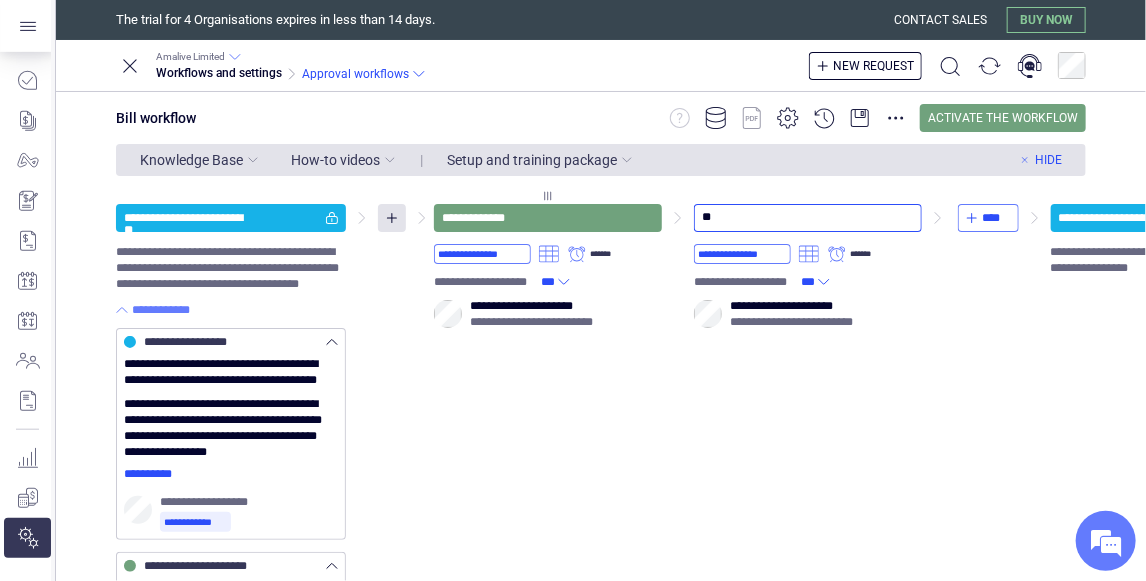 type on "***" 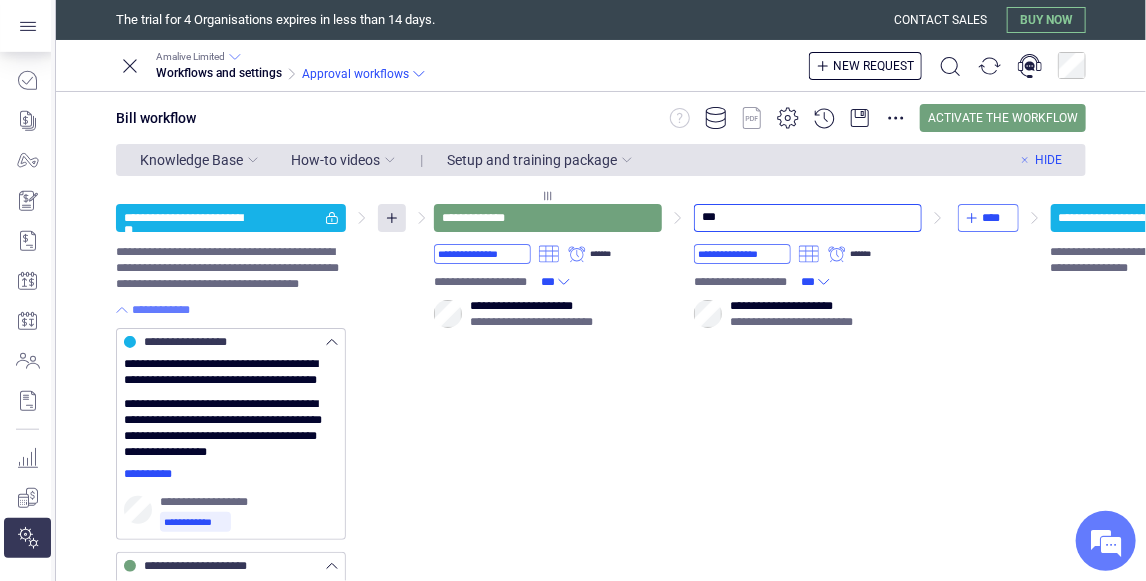 type 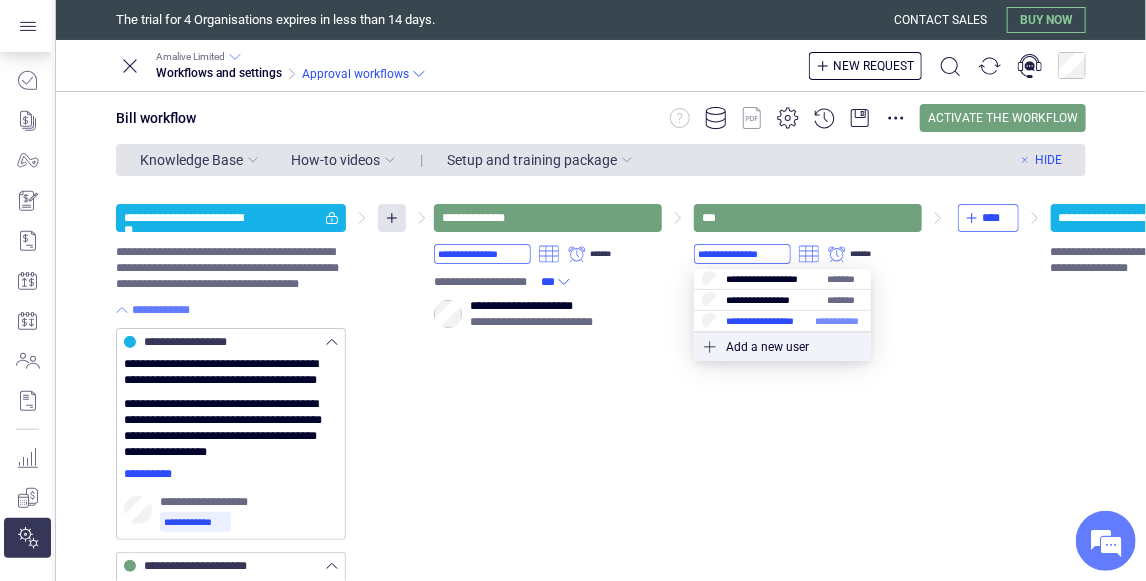click at bounding box center [782, 321] 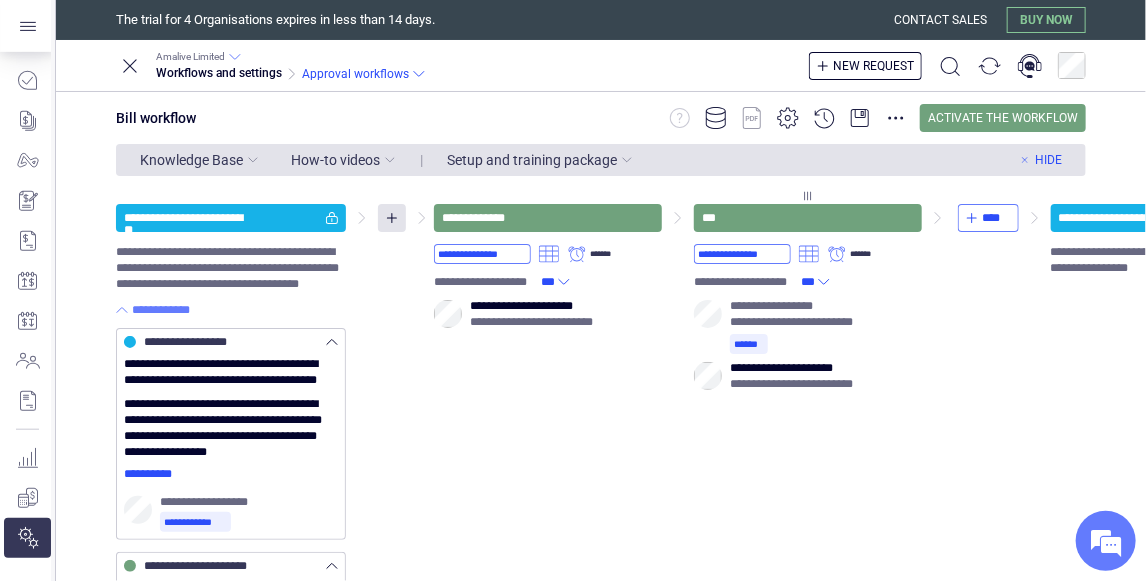 click on "**********" at bounding box center (808, 346) 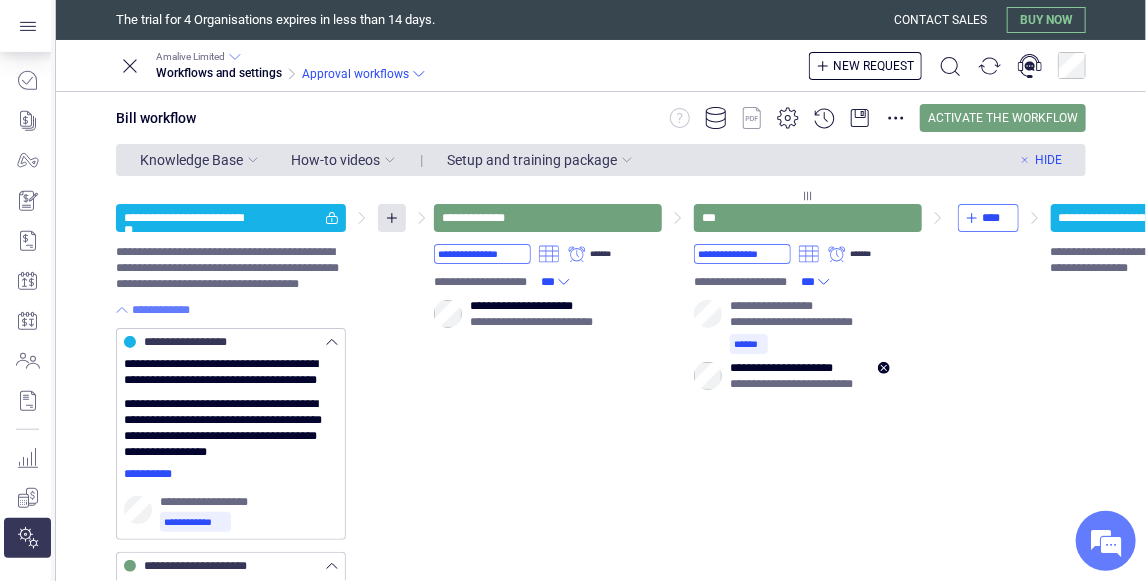 click 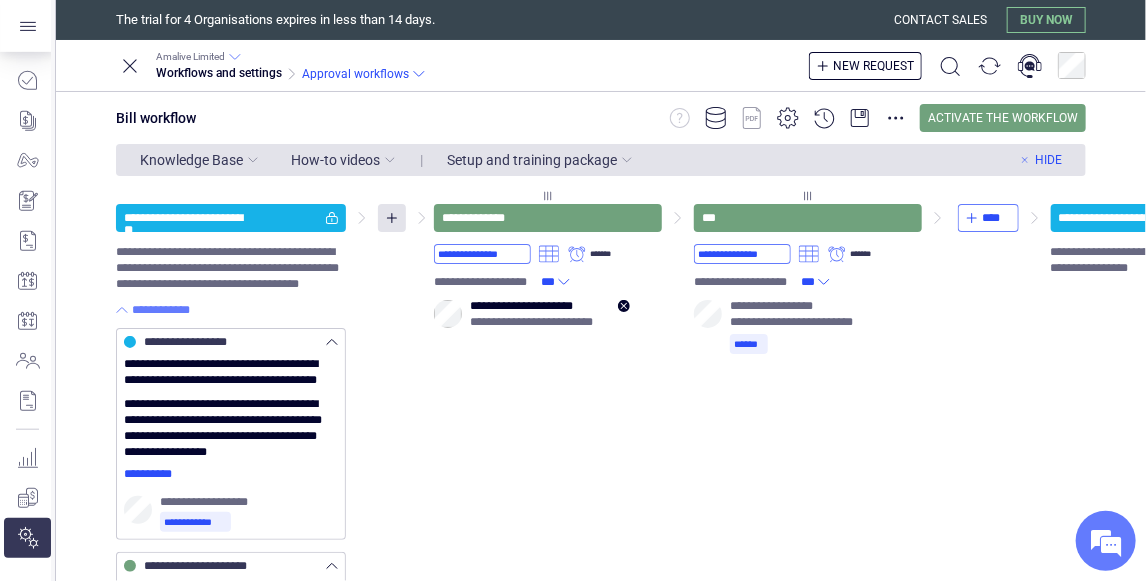 click 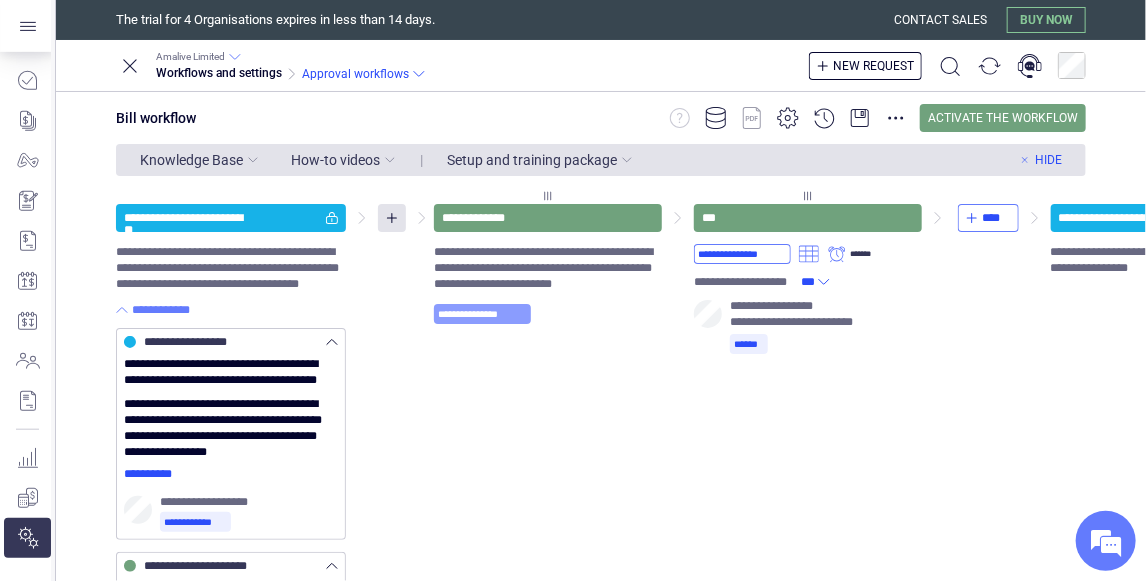 click on "**********" at bounding box center (482, 314) 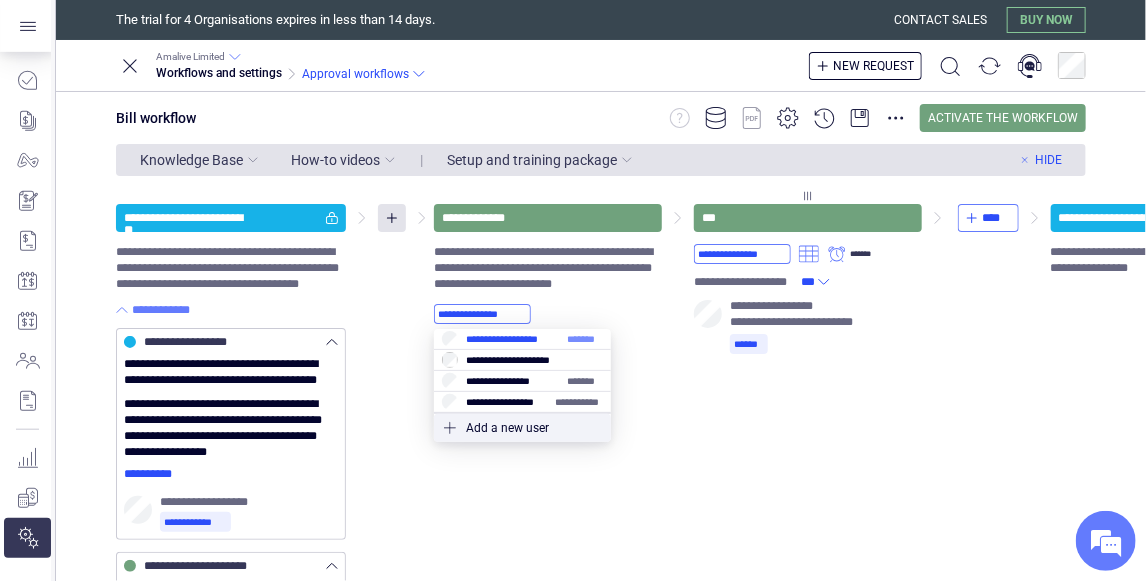 click at bounding box center [522, 339] 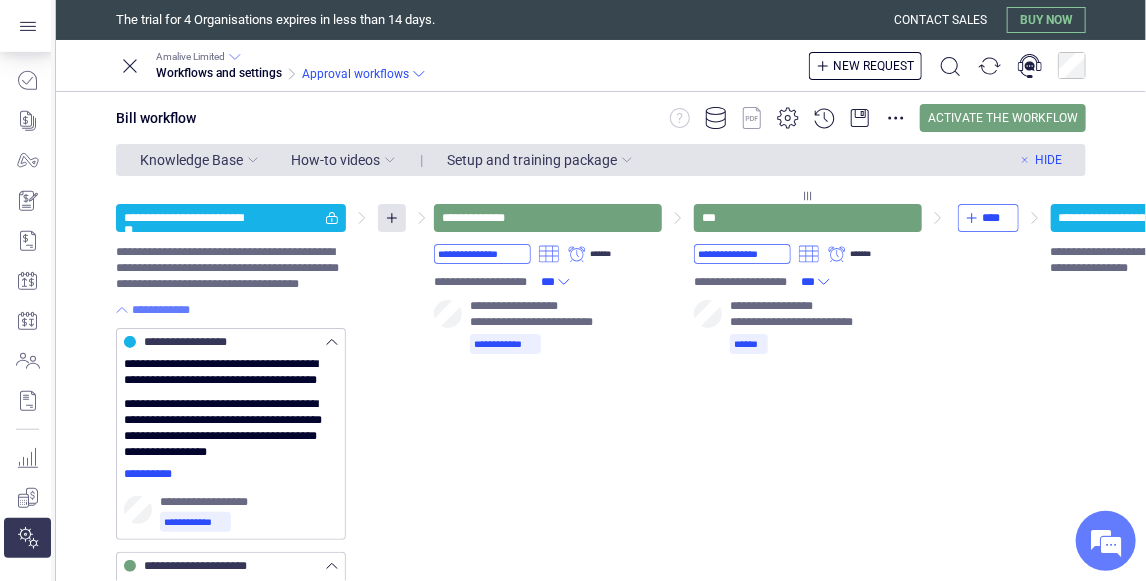 click on "**********" at bounding box center [698, 673] 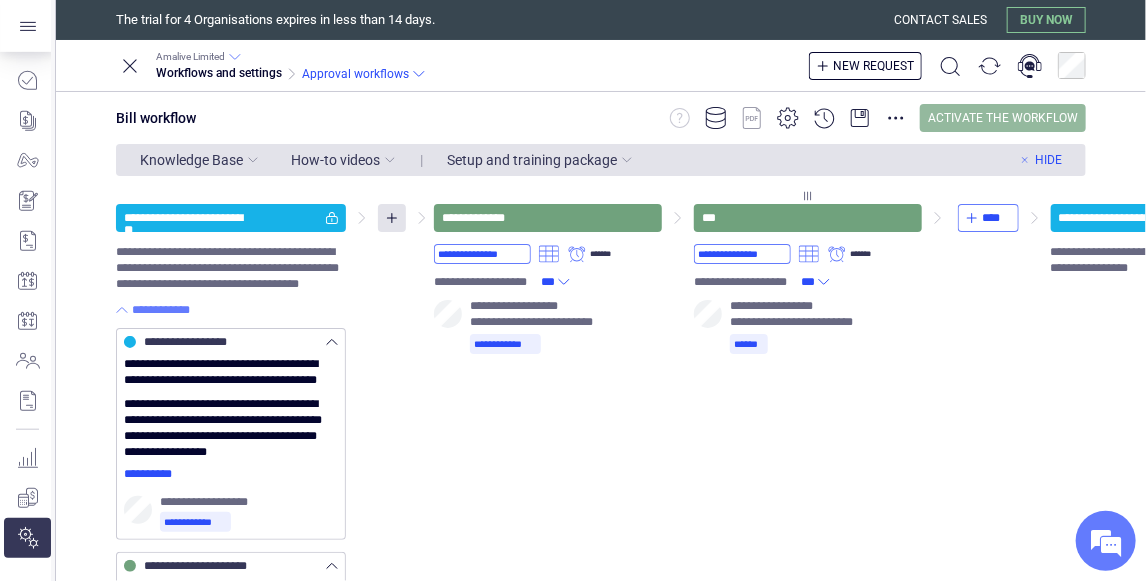 click on "Activate the workflow" at bounding box center [1003, 118] 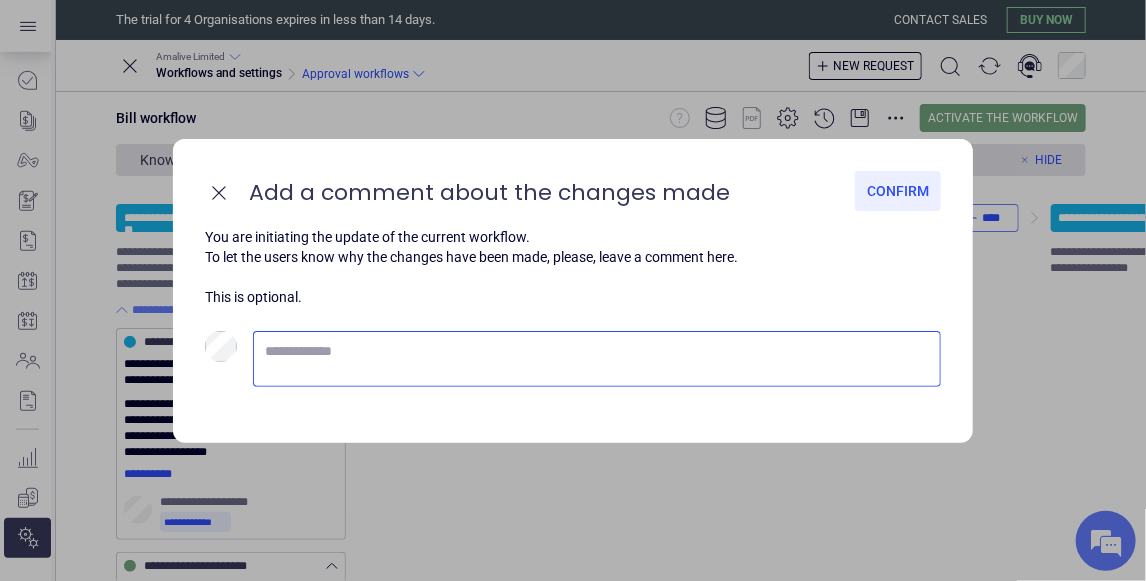 click at bounding box center (597, 359) 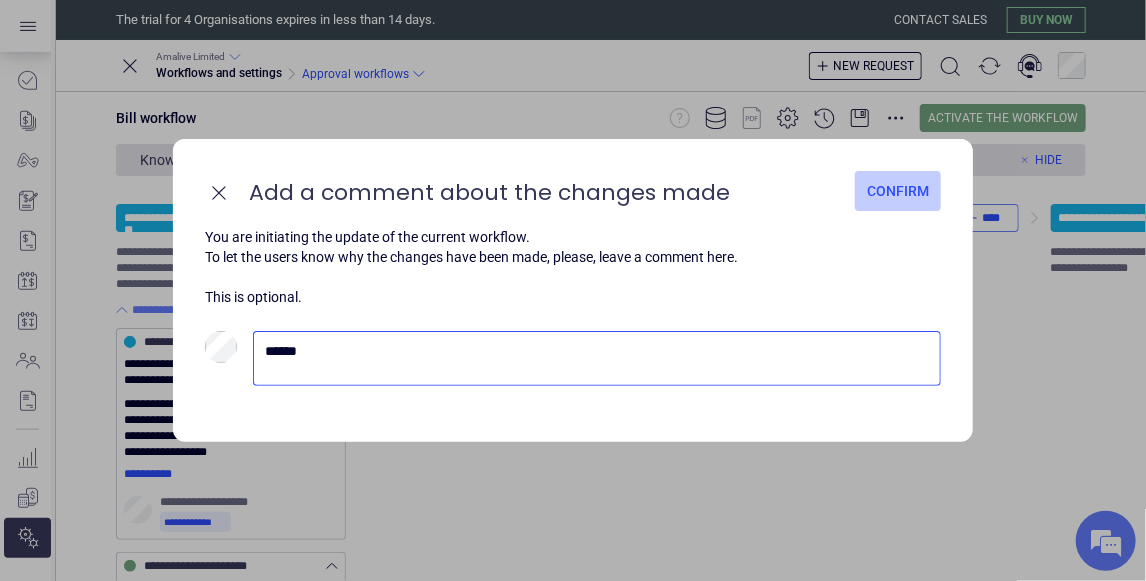 type on "******" 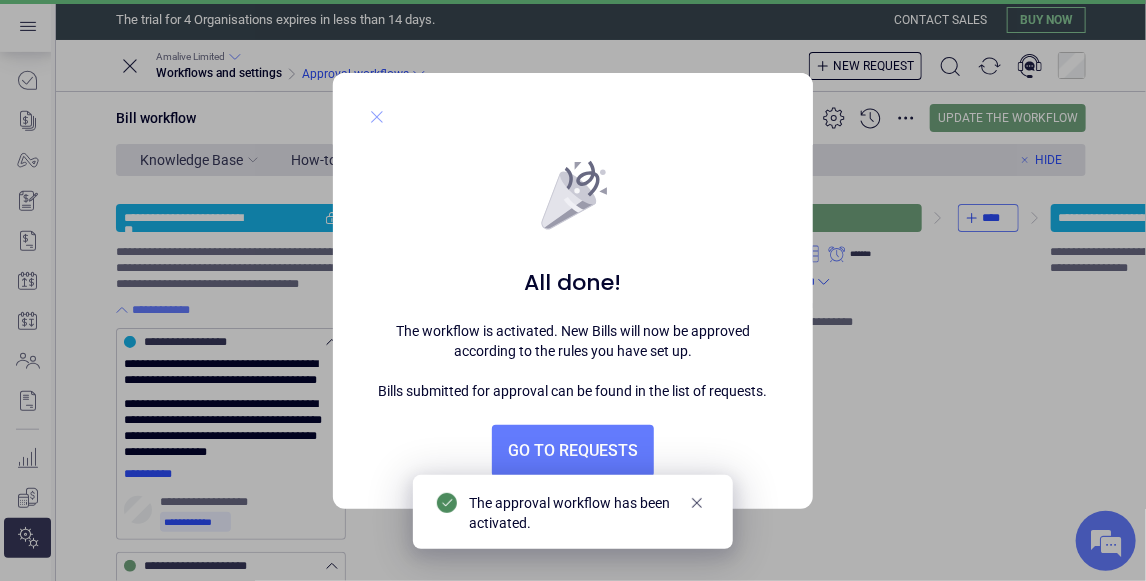 click 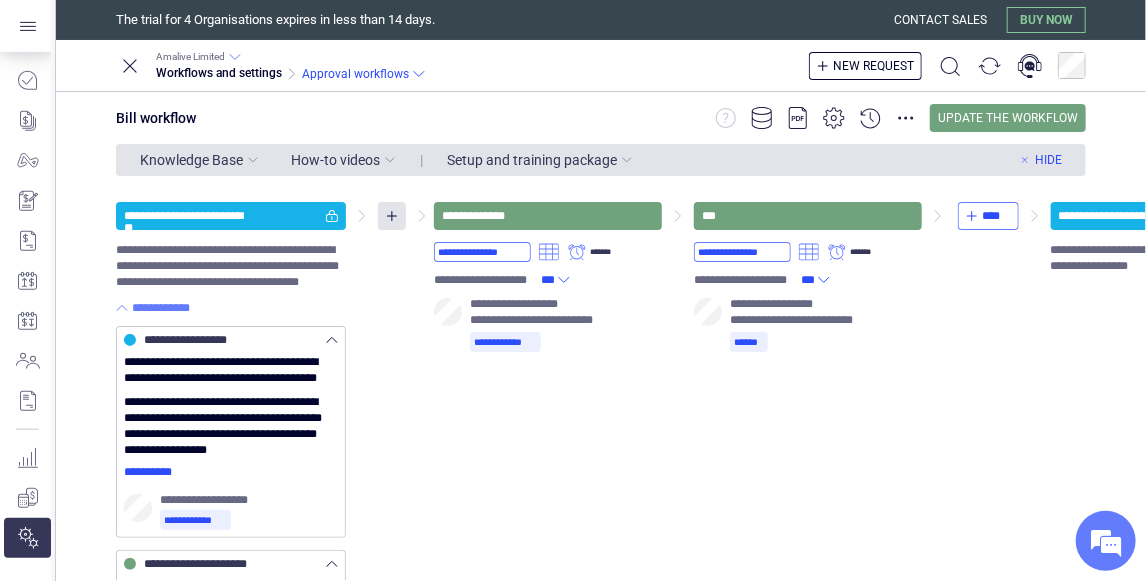 scroll, scrollTop: 0, scrollLeft: 0, axis: both 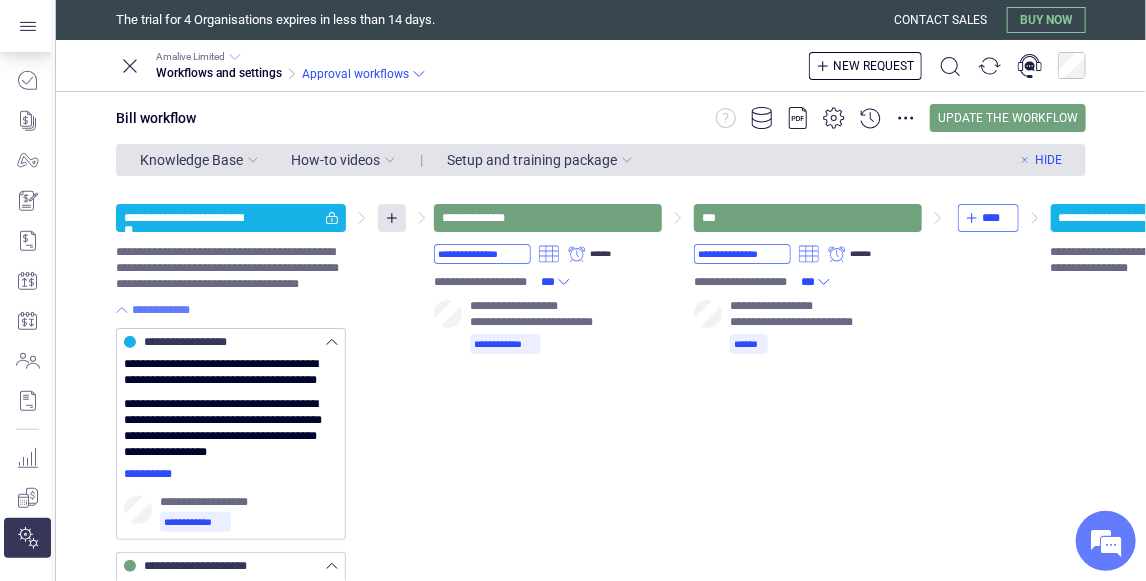 click on "Amalive Limited" at bounding box center (198, 57) 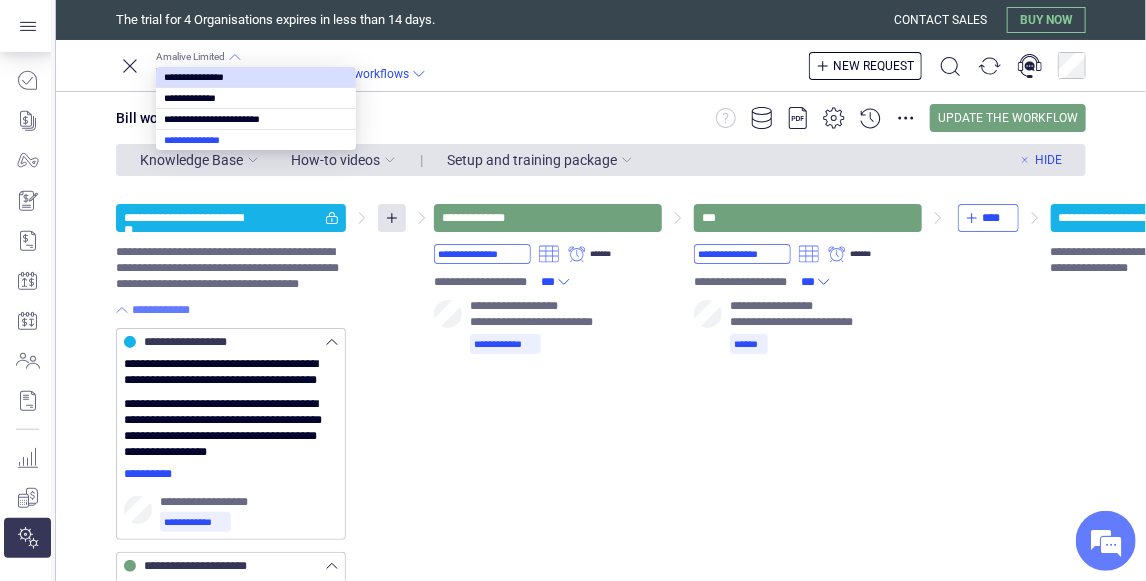 click at bounding box center [256, 140] 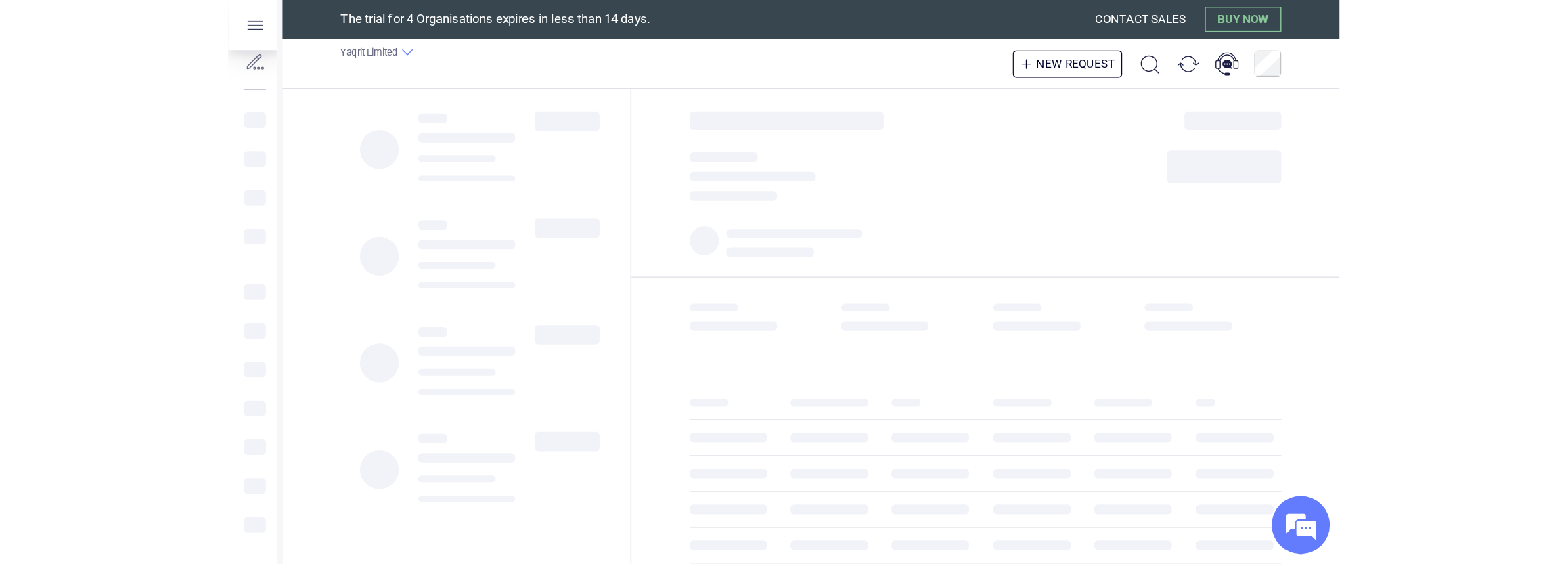 scroll, scrollTop: 0, scrollLeft: 0, axis: both 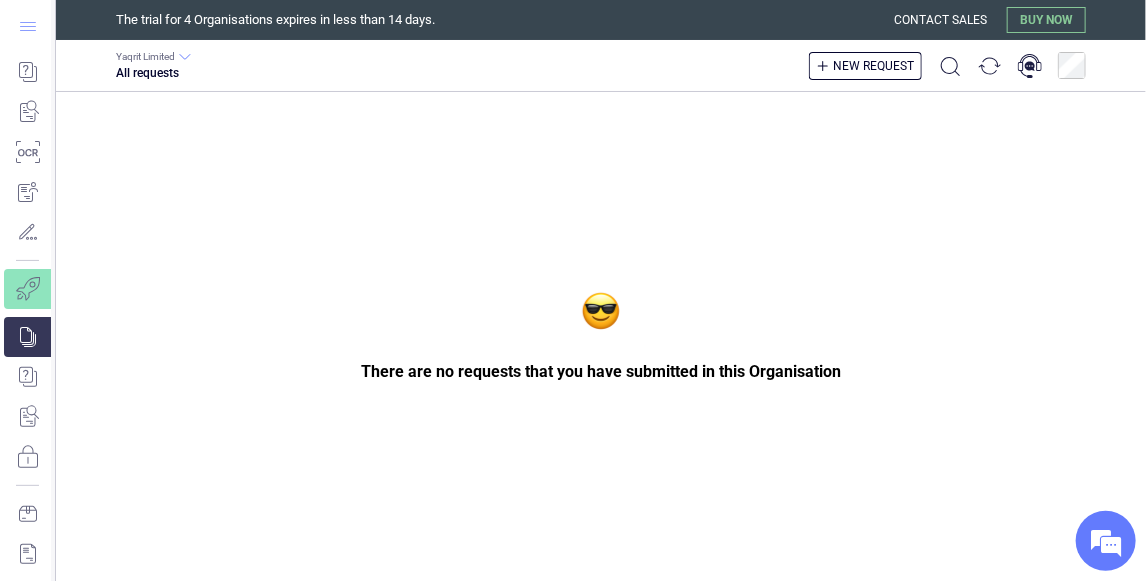 click at bounding box center [27, 26] 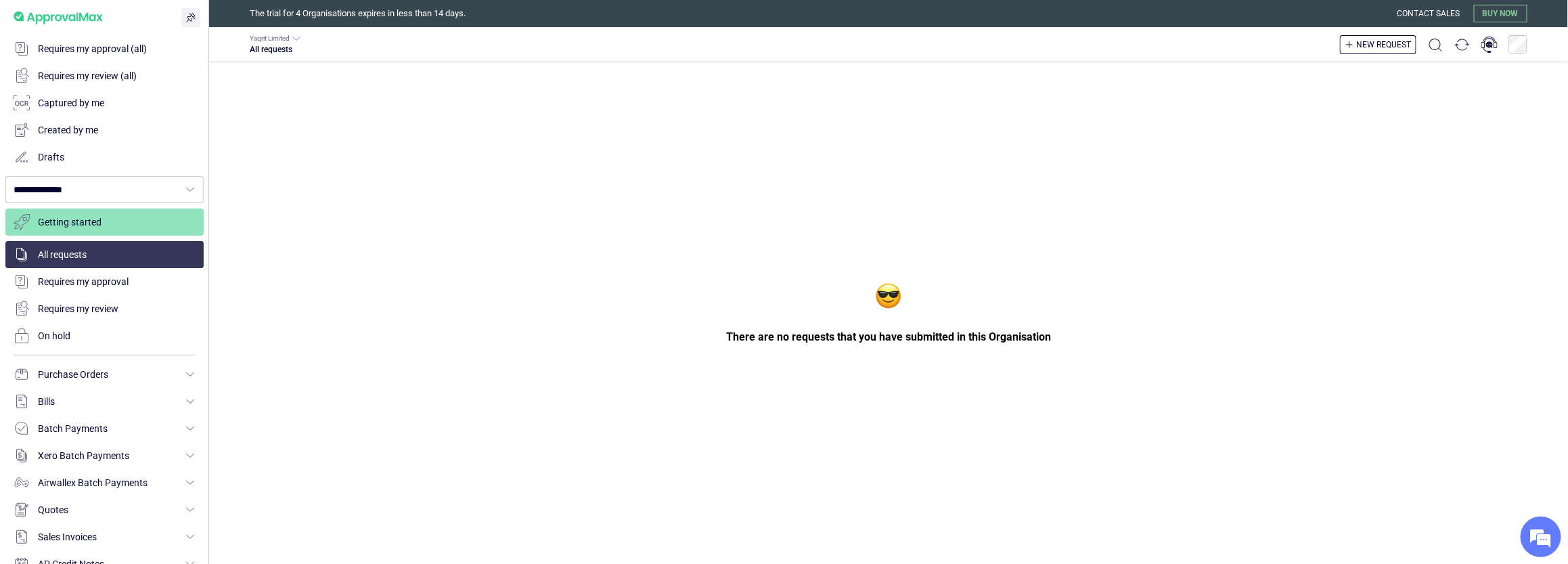 click 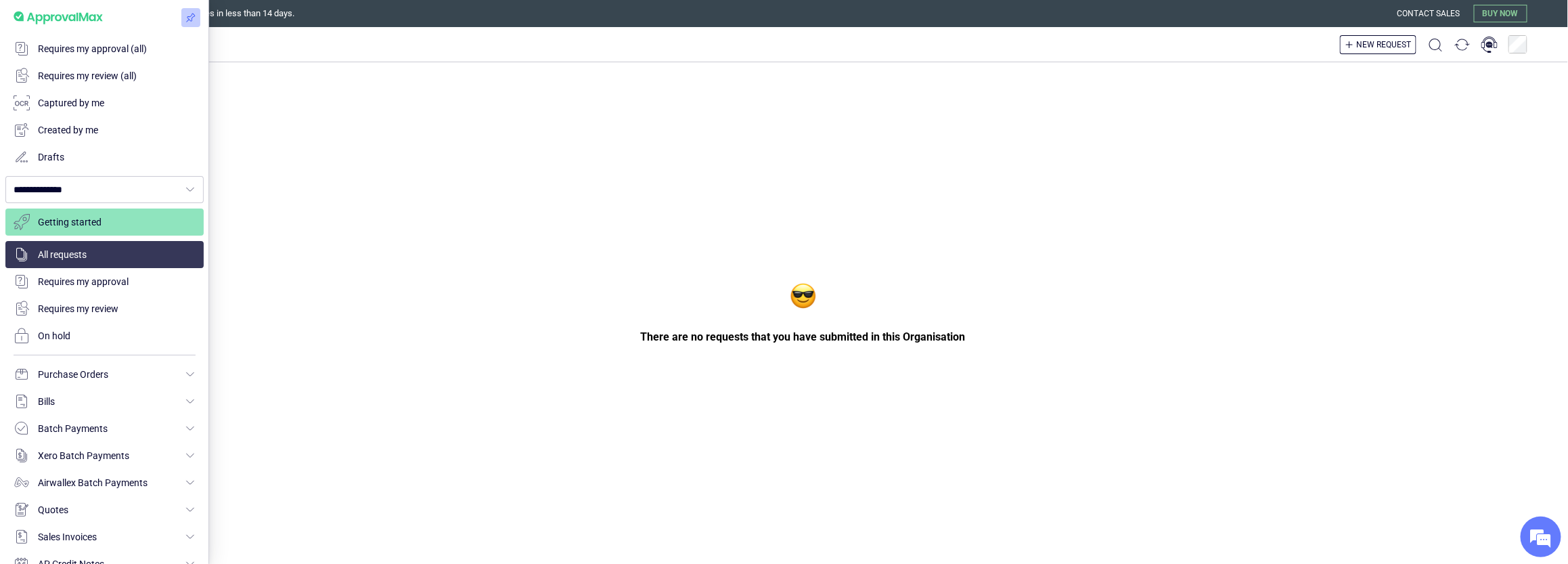 click 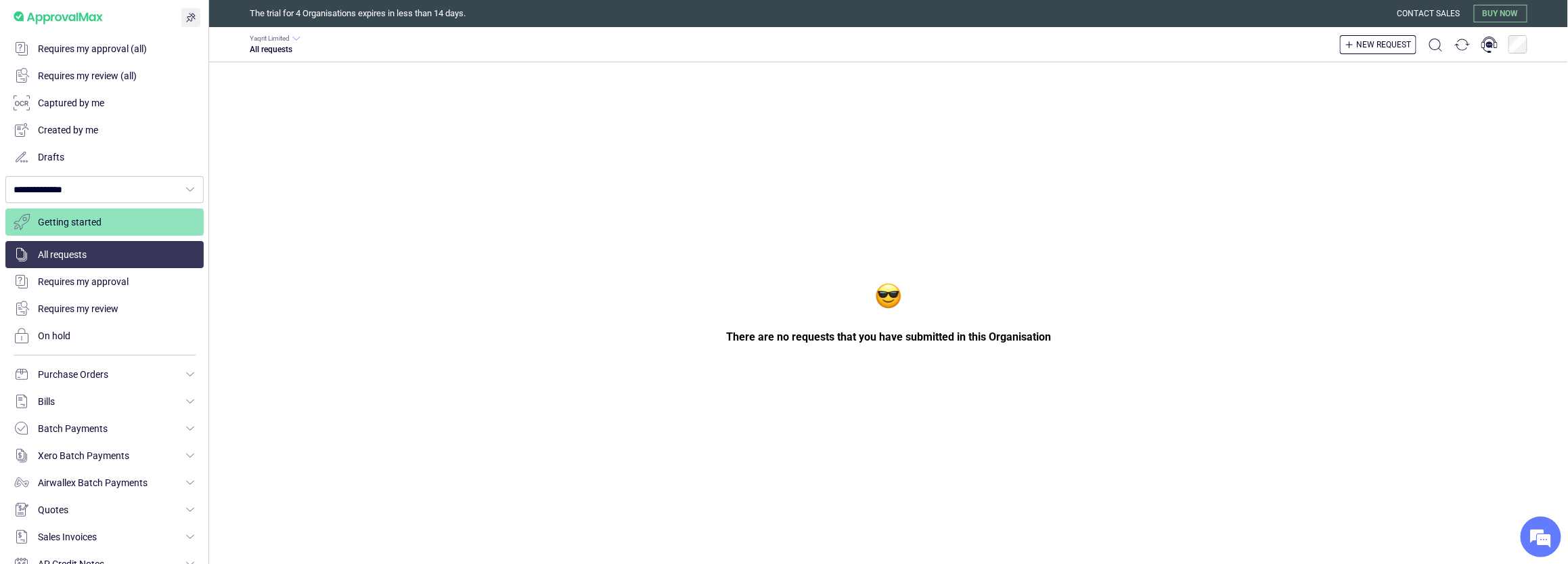 click on "There are no requests that you have submitted in this Organisation" at bounding box center (889, 313) 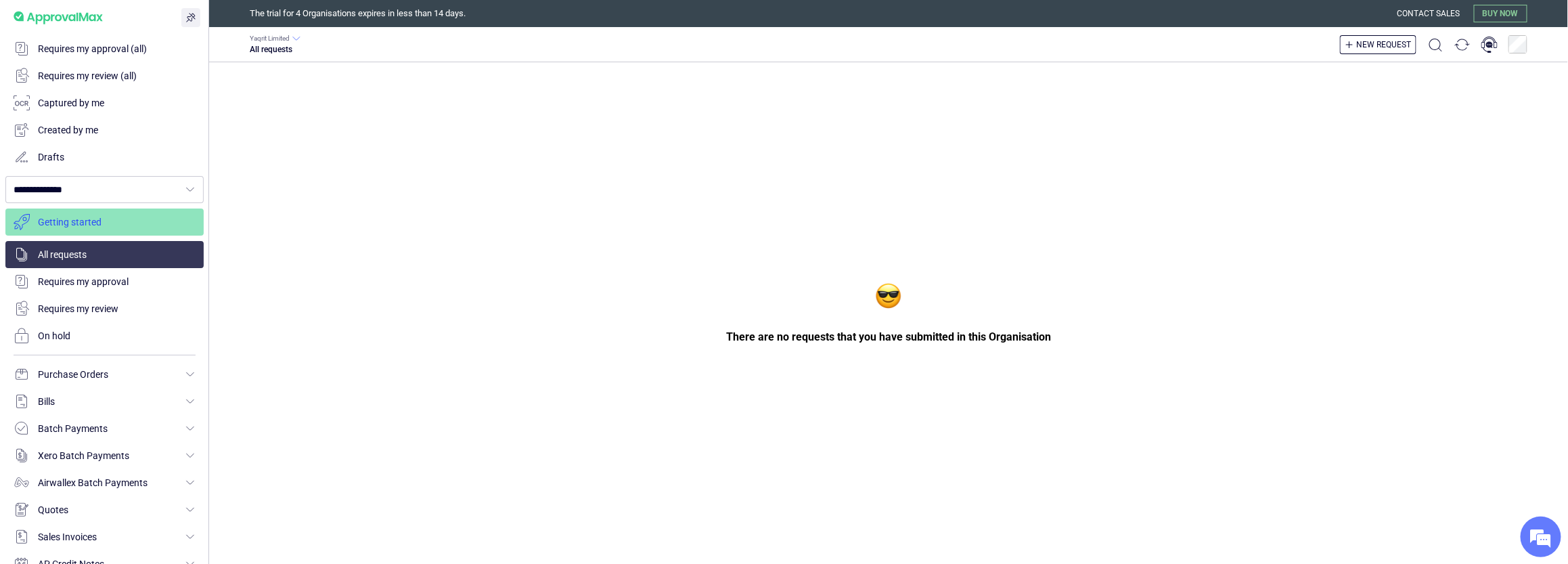 click at bounding box center (104, 222) 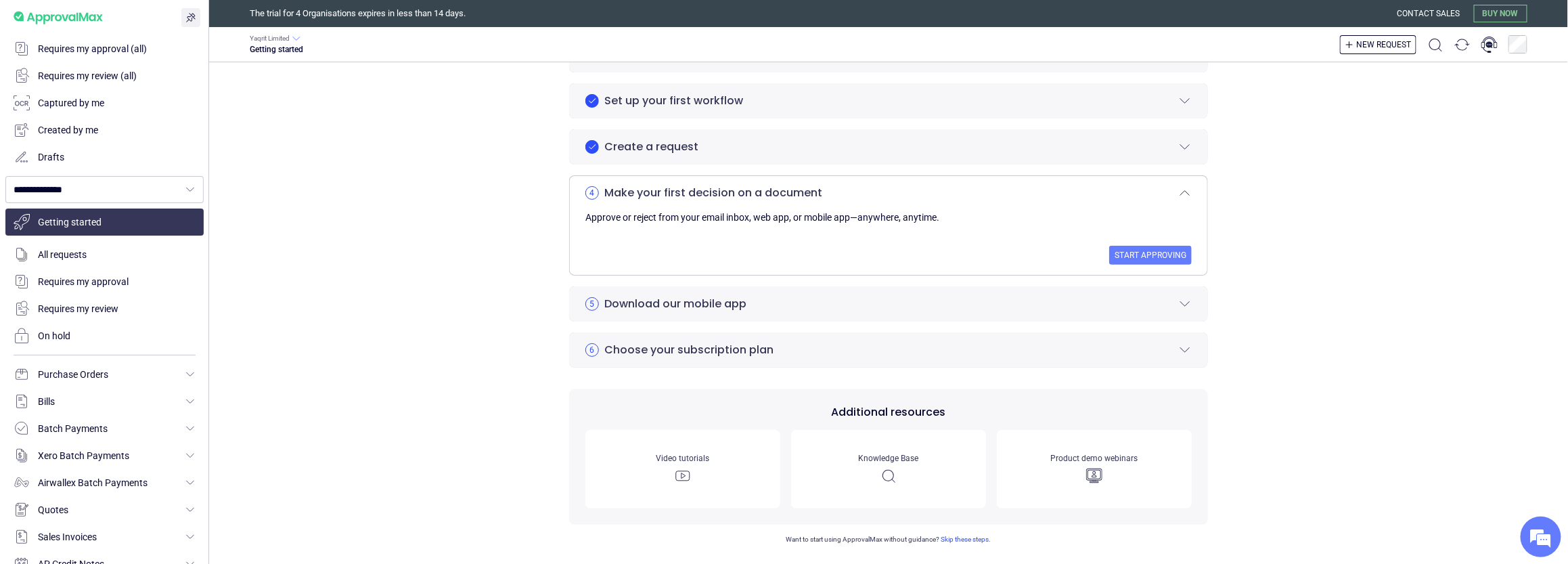 scroll, scrollTop: 294, scrollLeft: 0, axis: vertical 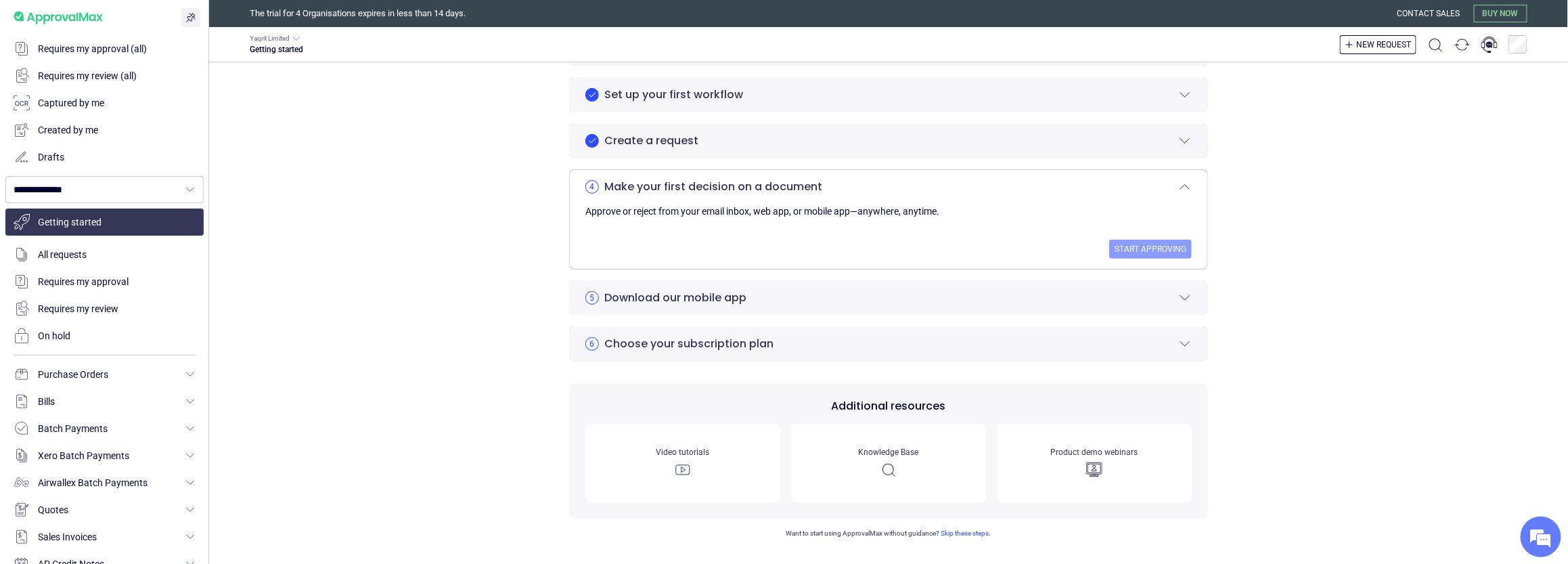click on "Start approving" at bounding box center (1150, 249) 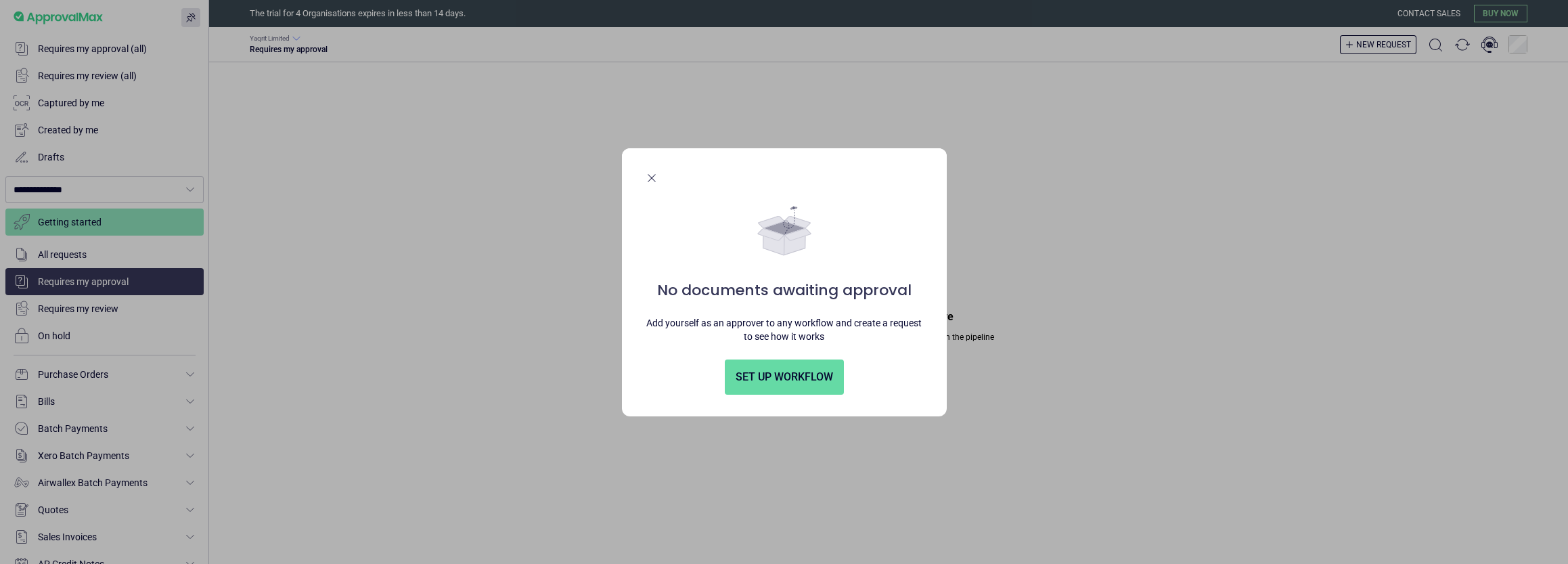 scroll, scrollTop: 0, scrollLeft: 0, axis: both 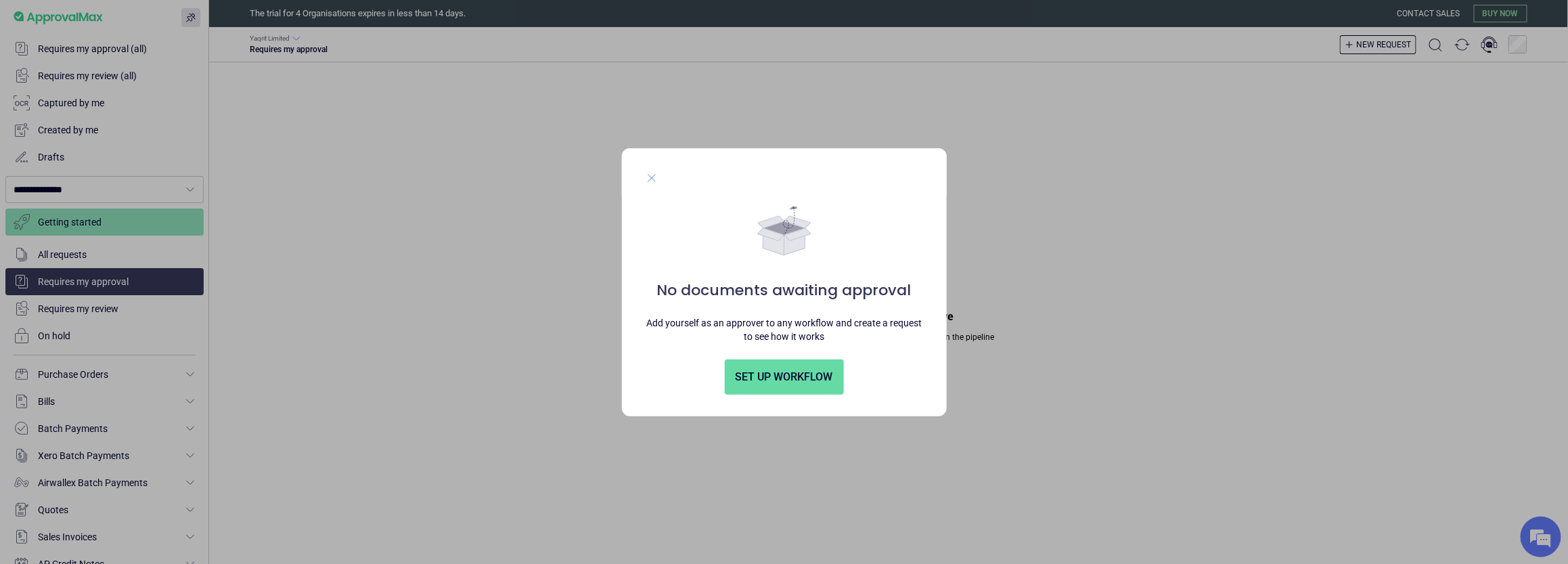 click 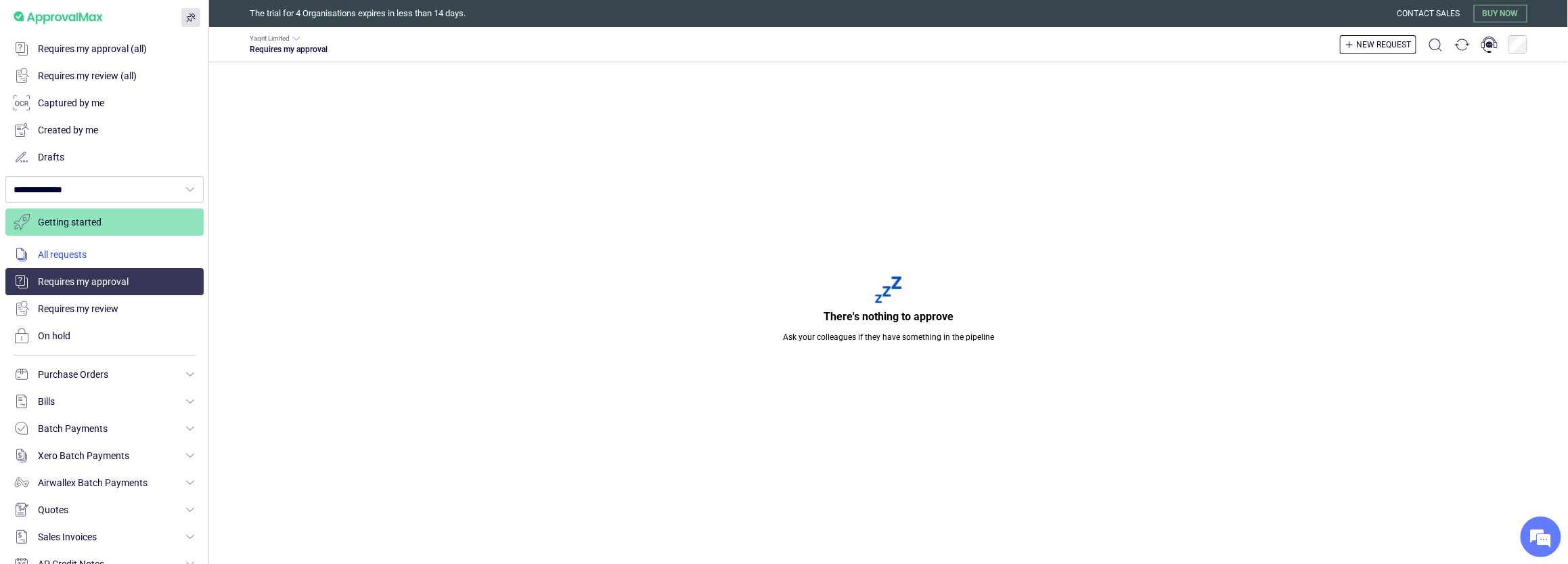 click at bounding box center (104, 255) 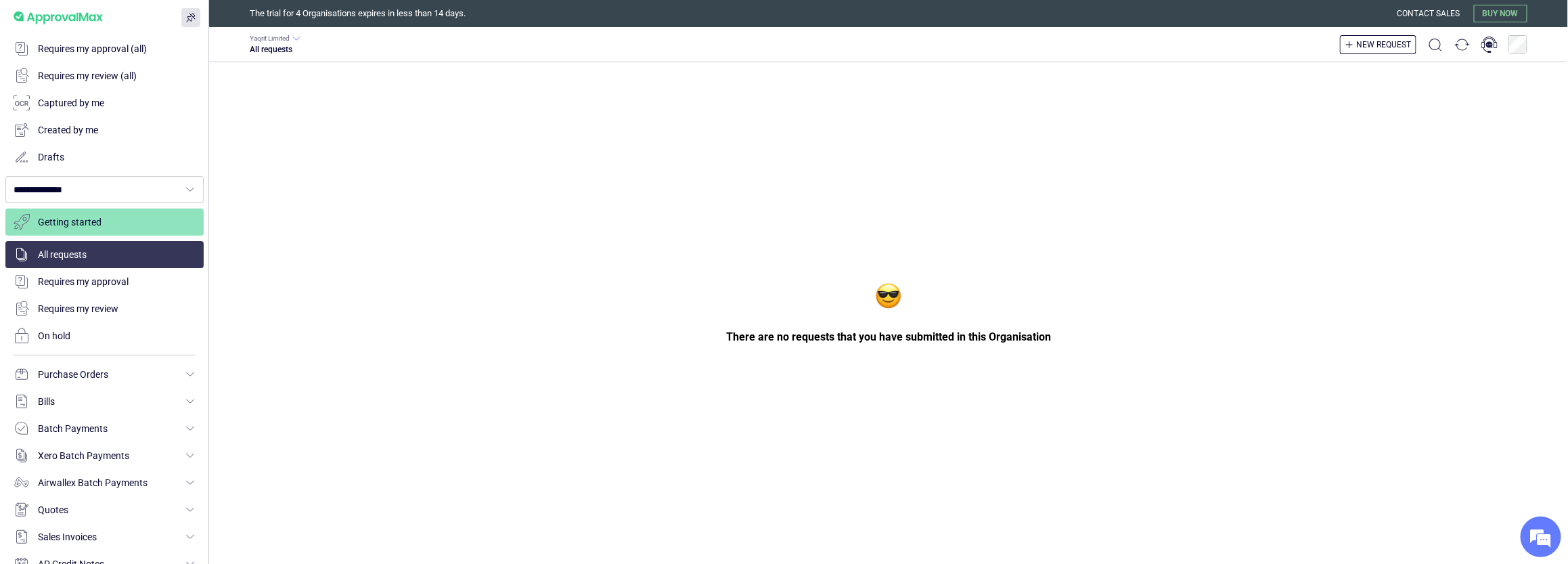 scroll, scrollTop: 0, scrollLeft: 0, axis: both 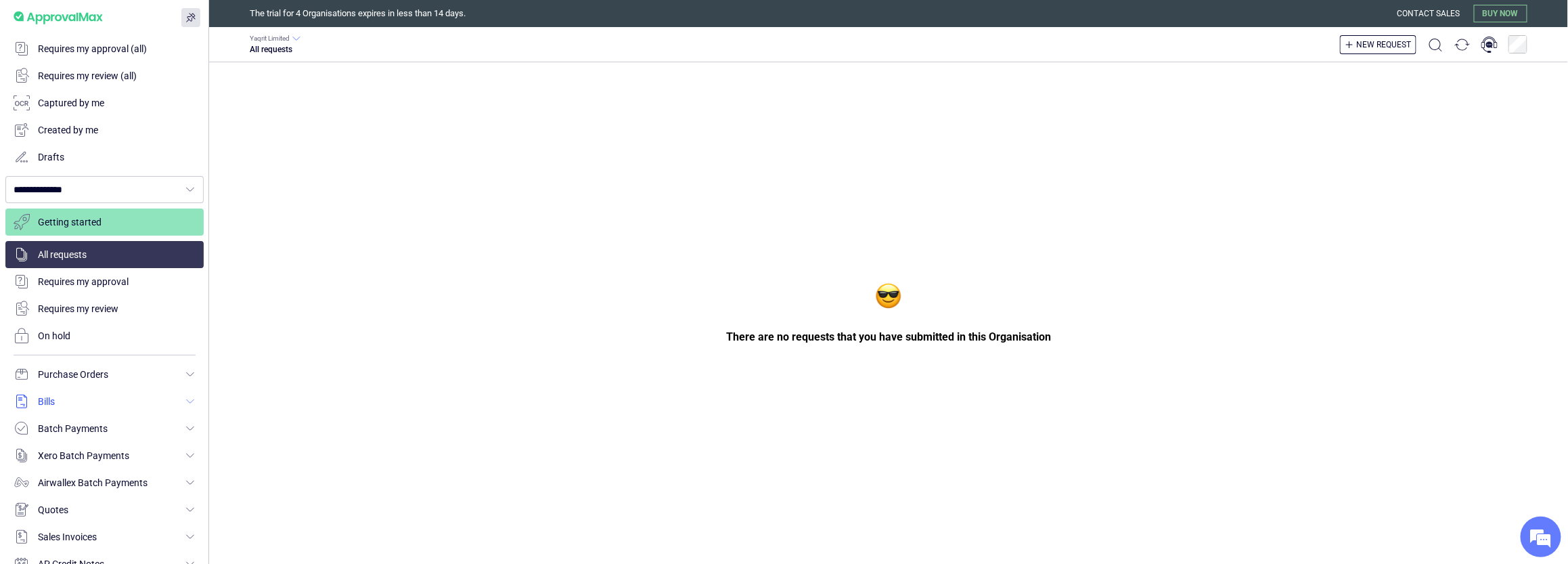 click at bounding box center [104, 402] 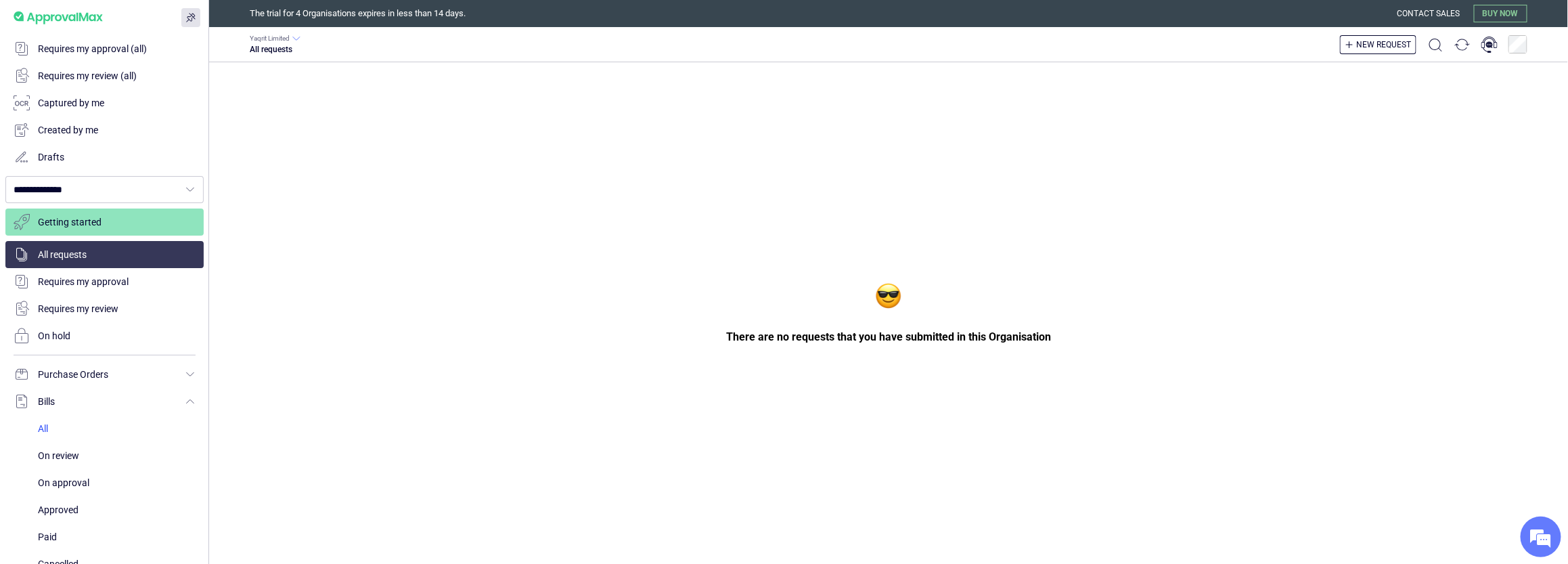click at bounding box center (116, 429) 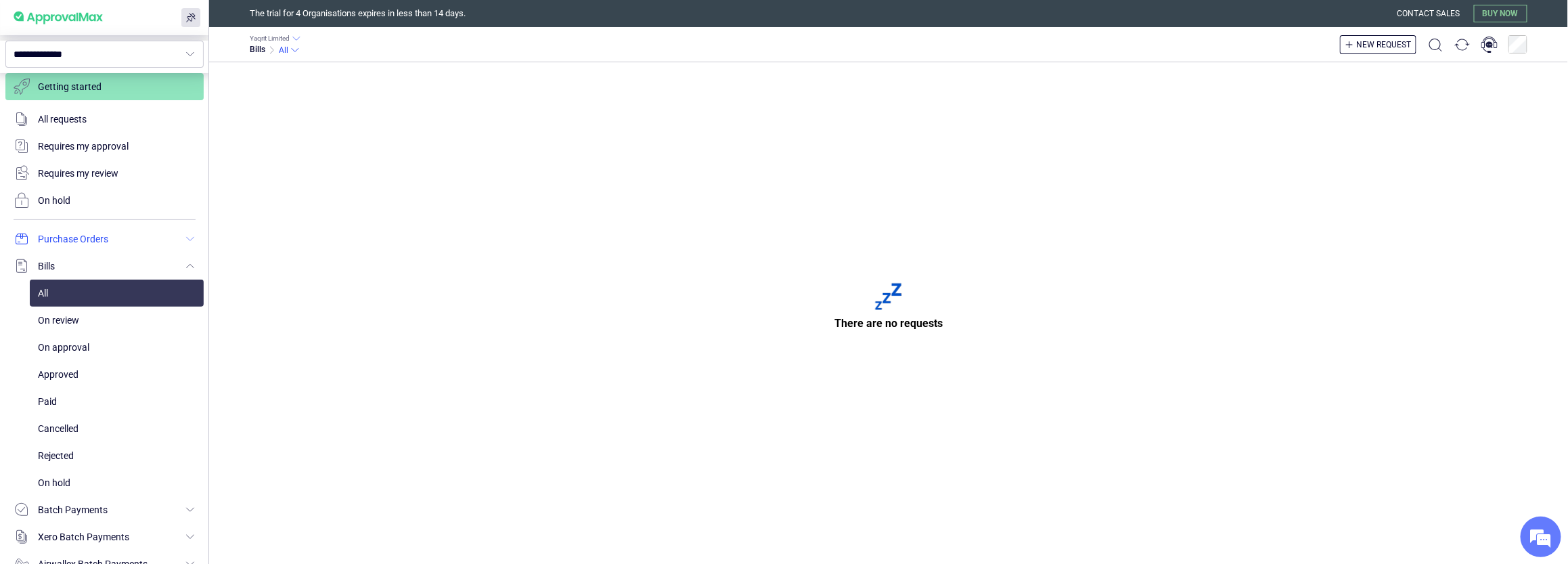 scroll, scrollTop: 203, scrollLeft: 0, axis: vertical 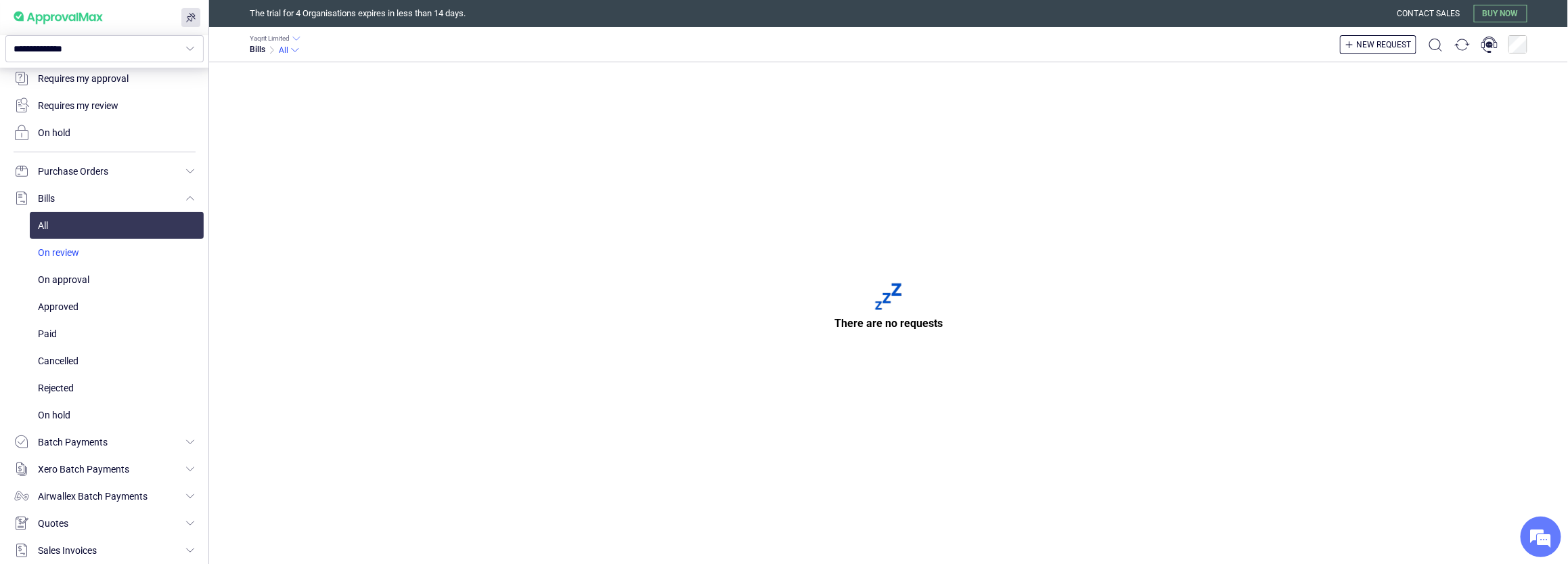 click at bounding box center [116, 253] 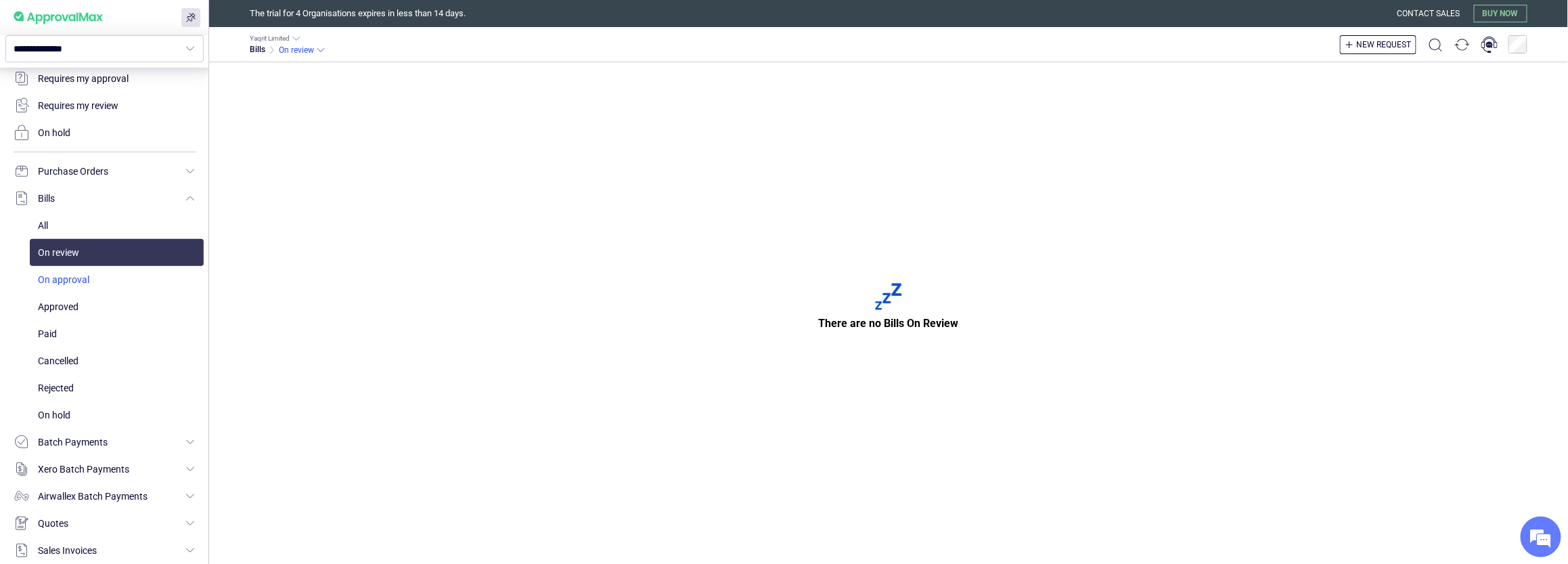 click at bounding box center (116, 280) 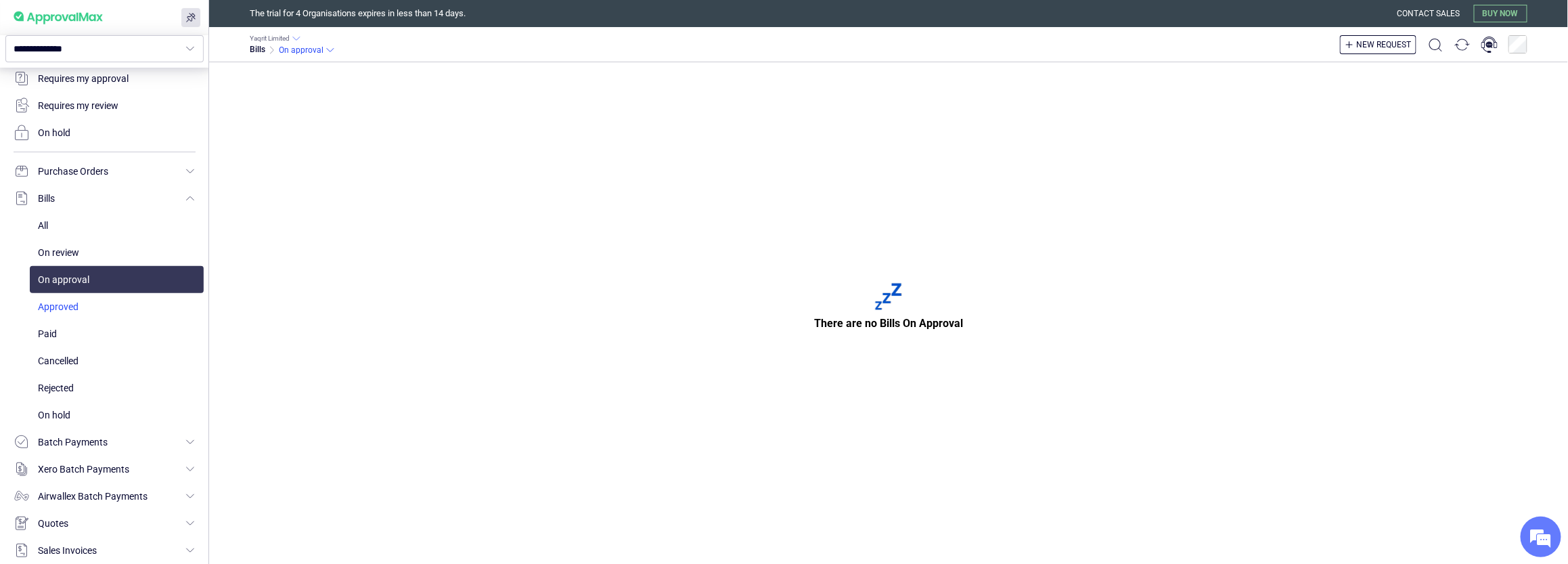 click at bounding box center [116, 307] 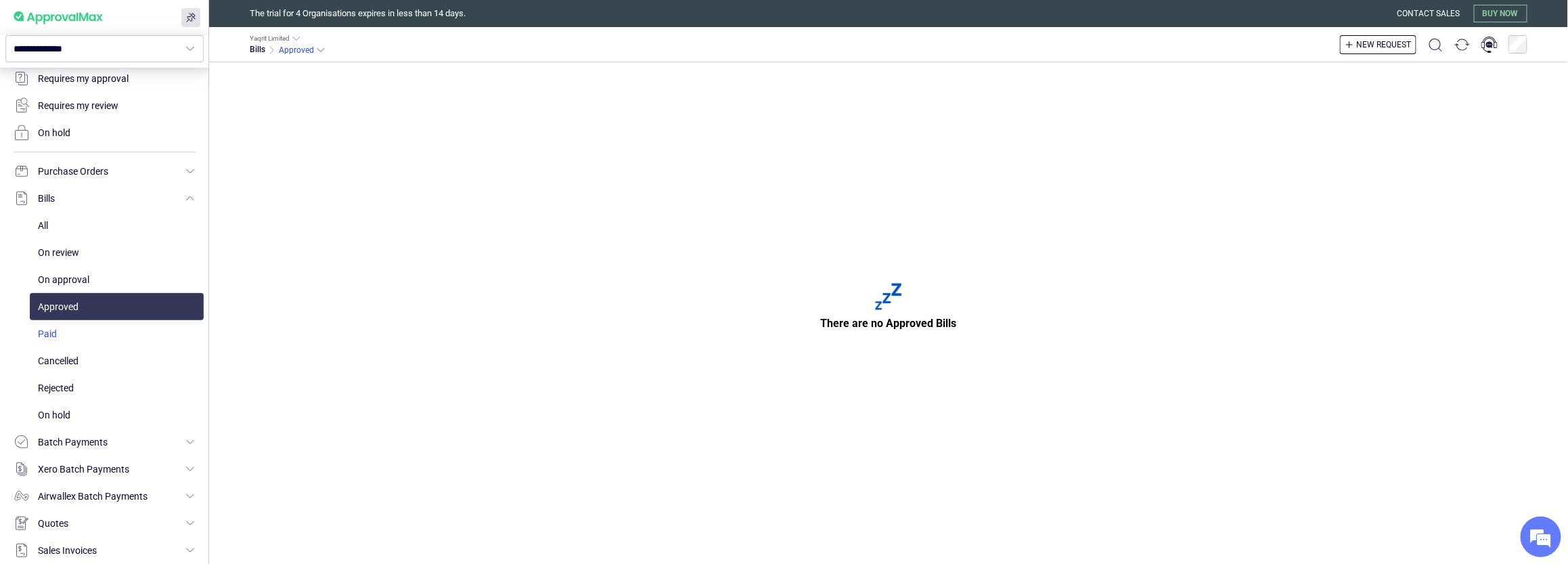 click at bounding box center (116, 334) 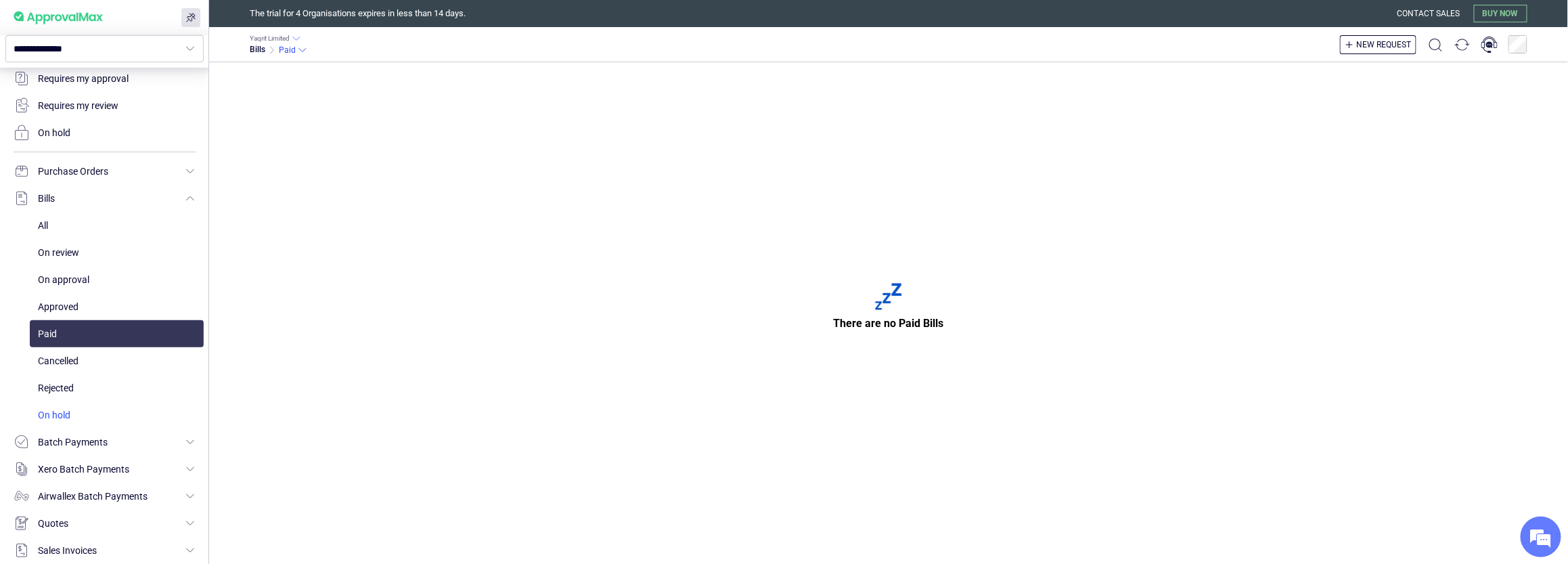 click at bounding box center (116, 415) 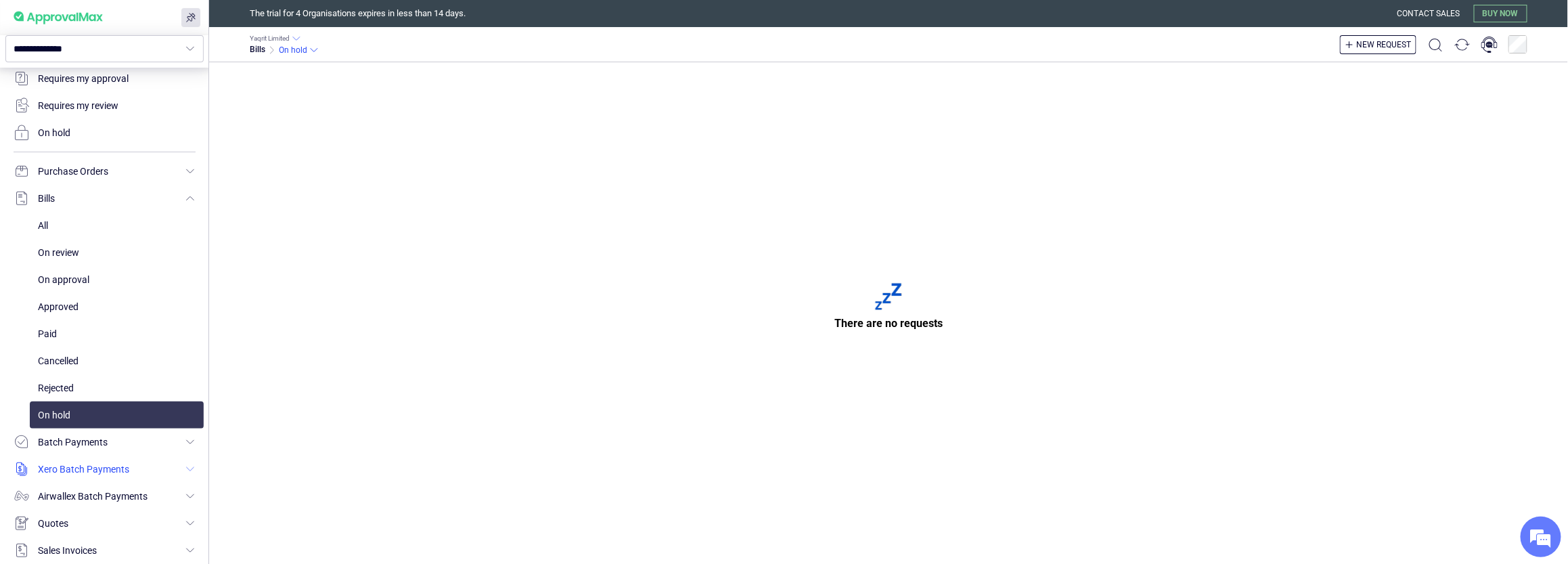 click at bounding box center [104, 469] 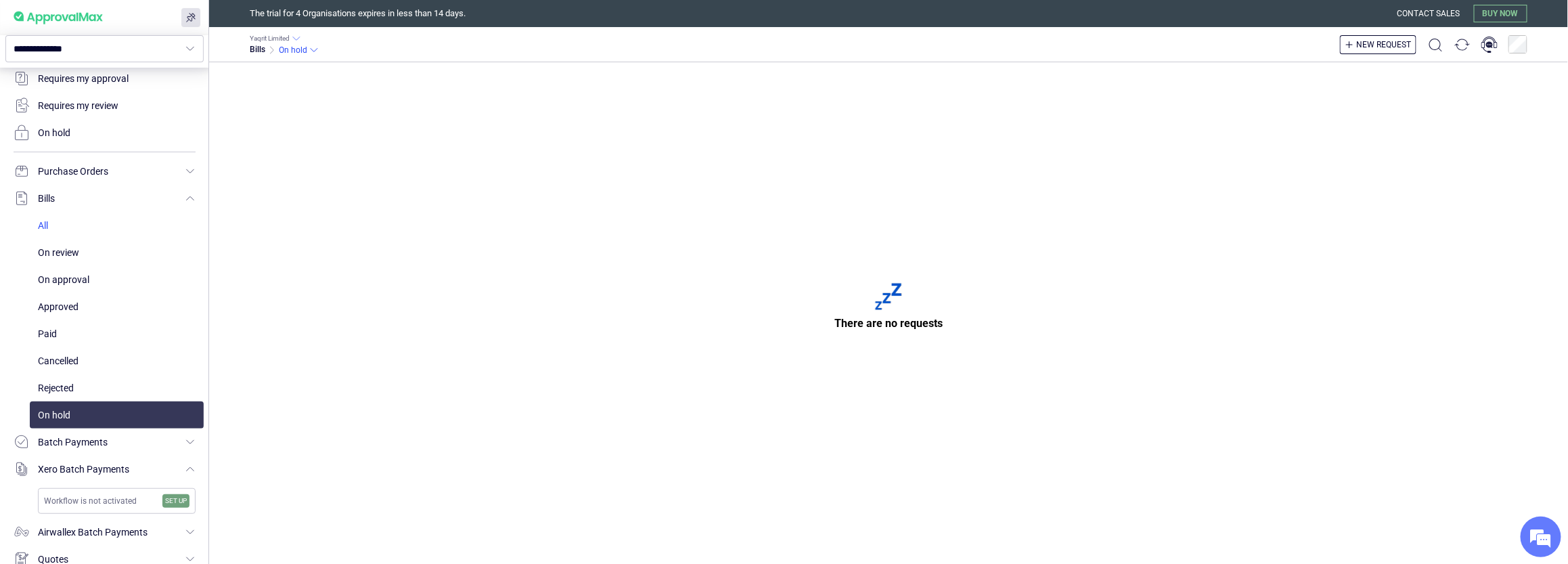 click at bounding box center [116, 225] 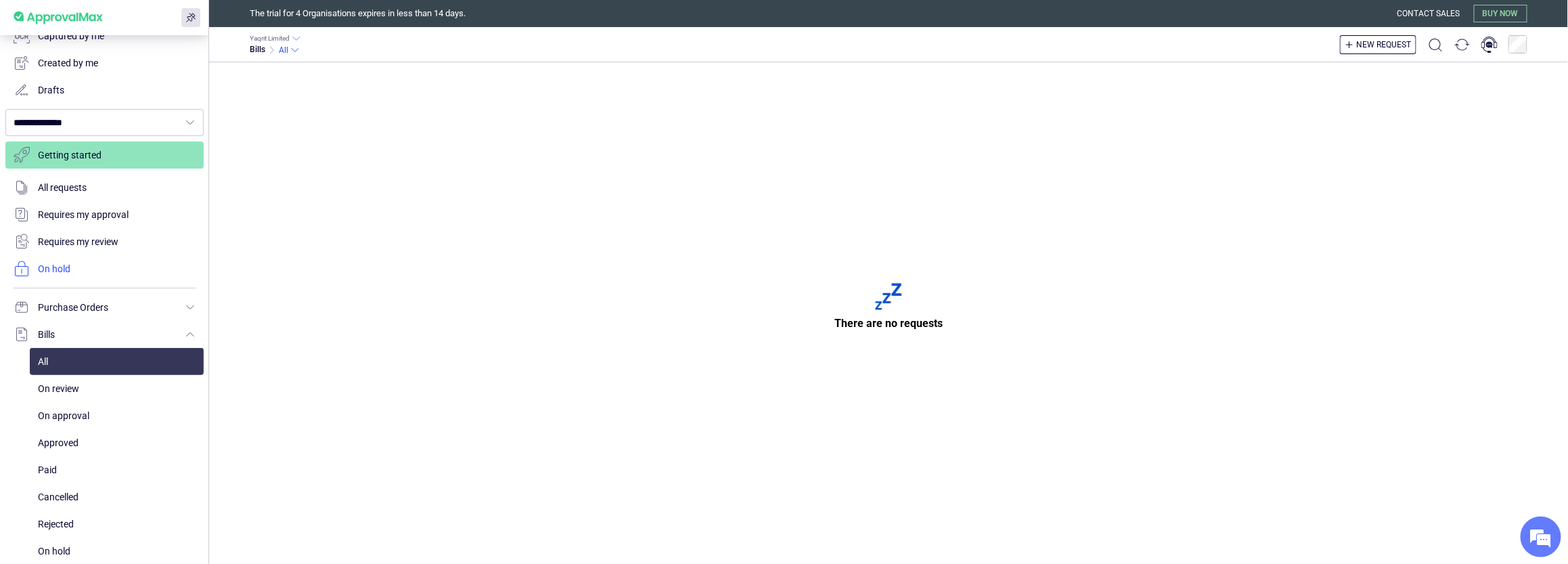 scroll, scrollTop: 0, scrollLeft: 0, axis: both 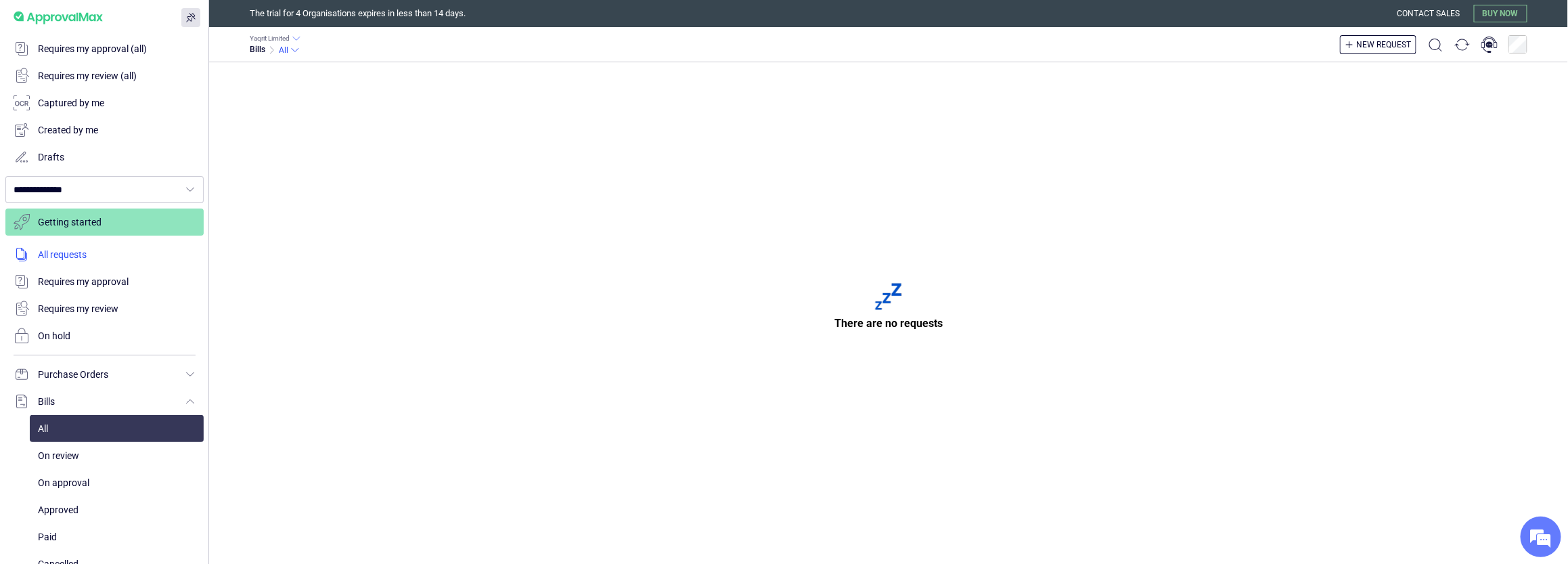 click at bounding box center [104, 255] 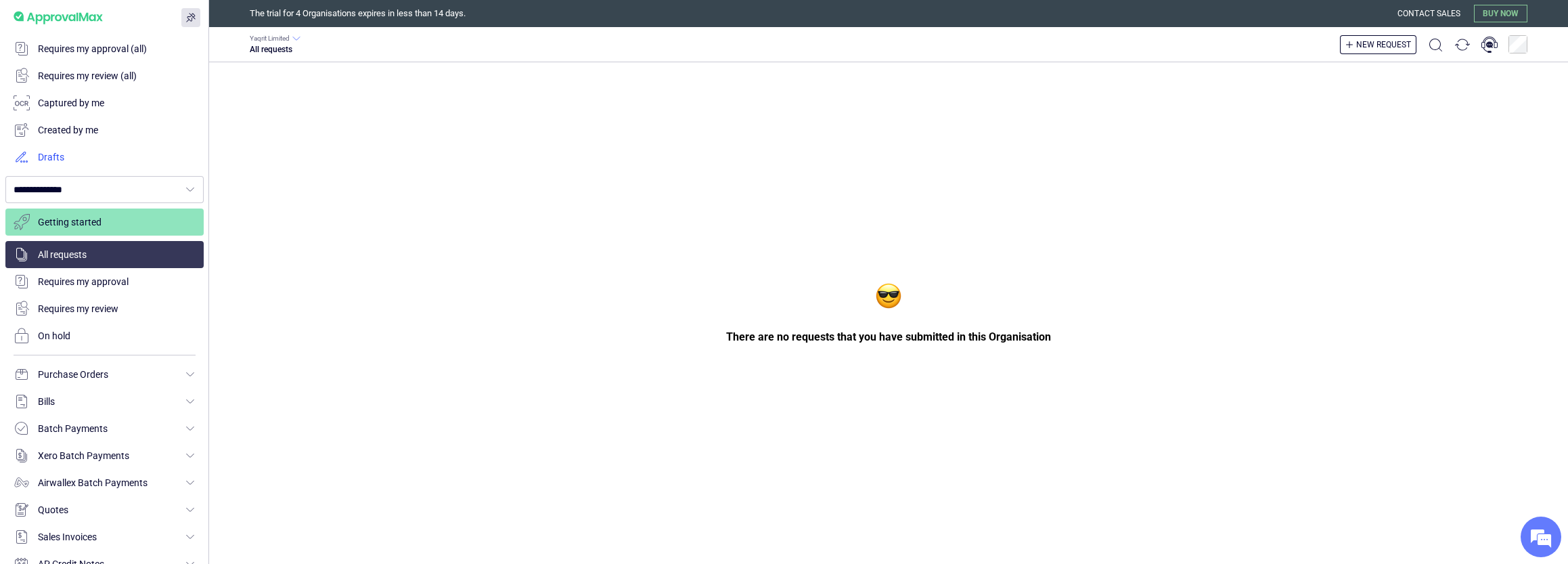 scroll, scrollTop: 0, scrollLeft: 0, axis: both 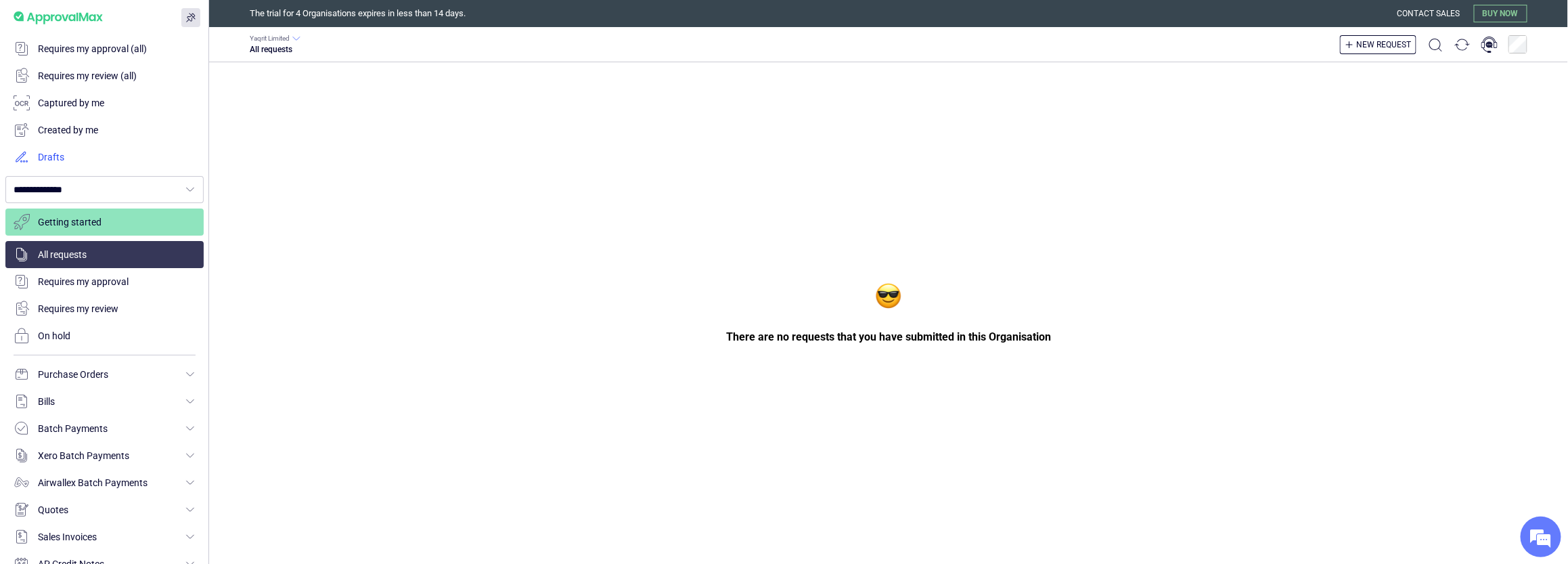 click at bounding box center [104, 157] 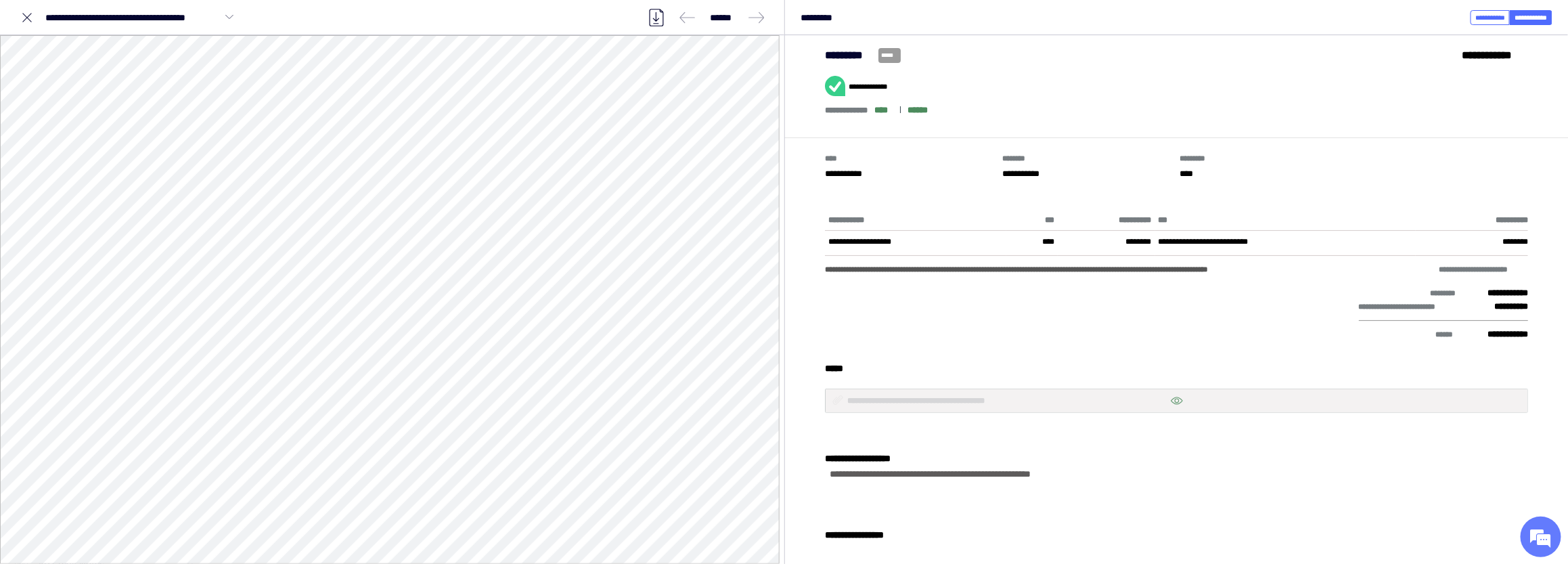scroll, scrollTop: 118, scrollLeft: 0, axis: vertical 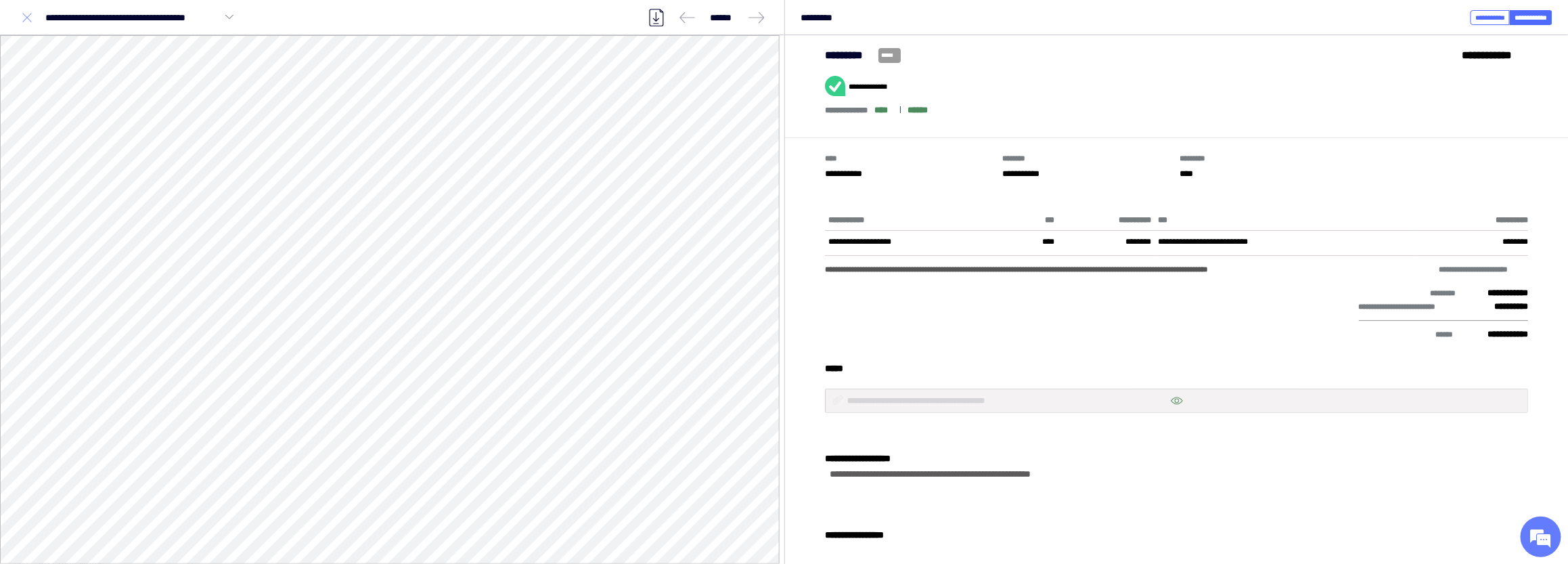 drag, startPoint x: 781, startPoint y: 107, endPoint x: 24, endPoint y: 17, distance: 762.3313 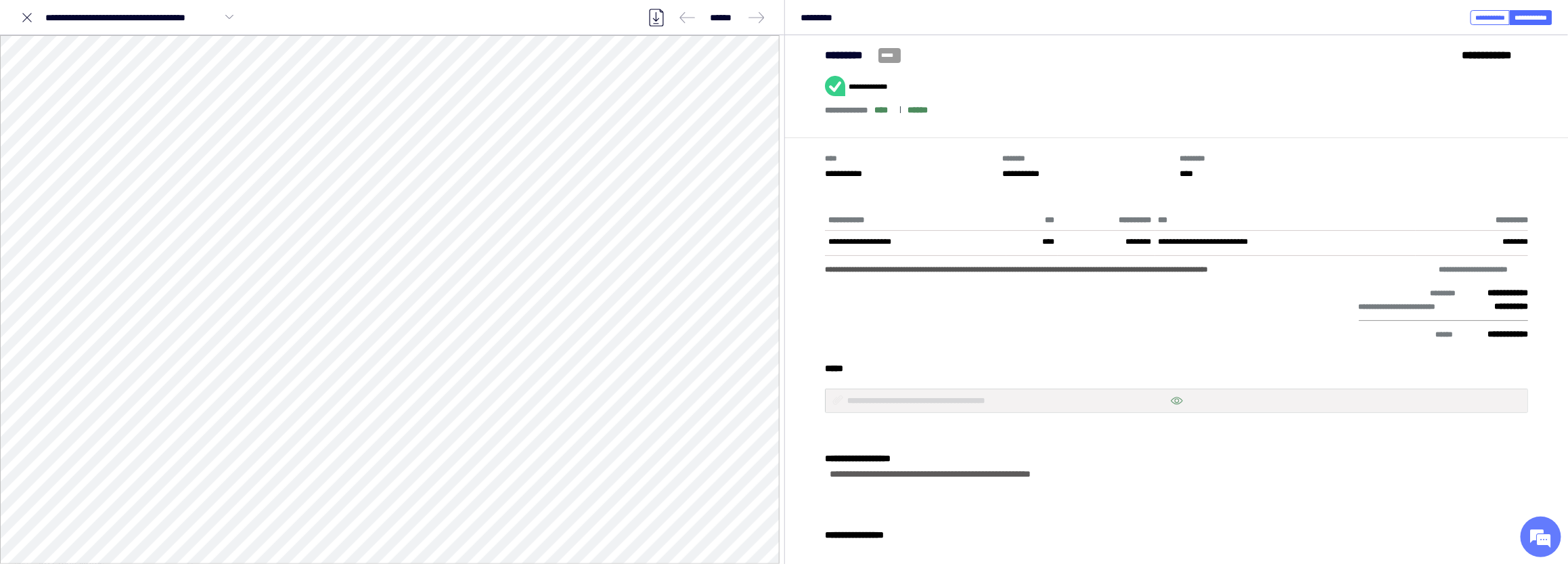 scroll, scrollTop: 146, scrollLeft: 0, axis: vertical 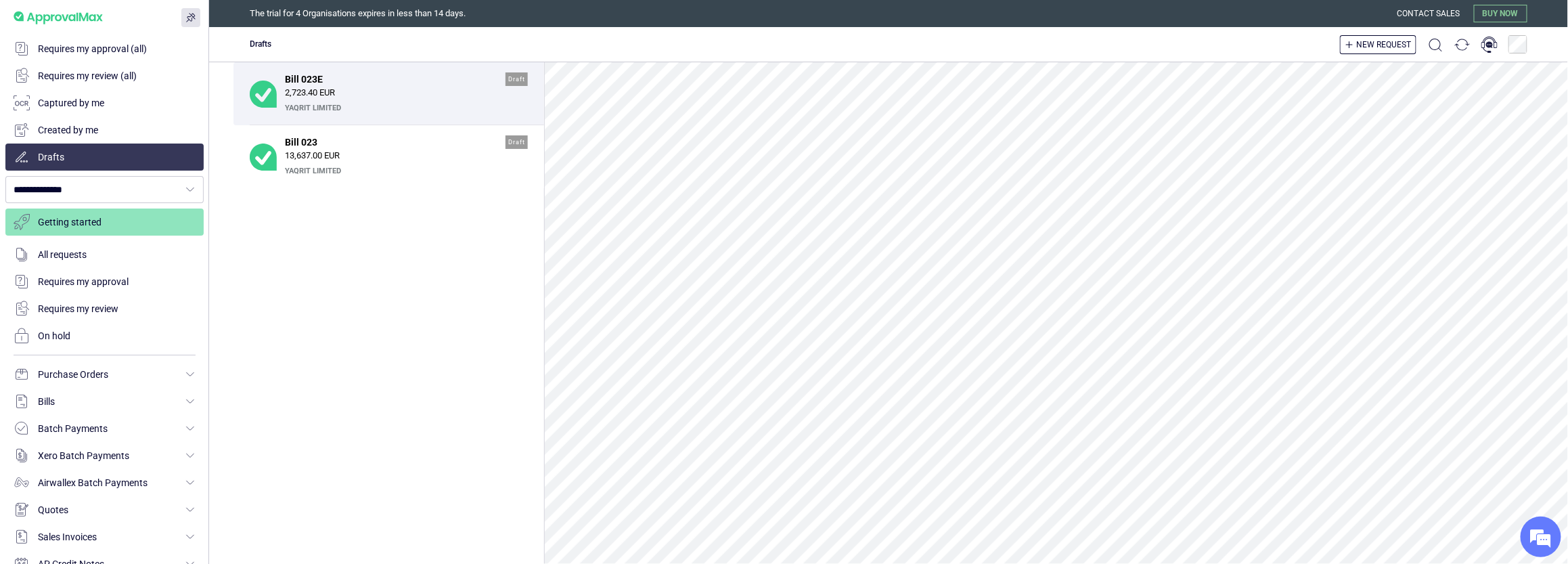 click on "2,723.40 EUR" at bounding box center (406, 93) 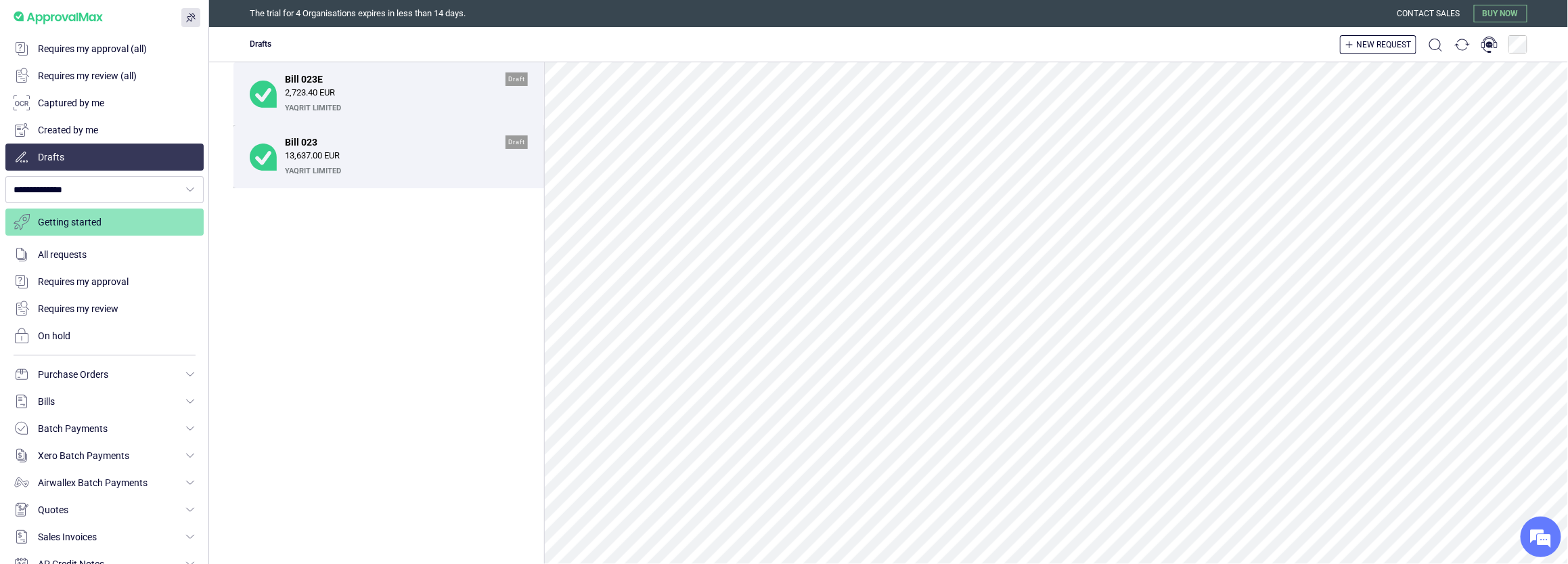 scroll, scrollTop: 0, scrollLeft: 0, axis: both 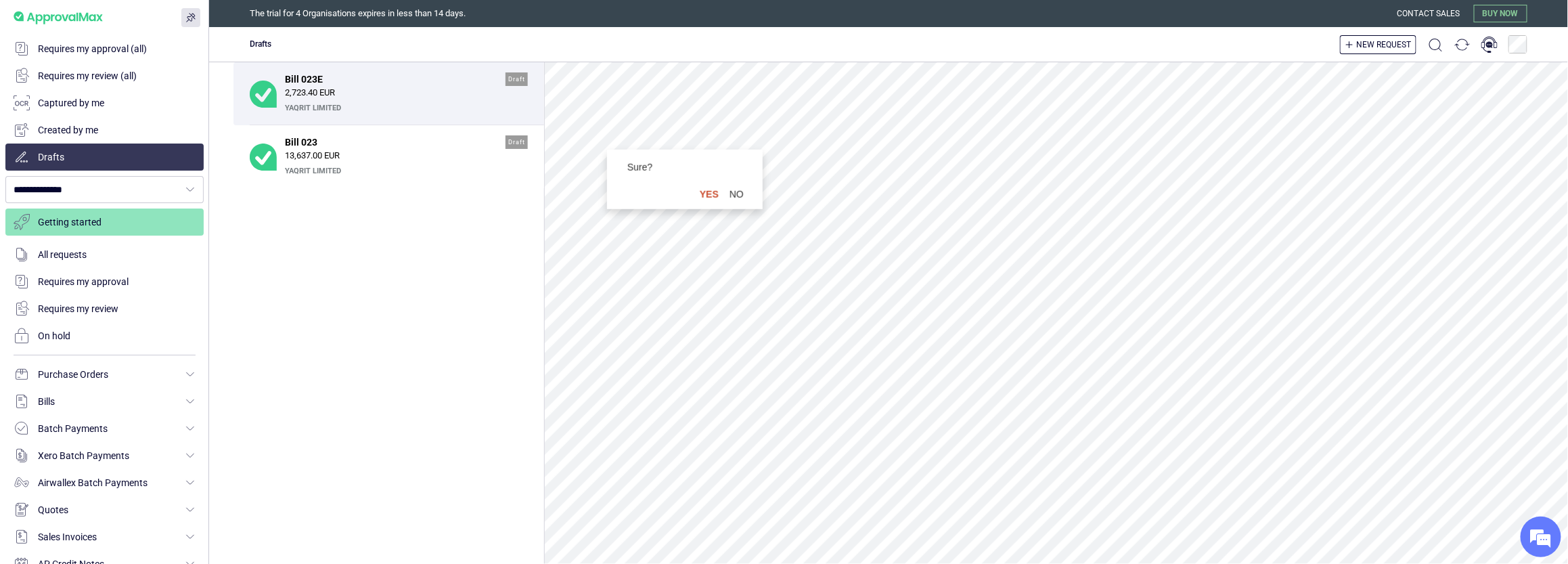 click on "yes" at bounding box center (709, 194) 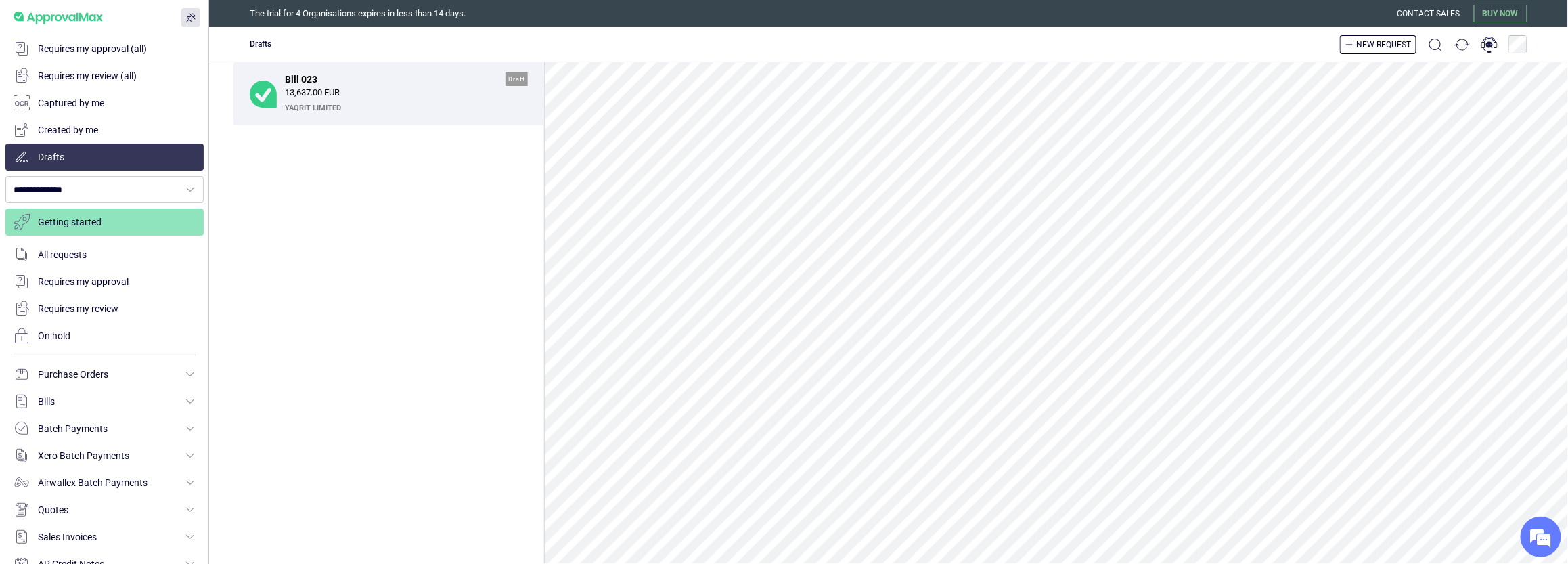 scroll, scrollTop: 0, scrollLeft: 0, axis: both 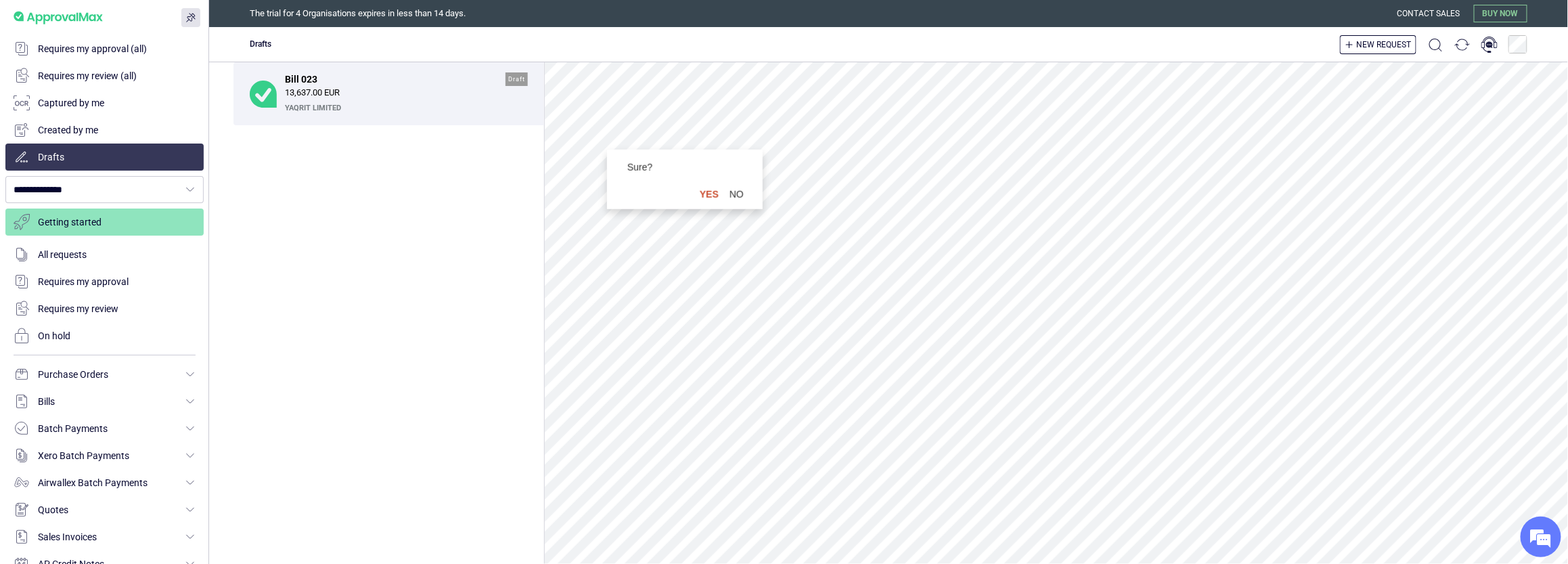 click on "yes" at bounding box center [709, 194] 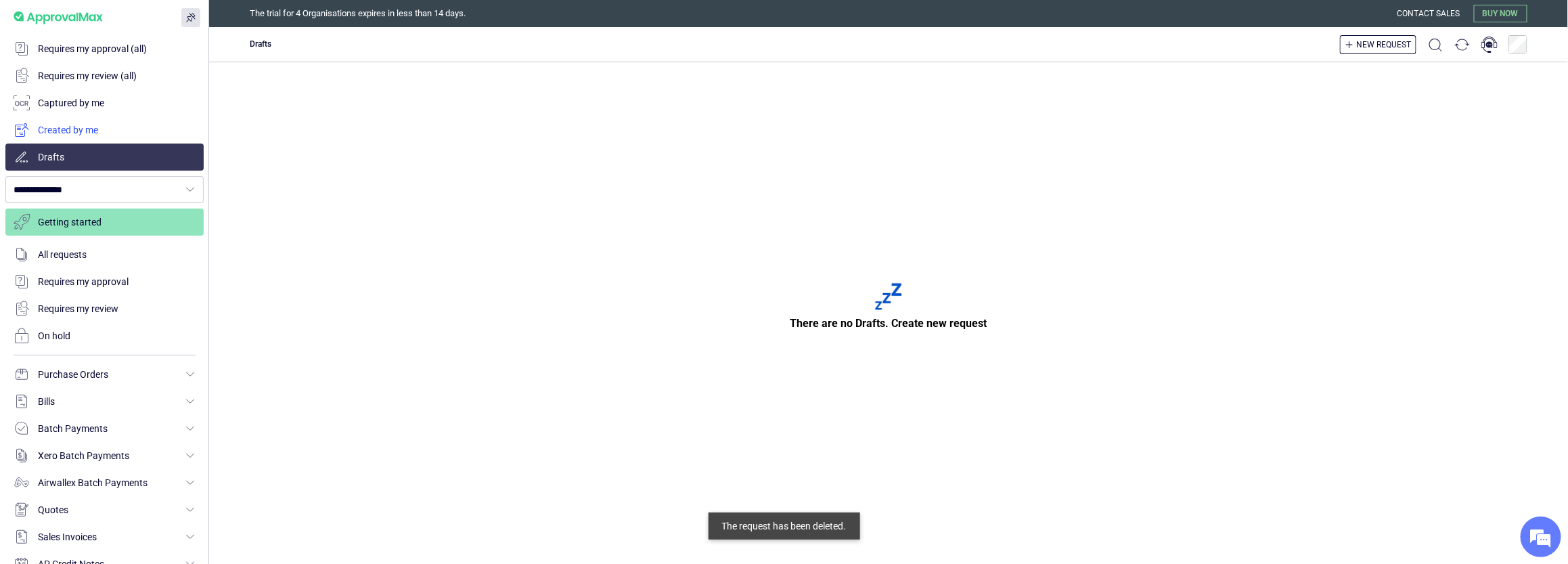 click at bounding box center (104, 130) 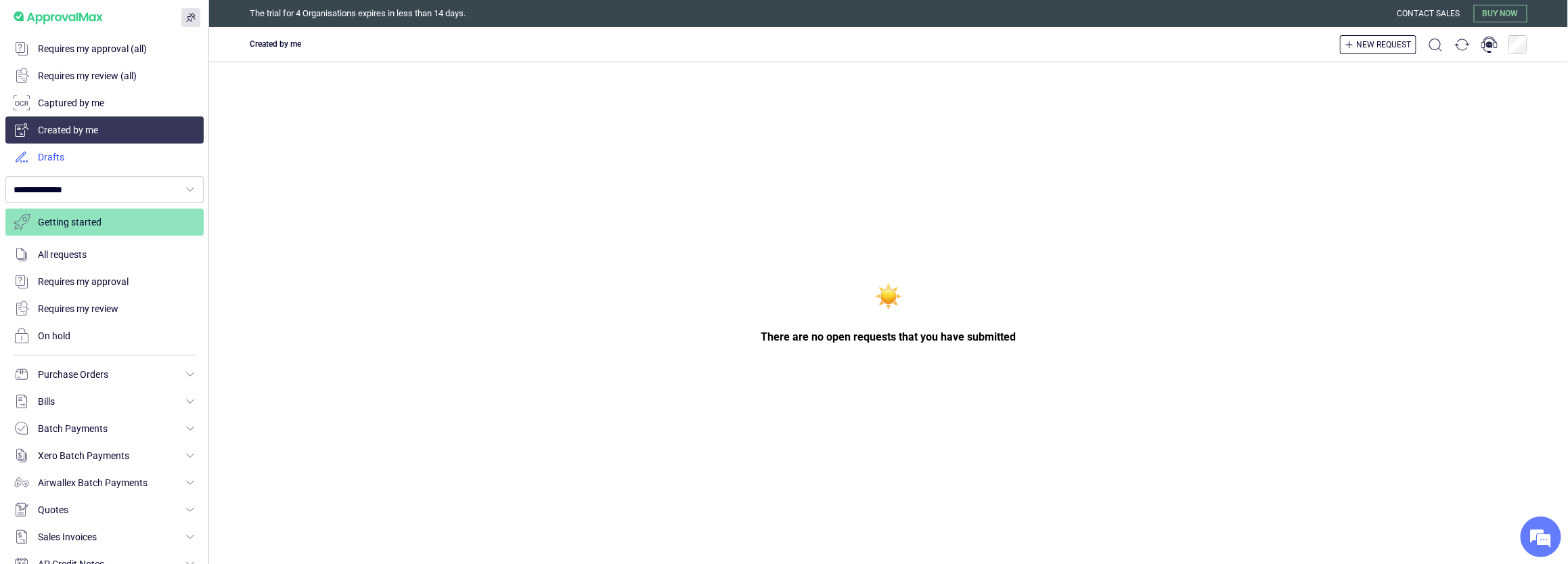 click at bounding box center [104, 157] 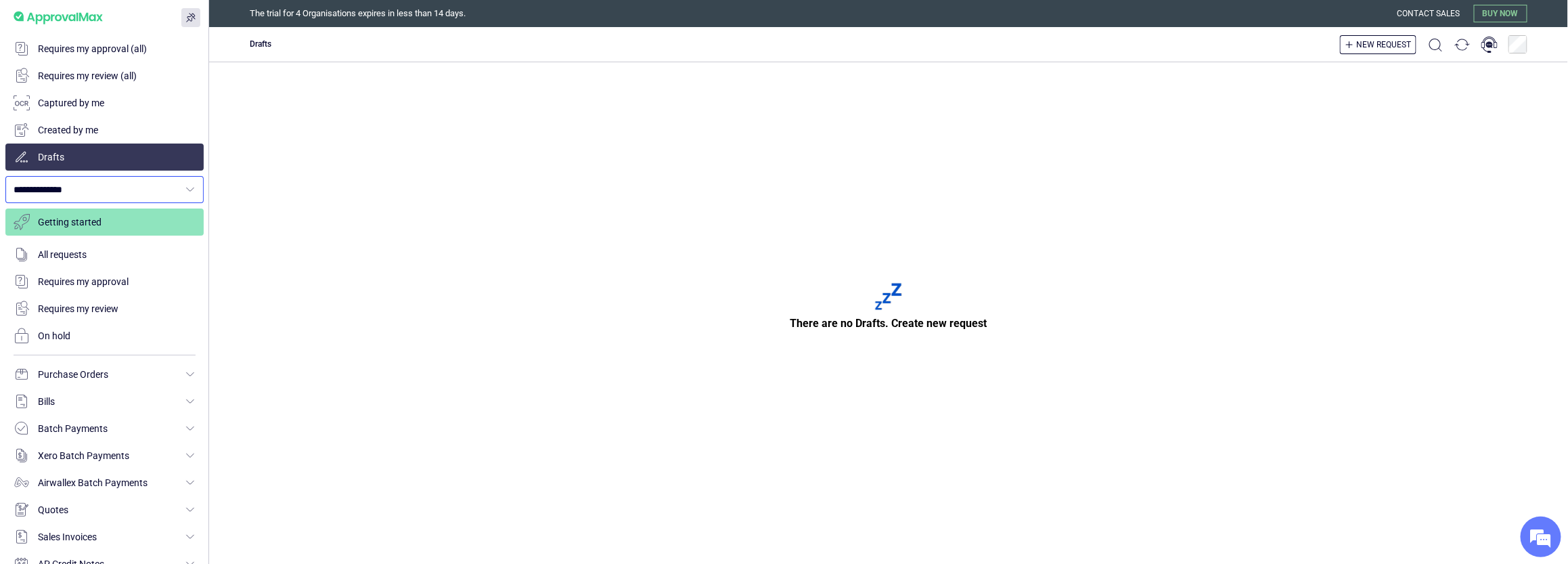 click 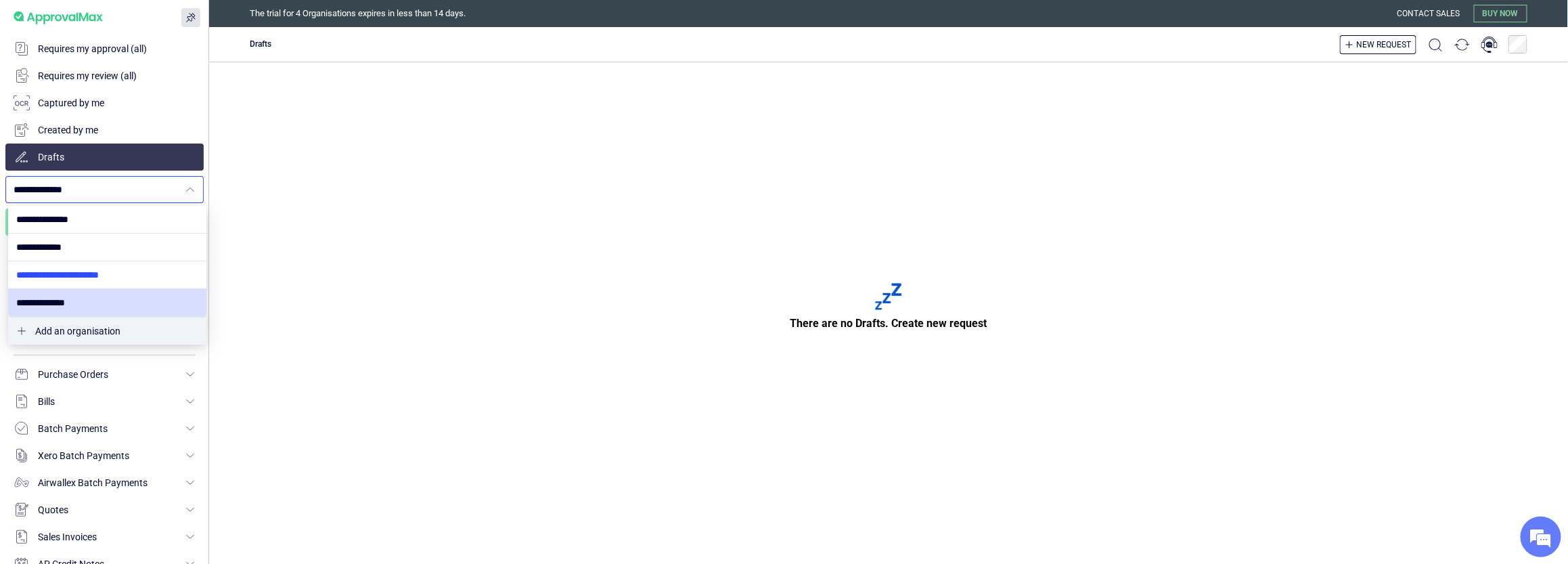 click at bounding box center (107, 275) 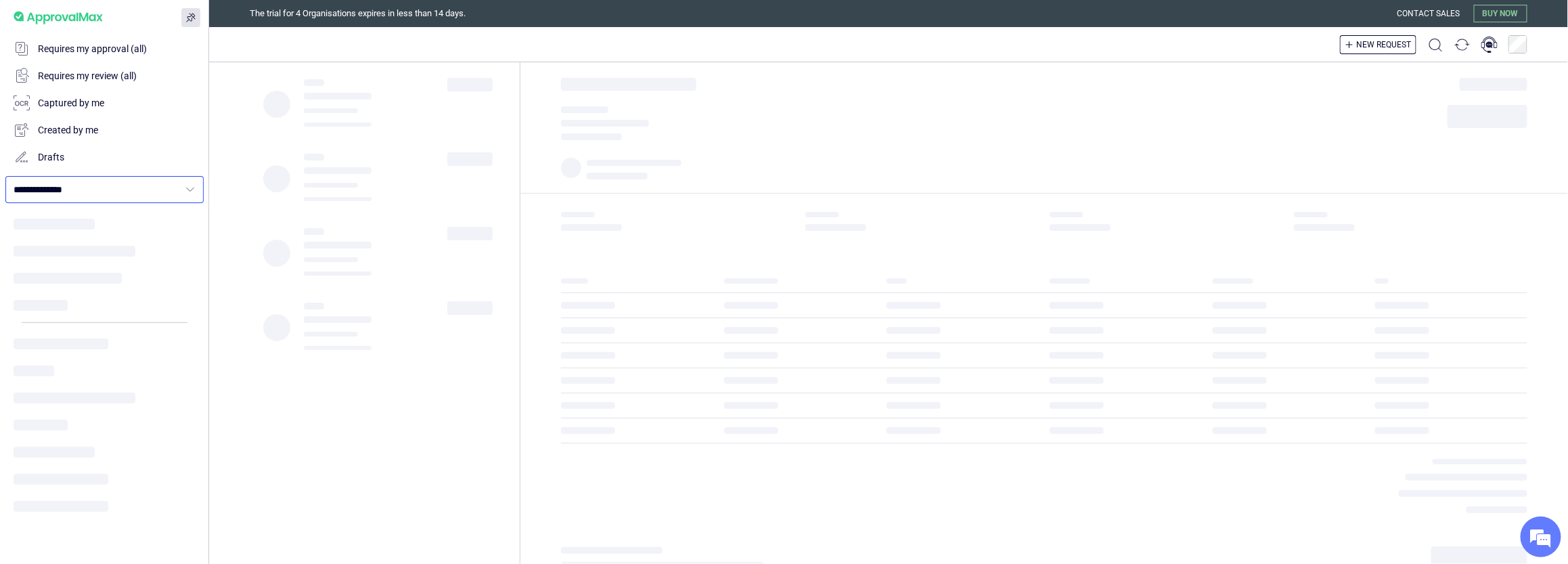 type on "**********" 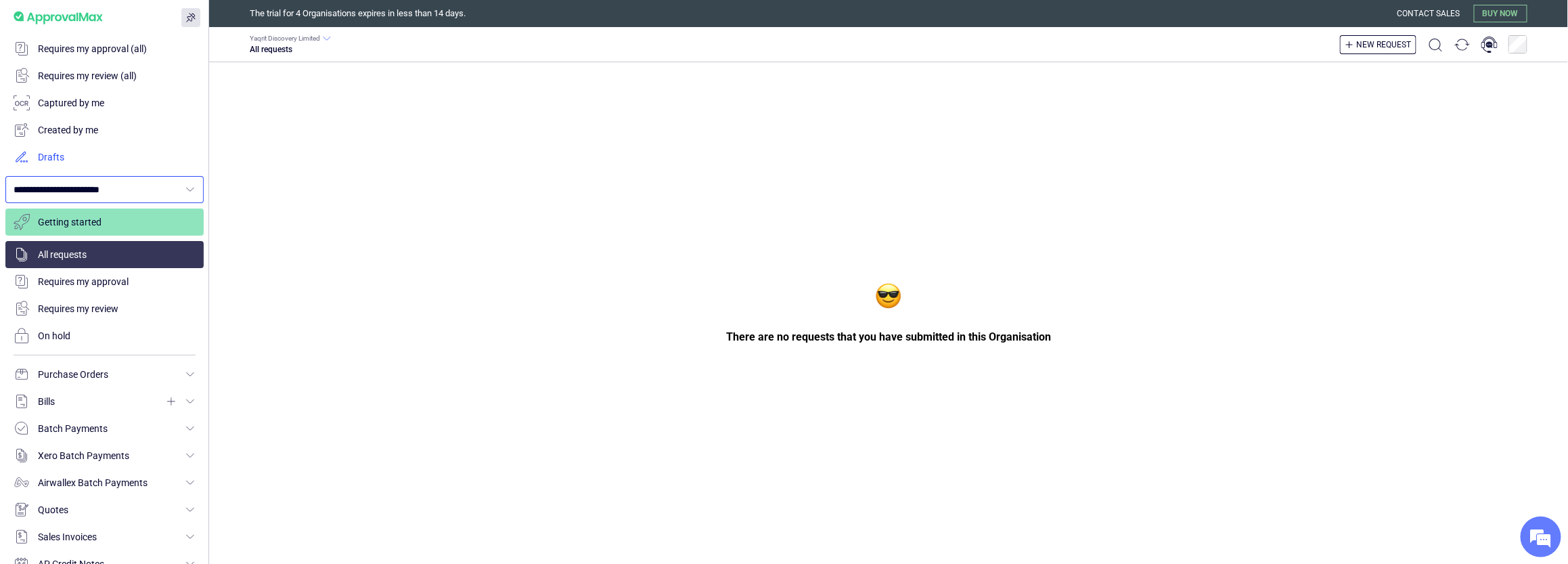click at bounding box center (104, 157) 